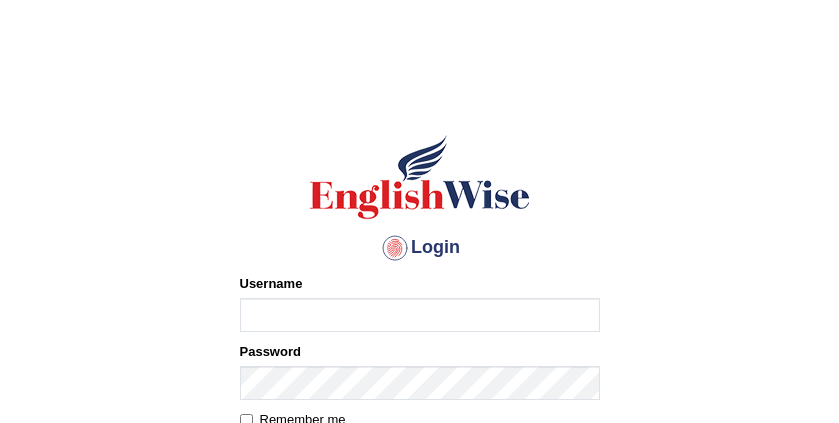 scroll, scrollTop: 110, scrollLeft: 0, axis: vertical 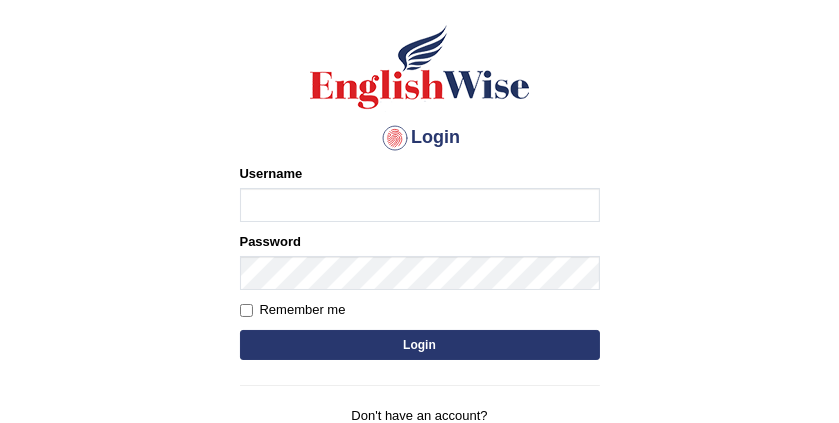 click on "Username" at bounding box center (420, 205) 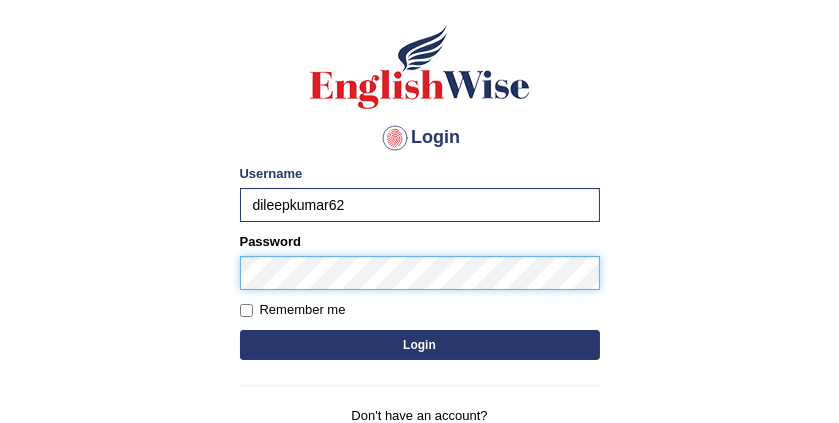 click on "Login" at bounding box center [420, 345] 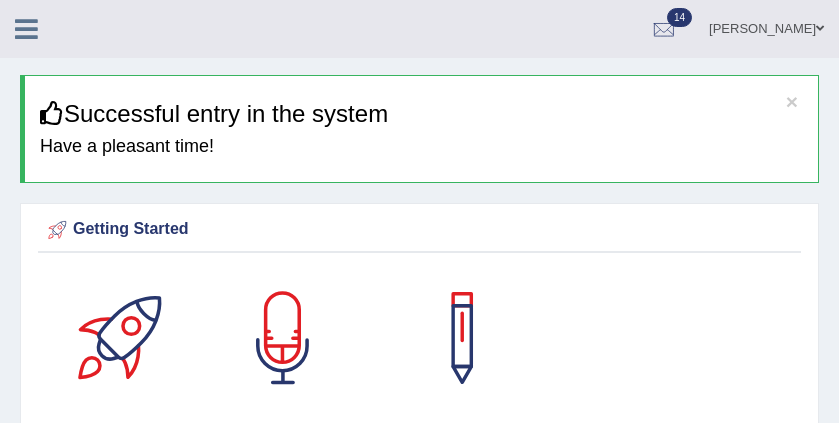 scroll, scrollTop: 0, scrollLeft: 0, axis: both 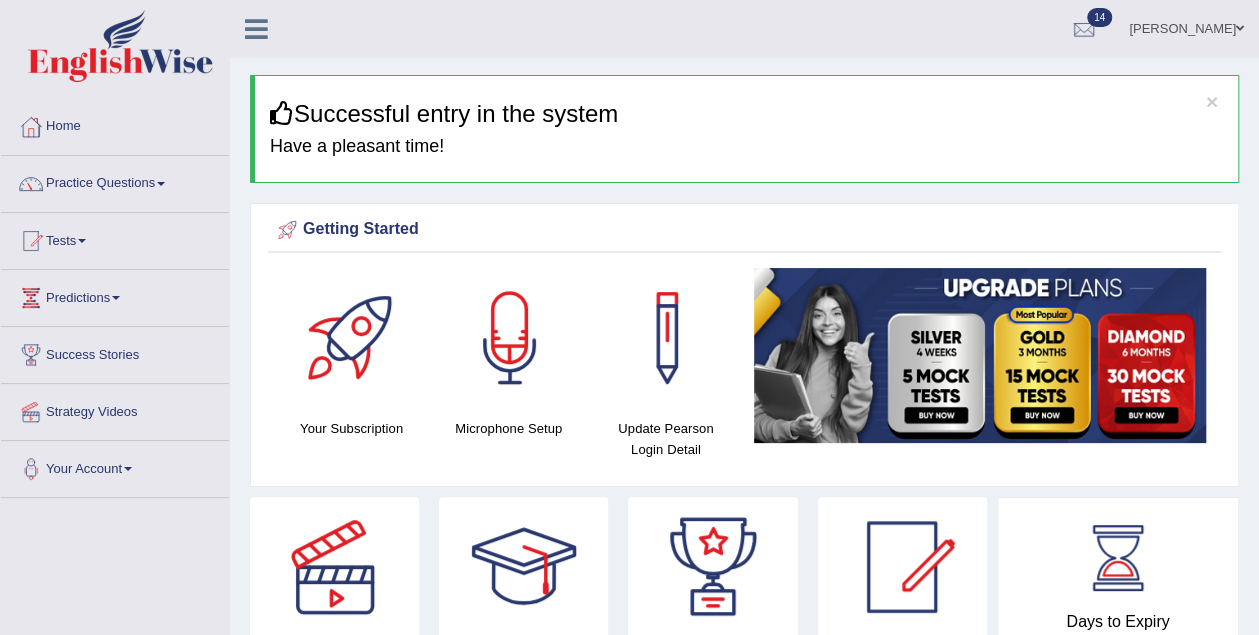 drag, startPoint x: 805, startPoint y: 10, endPoint x: 170, endPoint y: 585, distance: 856.65045 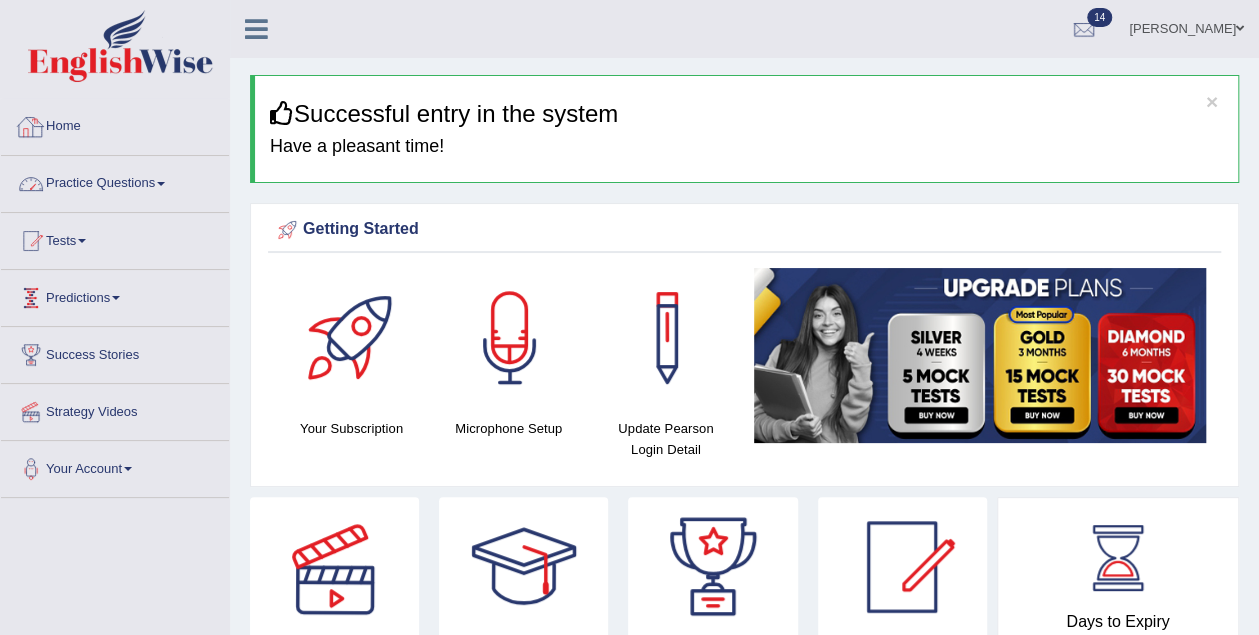 click on "Practice Questions" at bounding box center [115, 181] 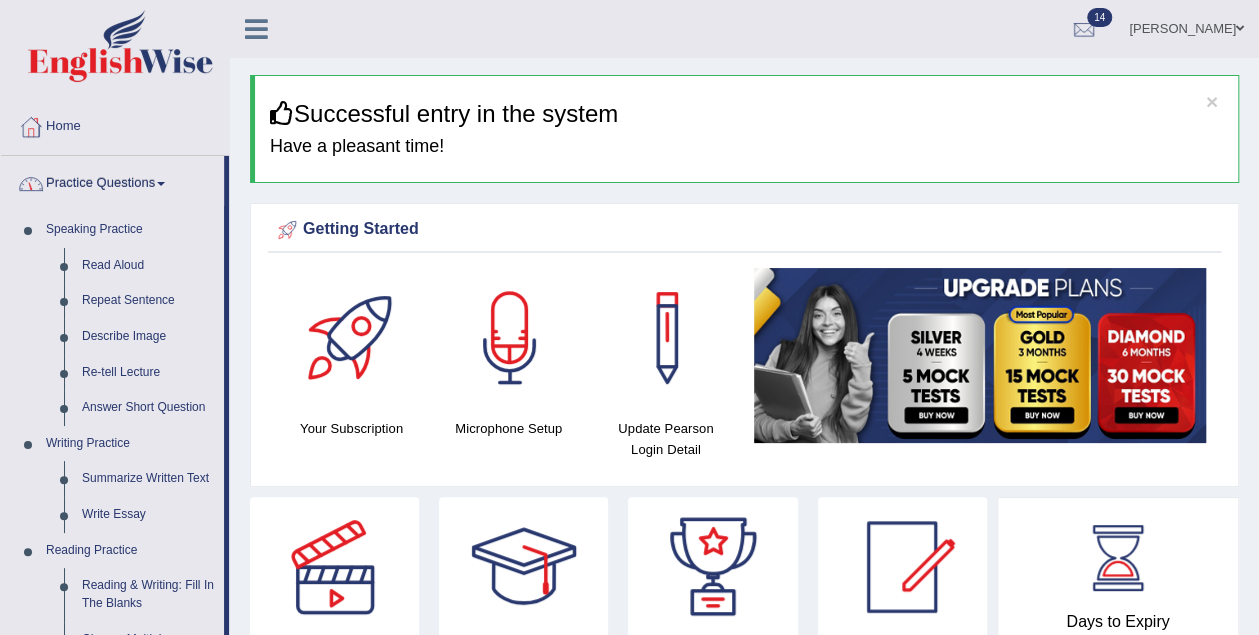click on "Practice Questions" at bounding box center (112, 181) 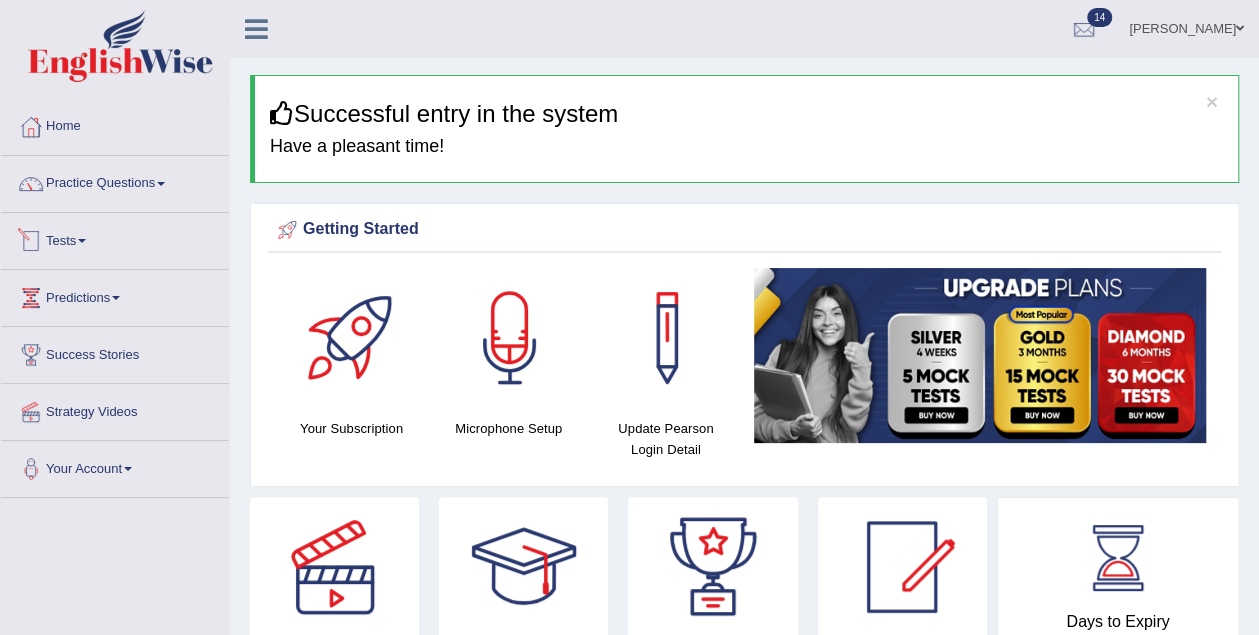 click on "Tests" at bounding box center (115, 238) 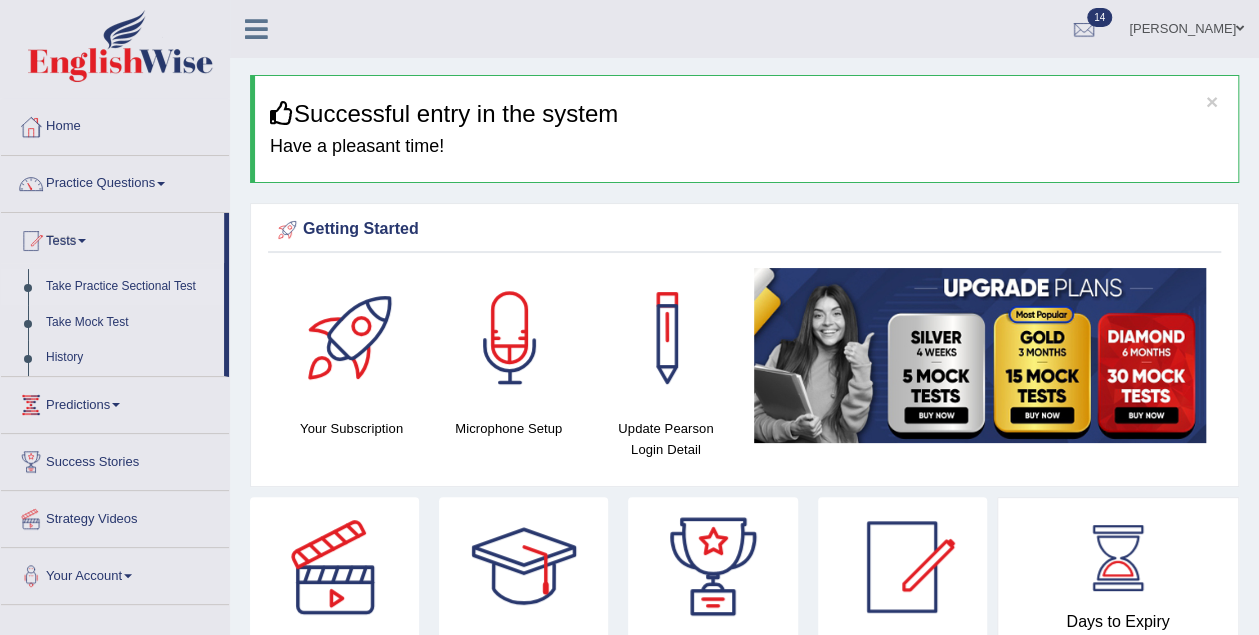 click on "Take Practice Sectional Test" at bounding box center (130, 287) 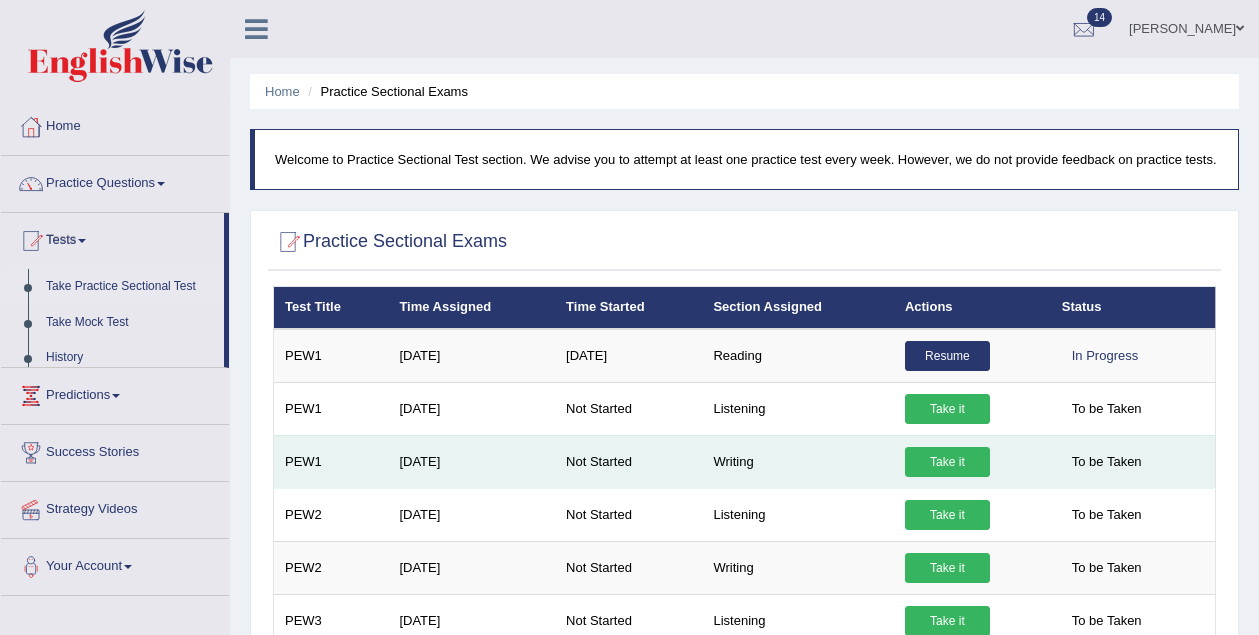 scroll, scrollTop: 0, scrollLeft: 0, axis: both 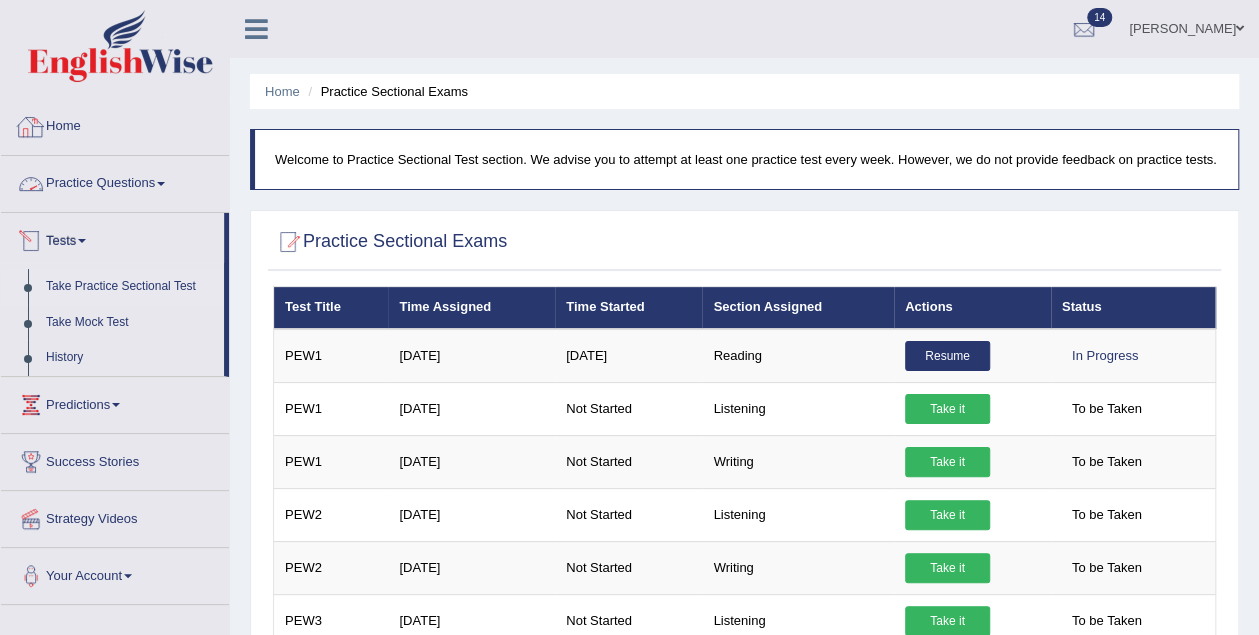 click on "Home" at bounding box center (115, 124) 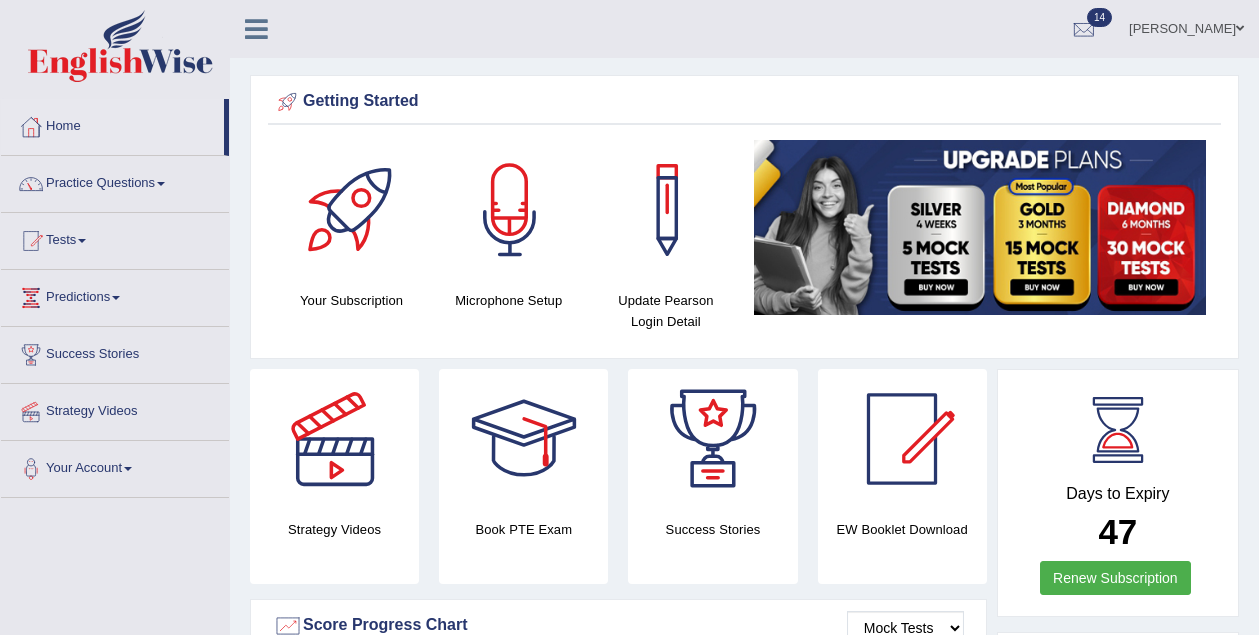 scroll, scrollTop: 0, scrollLeft: 0, axis: both 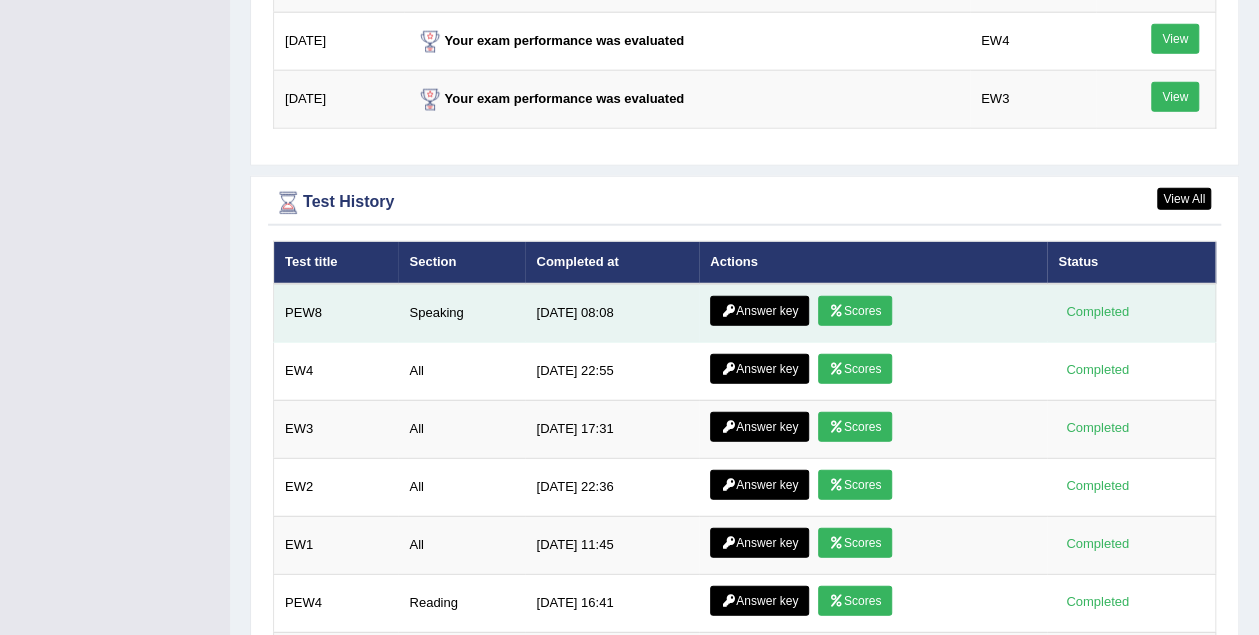 click on "Scores" at bounding box center [855, 311] 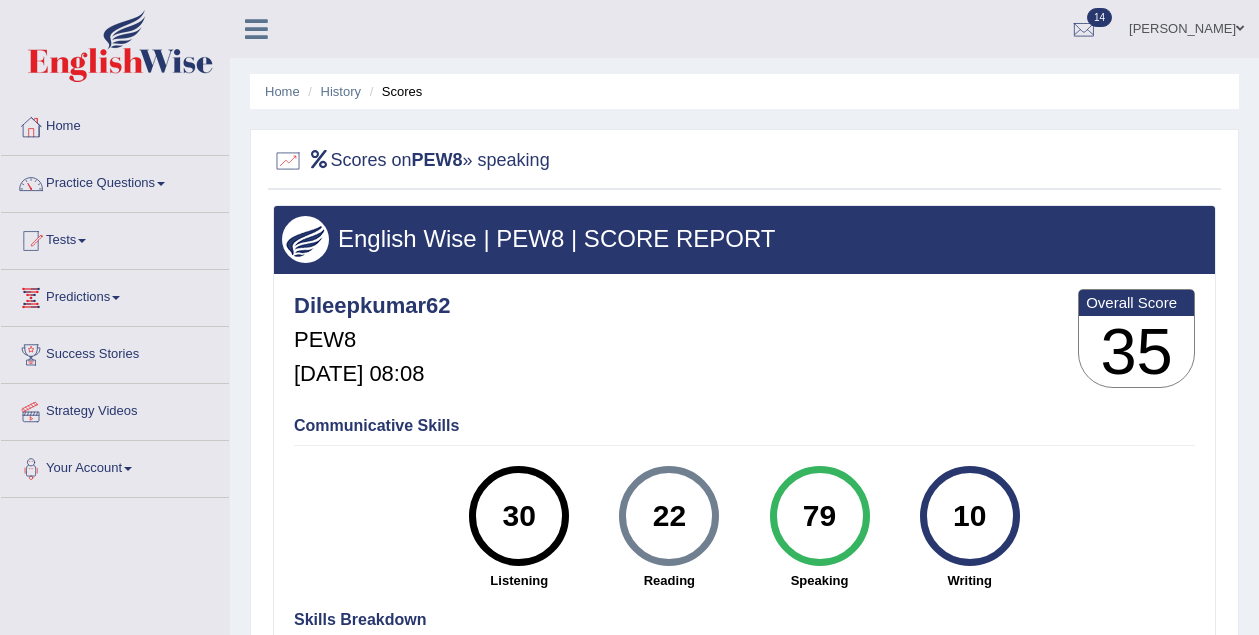 scroll, scrollTop: 0, scrollLeft: 0, axis: both 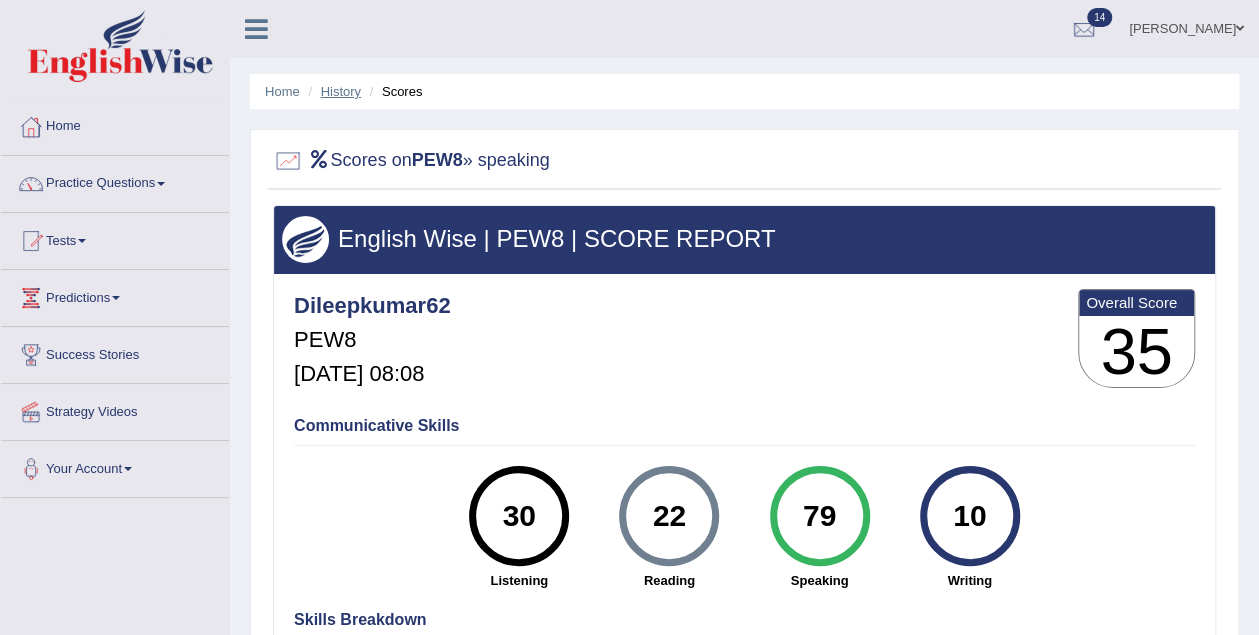 click on "History" at bounding box center [341, 91] 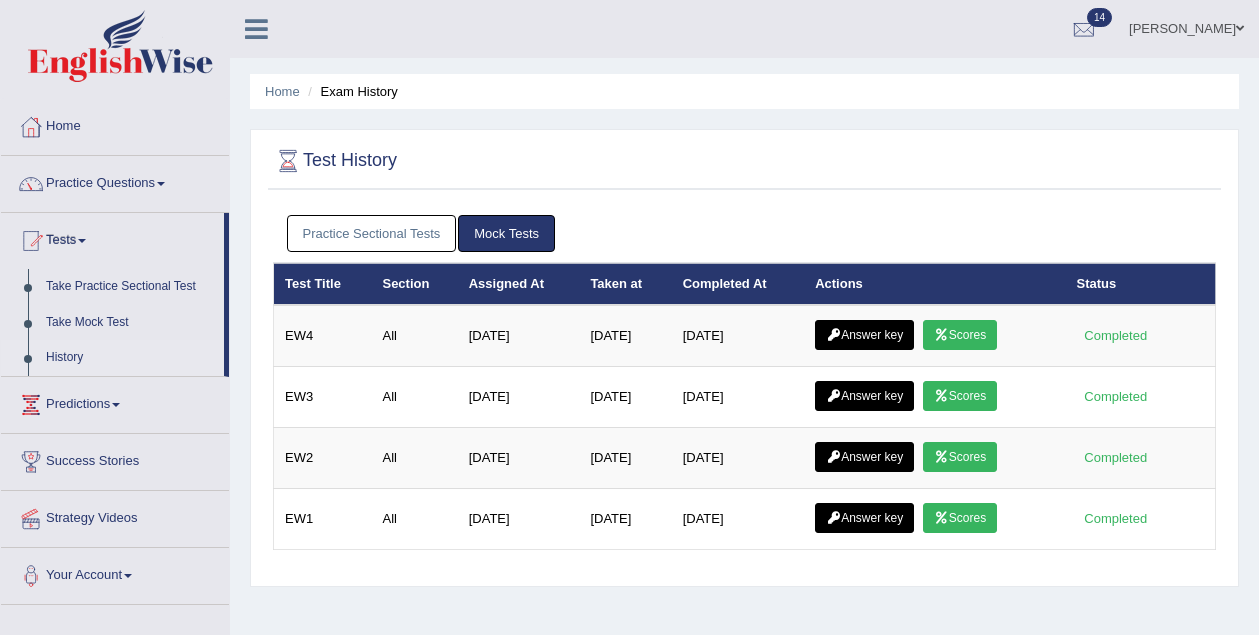 scroll, scrollTop: 0, scrollLeft: 0, axis: both 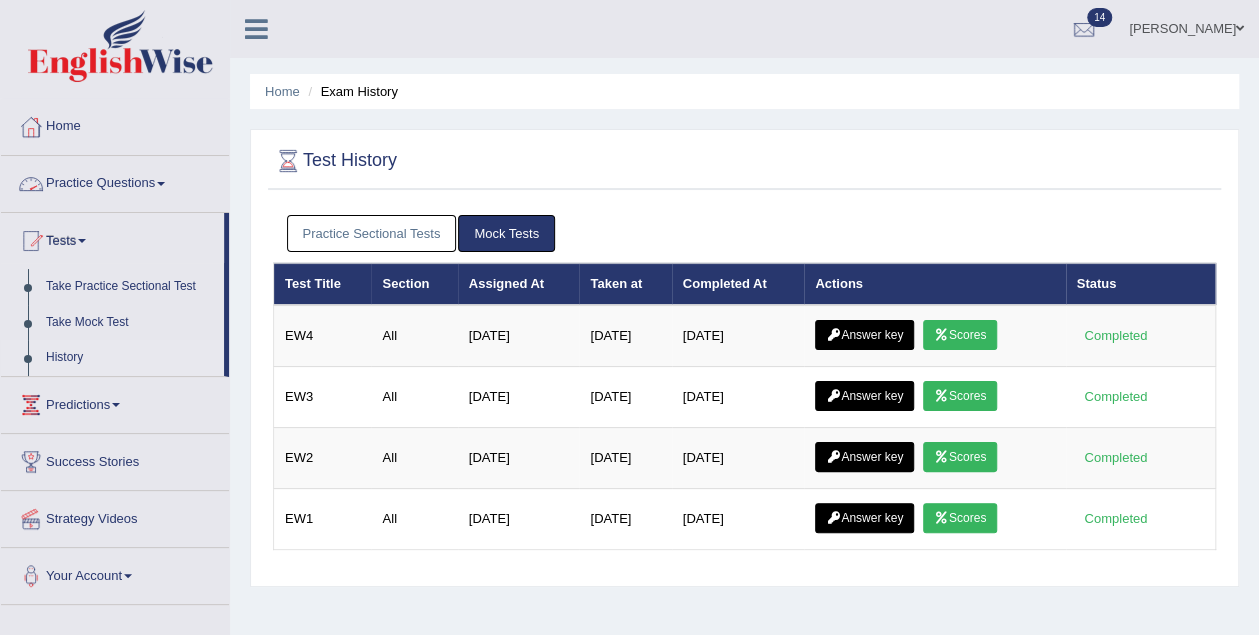 click on "Practice Sectional Tests" at bounding box center [372, 233] 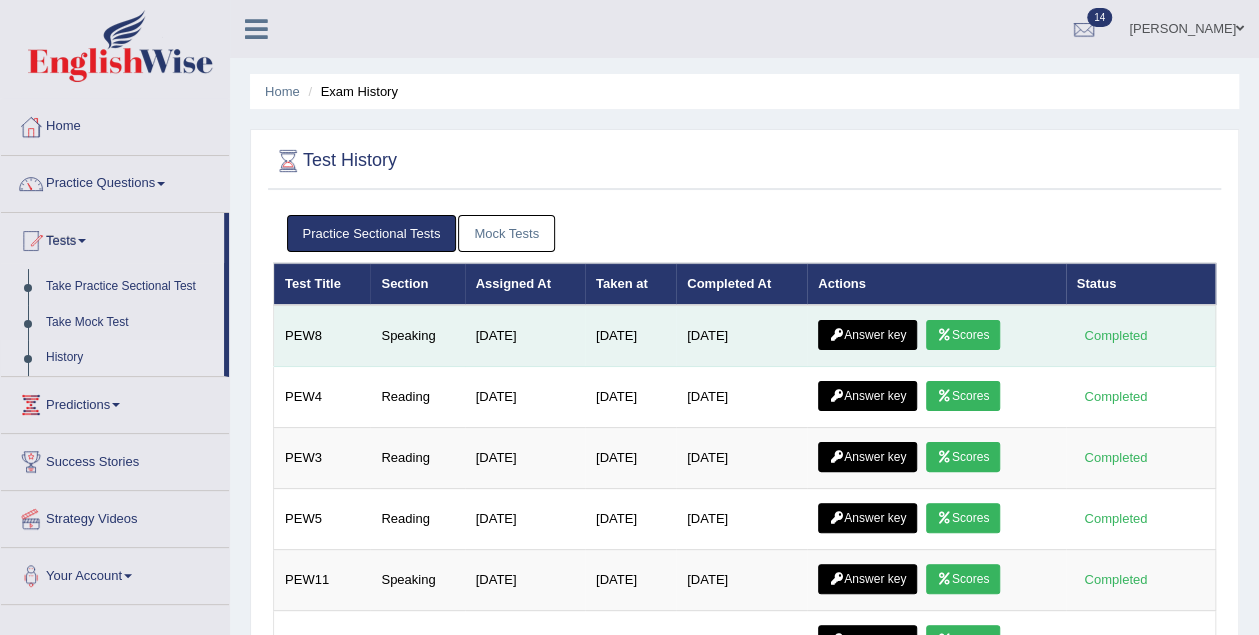 click on "Scores" at bounding box center [963, 335] 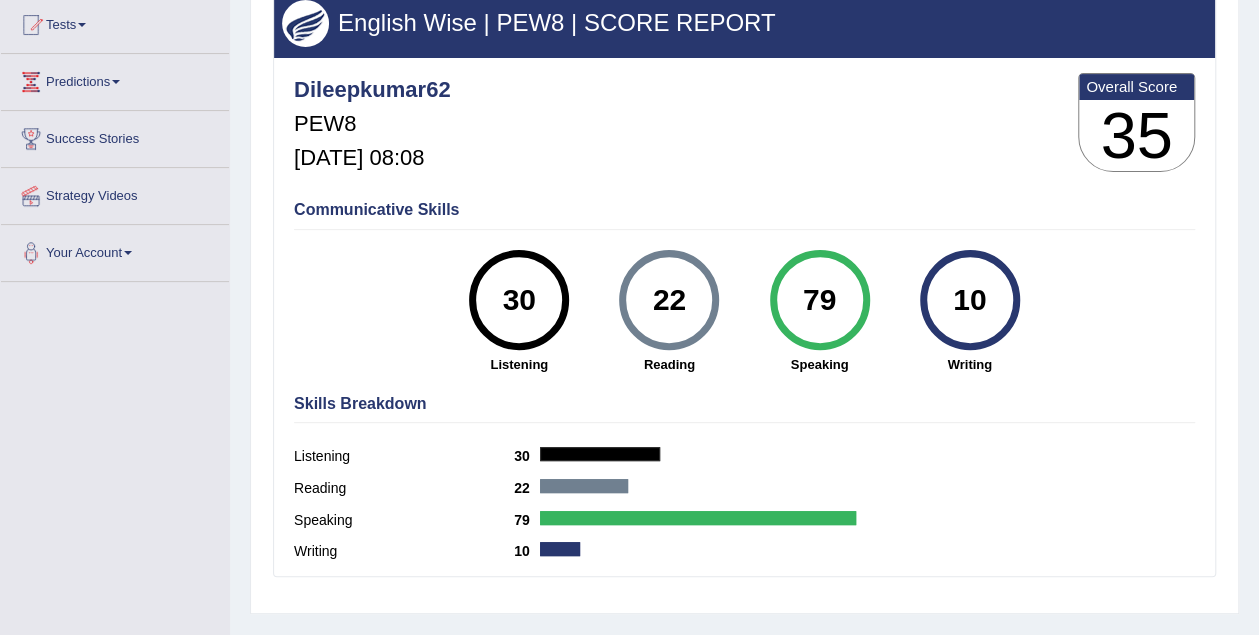 scroll, scrollTop: 0, scrollLeft: 0, axis: both 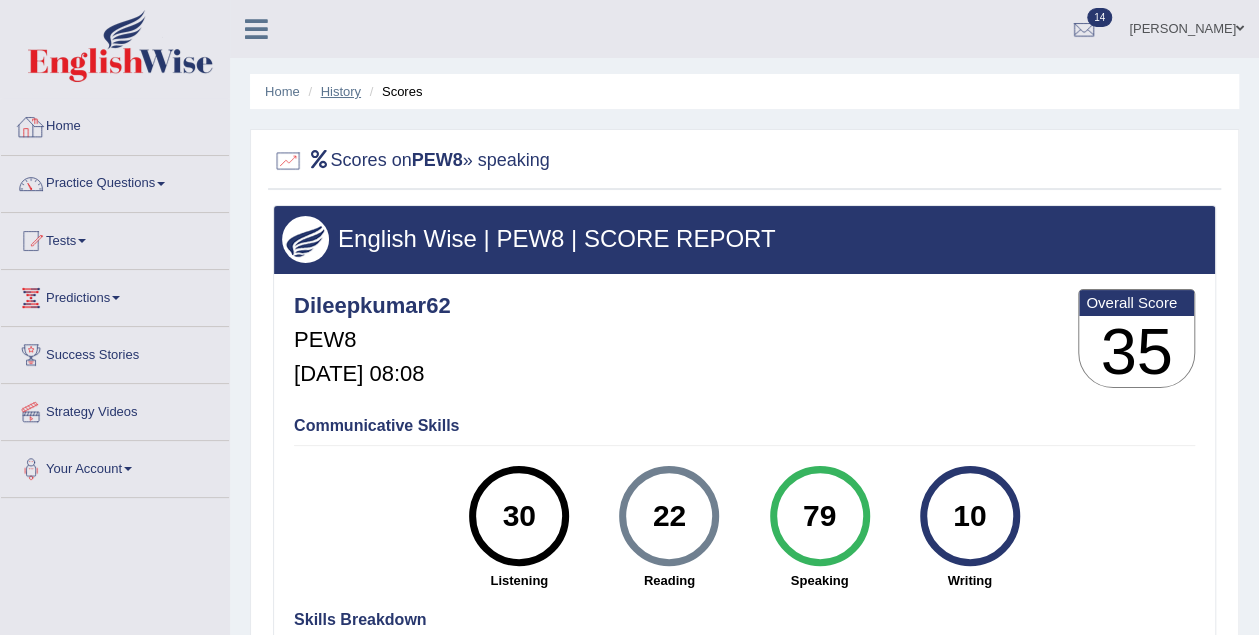 click on "History" at bounding box center (341, 91) 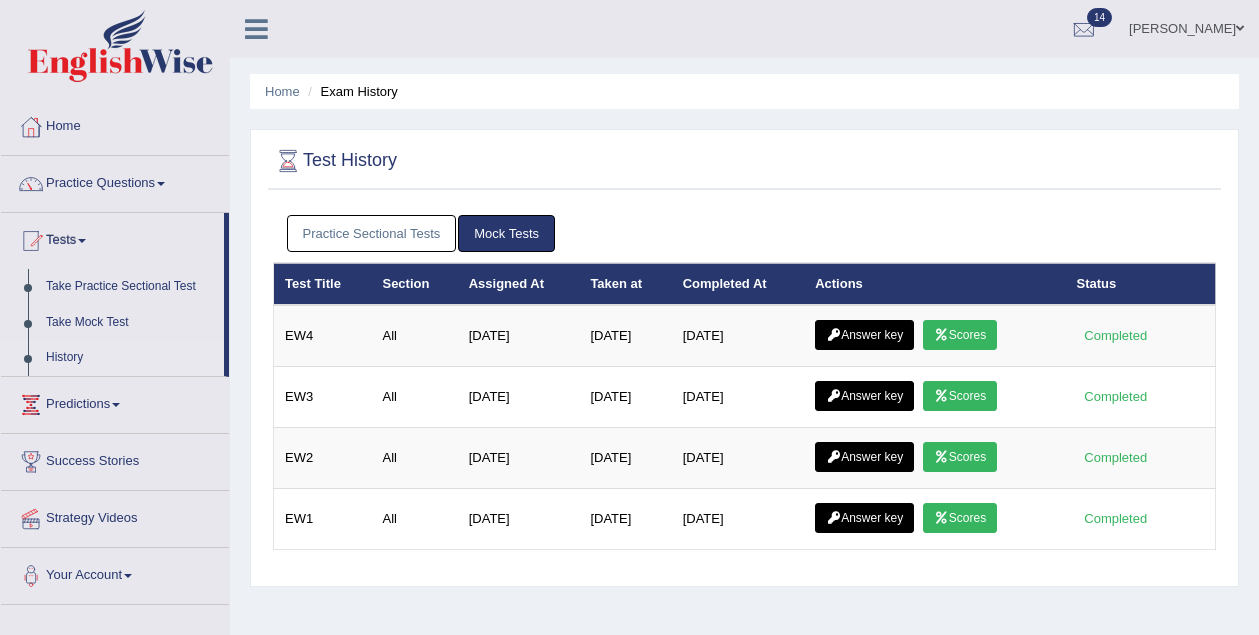 scroll, scrollTop: 0, scrollLeft: 0, axis: both 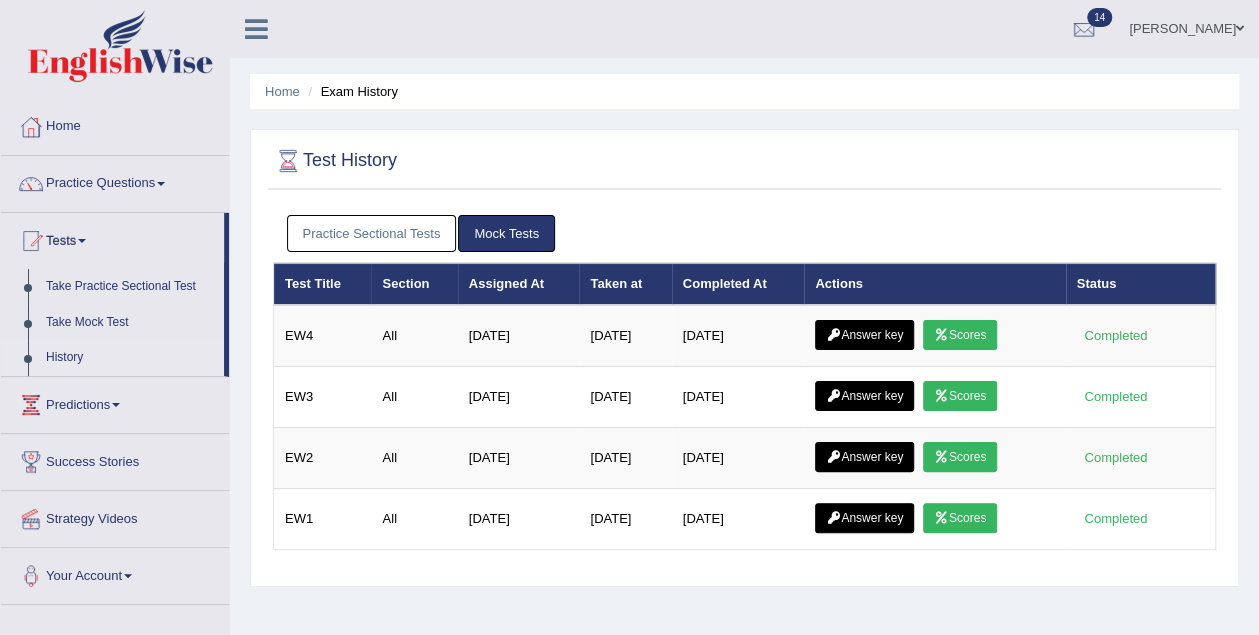 click on "Practice Sectional Tests" at bounding box center (372, 233) 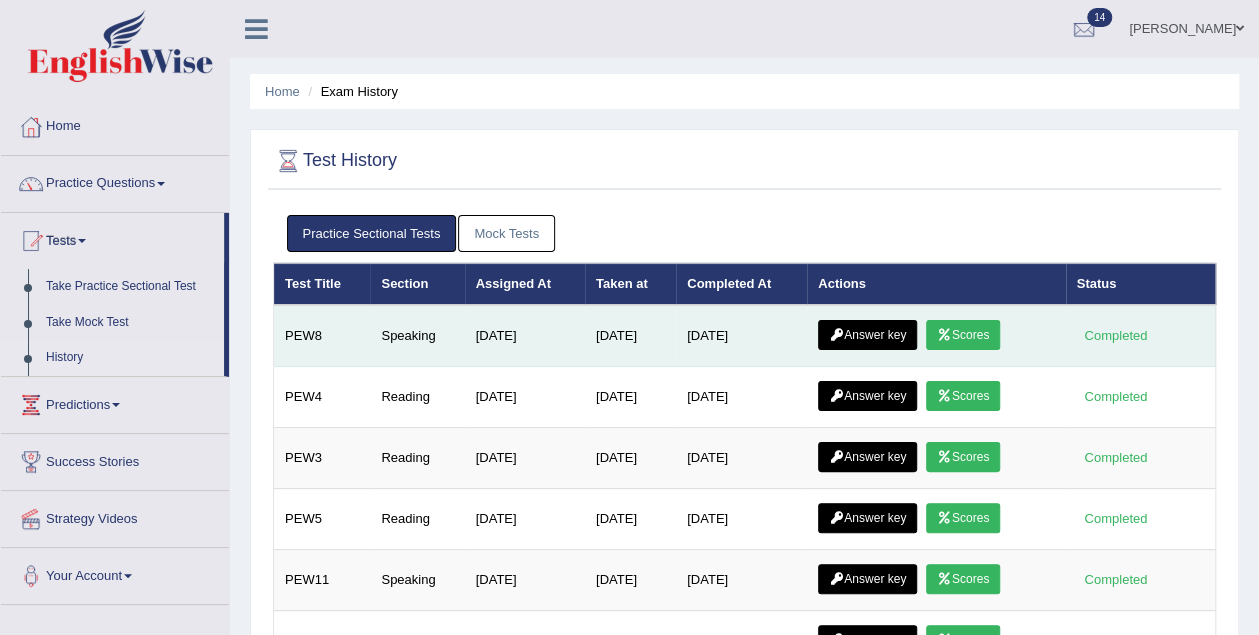 click on "Answer key" at bounding box center [867, 335] 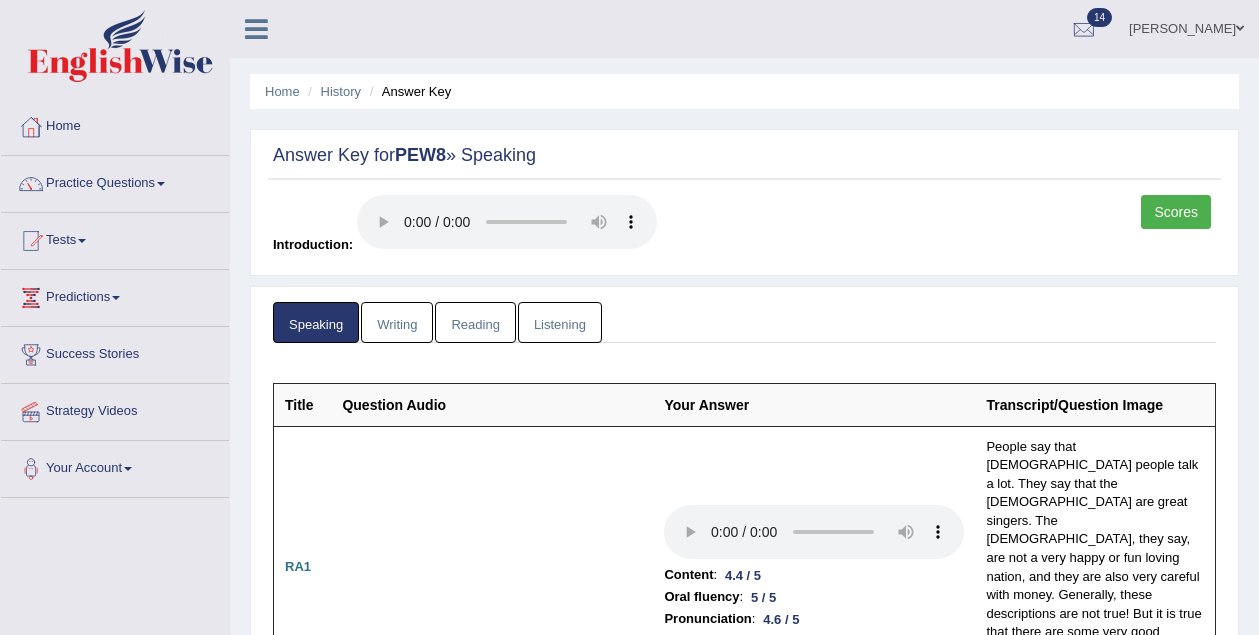 scroll, scrollTop: 0, scrollLeft: 0, axis: both 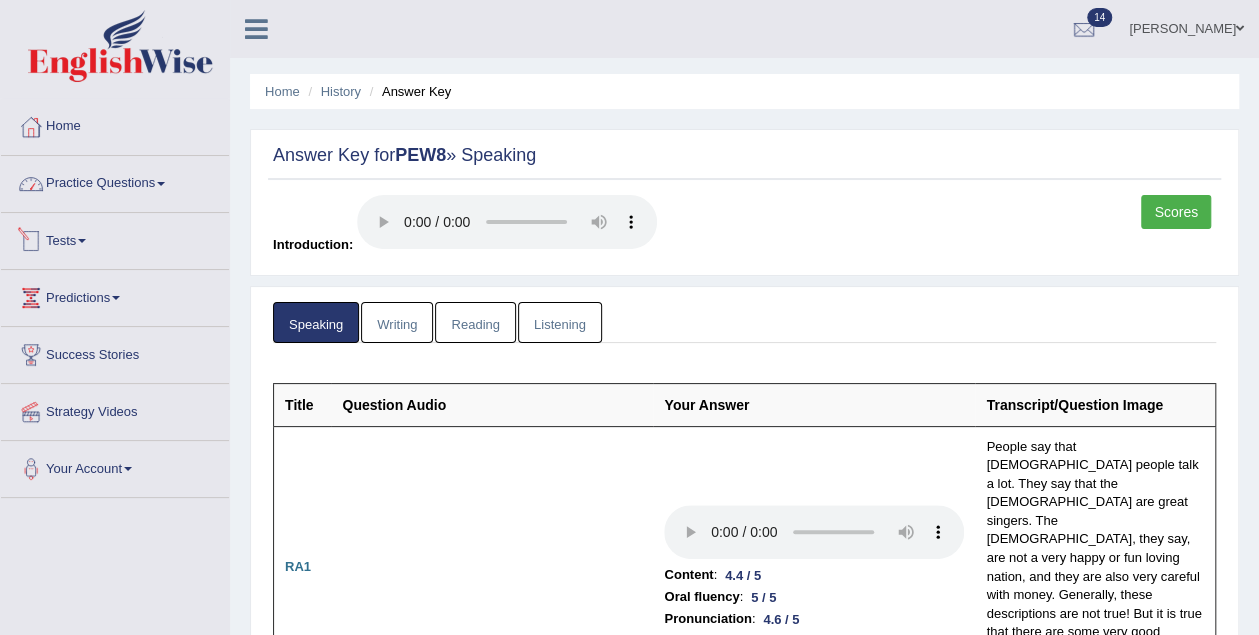 click on "Practice Questions" at bounding box center (115, 181) 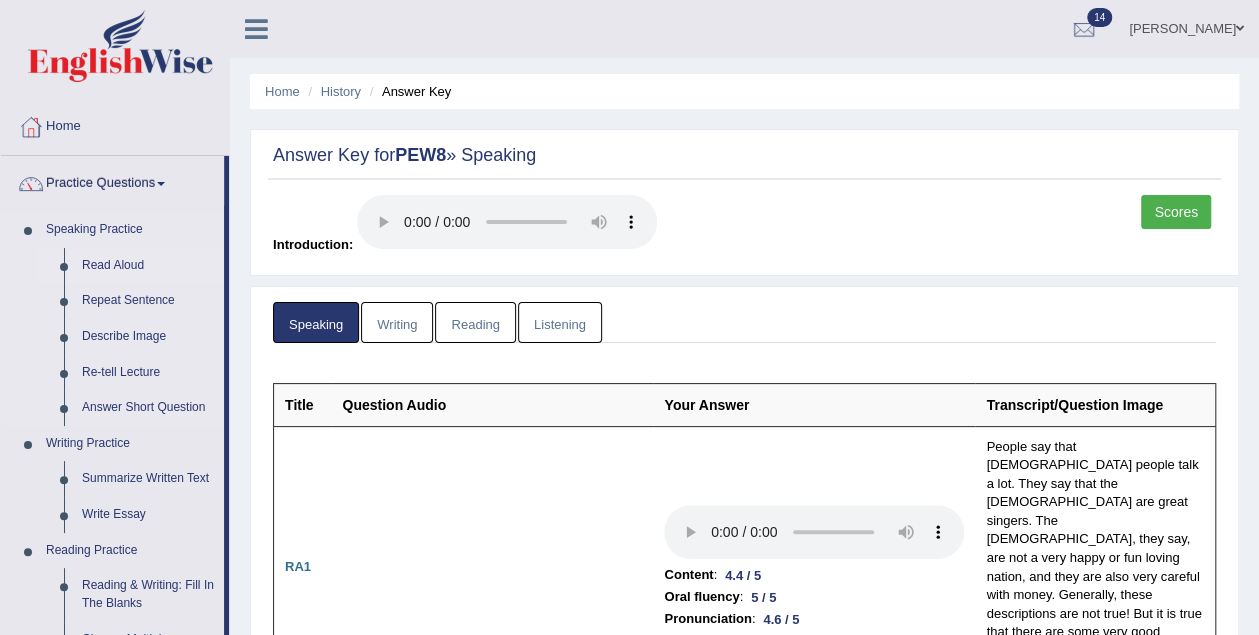 click on "Read Aloud" at bounding box center (148, 266) 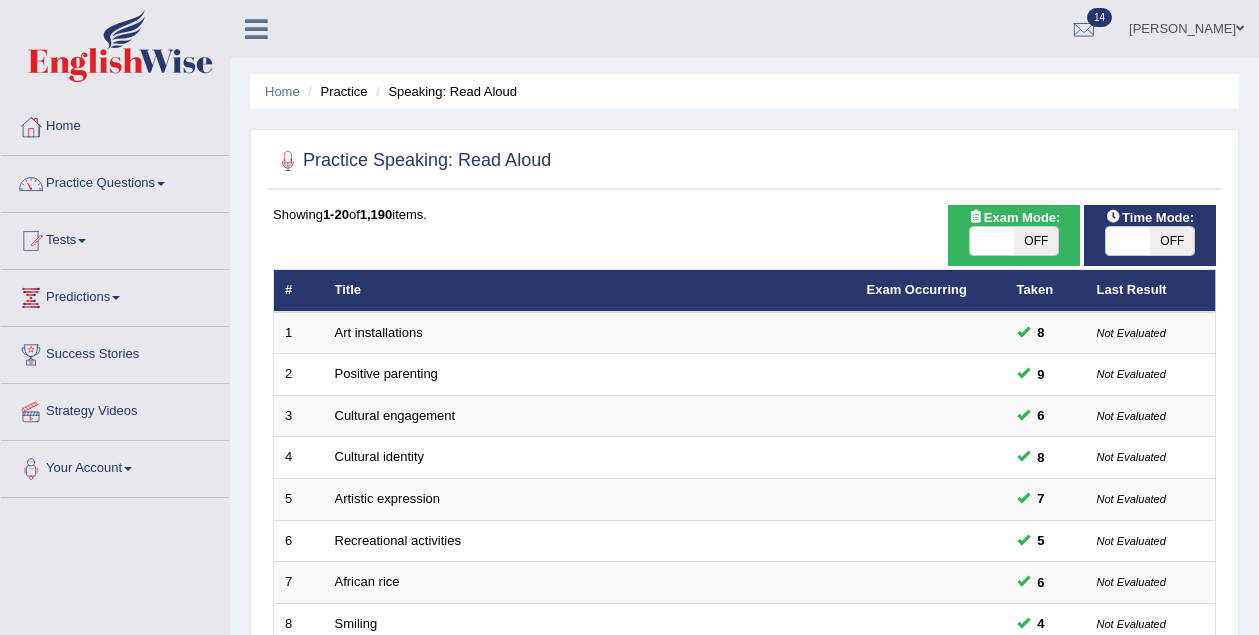 scroll, scrollTop: 0, scrollLeft: 0, axis: both 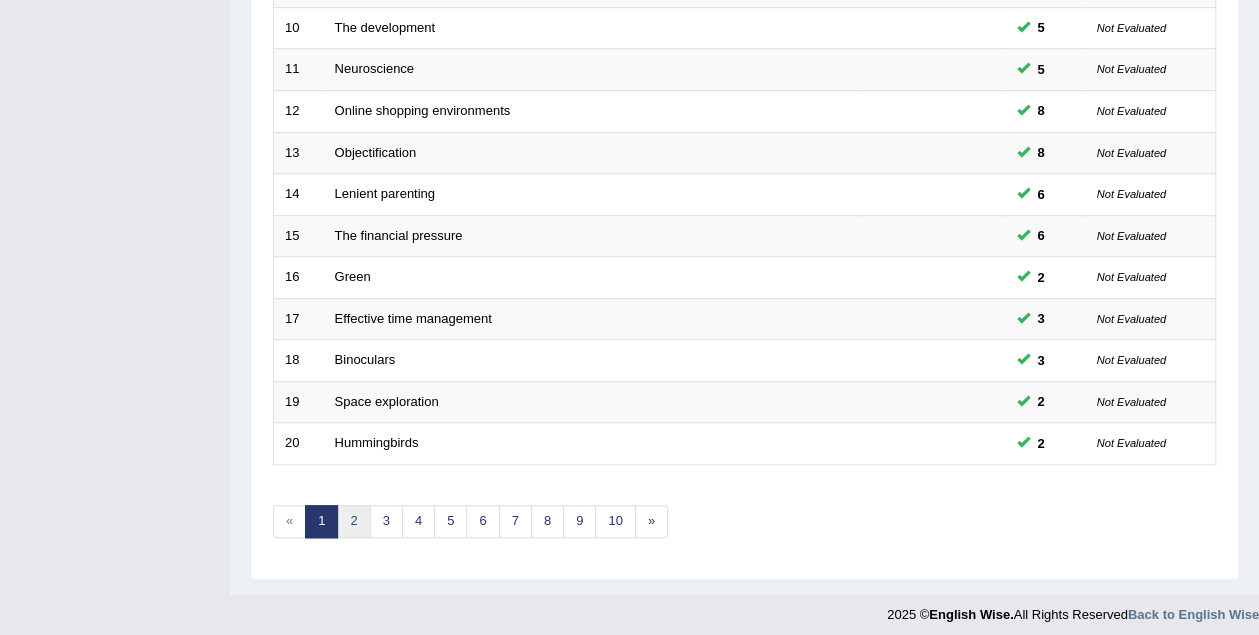 click on "2" at bounding box center [353, 521] 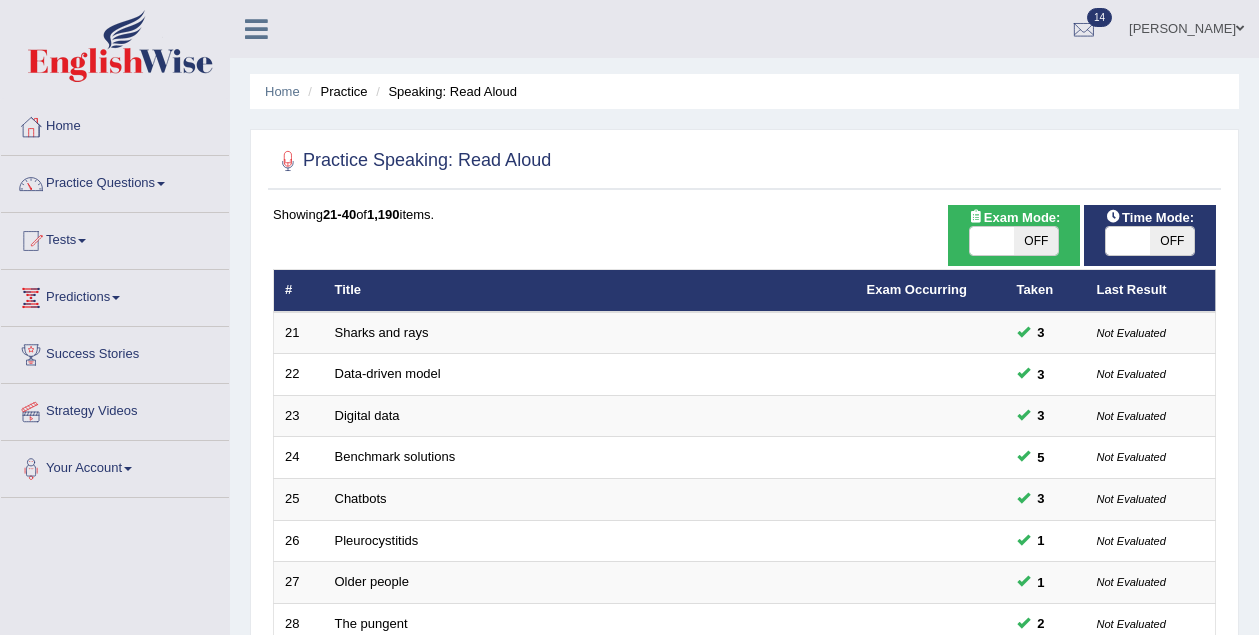 scroll, scrollTop: 0, scrollLeft: 0, axis: both 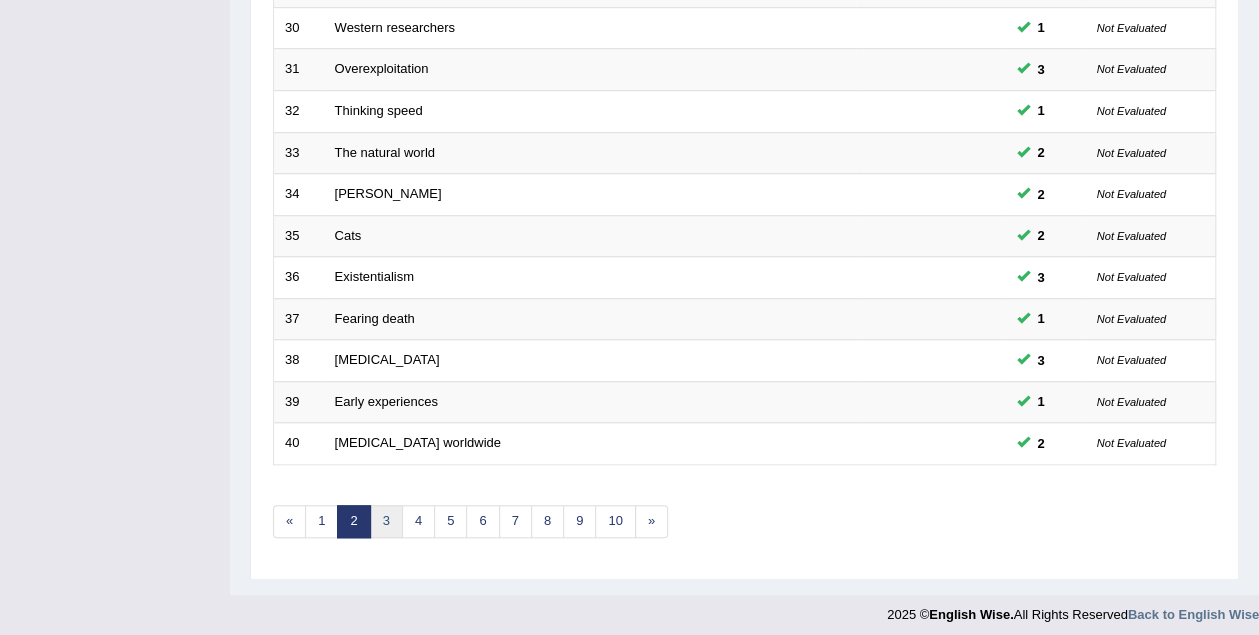 click on "3" at bounding box center [386, 521] 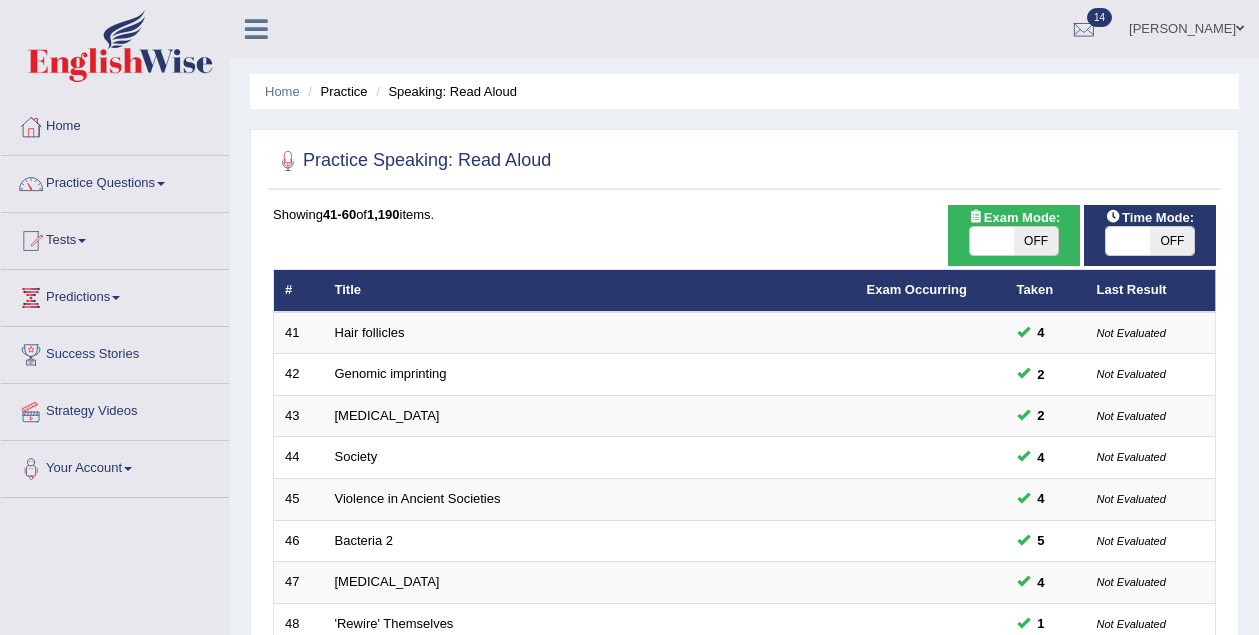 scroll, scrollTop: 333, scrollLeft: 0, axis: vertical 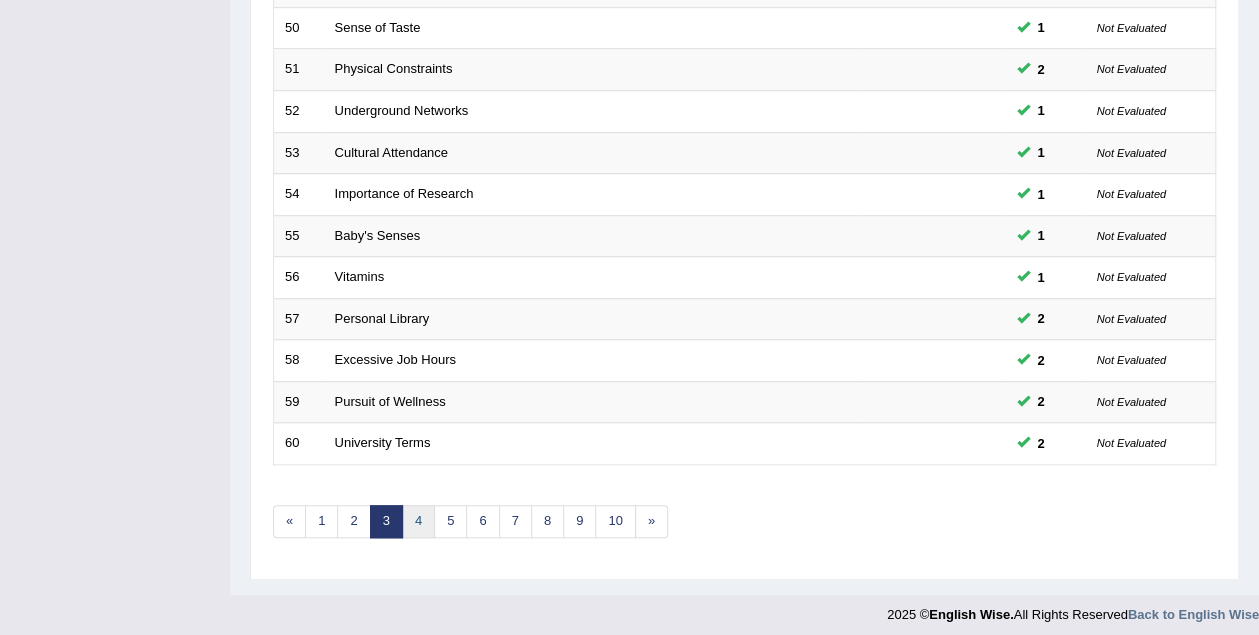 click on "4" at bounding box center [418, 521] 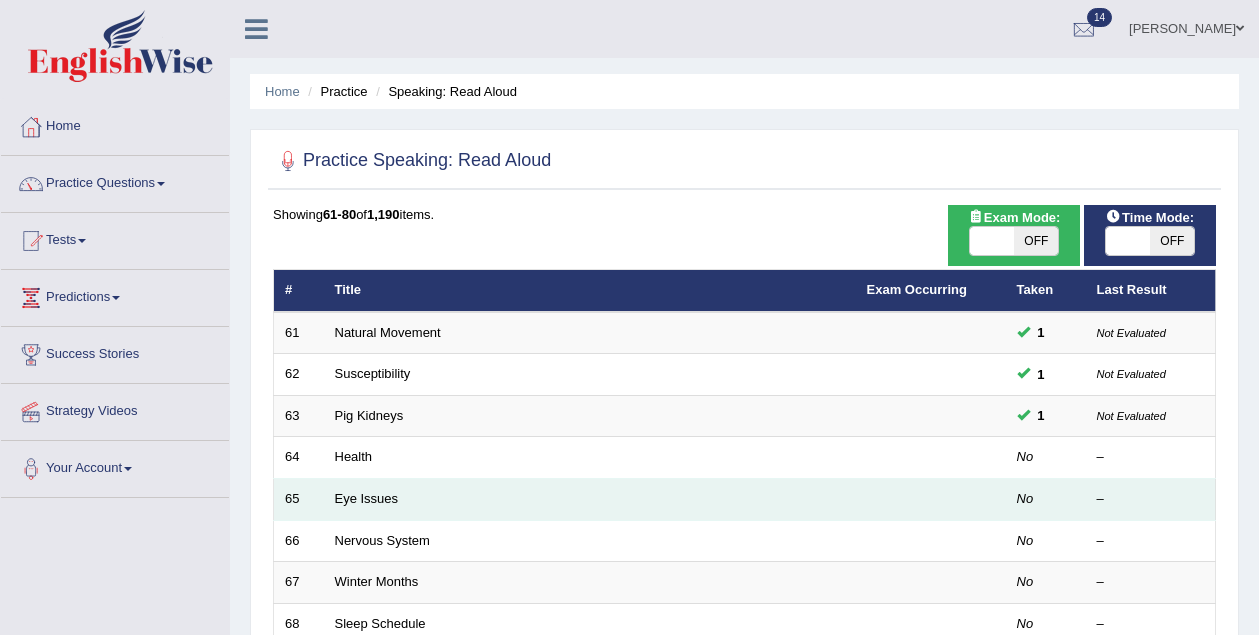 scroll, scrollTop: 0, scrollLeft: 0, axis: both 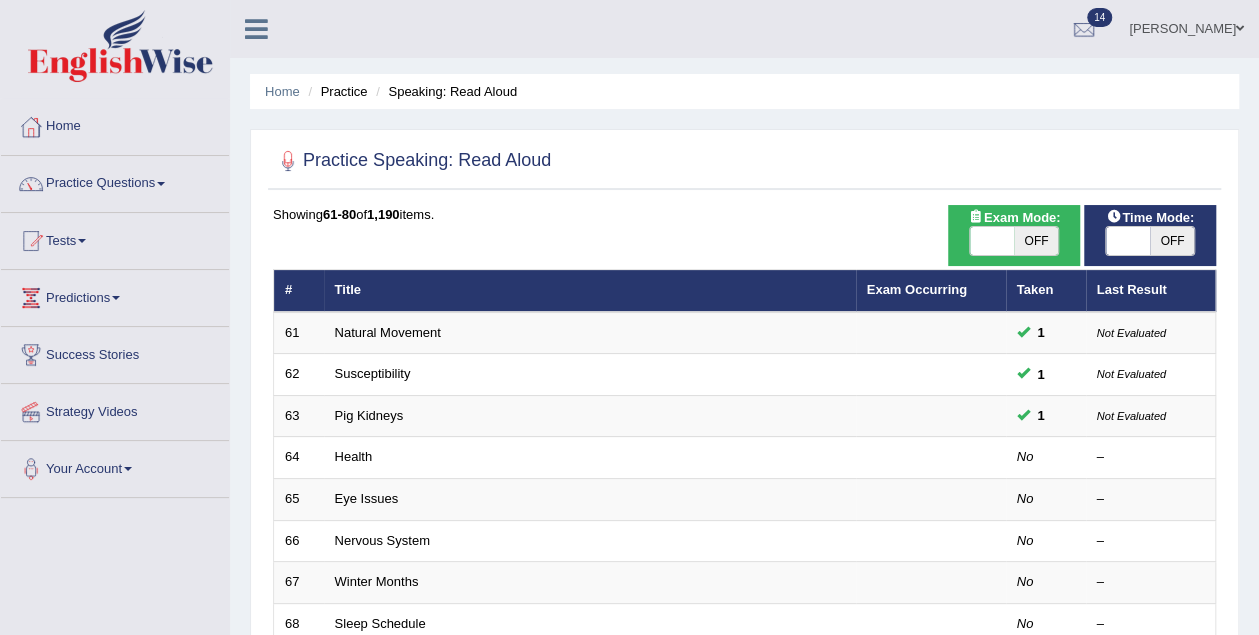 click at bounding box center (992, 241) 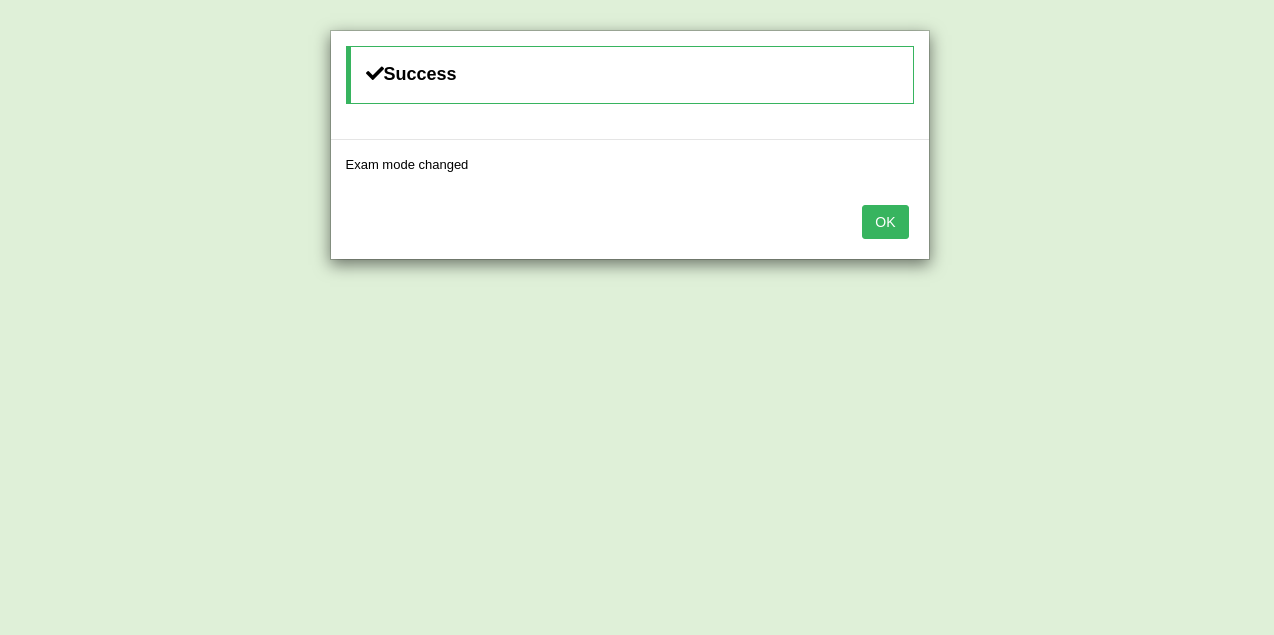 click on "OK" at bounding box center [885, 222] 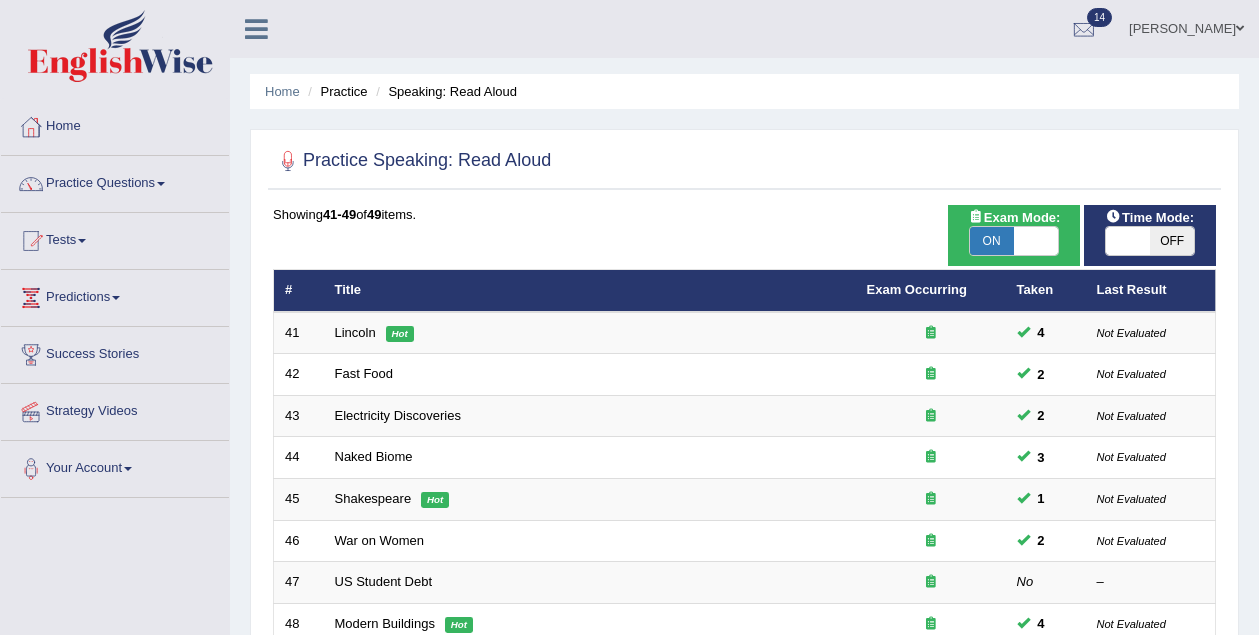 scroll, scrollTop: 0, scrollLeft: 0, axis: both 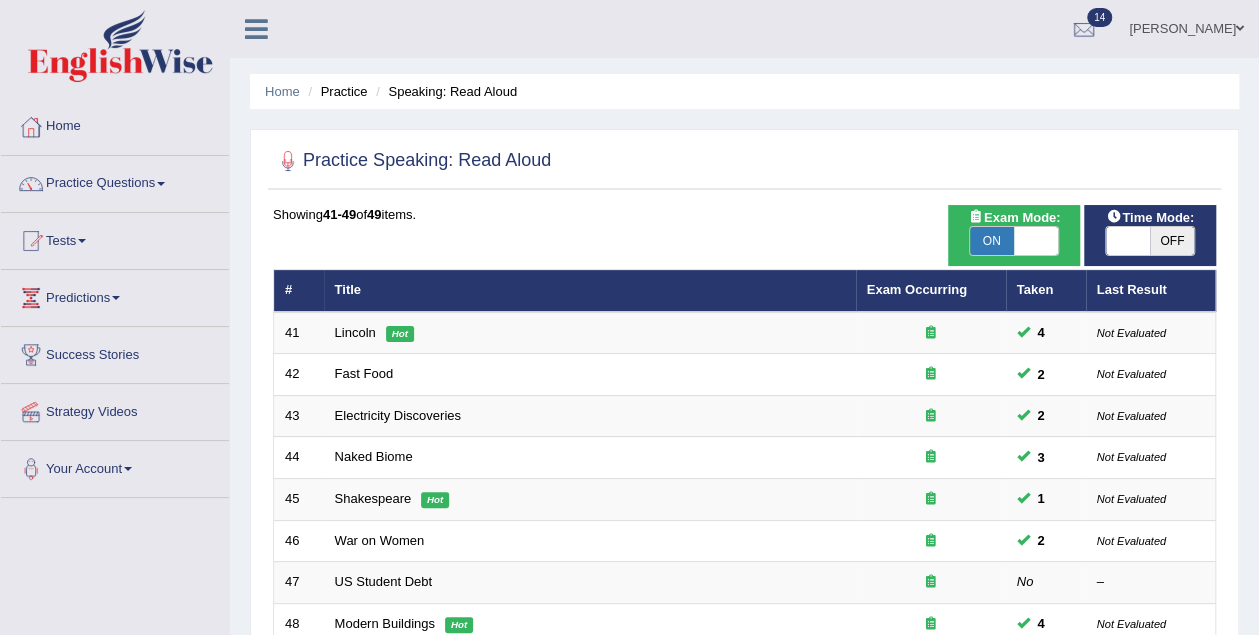 click at bounding box center (1128, 241) 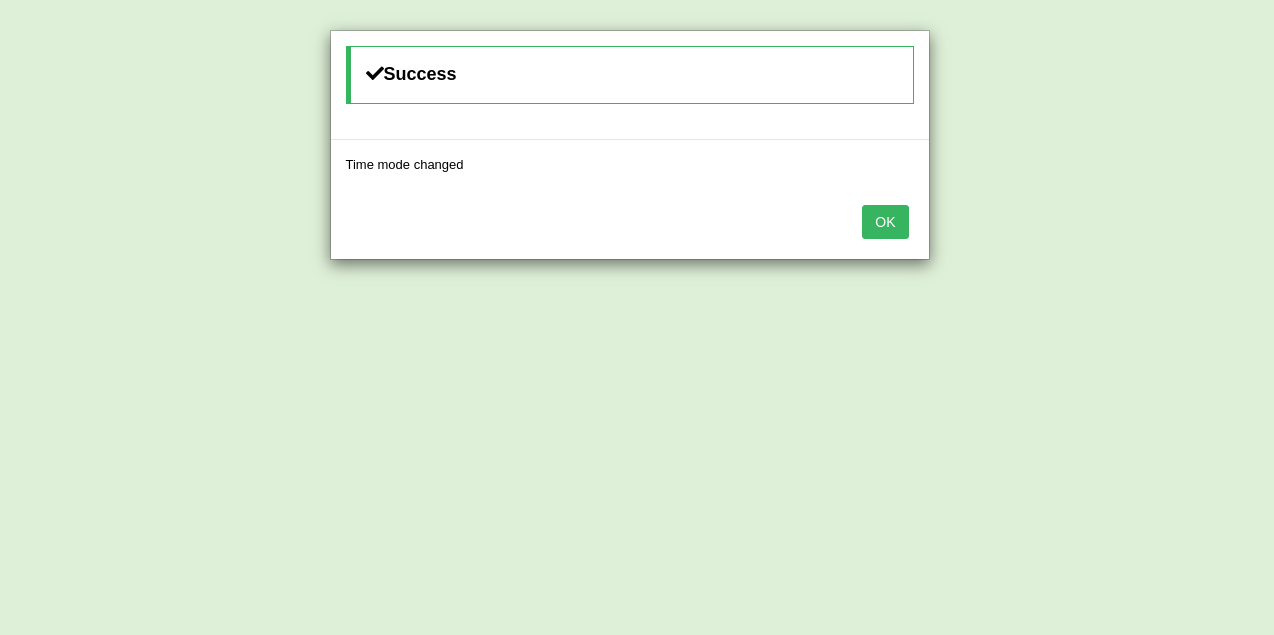click on "OK" at bounding box center (885, 222) 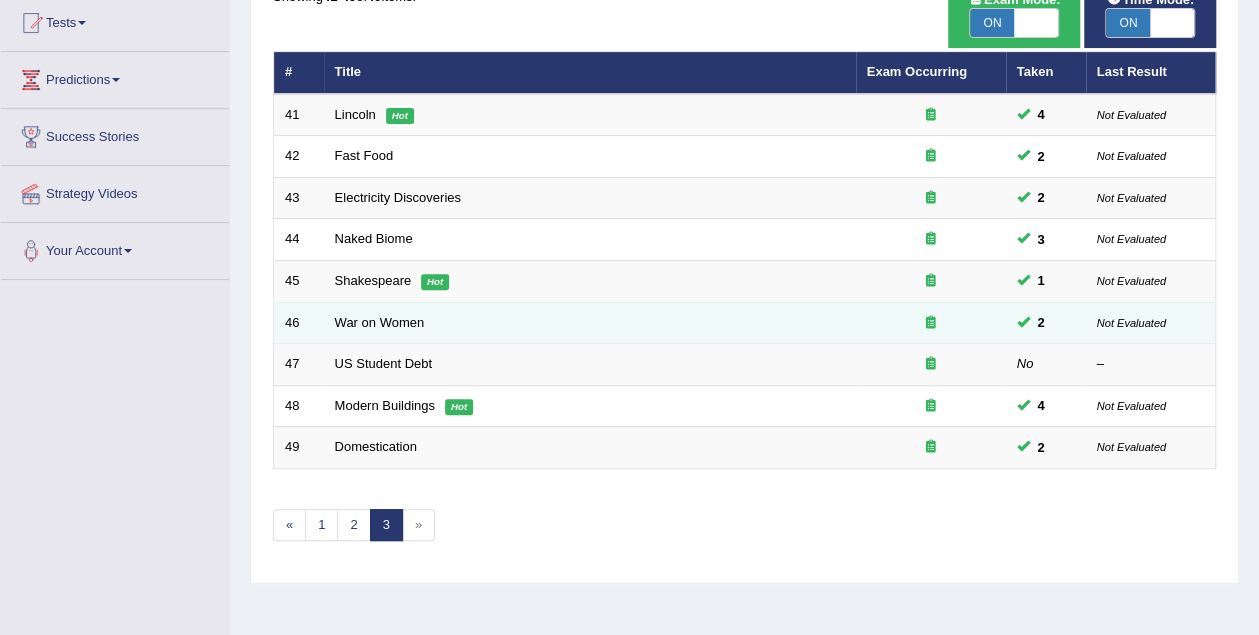 scroll, scrollTop: 166, scrollLeft: 0, axis: vertical 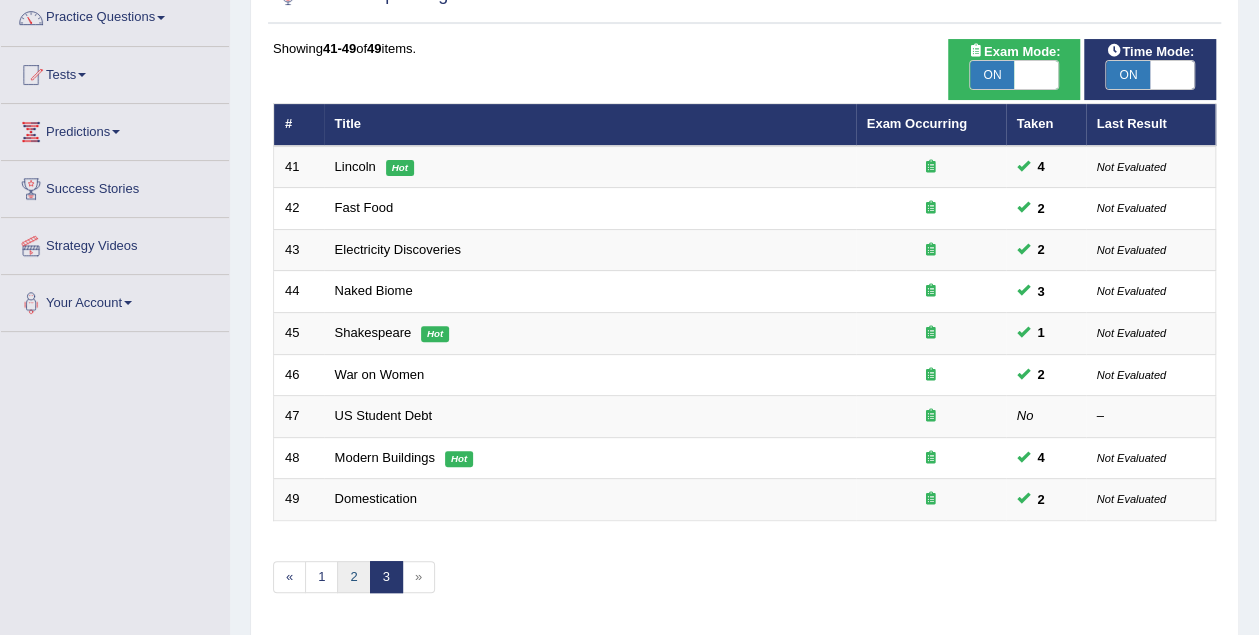 click on "2" at bounding box center (353, 577) 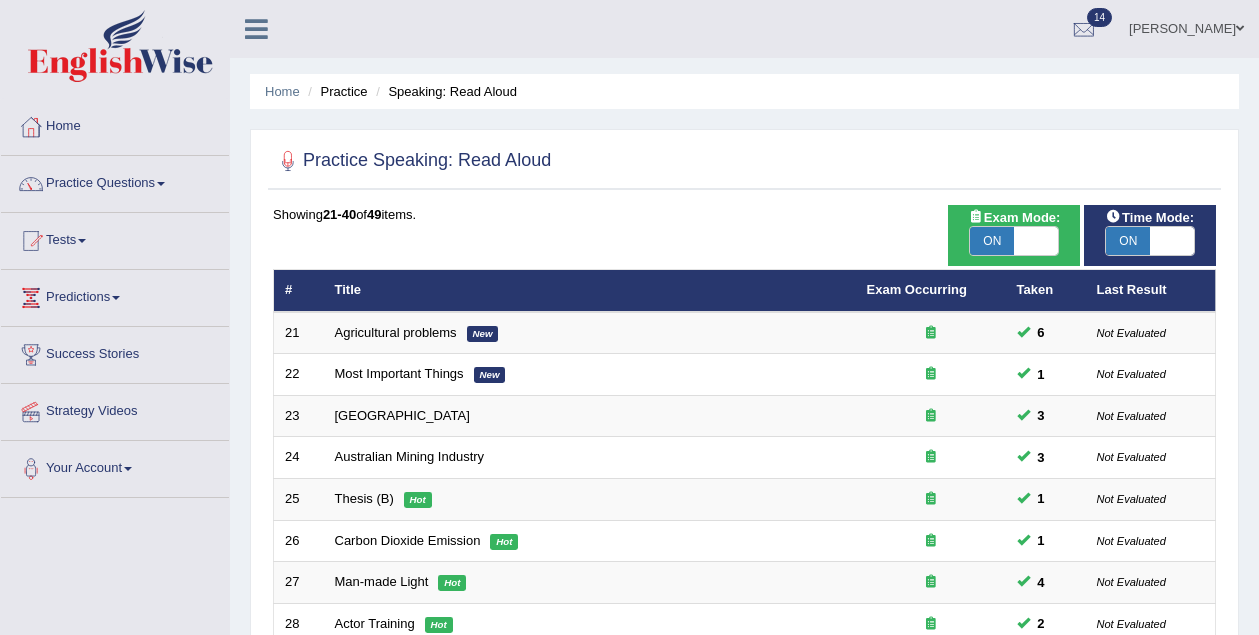 scroll, scrollTop: 0, scrollLeft: 0, axis: both 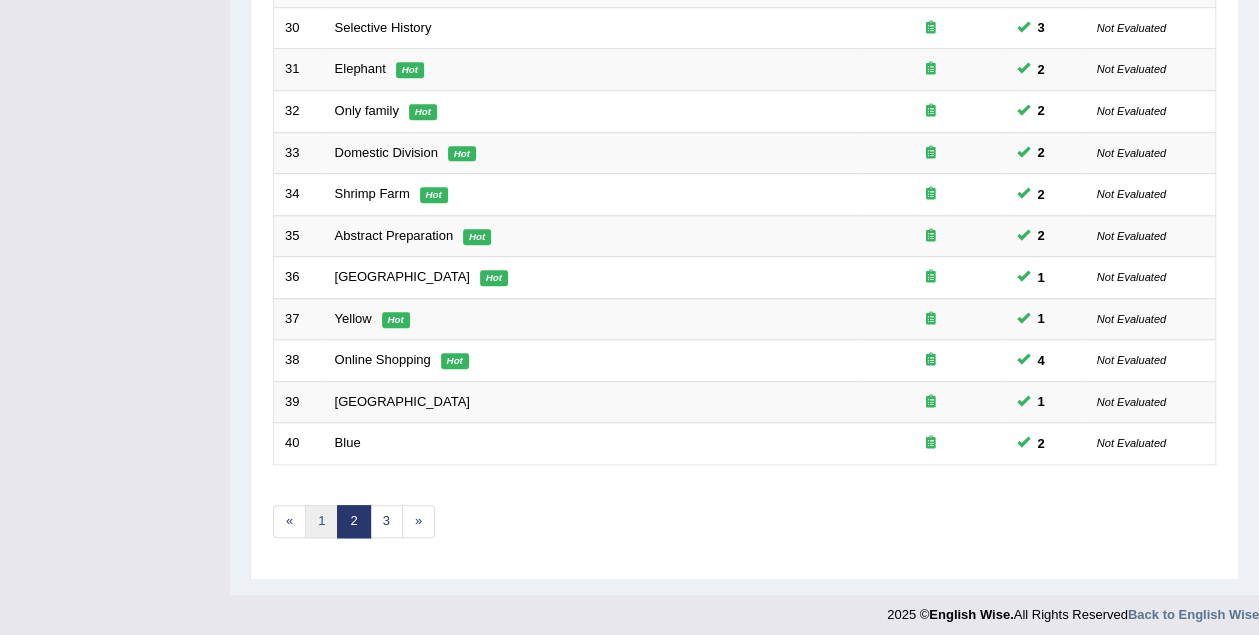 click on "1" at bounding box center (321, 521) 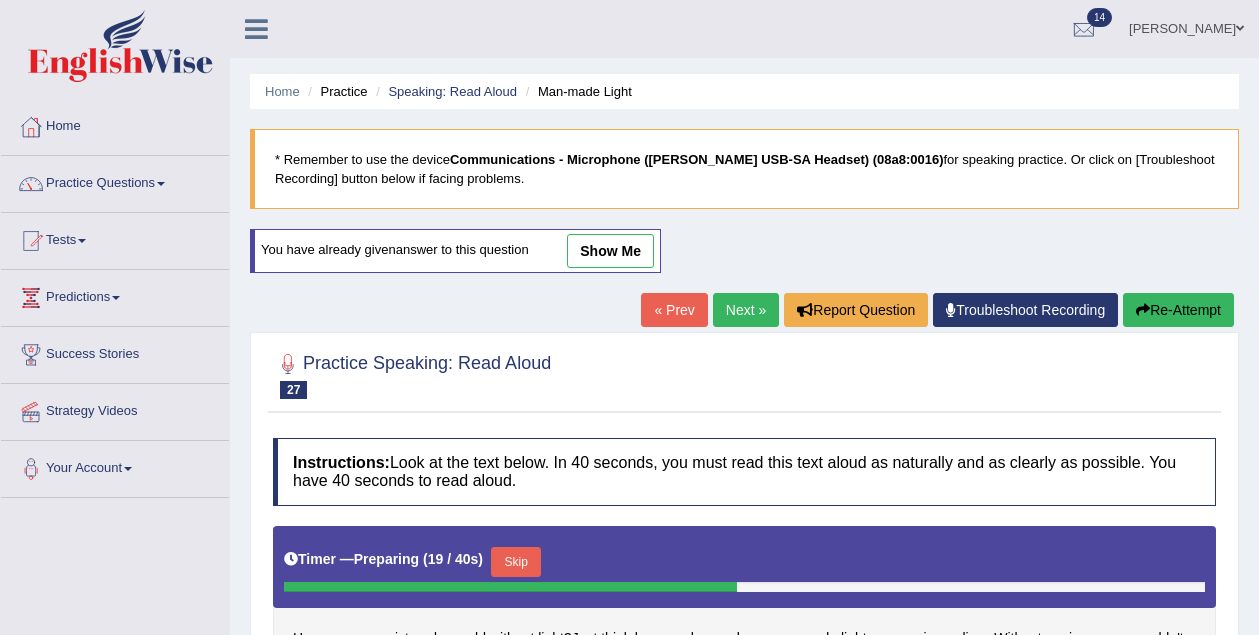 scroll, scrollTop: 0, scrollLeft: 0, axis: both 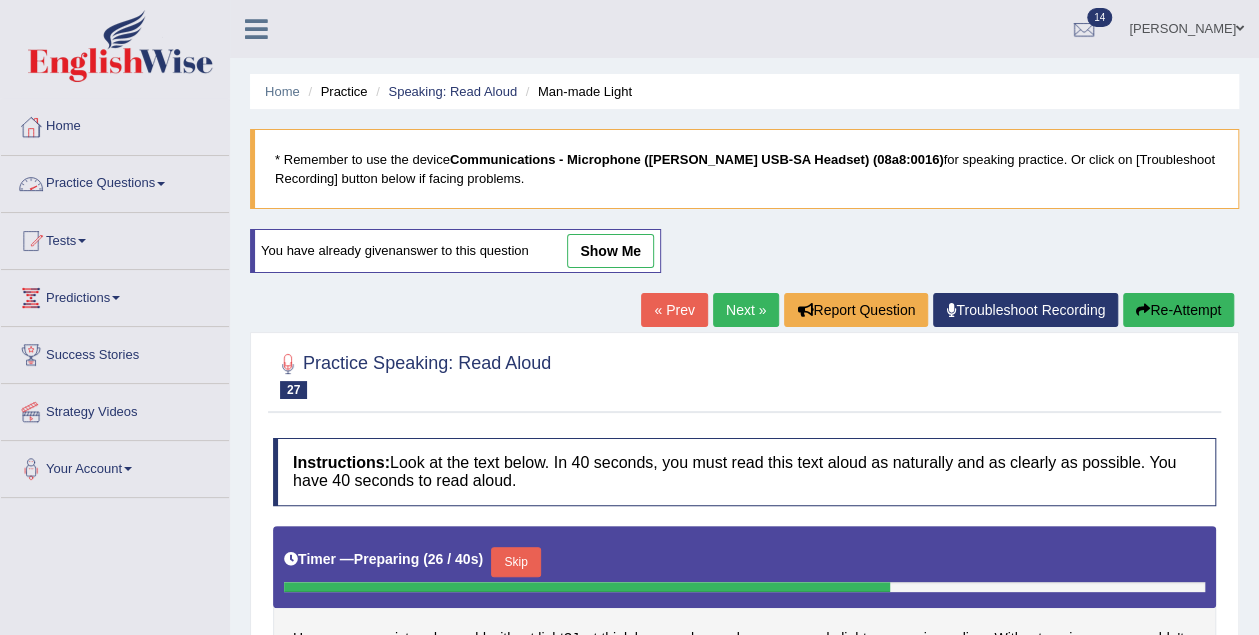 click on "Practice Questions" at bounding box center [115, 181] 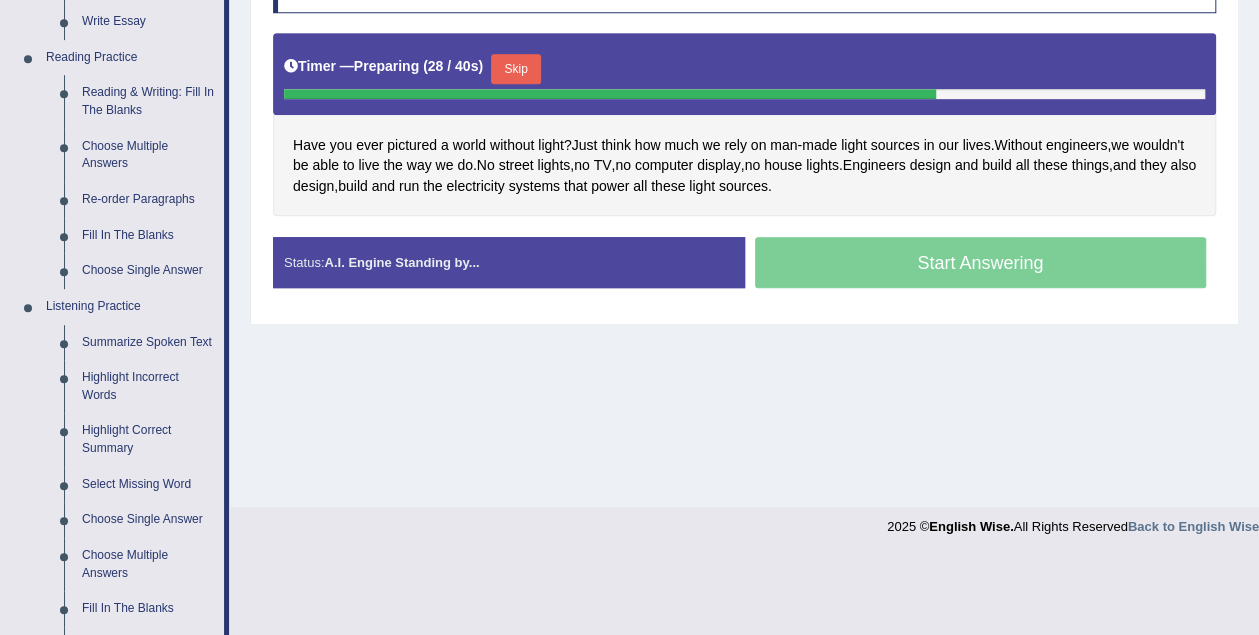 scroll, scrollTop: 500, scrollLeft: 0, axis: vertical 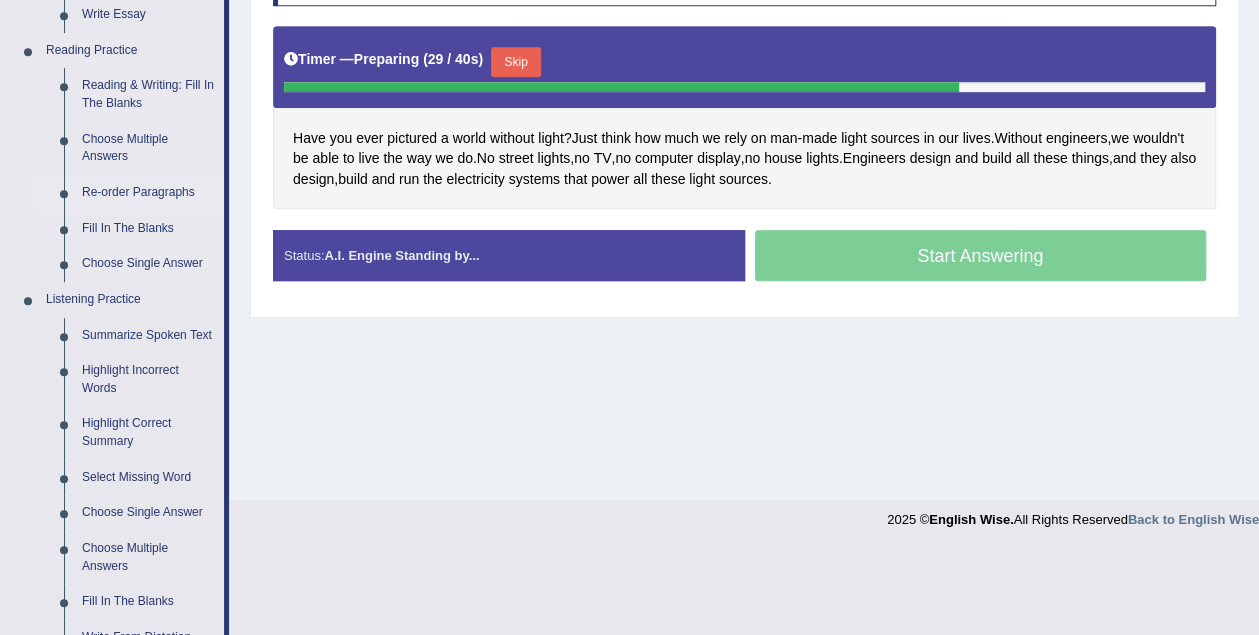 click on "Re-order Paragraphs" at bounding box center [148, 193] 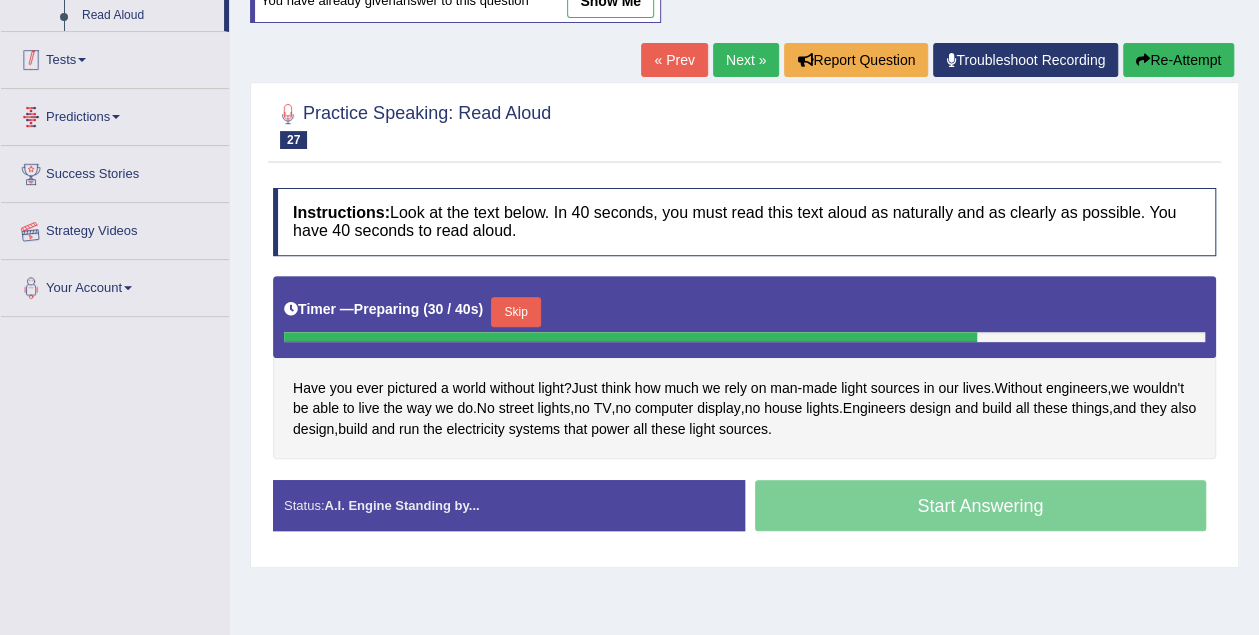 scroll, scrollTop: 337, scrollLeft: 0, axis: vertical 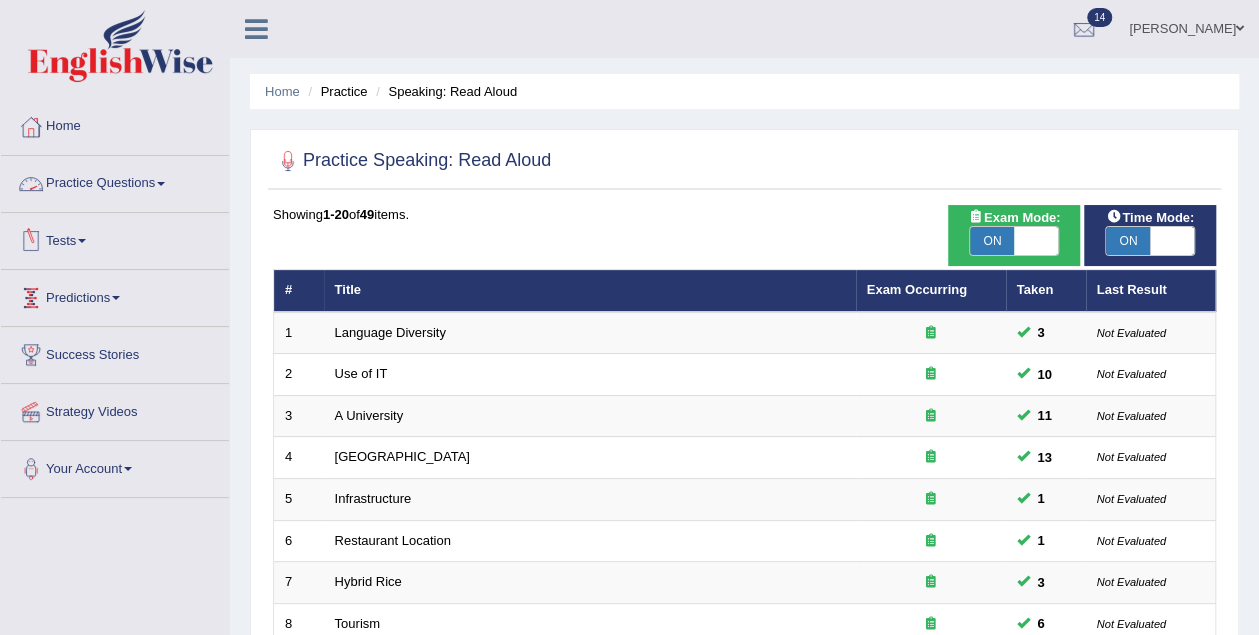 click on "Practice Questions" at bounding box center [115, 181] 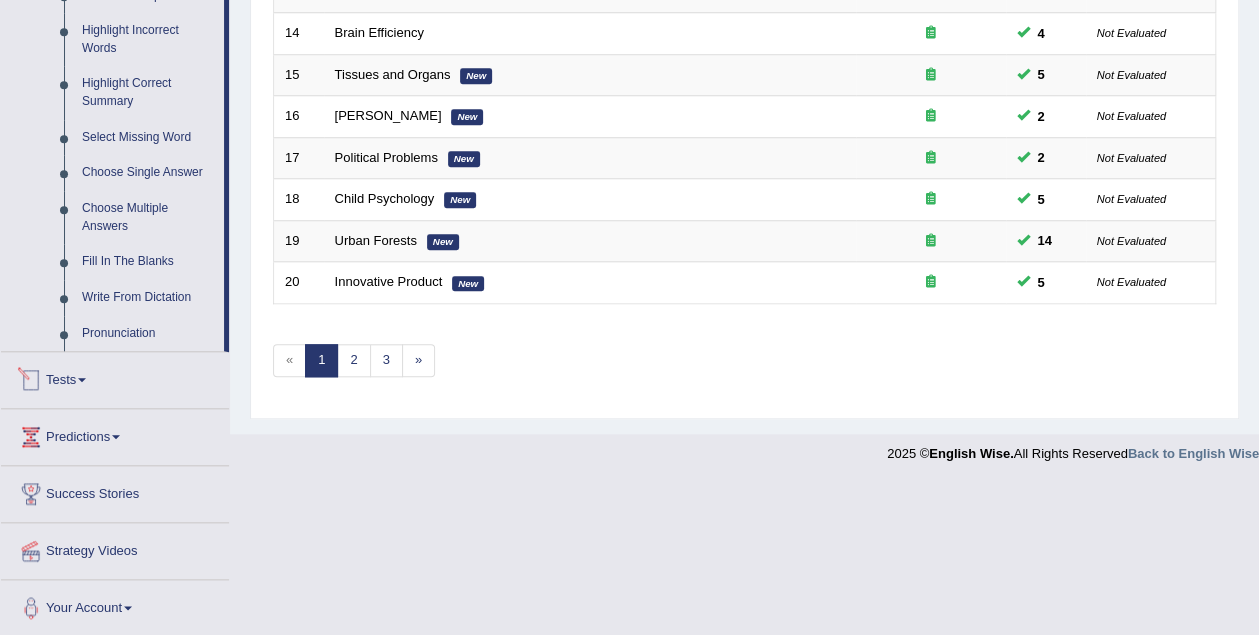 click on "Tests" at bounding box center [115, 377] 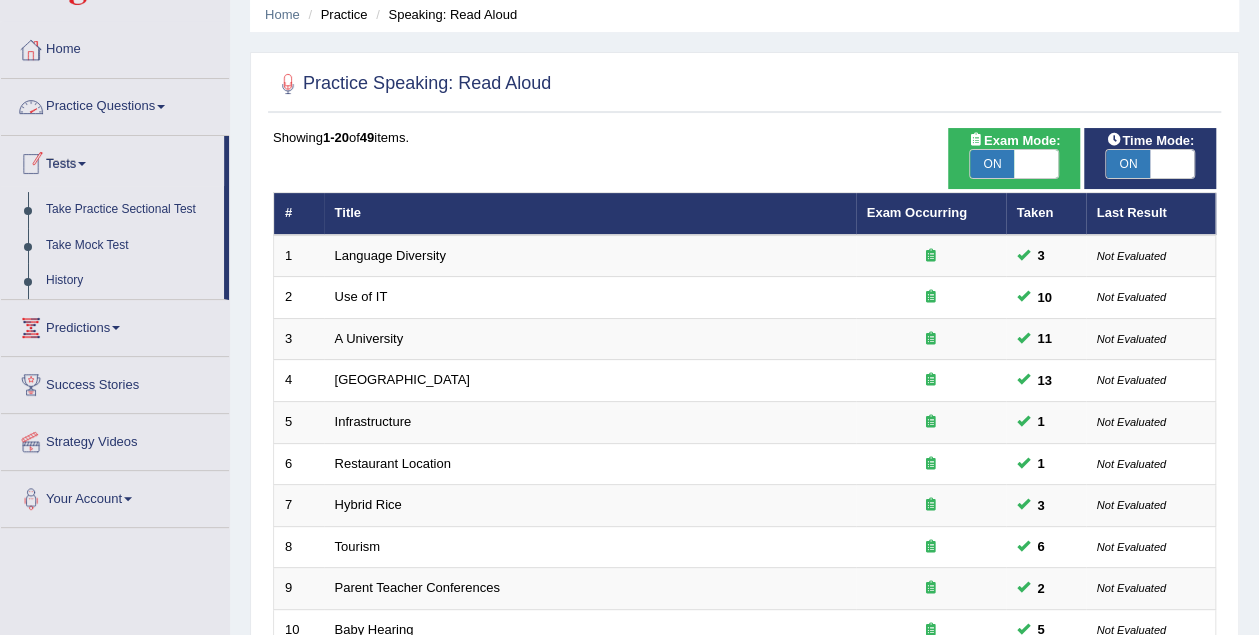 scroll, scrollTop: 0, scrollLeft: 0, axis: both 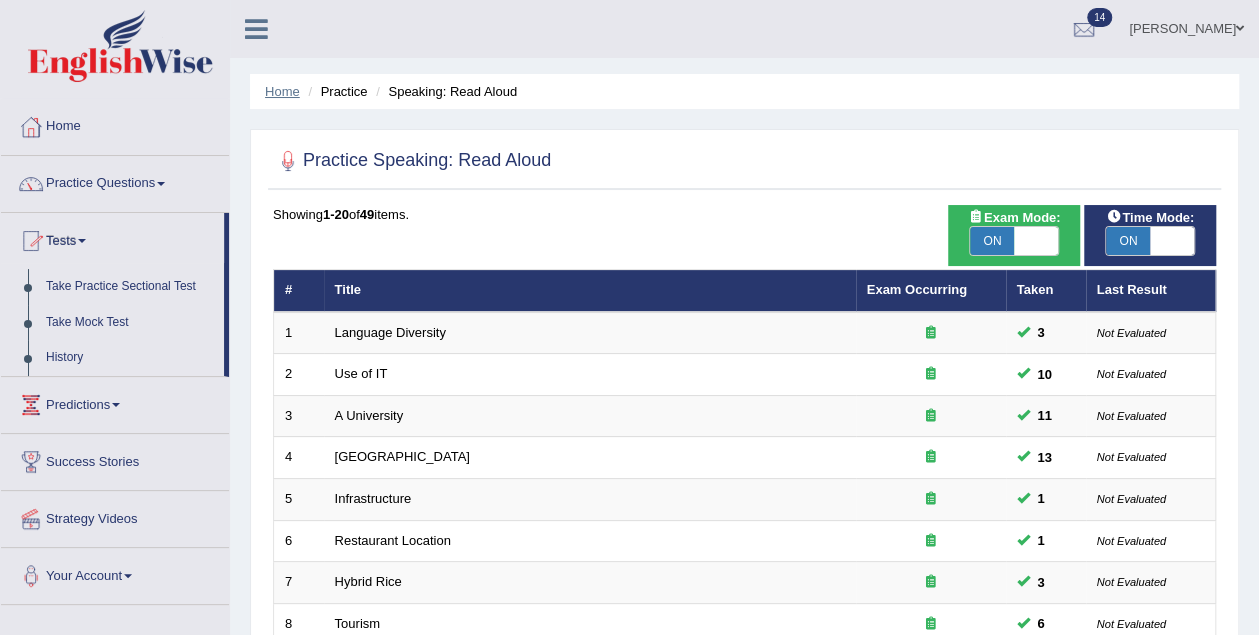 click on "Home" at bounding box center (282, 91) 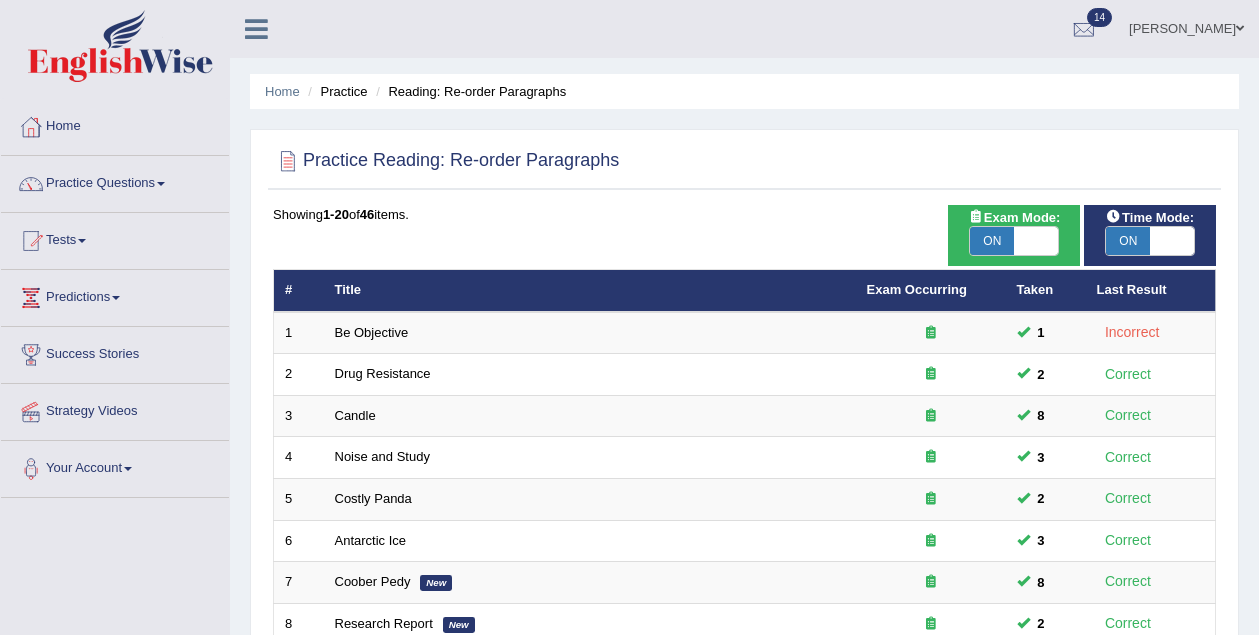 scroll, scrollTop: 0, scrollLeft: 0, axis: both 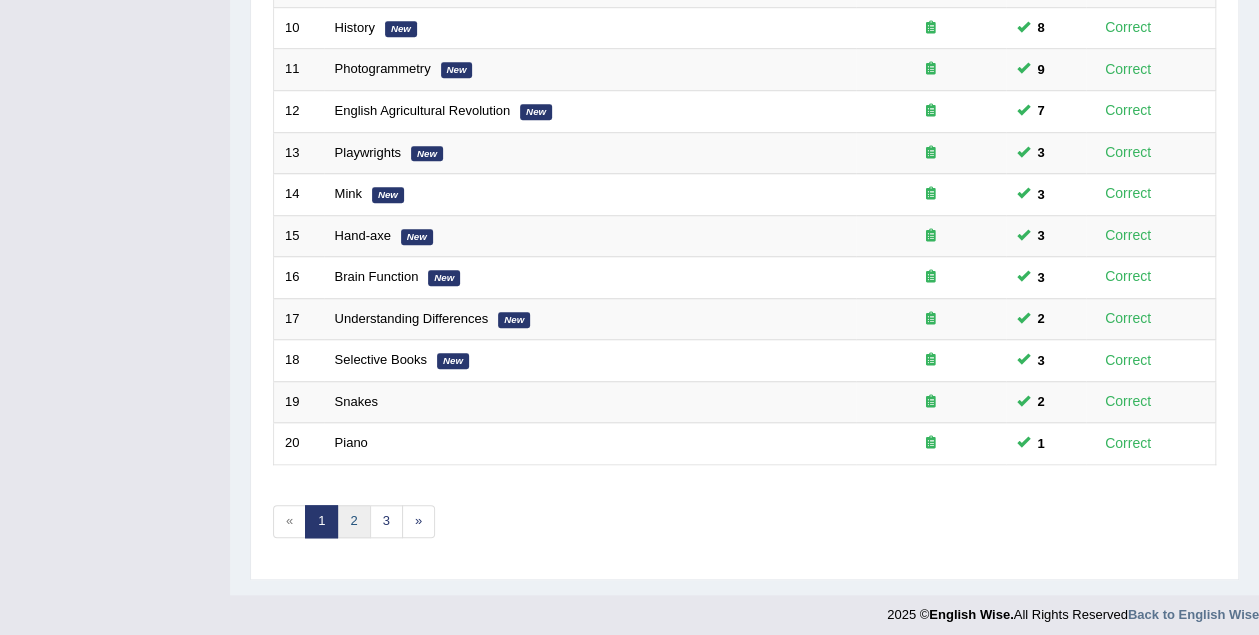 click on "2" at bounding box center (353, 521) 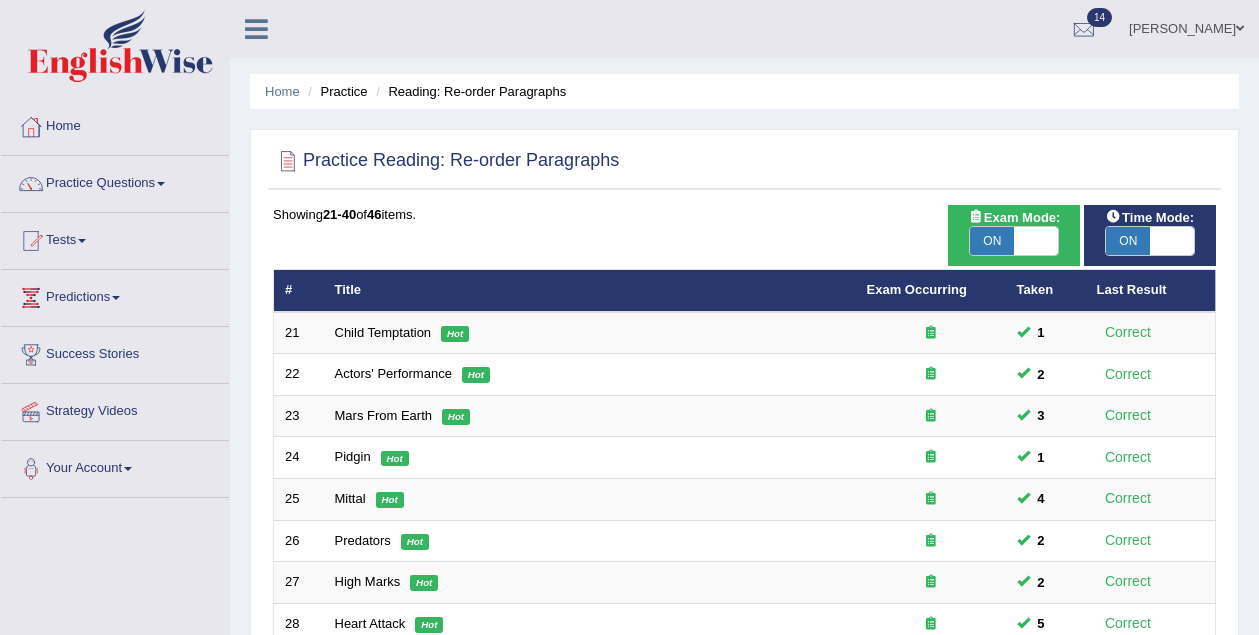 scroll, scrollTop: 0, scrollLeft: 0, axis: both 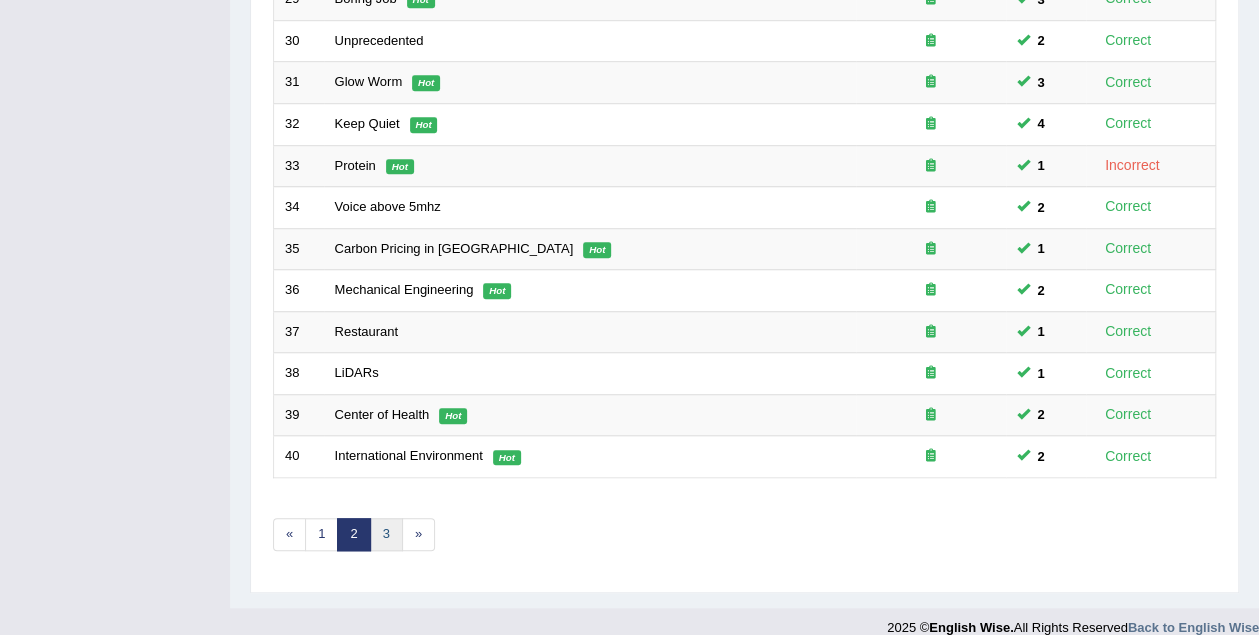 click on "3" at bounding box center [386, 534] 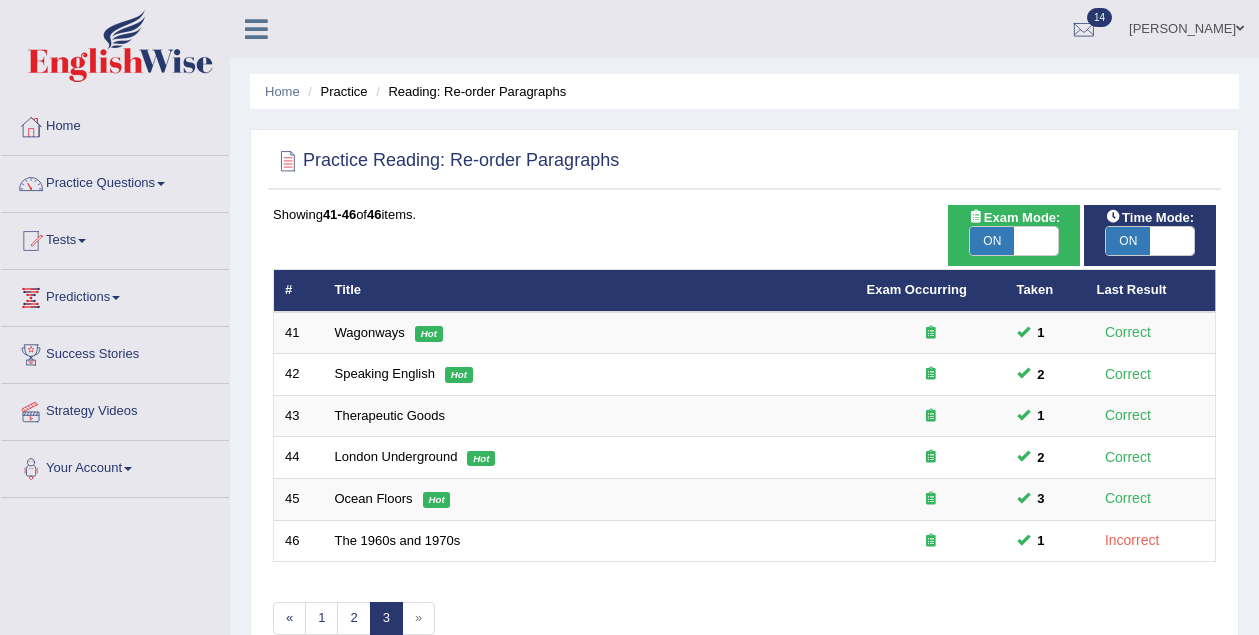 scroll, scrollTop: 0, scrollLeft: 0, axis: both 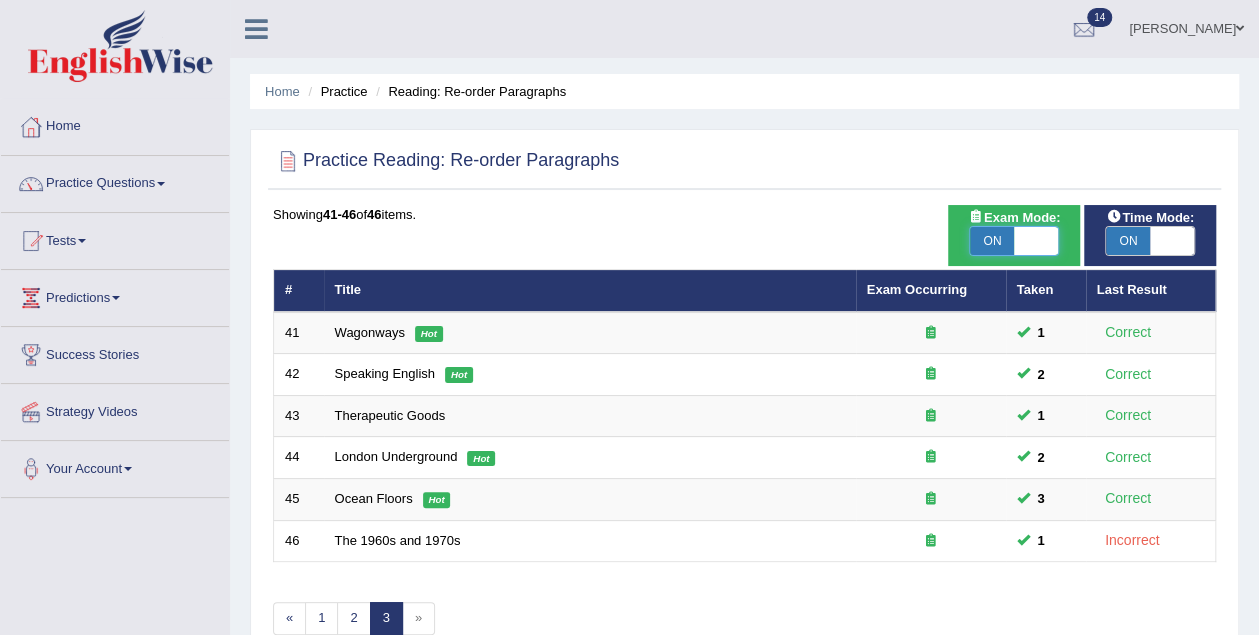 click at bounding box center (1036, 241) 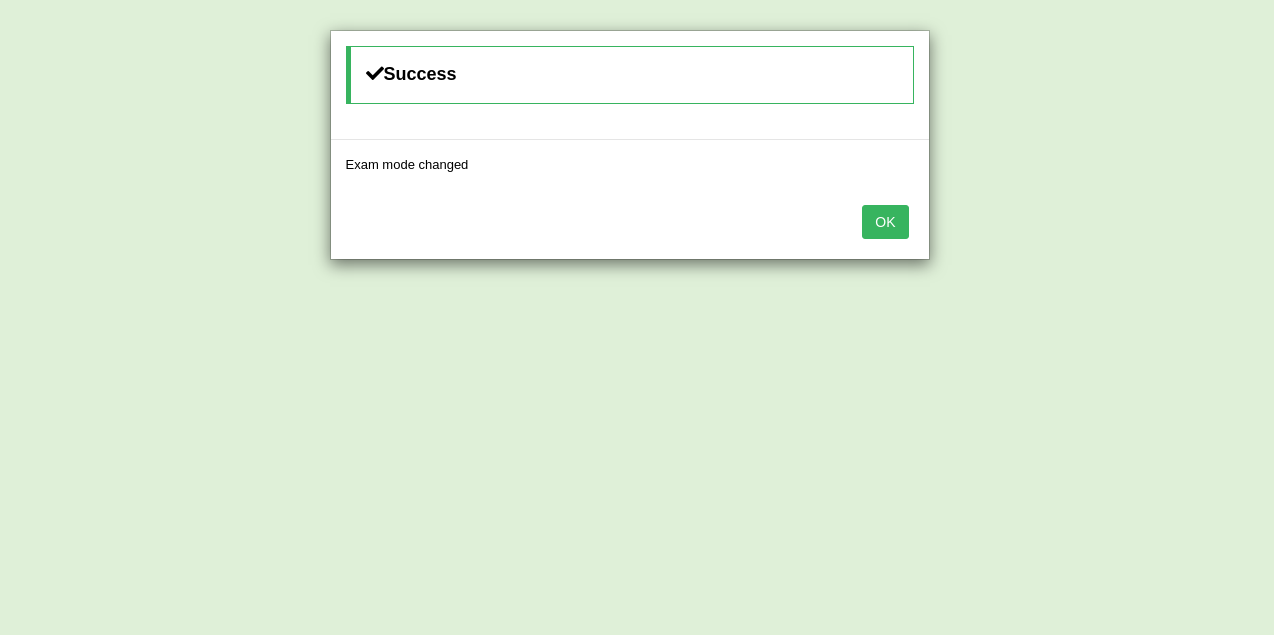 click on "OK" at bounding box center (885, 222) 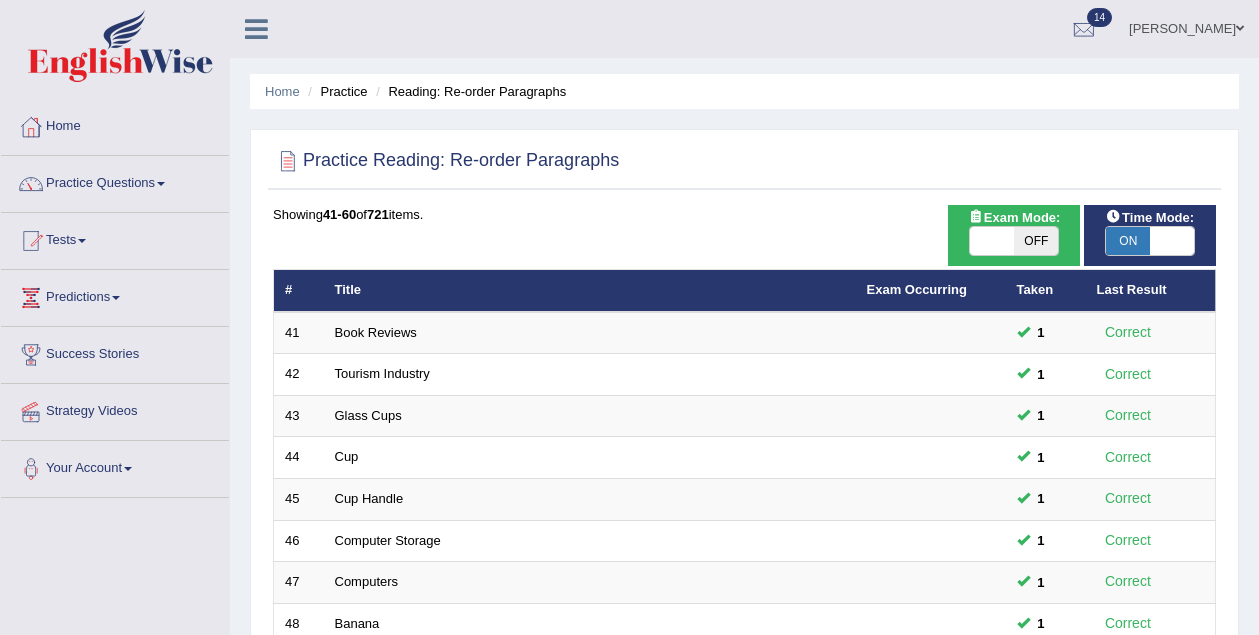 scroll, scrollTop: 0, scrollLeft: 0, axis: both 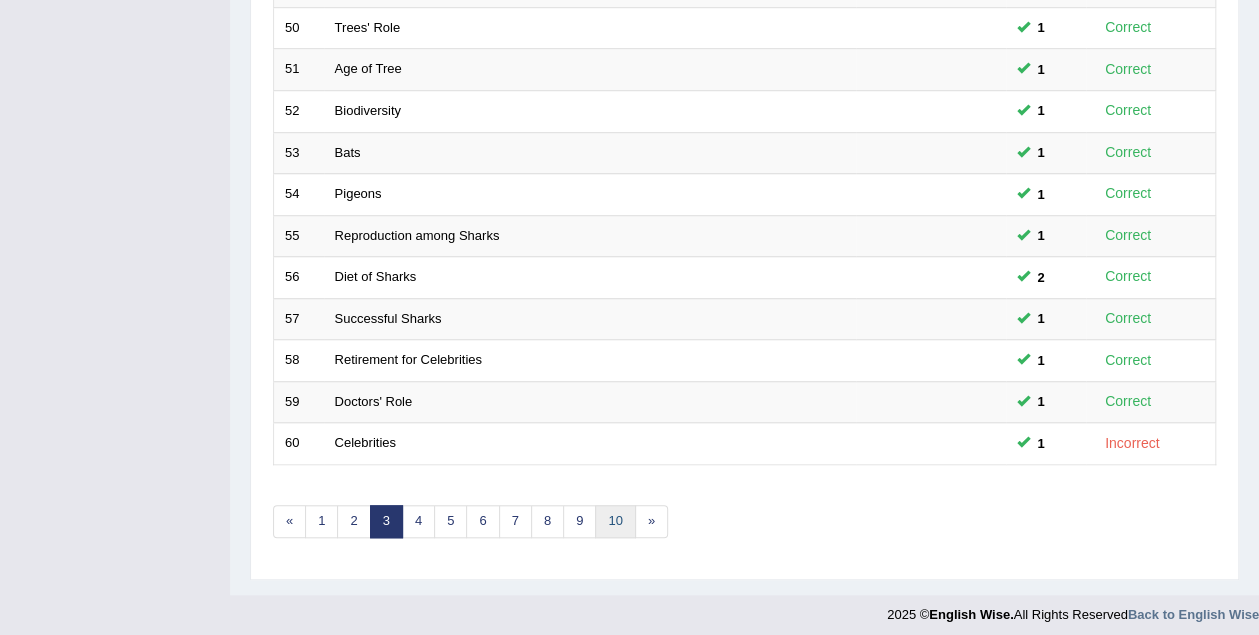 click on "10" at bounding box center (615, 521) 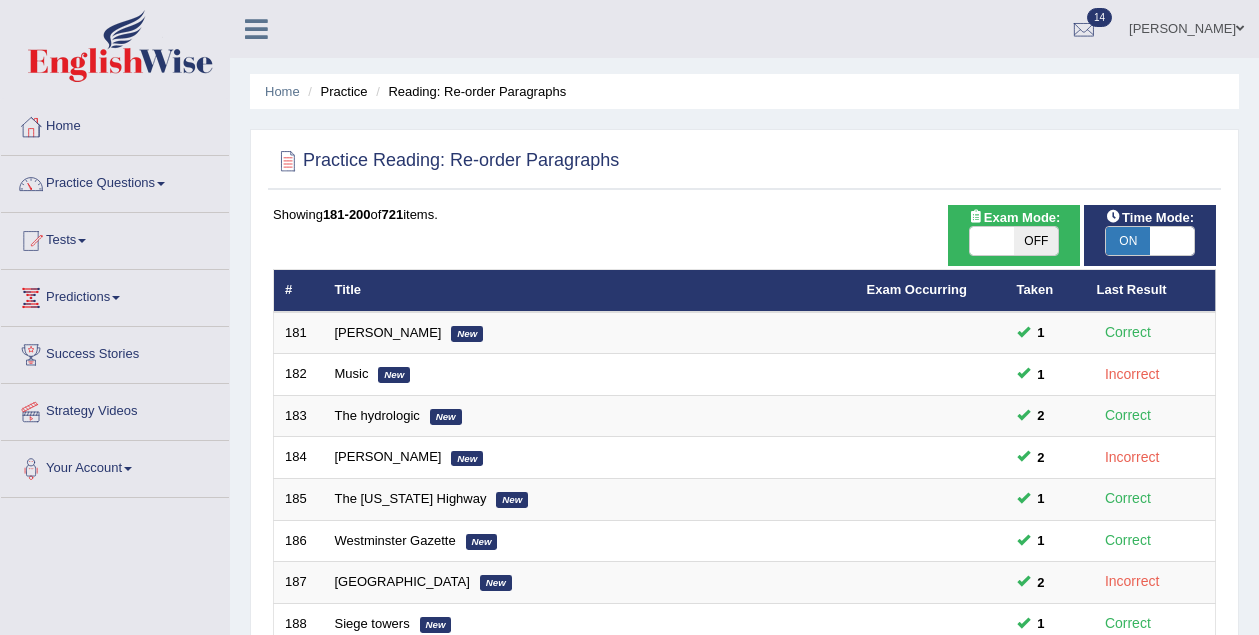 scroll, scrollTop: 679, scrollLeft: 0, axis: vertical 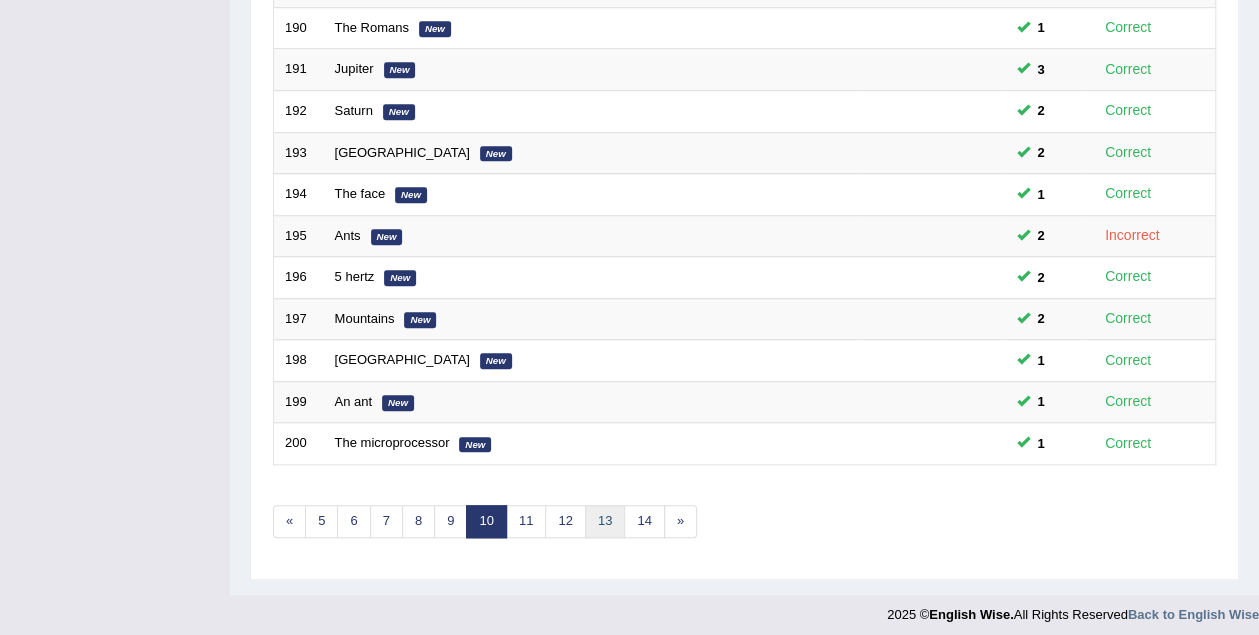 click on "13" at bounding box center [605, 521] 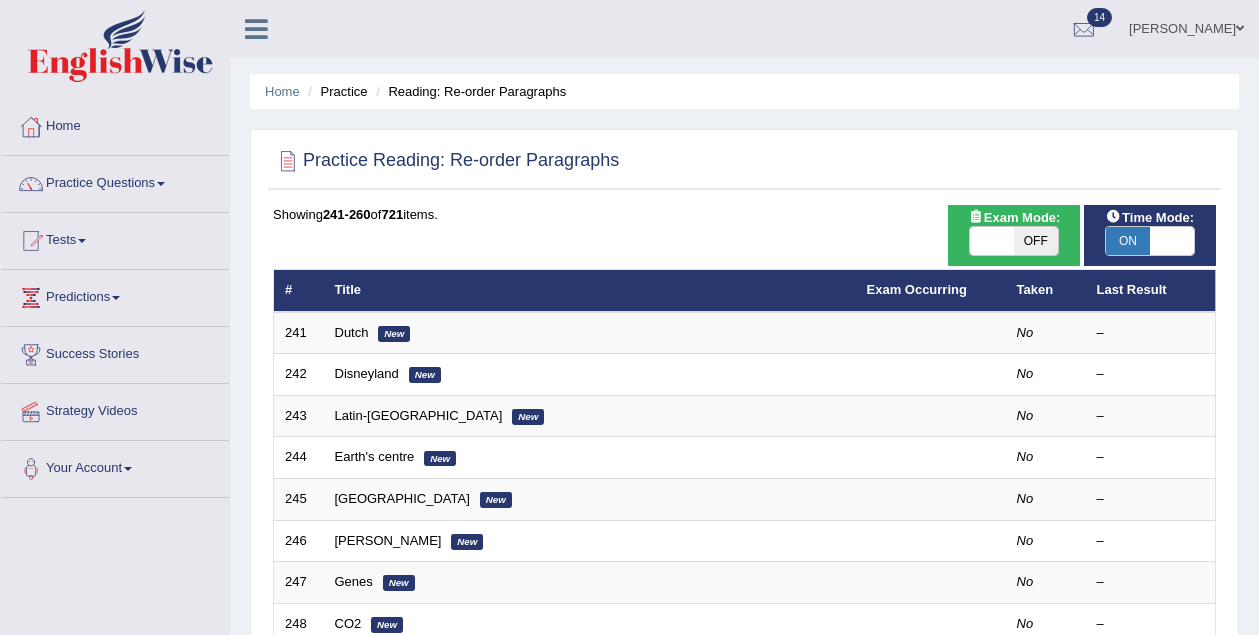scroll, scrollTop: 0, scrollLeft: 0, axis: both 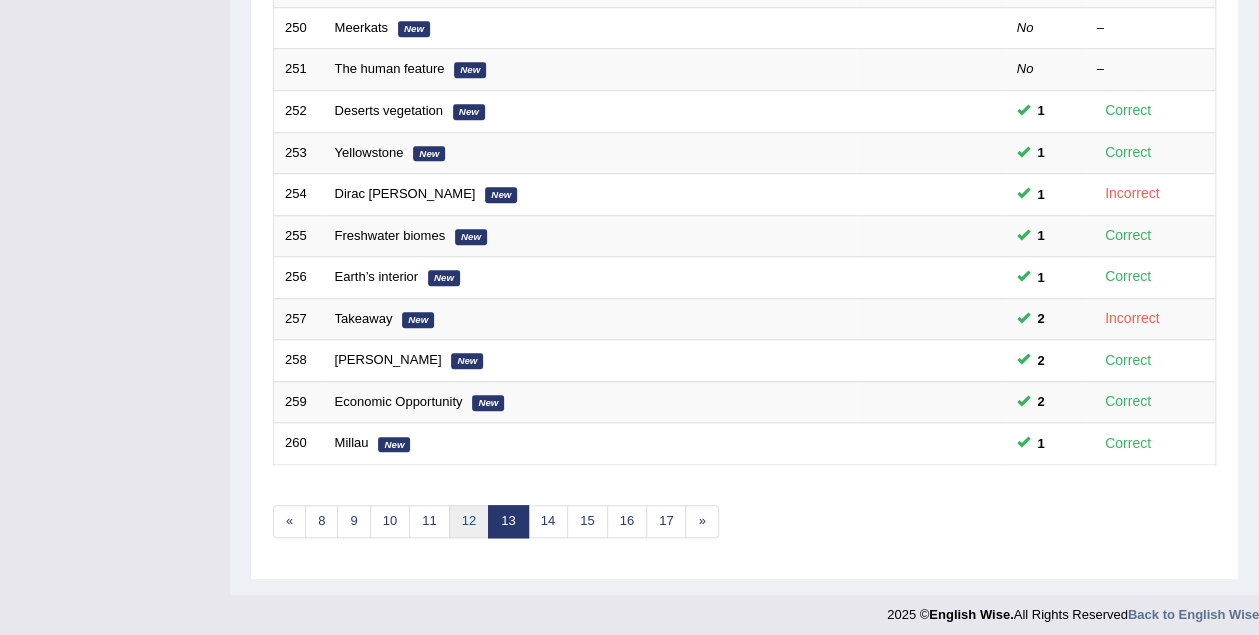 click on "12" at bounding box center (469, 521) 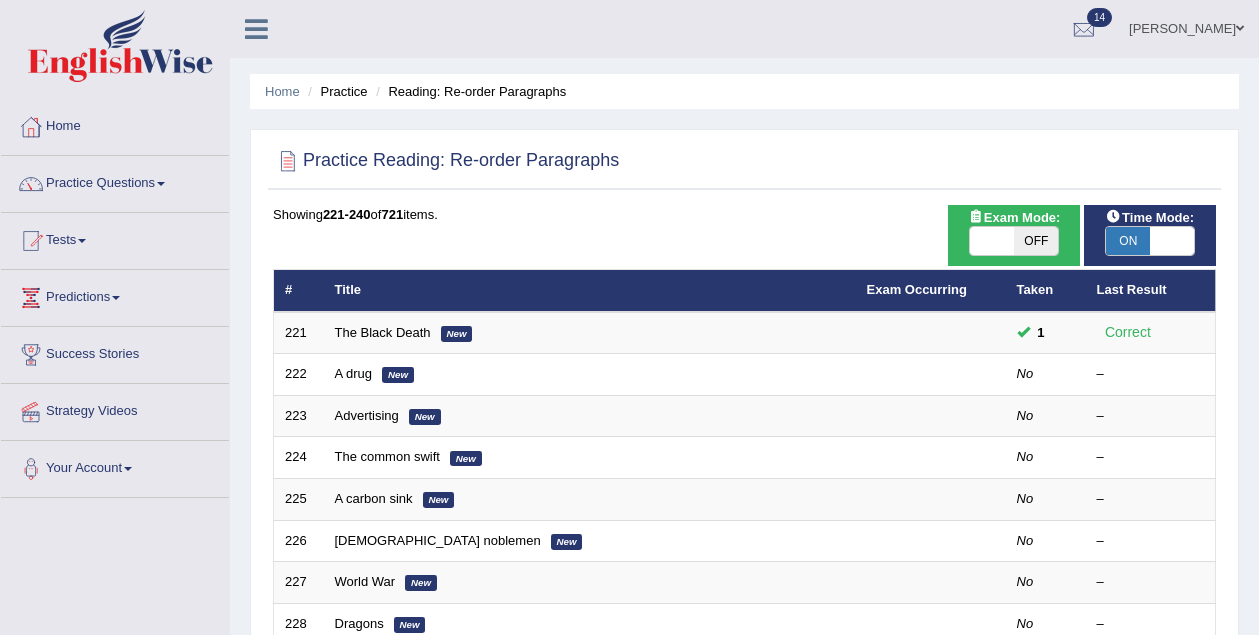 scroll, scrollTop: 0, scrollLeft: 0, axis: both 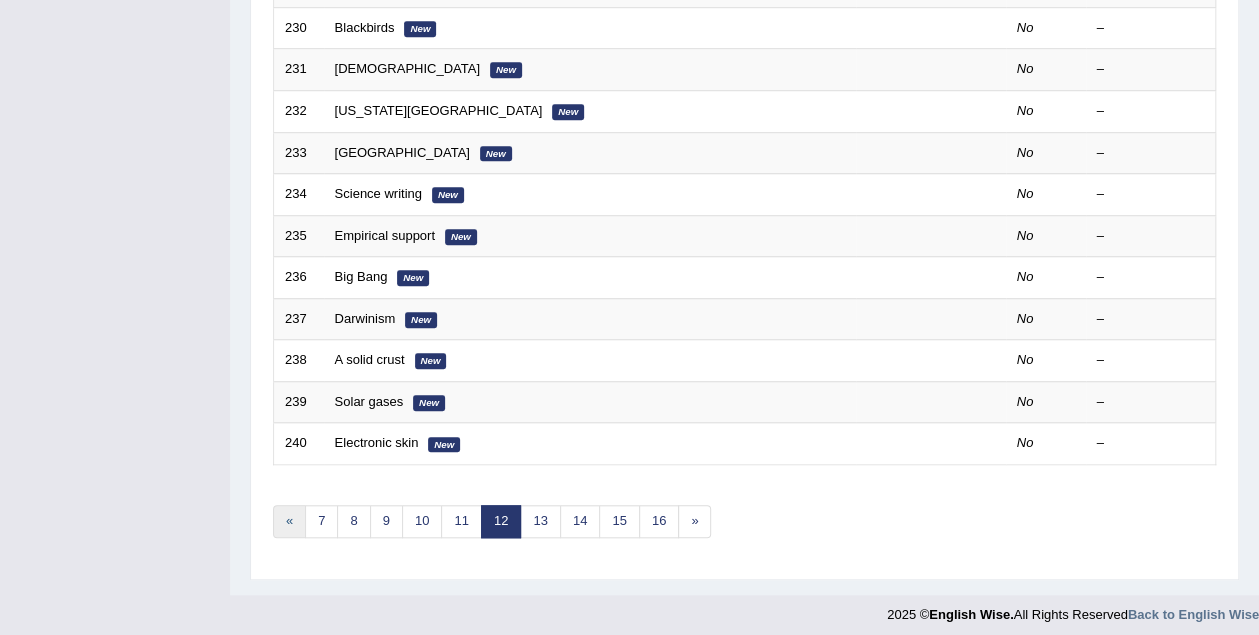 click on "«" at bounding box center (289, 521) 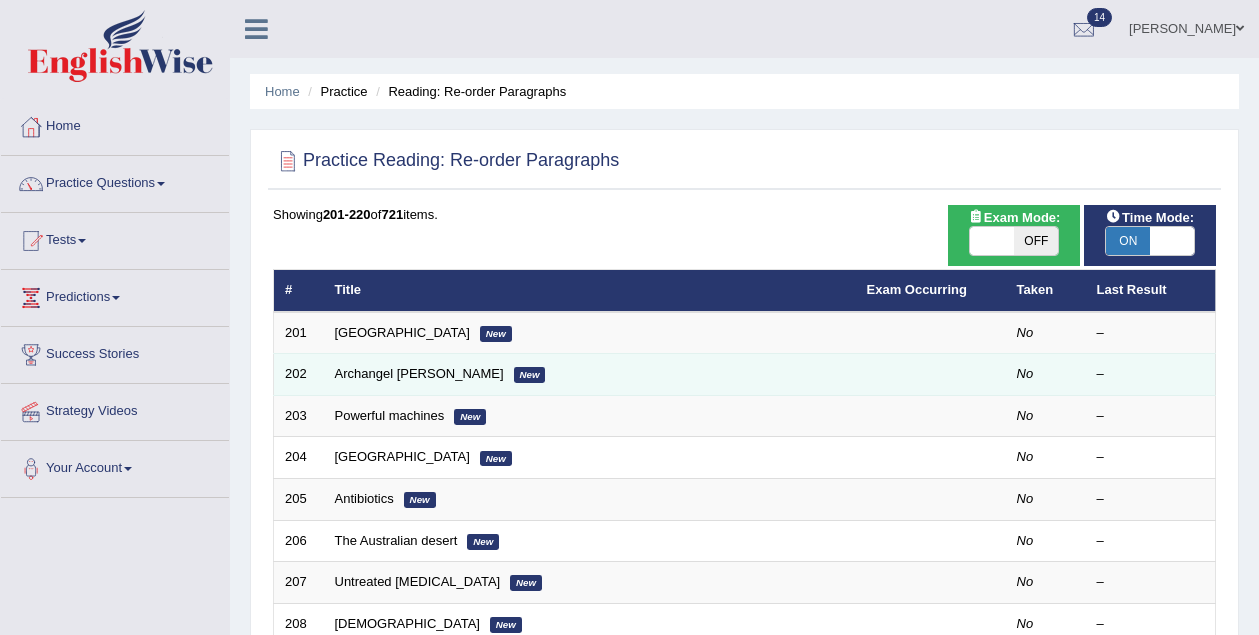 scroll, scrollTop: 0, scrollLeft: 0, axis: both 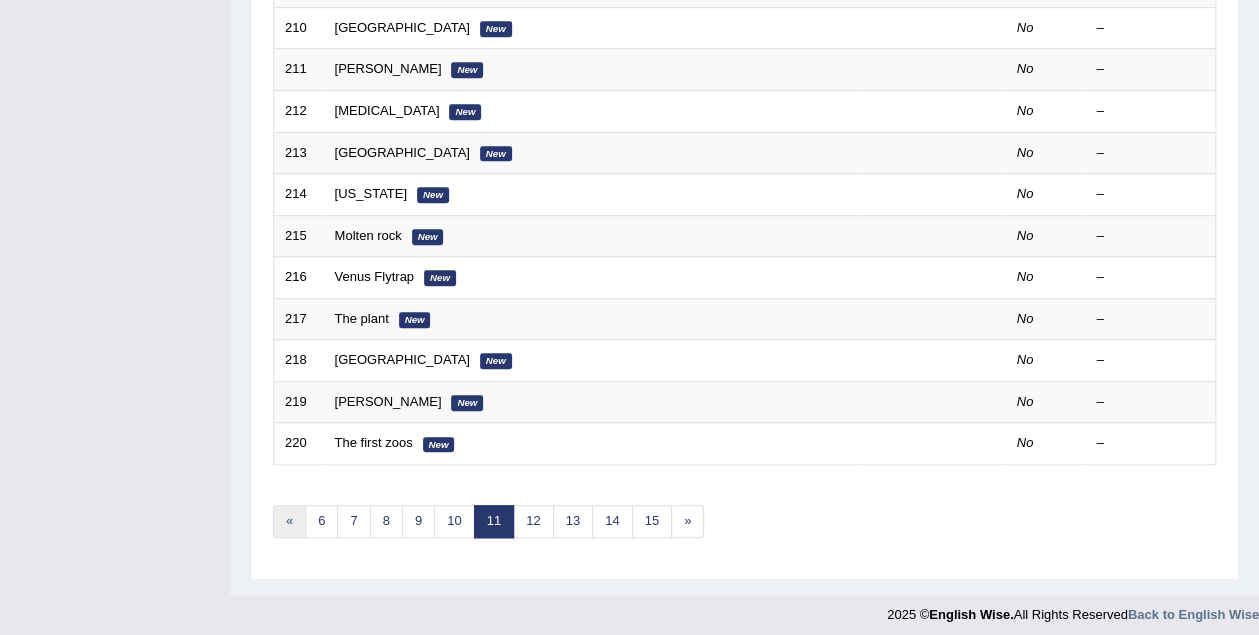 click on "«" at bounding box center (289, 521) 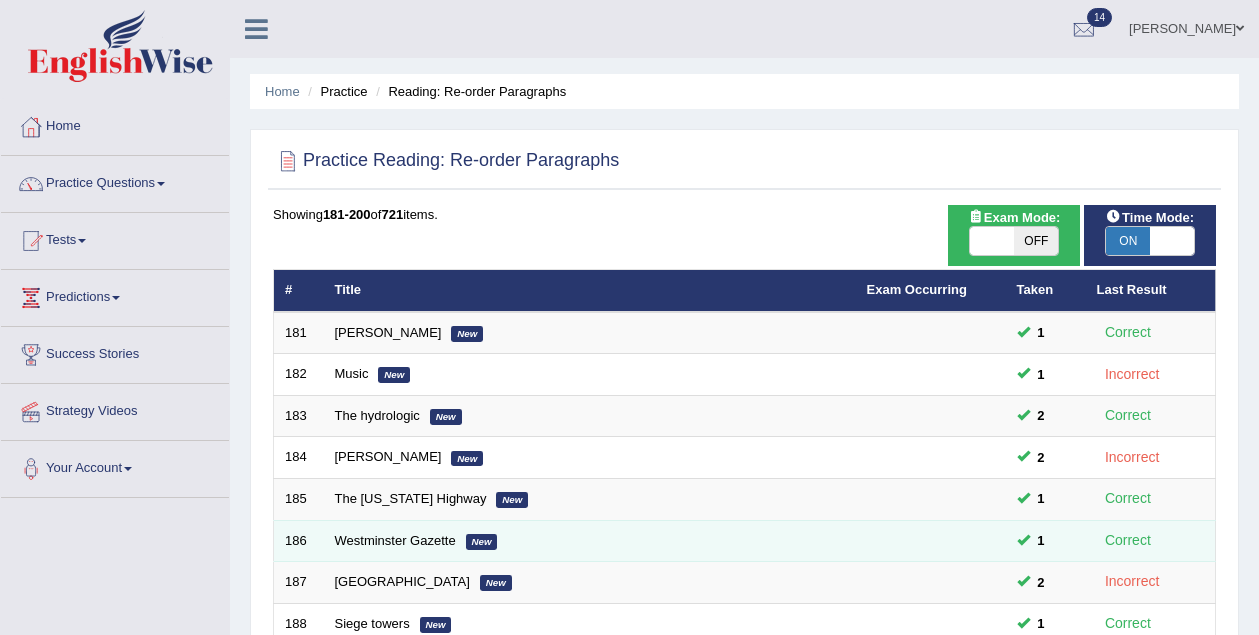 scroll, scrollTop: 0, scrollLeft: 0, axis: both 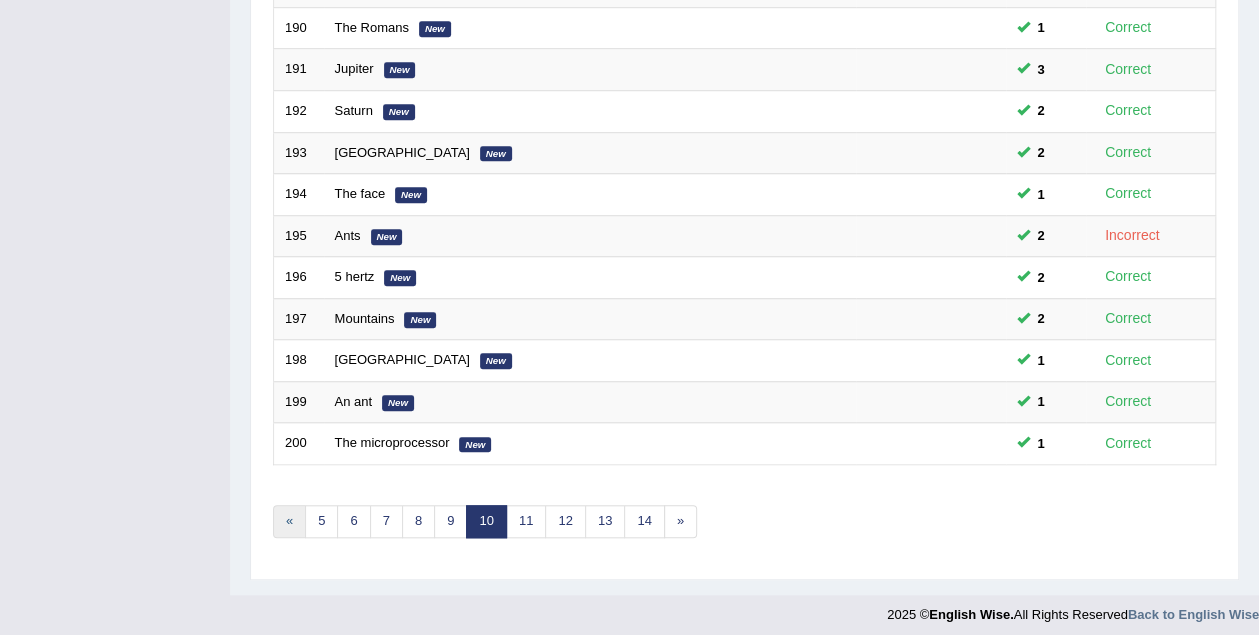 click on "«" at bounding box center [289, 521] 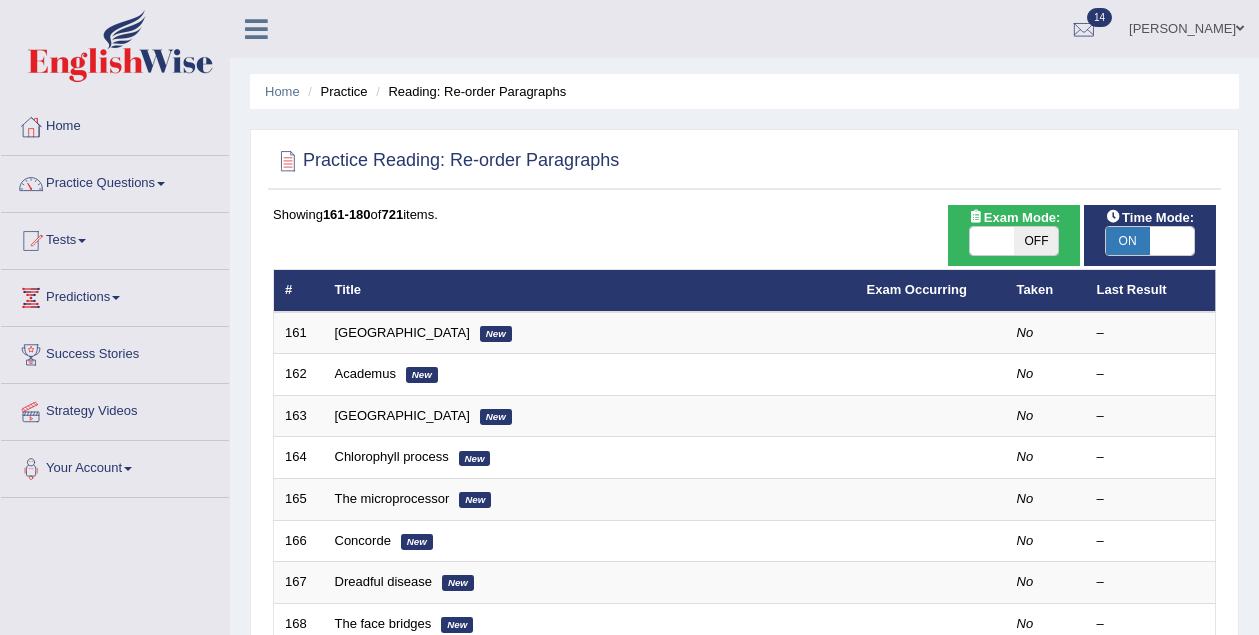 scroll, scrollTop: 107, scrollLeft: 0, axis: vertical 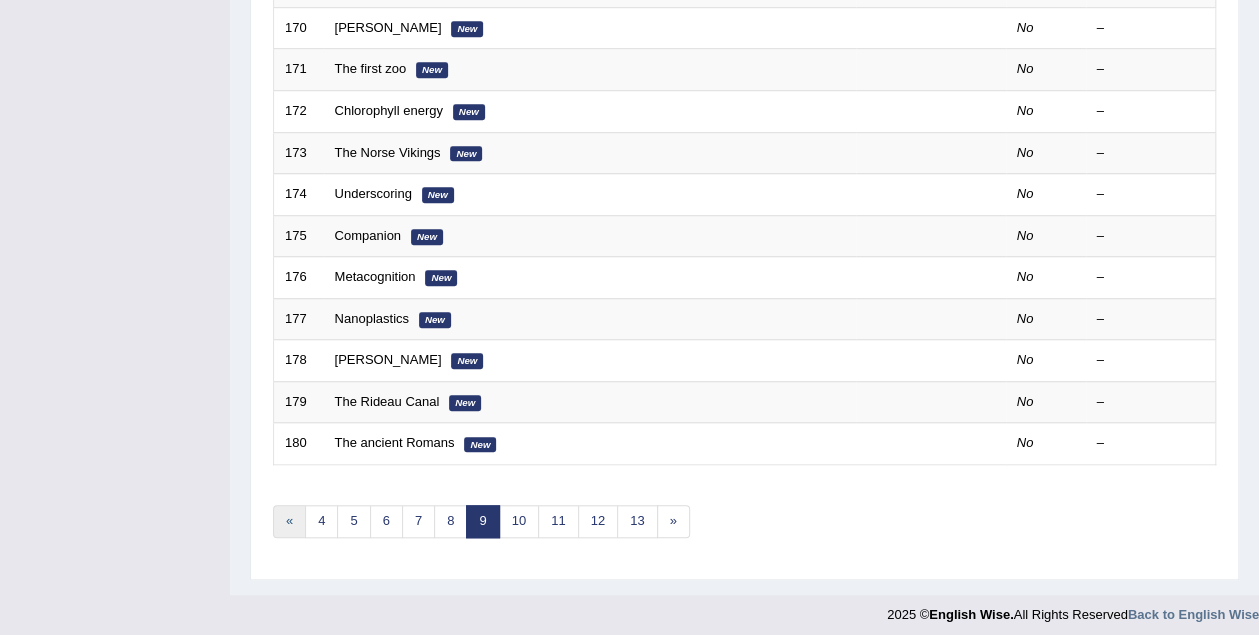 click on "«" at bounding box center [289, 521] 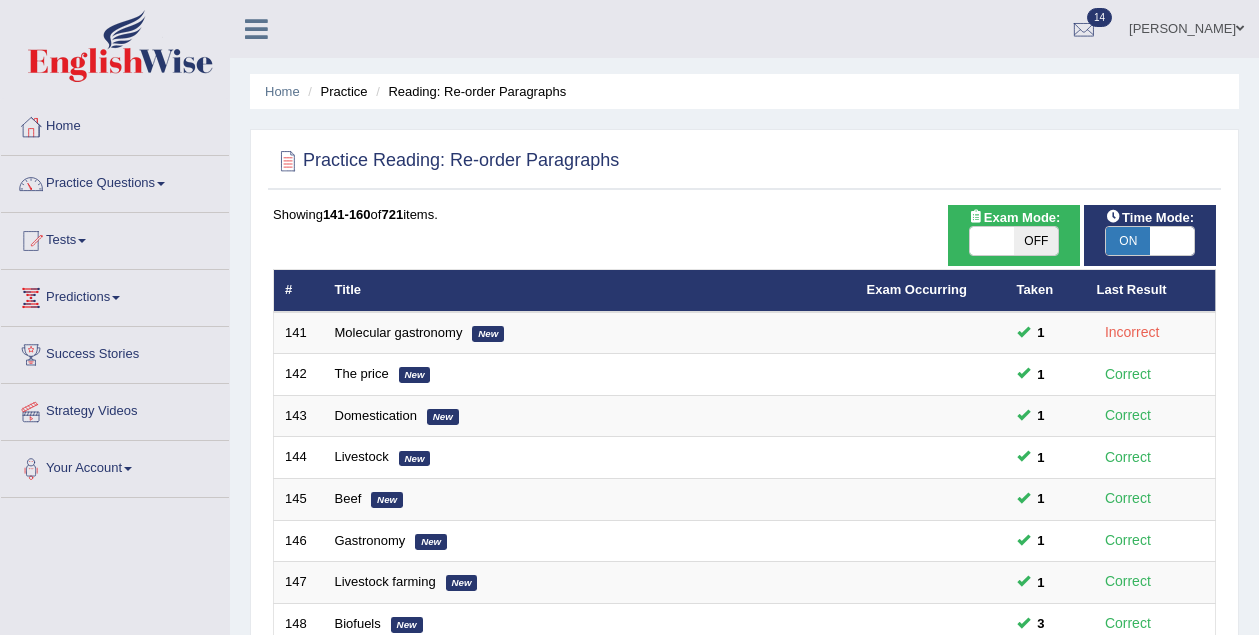 scroll, scrollTop: 0, scrollLeft: 0, axis: both 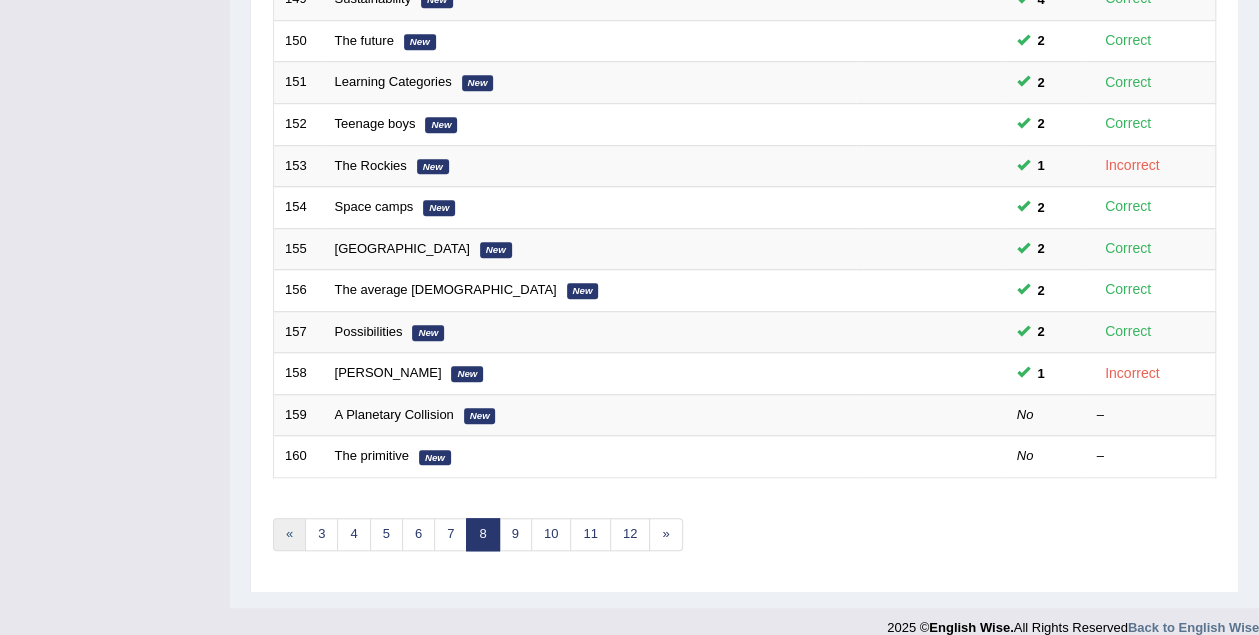 click on "«" at bounding box center [289, 534] 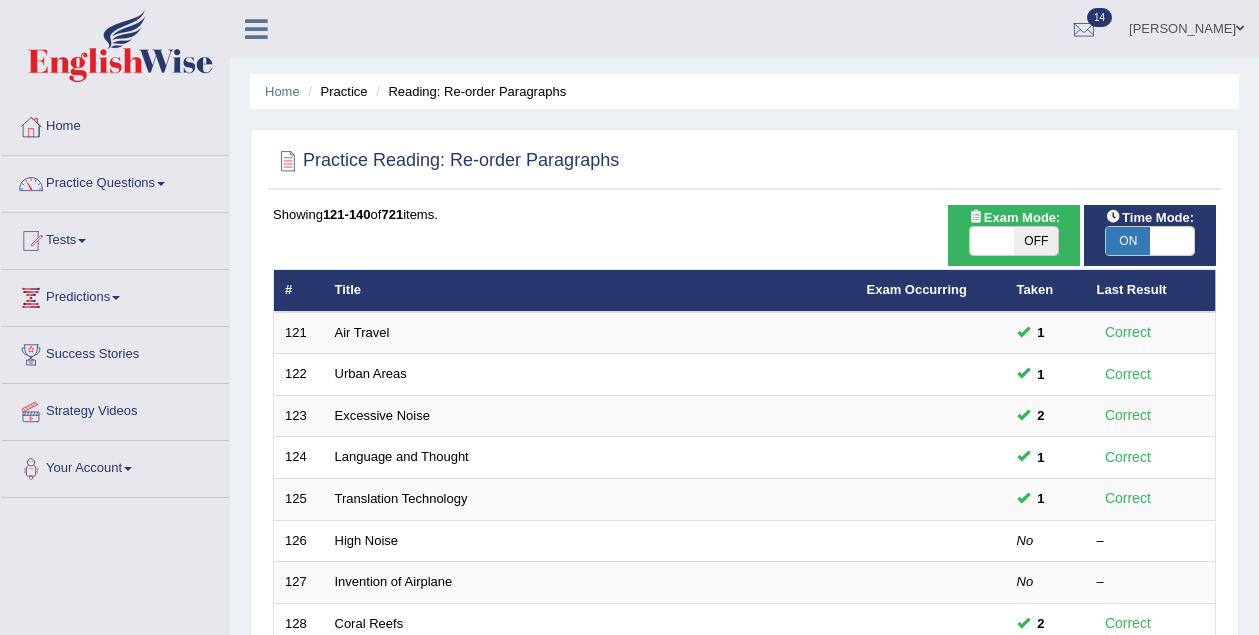scroll, scrollTop: 0, scrollLeft: 0, axis: both 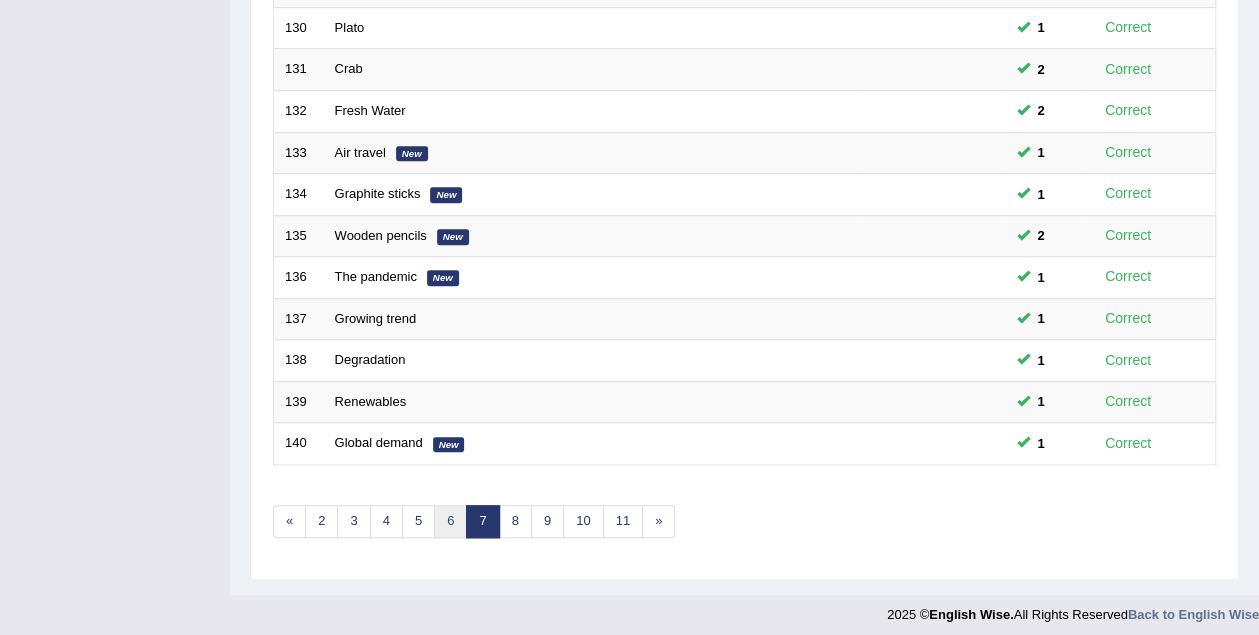 click on "6" at bounding box center [450, 521] 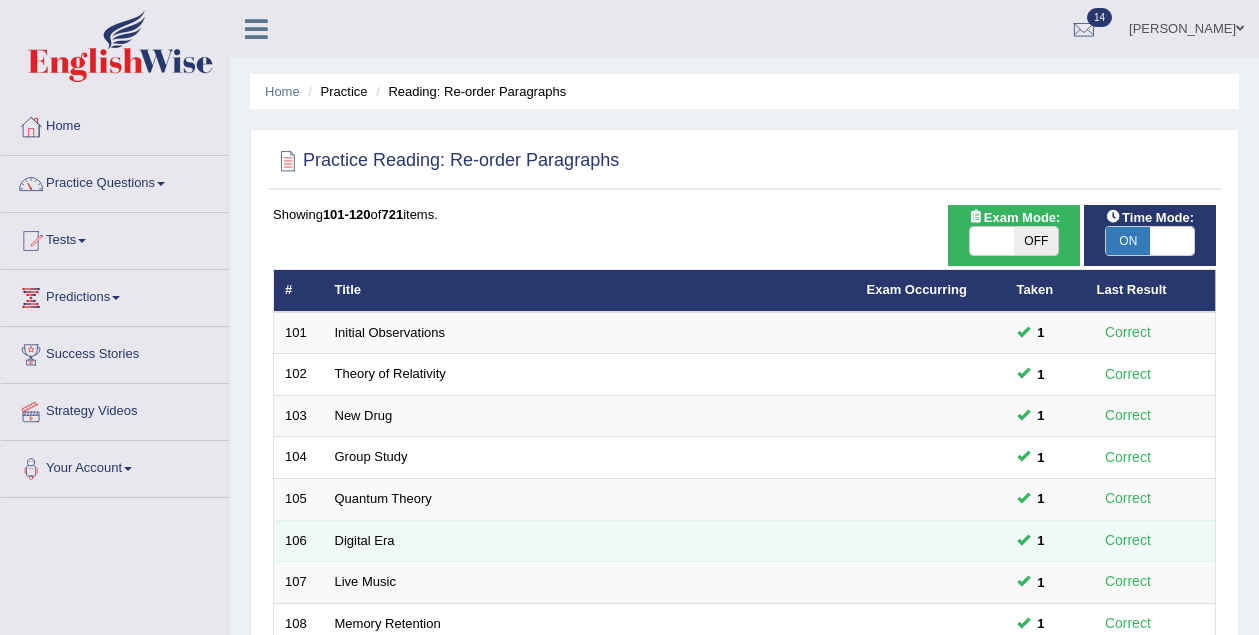scroll, scrollTop: 0, scrollLeft: 0, axis: both 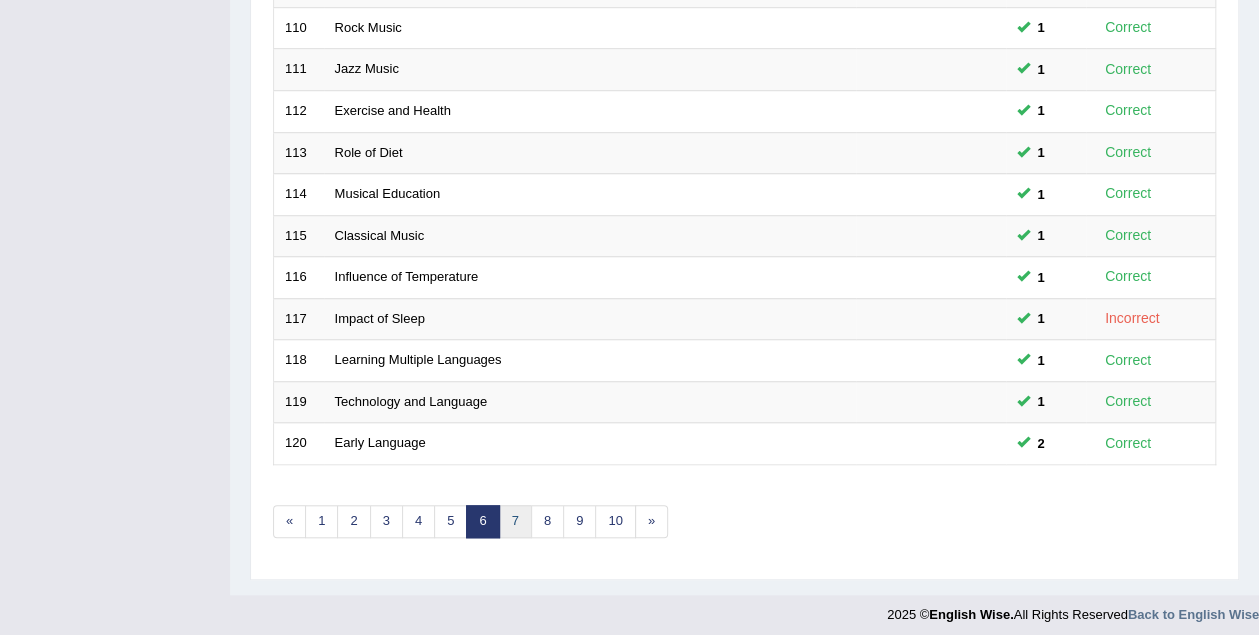 click on "7" at bounding box center [515, 521] 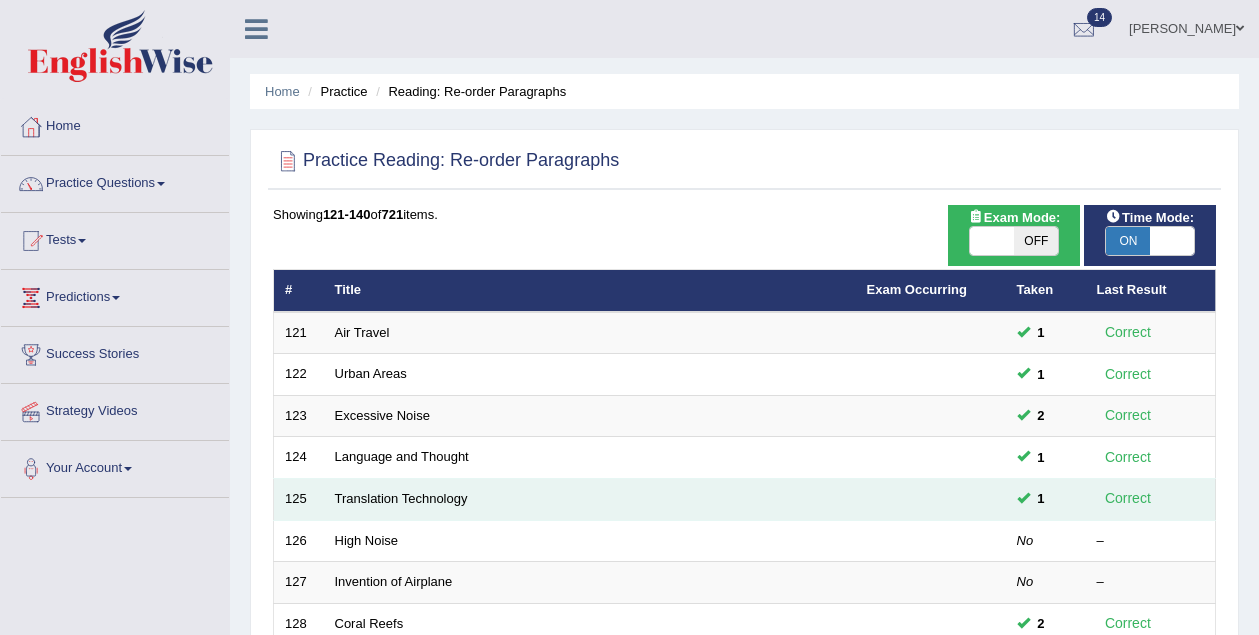 scroll, scrollTop: 34, scrollLeft: 0, axis: vertical 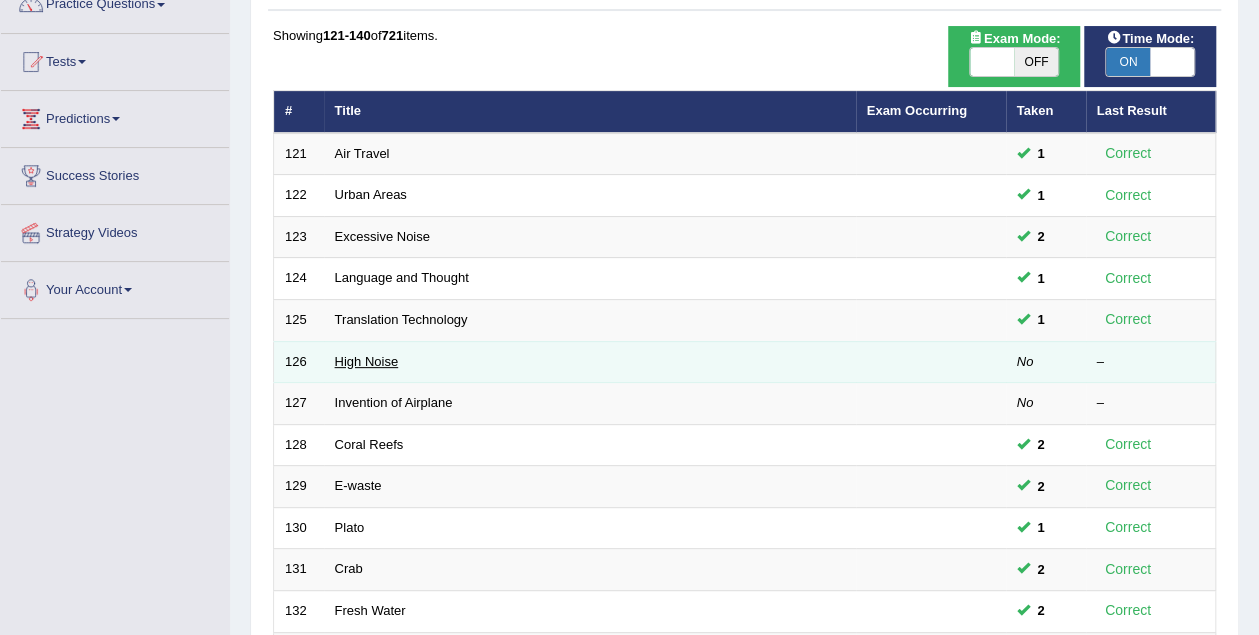 click on "High Noise" at bounding box center (367, 361) 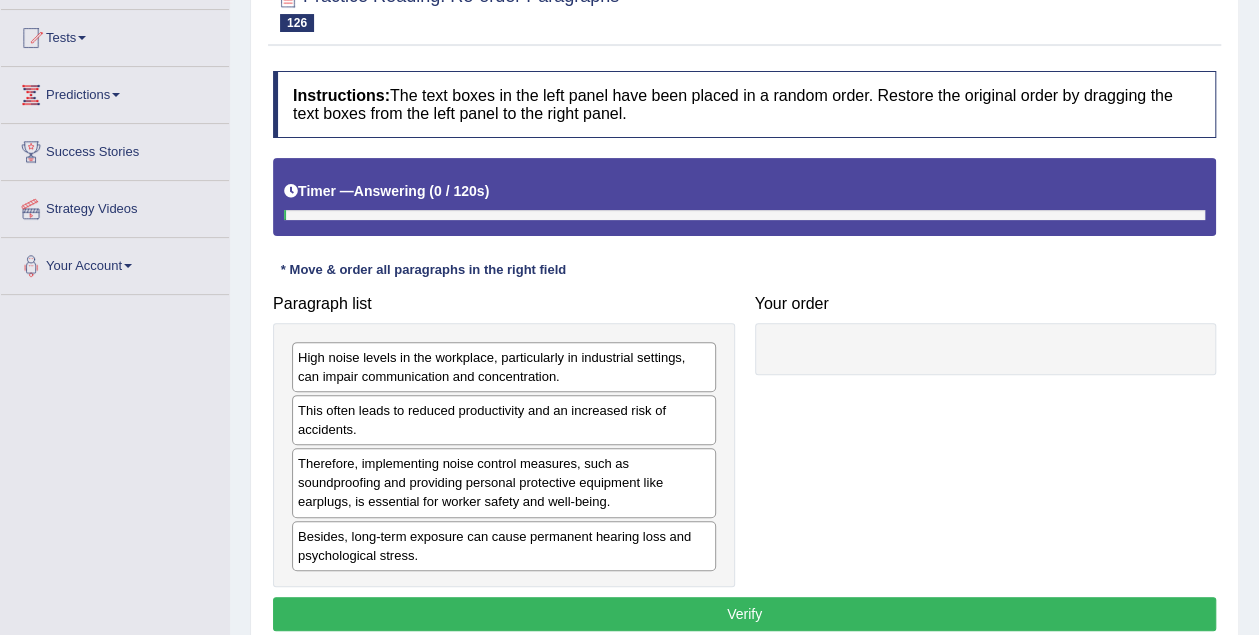 scroll, scrollTop: 0, scrollLeft: 0, axis: both 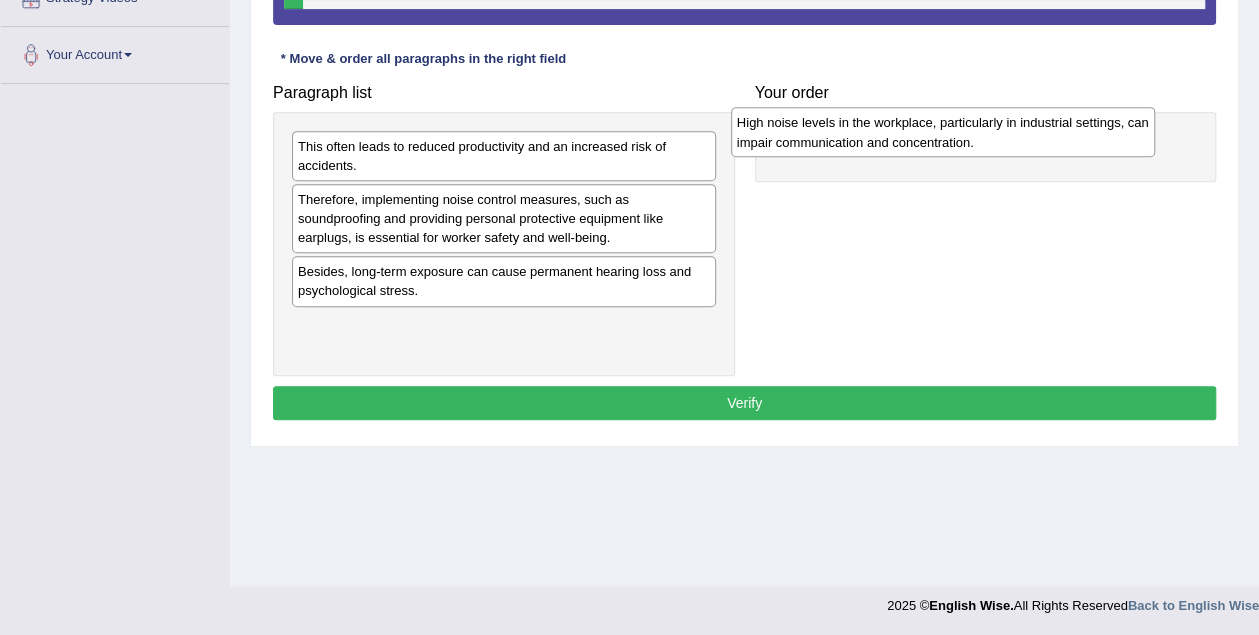 drag, startPoint x: 421, startPoint y: 143, endPoint x: 845, endPoint y: 119, distance: 424.6787 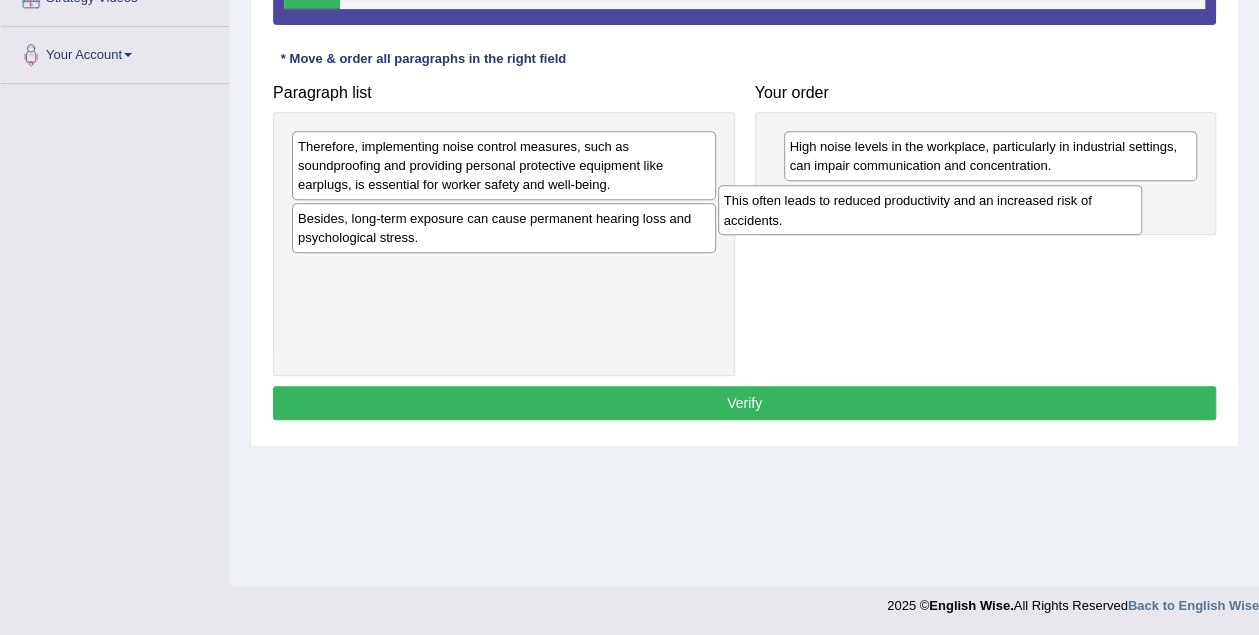 drag, startPoint x: 516, startPoint y: 155, endPoint x: 872, endPoint y: 252, distance: 368.97833 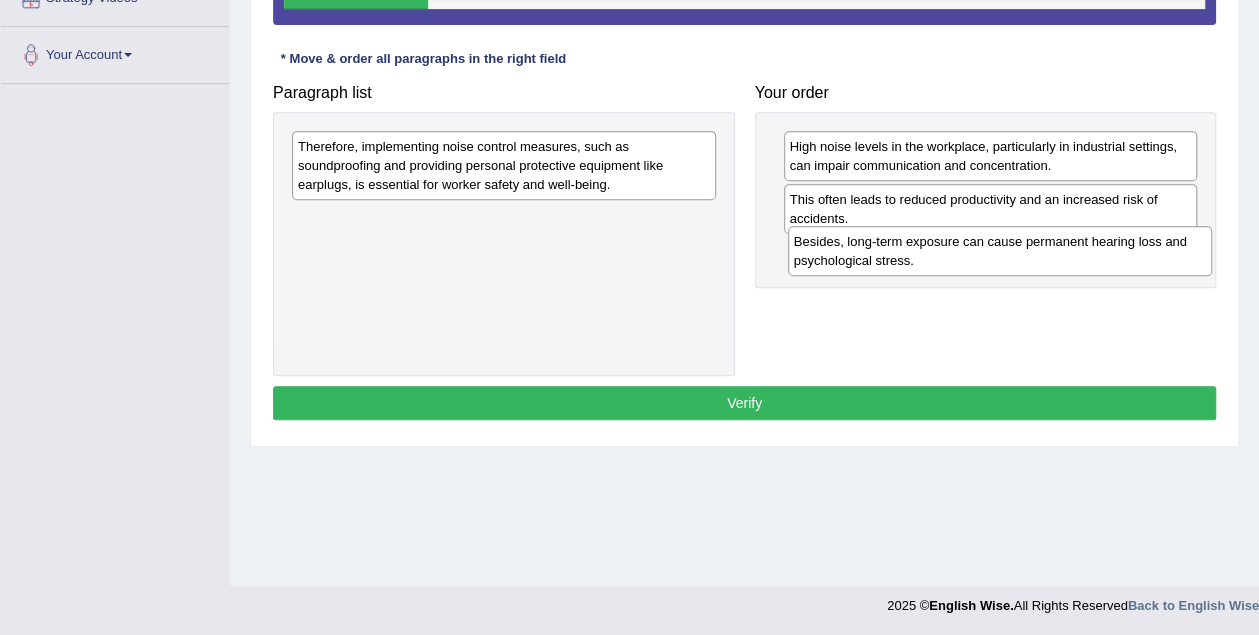 drag, startPoint x: 380, startPoint y: 235, endPoint x: 876, endPoint y: 259, distance: 496.5803 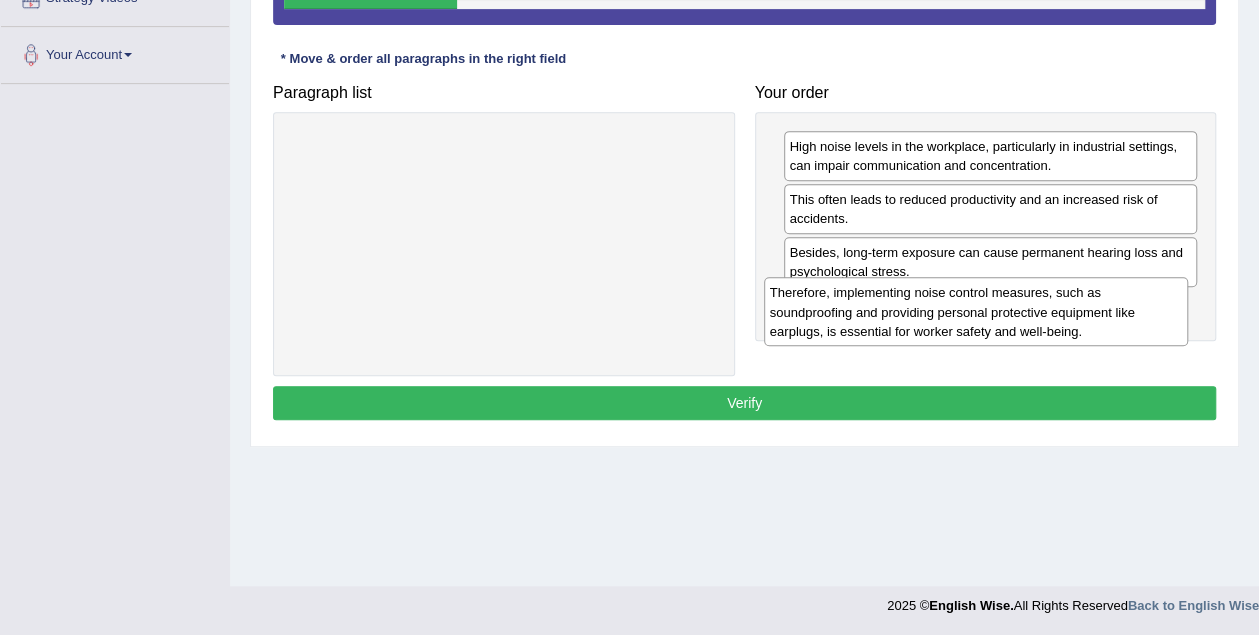 drag, startPoint x: 454, startPoint y: 142, endPoint x: 926, endPoint y: 289, distance: 494.3612 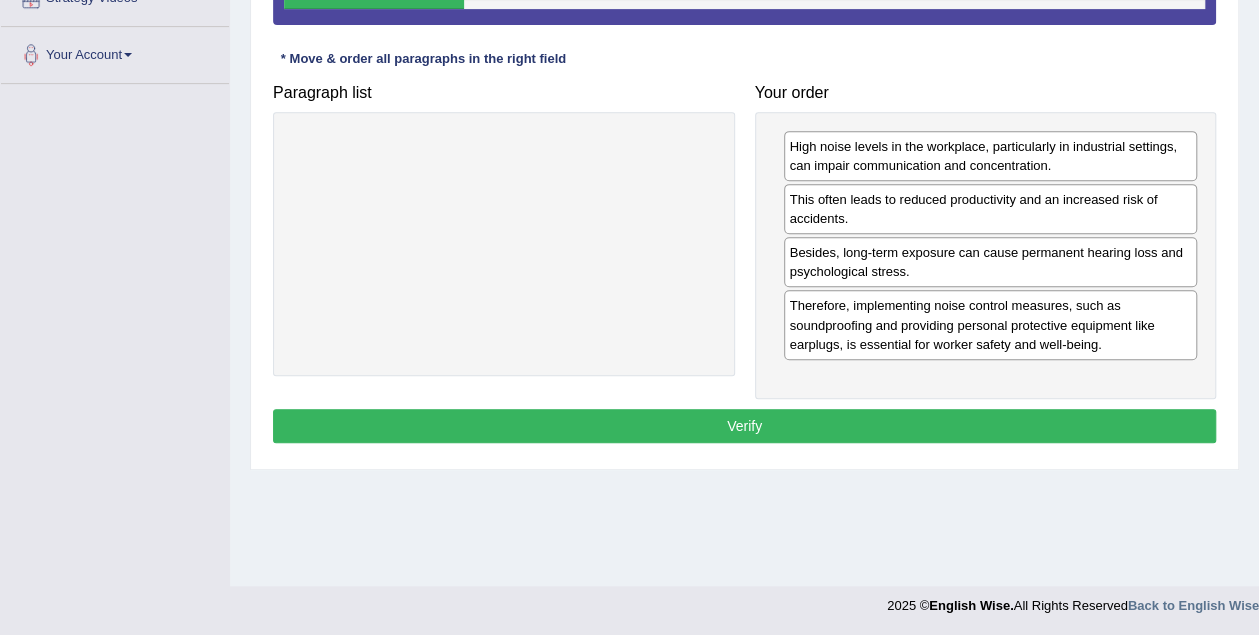 click on "Verify" at bounding box center (744, 426) 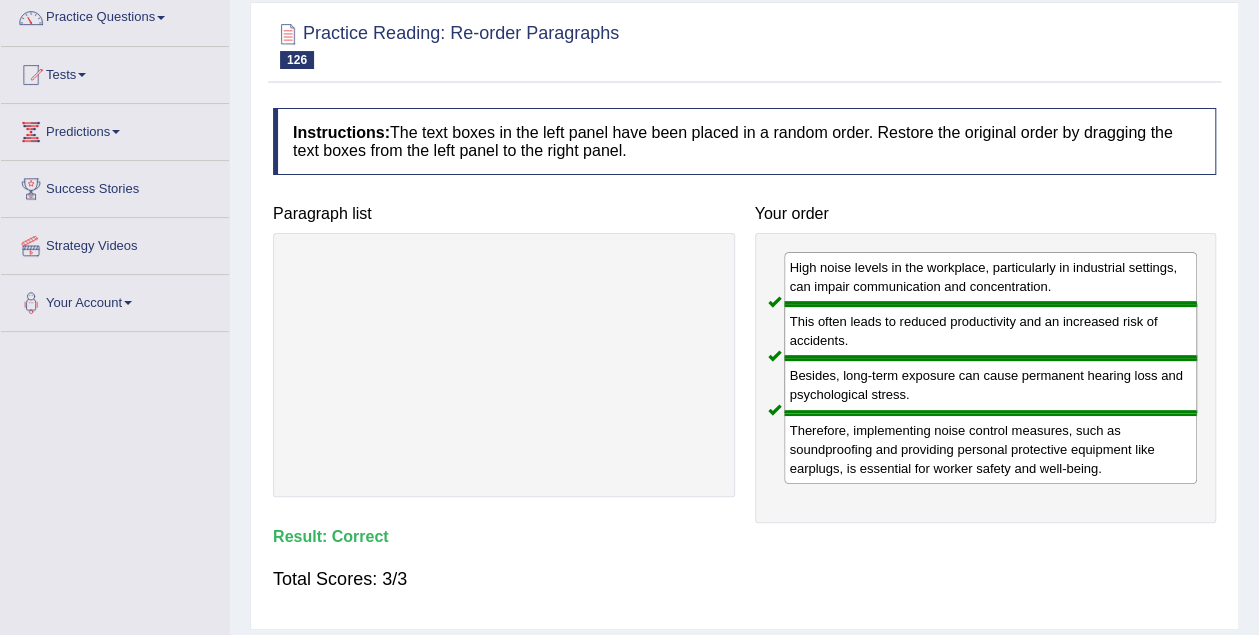 scroll, scrollTop: 0, scrollLeft: 0, axis: both 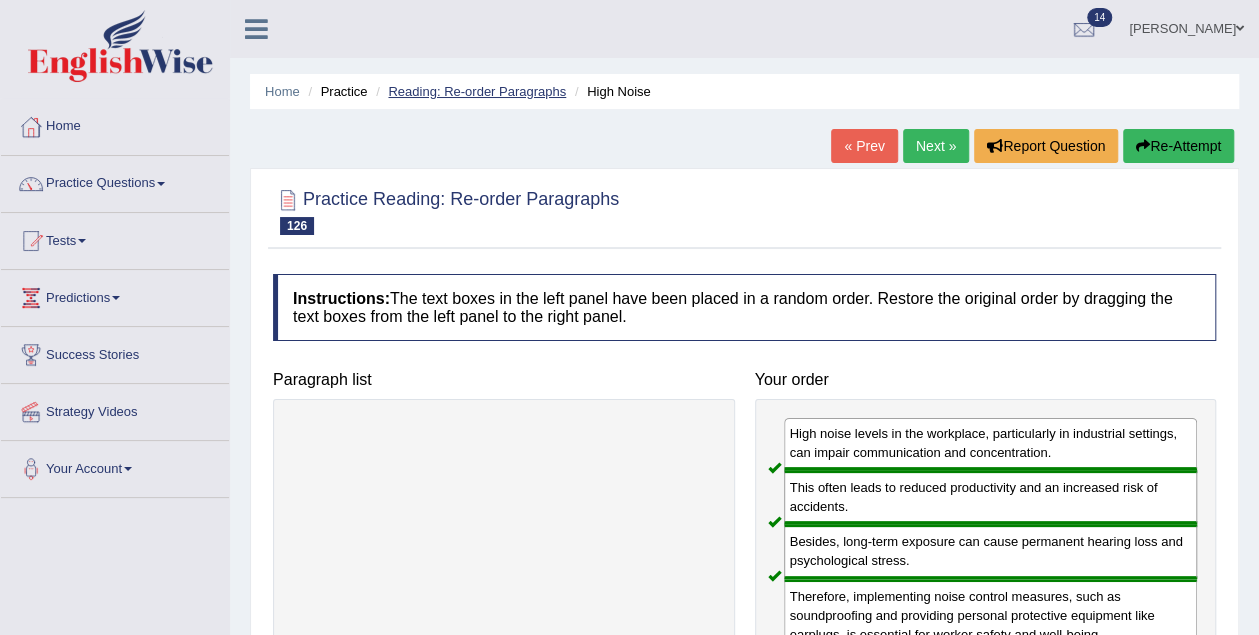 click on "Reading: Re-order Paragraphs" at bounding box center [477, 91] 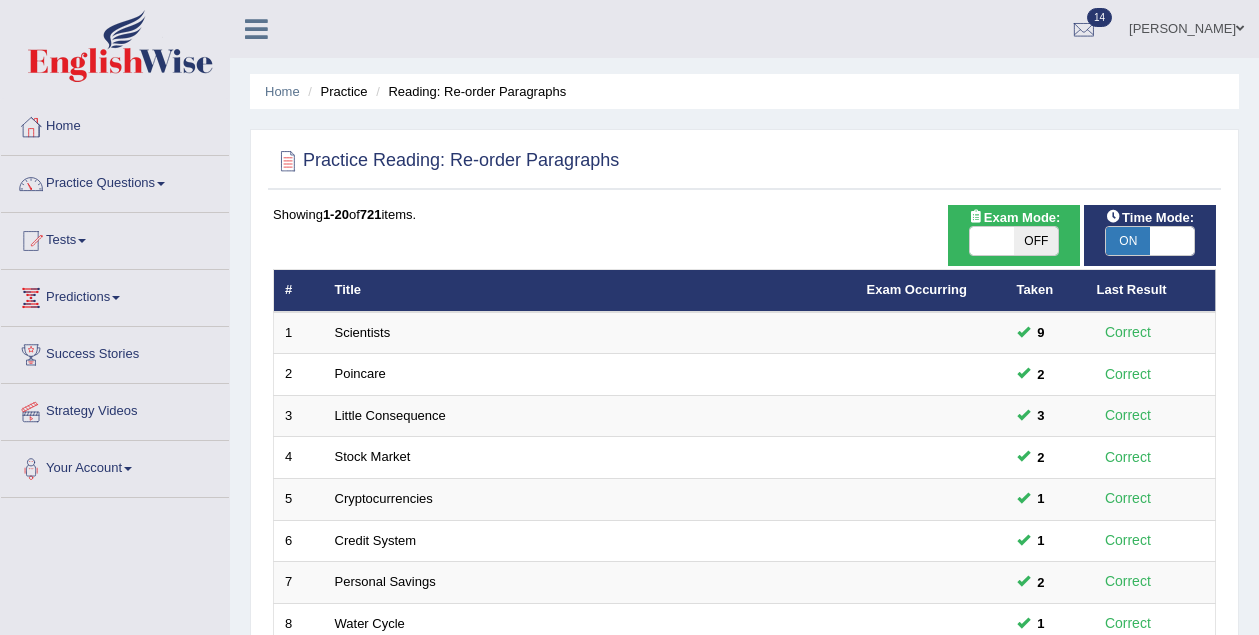 scroll, scrollTop: 0, scrollLeft: 0, axis: both 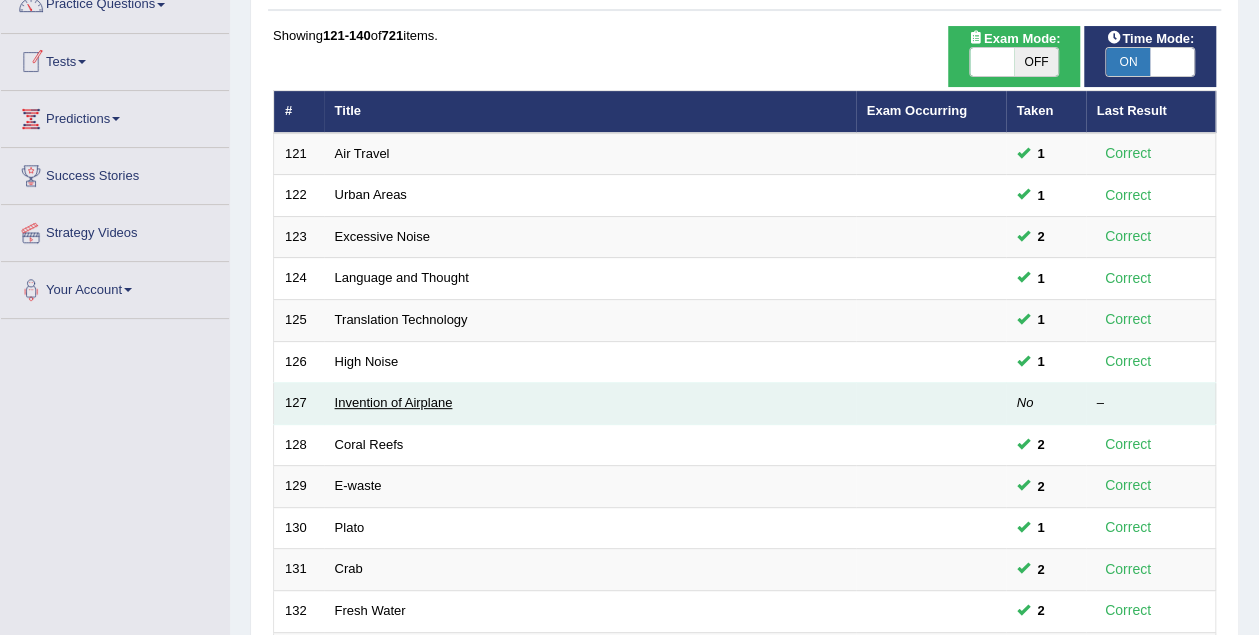 click on "Invention of Airplane" at bounding box center [394, 402] 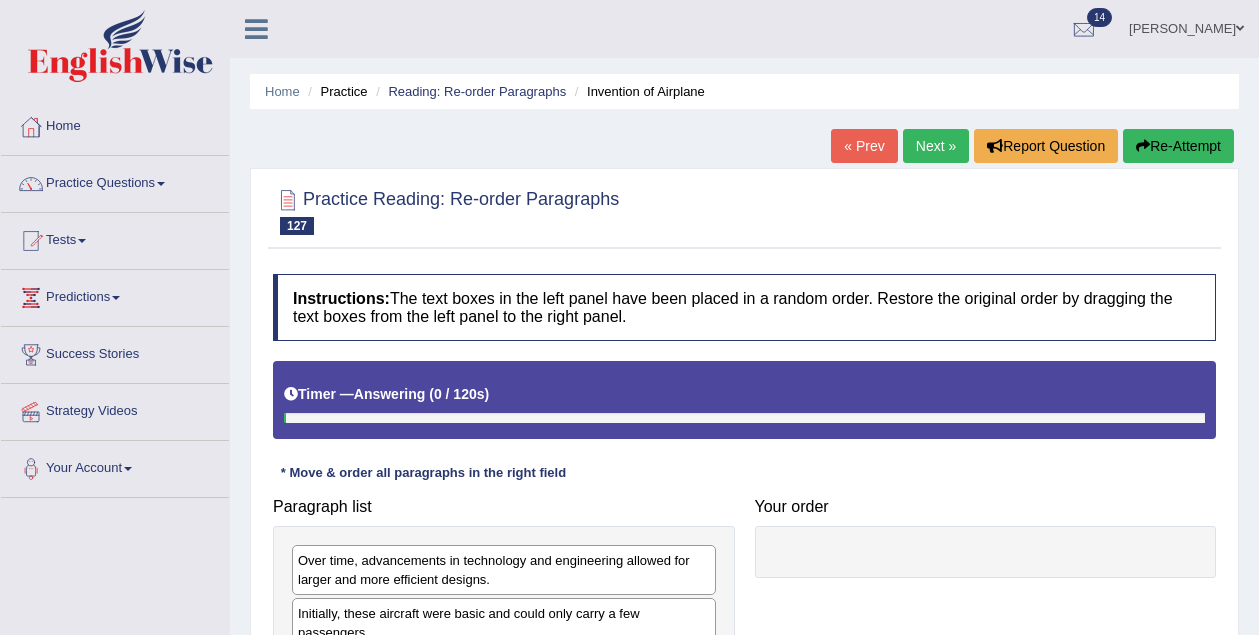 scroll, scrollTop: 0, scrollLeft: 0, axis: both 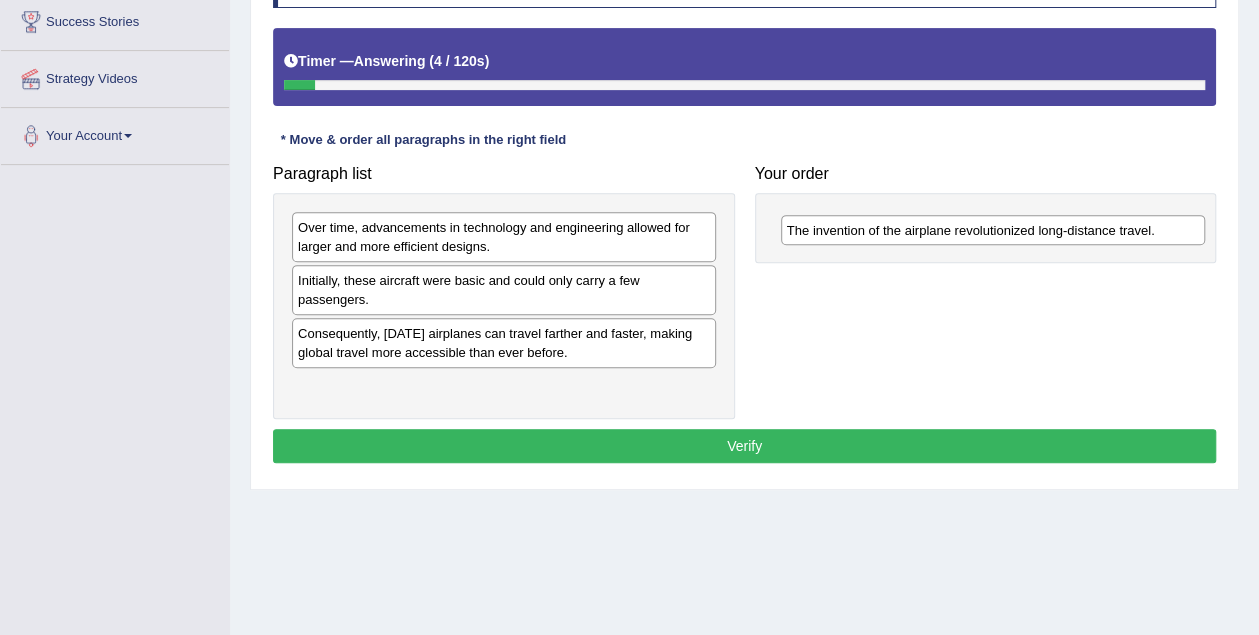 drag, startPoint x: 437, startPoint y: 327, endPoint x: 921, endPoint y: 216, distance: 496.56522 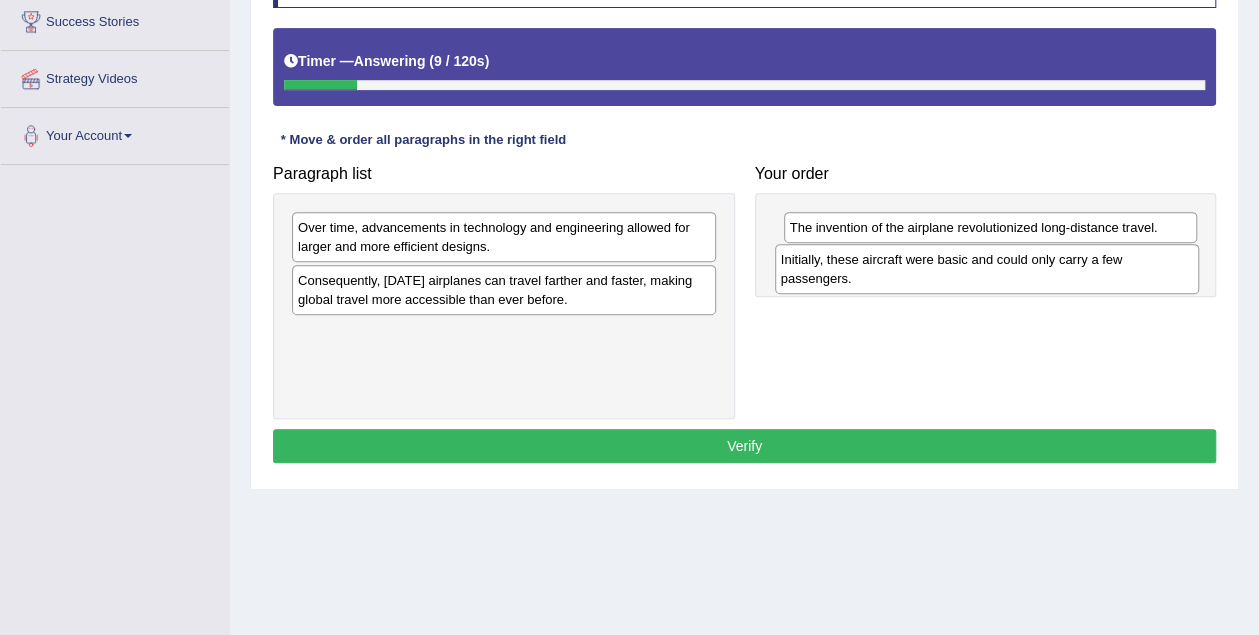 drag, startPoint x: 551, startPoint y: 283, endPoint x: 1034, endPoint y: 263, distance: 483.4139 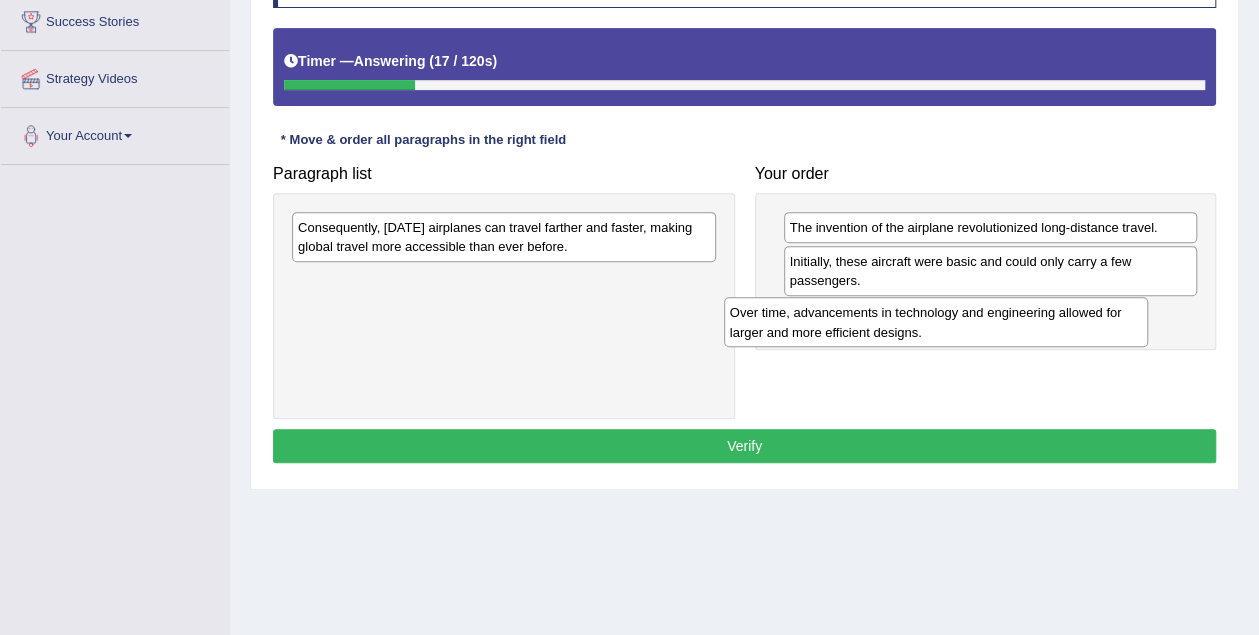 drag, startPoint x: 481, startPoint y: 231, endPoint x: 918, endPoint y: 319, distance: 445.77237 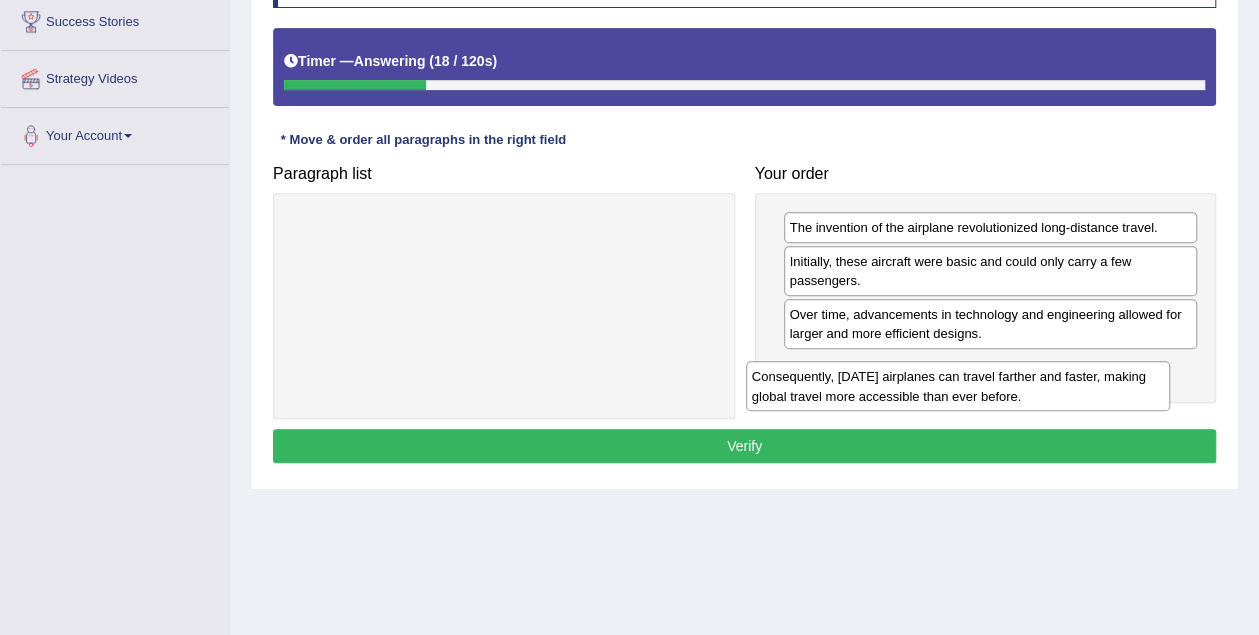 drag, startPoint x: 512, startPoint y: 230, endPoint x: 966, endPoint y: 380, distance: 478.13806 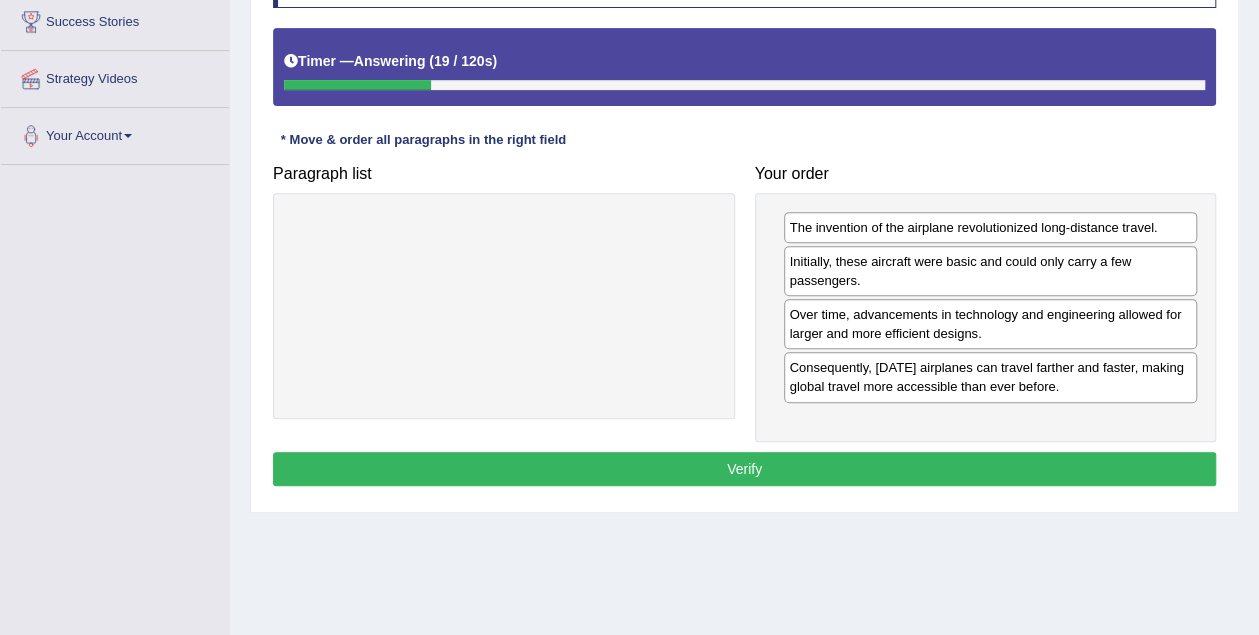 click on "Verify" at bounding box center [744, 469] 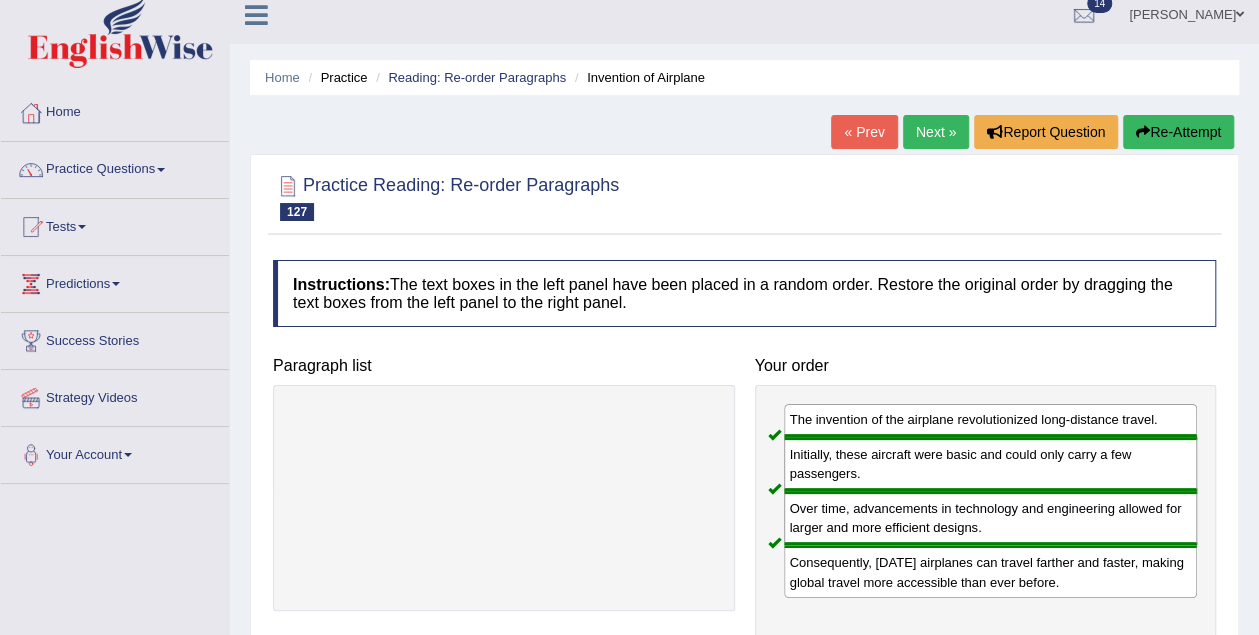 scroll, scrollTop: 0, scrollLeft: 0, axis: both 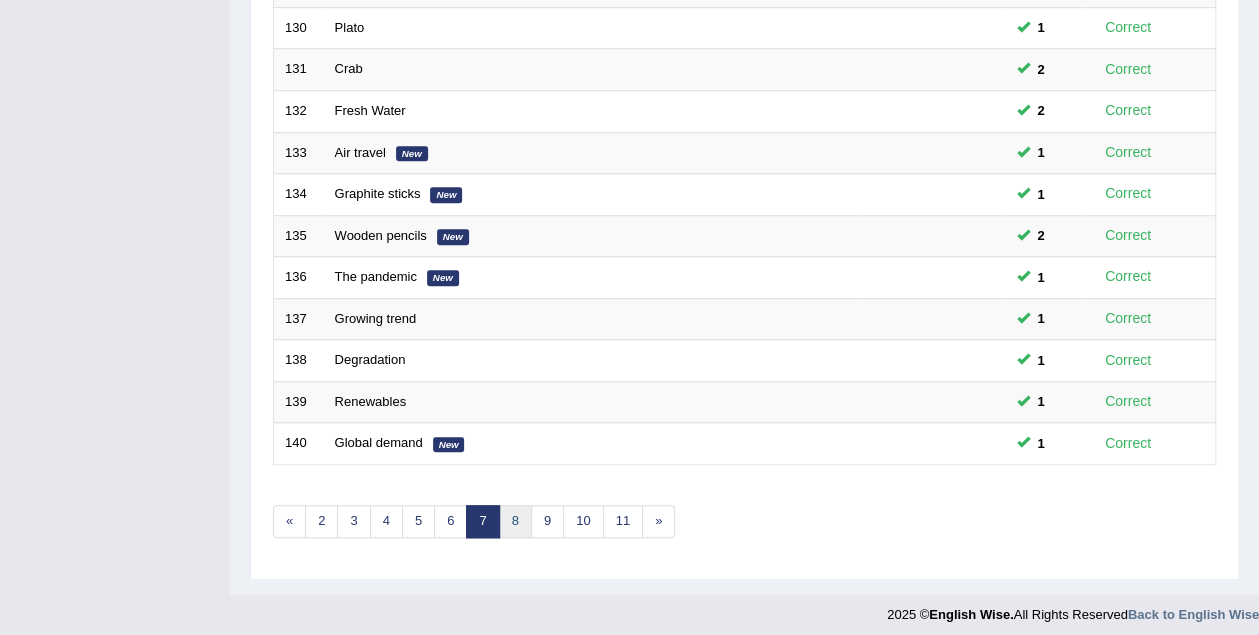 click on "8" at bounding box center (515, 521) 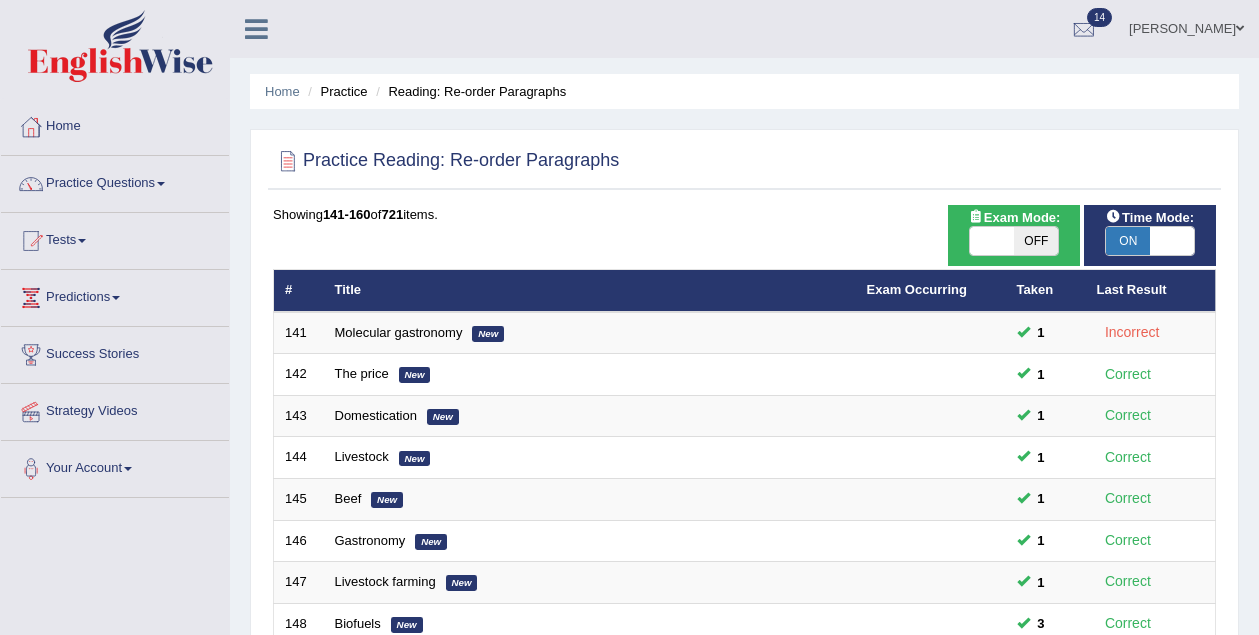 scroll, scrollTop: 0, scrollLeft: 0, axis: both 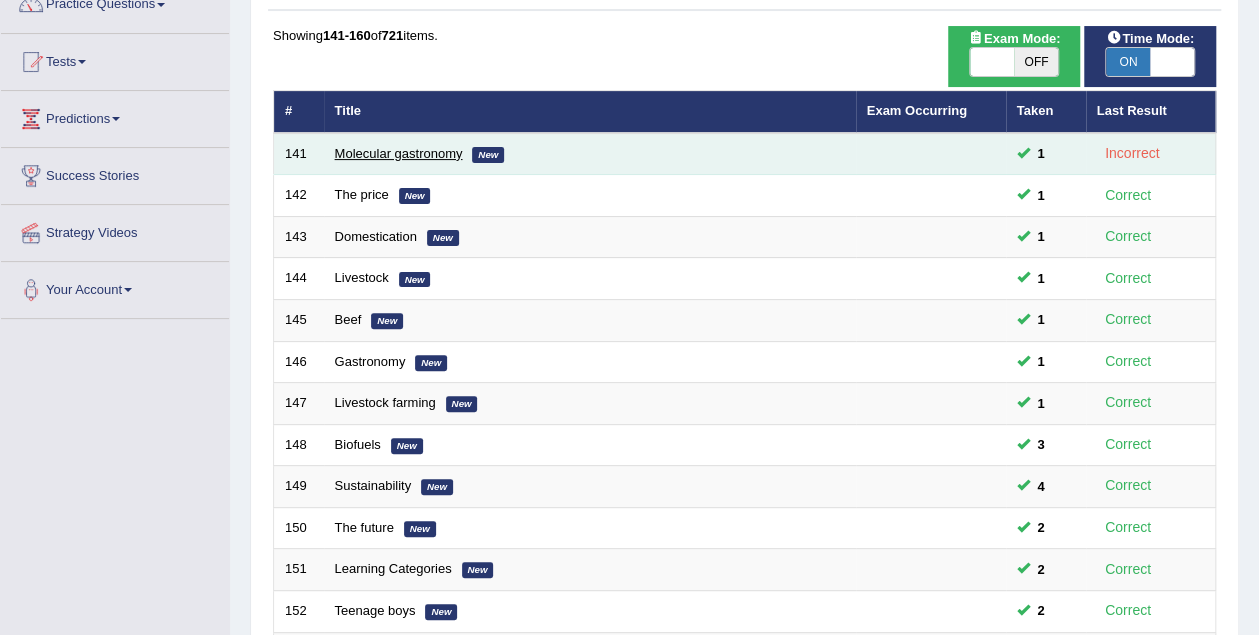 click on "Molecular gastronomy" at bounding box center (399, 153) 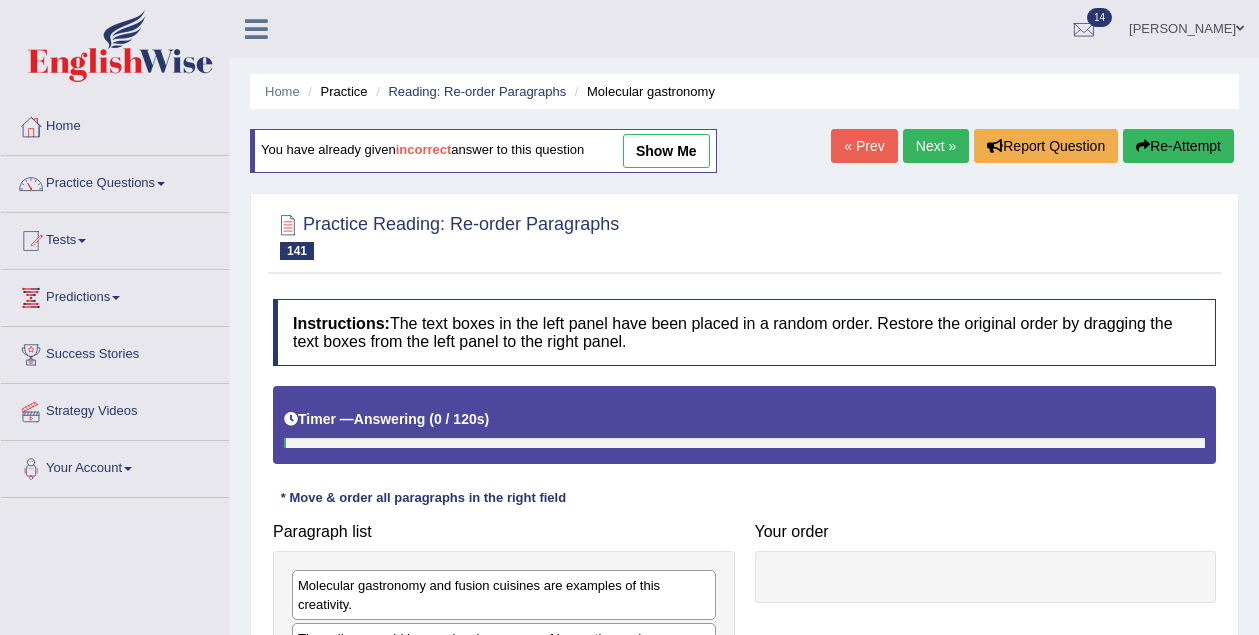 scroll, scrollTop: 414, scrollLeft: 0, axis: vertical 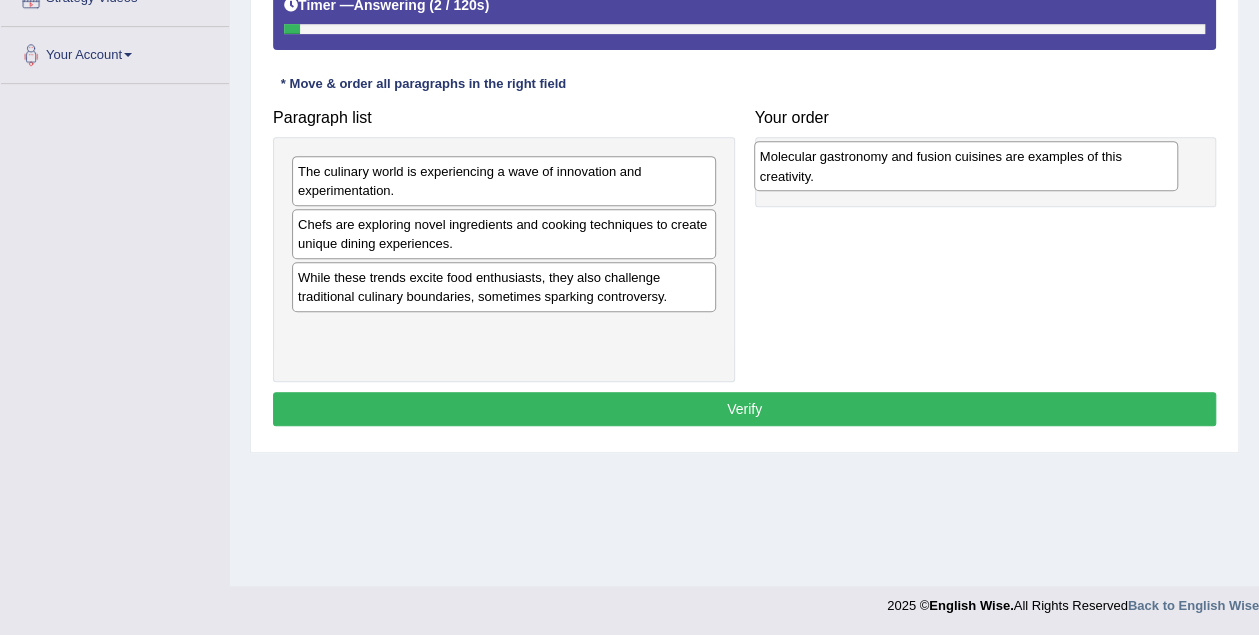 drag, startPoint x: 528, startPoint y: 181, endPoint x: 1000, endPoint y: 163, distance: 472.3431 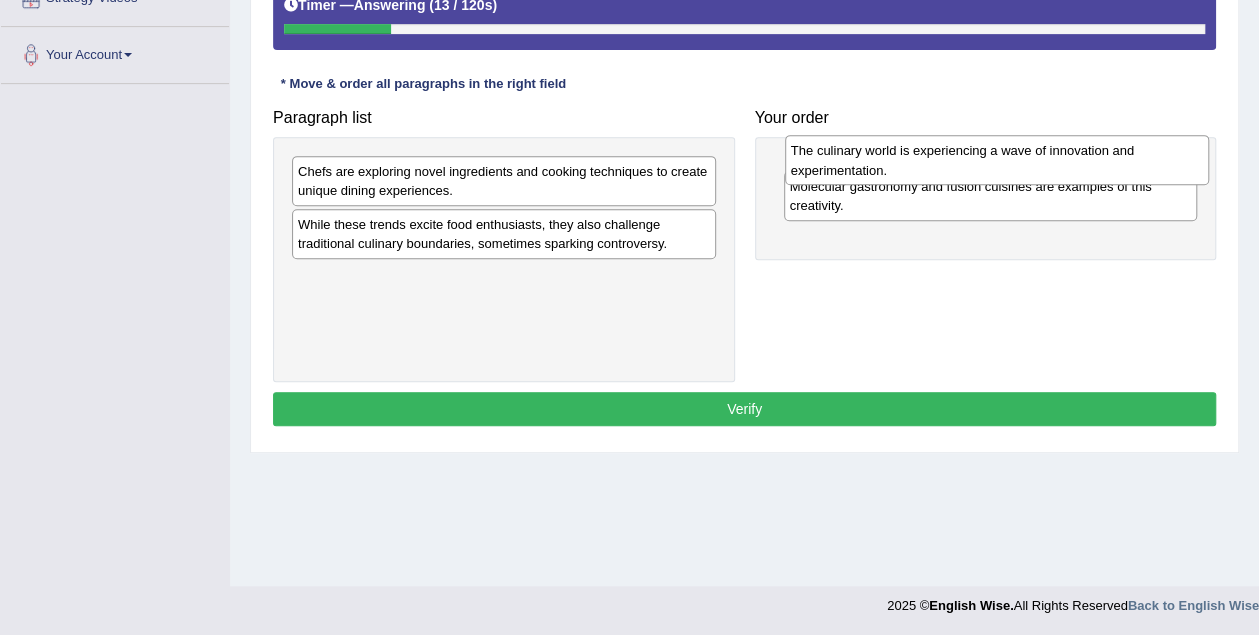 drag, startPoint x: 457, startPoint y: 187, endPoint x: 950, endPoint y: 166, distance: 493.44705 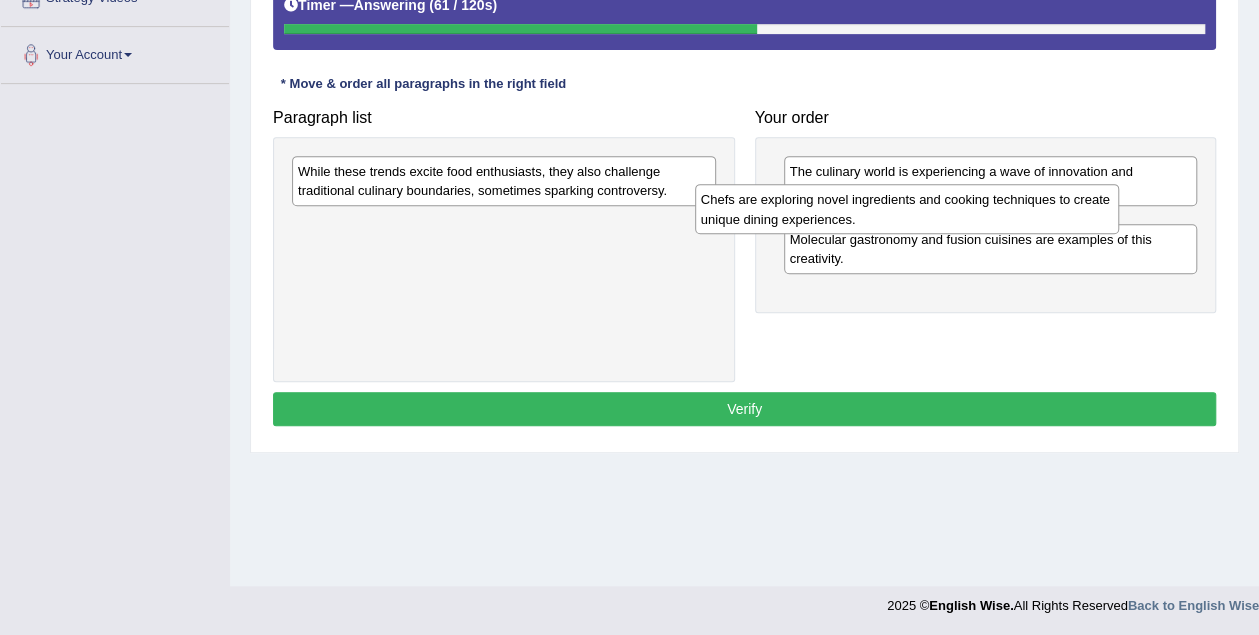 drag, startPoint x: 592, startPoint y: 169, endPoint x: 995, endPoint y: 198, distance: 404.04208 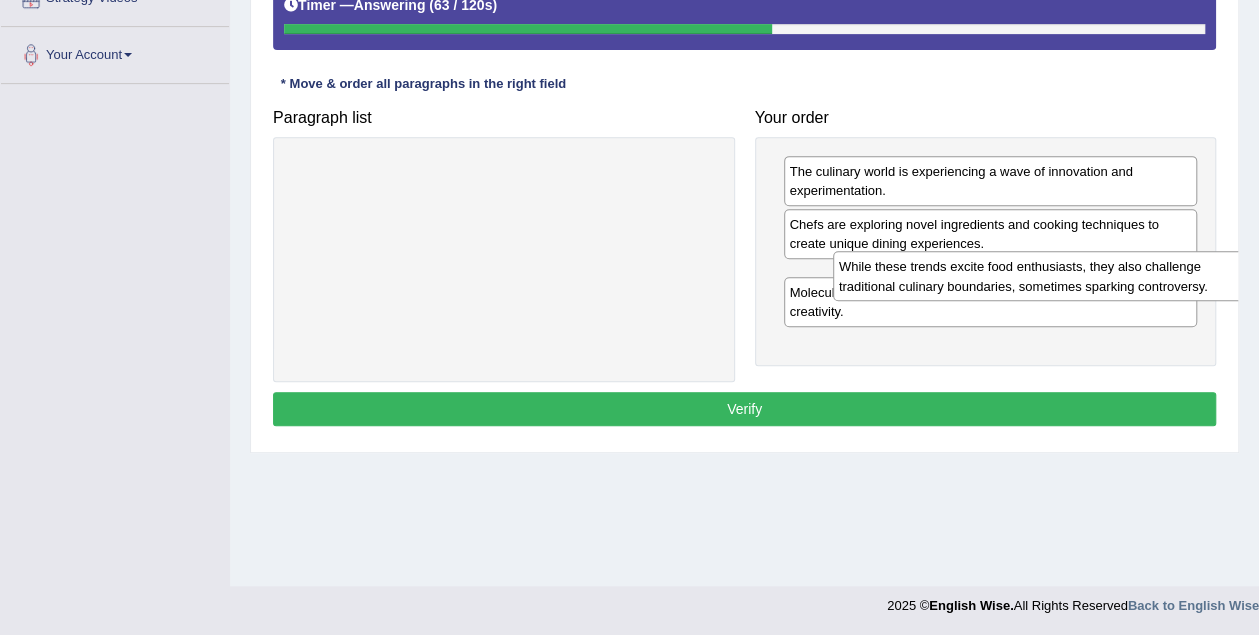 drag, startPoint x: 472, startPoint y: 173, endPoint x: 1013, endPoint y: 268, distance: 549.2777 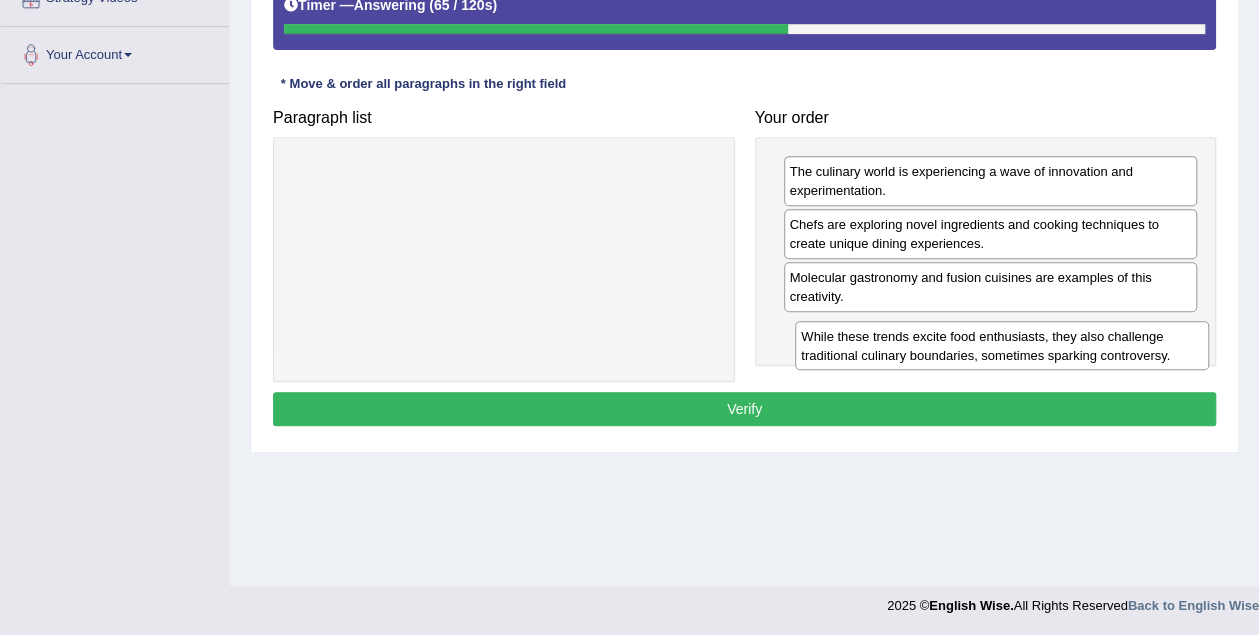 drag, startPoint x: 941, startPoint y: 284, endPoint x: 953, endPoint y: 344, distance: 61.188232 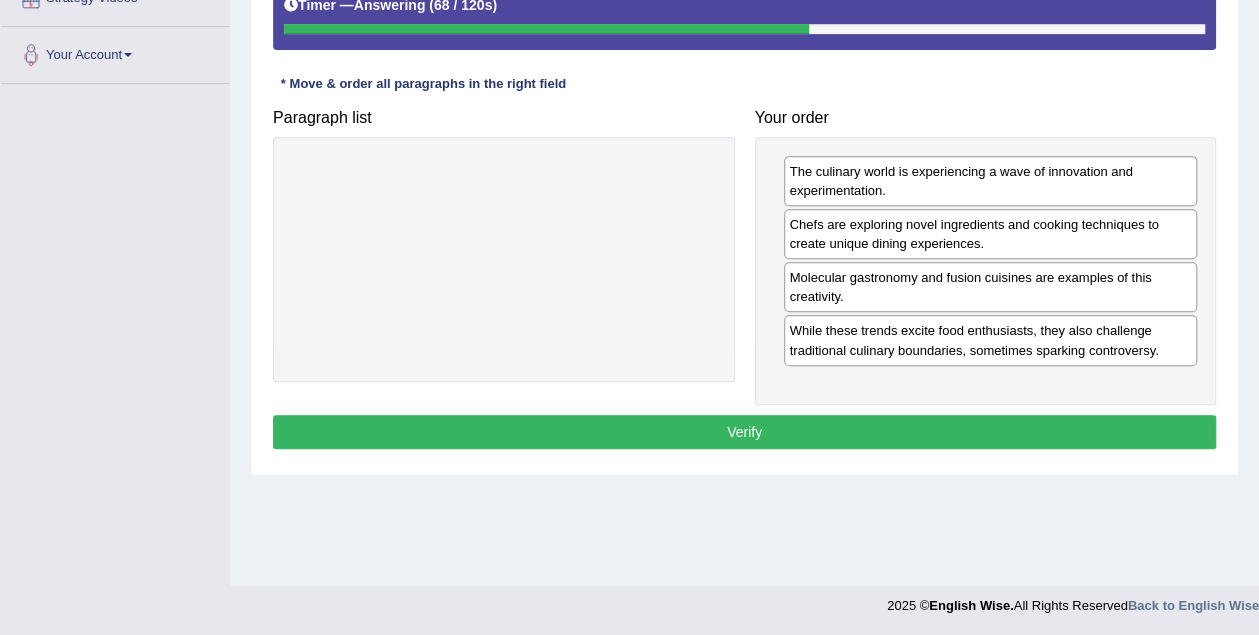 click on "Verify" at bounding box center [744, 432] 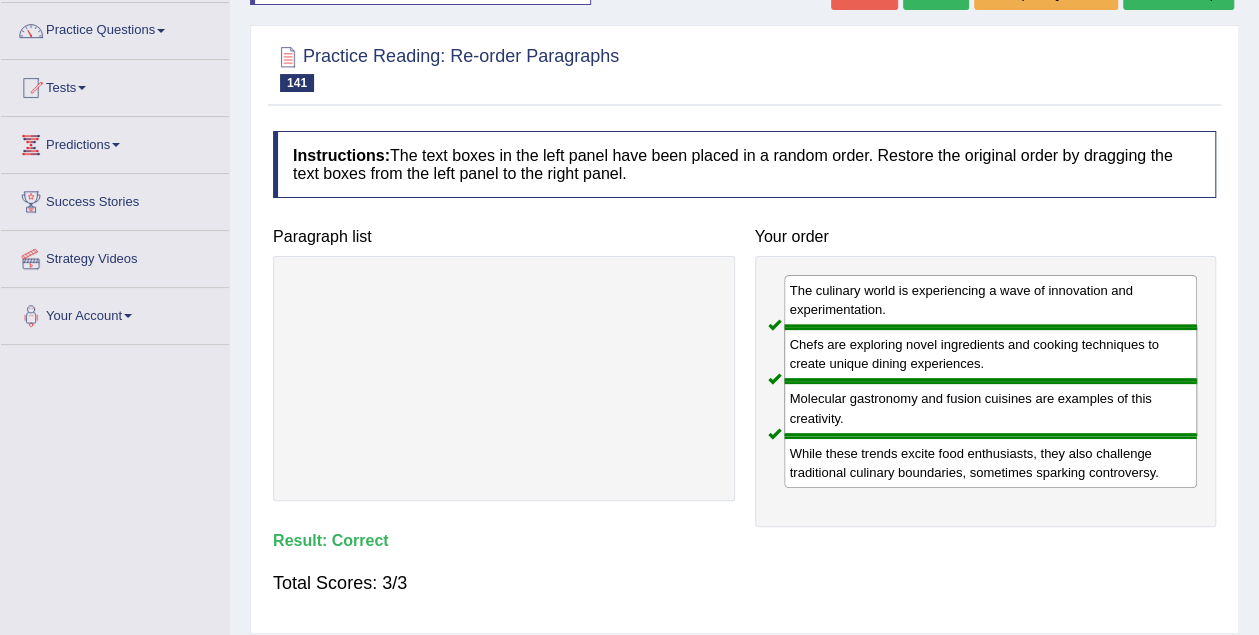 scroll, scrollTop: 0, scrollLeft: 0, axis: both 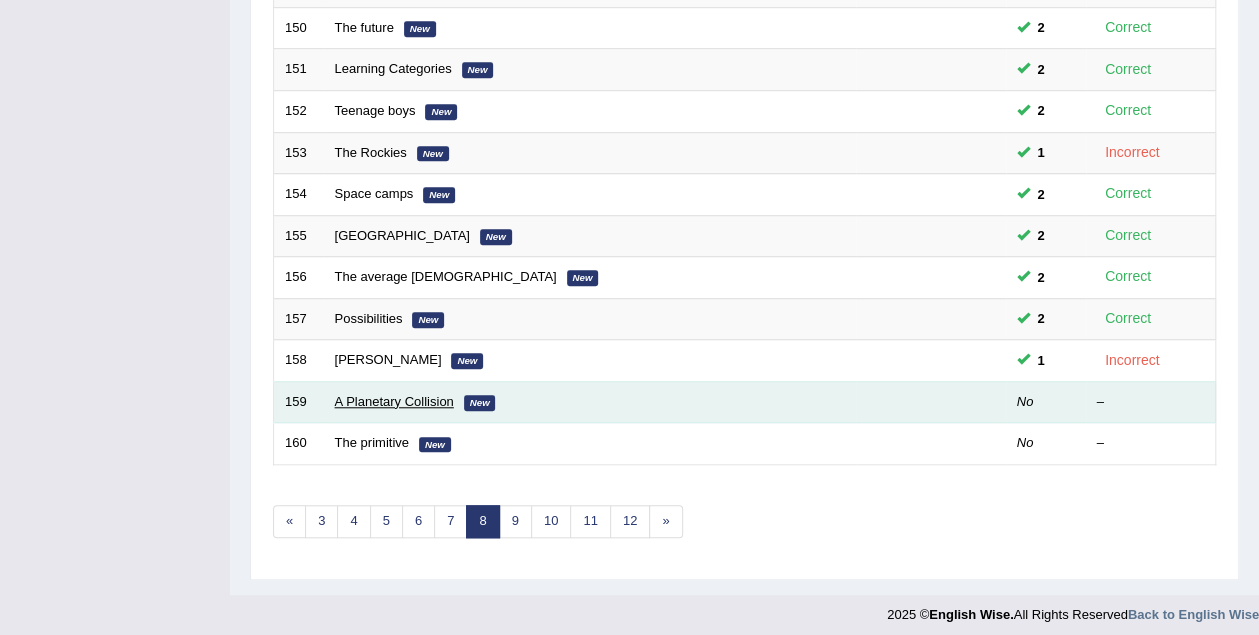 click on "A Planetary Collision" at bounding box center (394, 401) 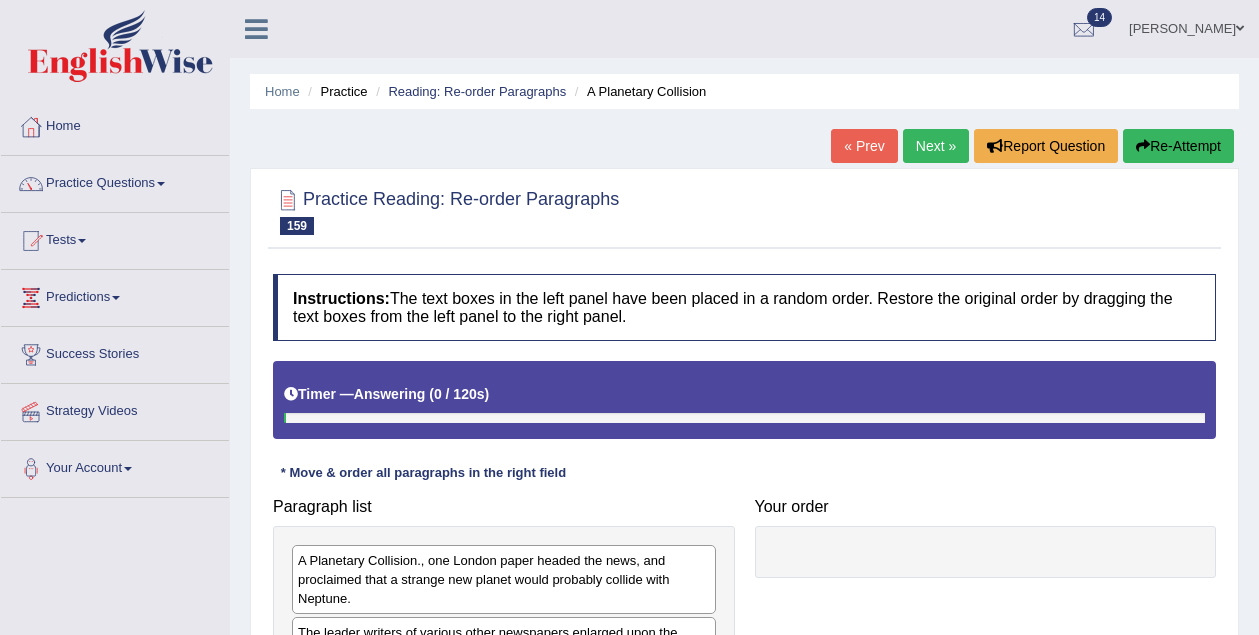 scroll, scrollTop: 0, scrollLeft: 0, axis: both 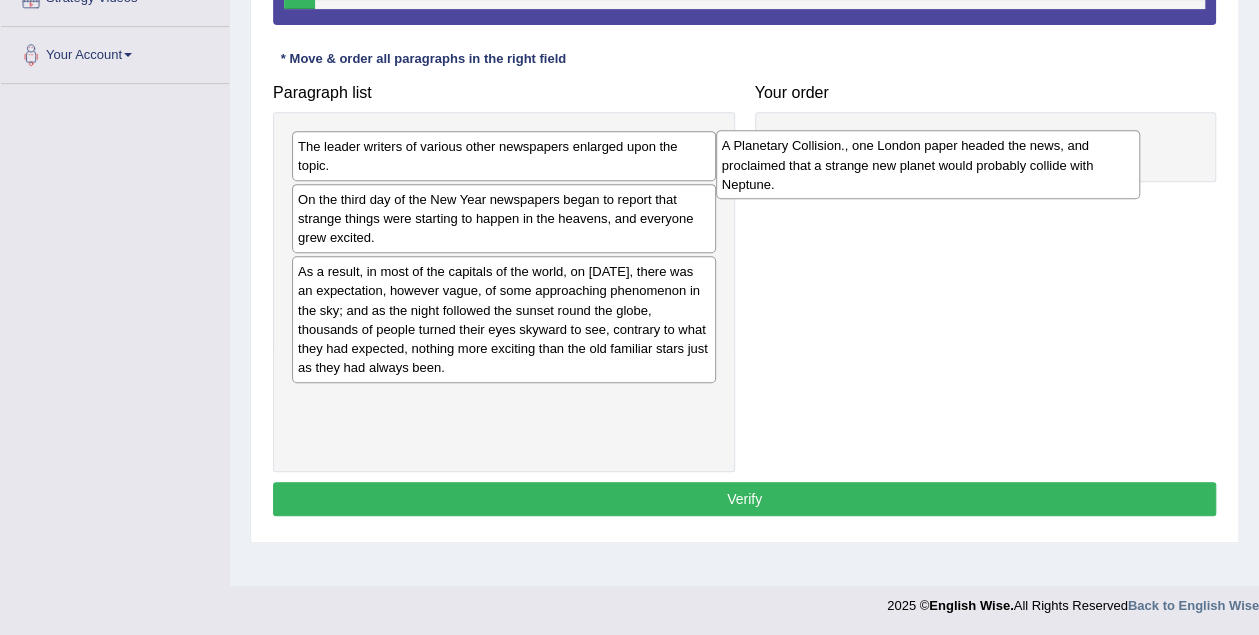 drag, startPoint x: 390, startPoint y: 155, endPoint x: 814, endPoint y: 154, distance: 424.0012 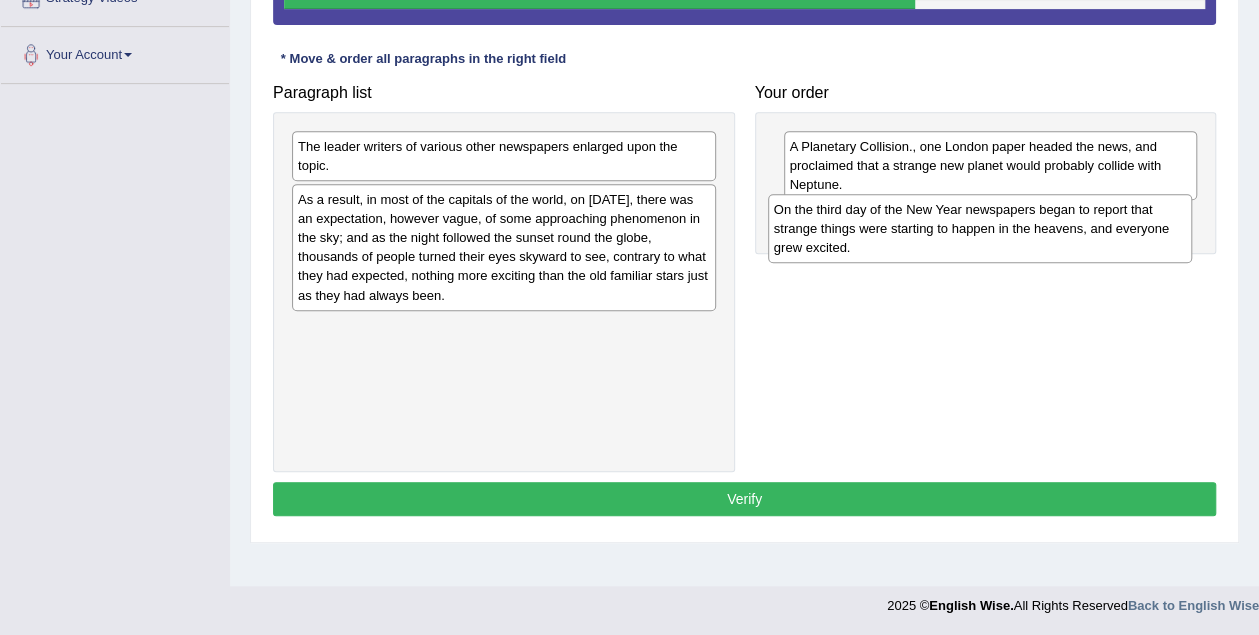 drag, startPoint x: 334, startPoint y: 208, endPoint x: 810, endPoint y: 219, distance: 476.12708 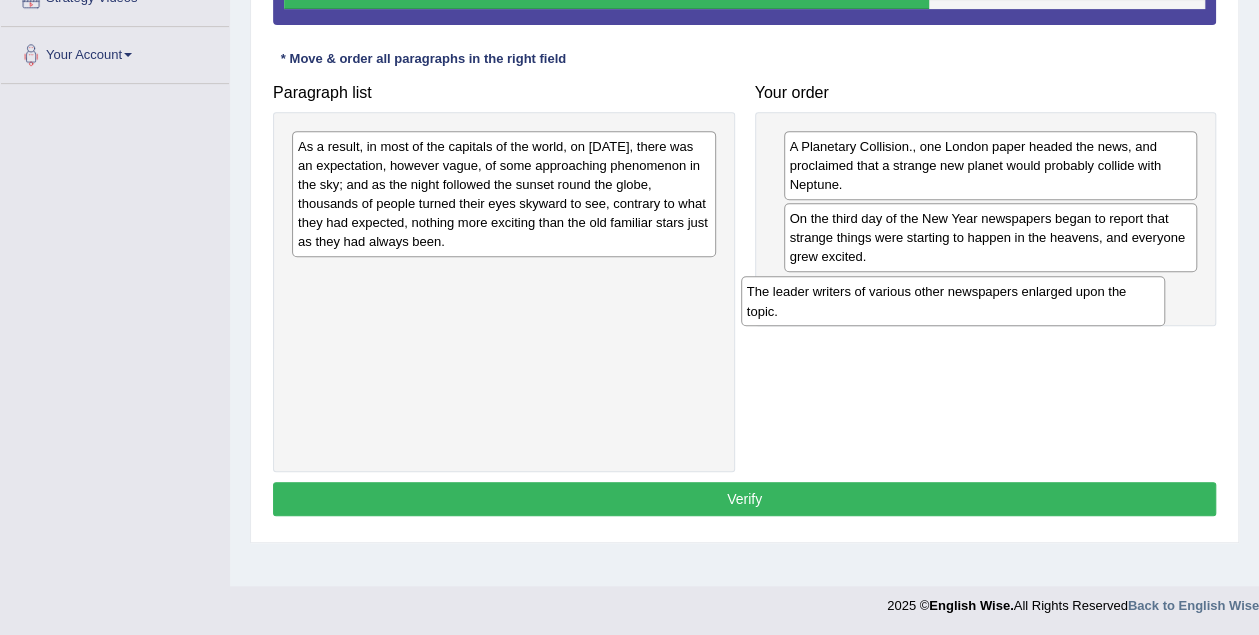 drag, startPoint x: 397, startPoint y: 144, endPoint x: 848, endPoint y: 291, distance: 474.3522 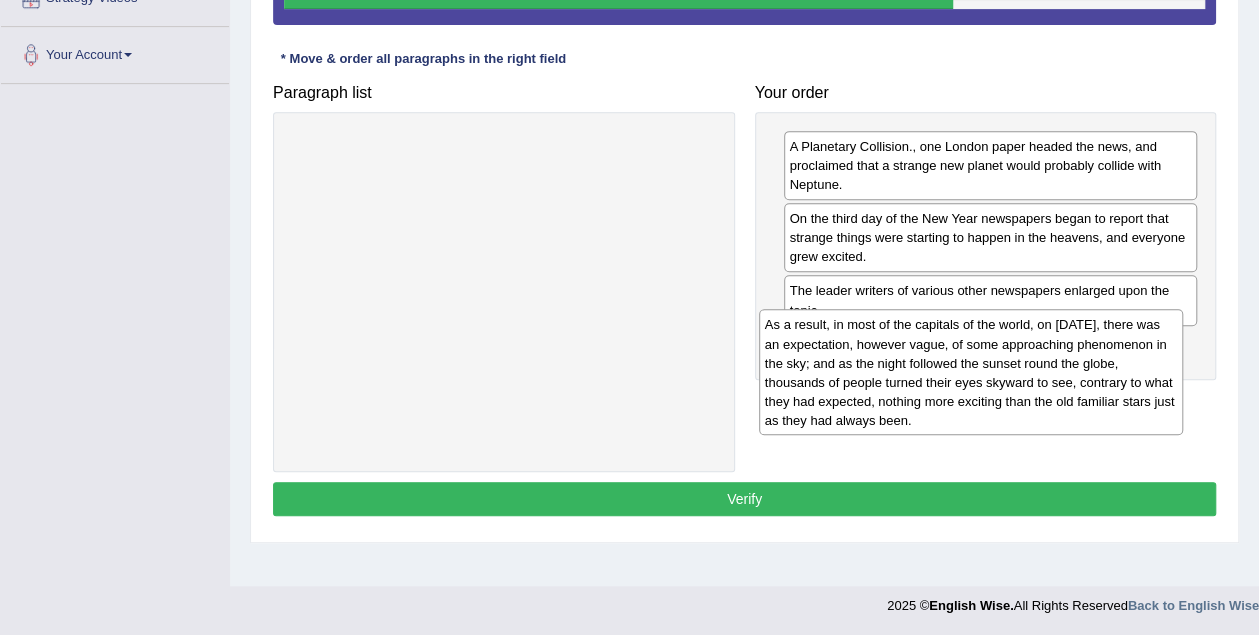 drag, startPoint x: 370, startPoint y: 185, endPoint x: 837, endPoint y: 365, distance: 500.48877 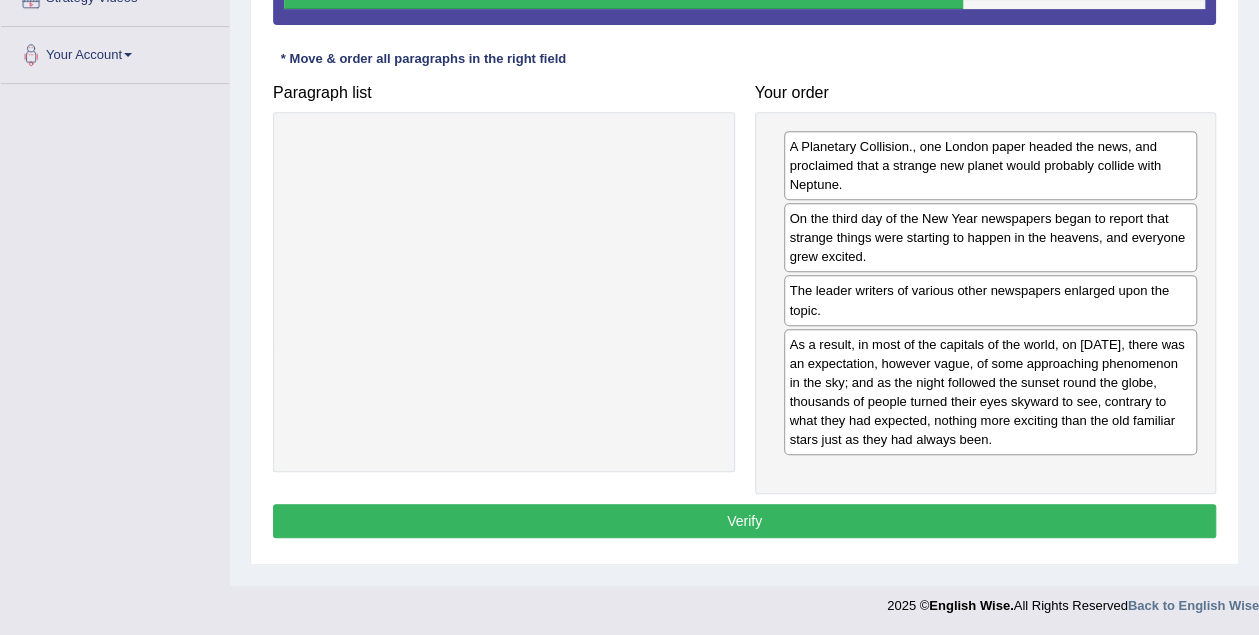 click on "Verify" at bounding box center [744, 521] 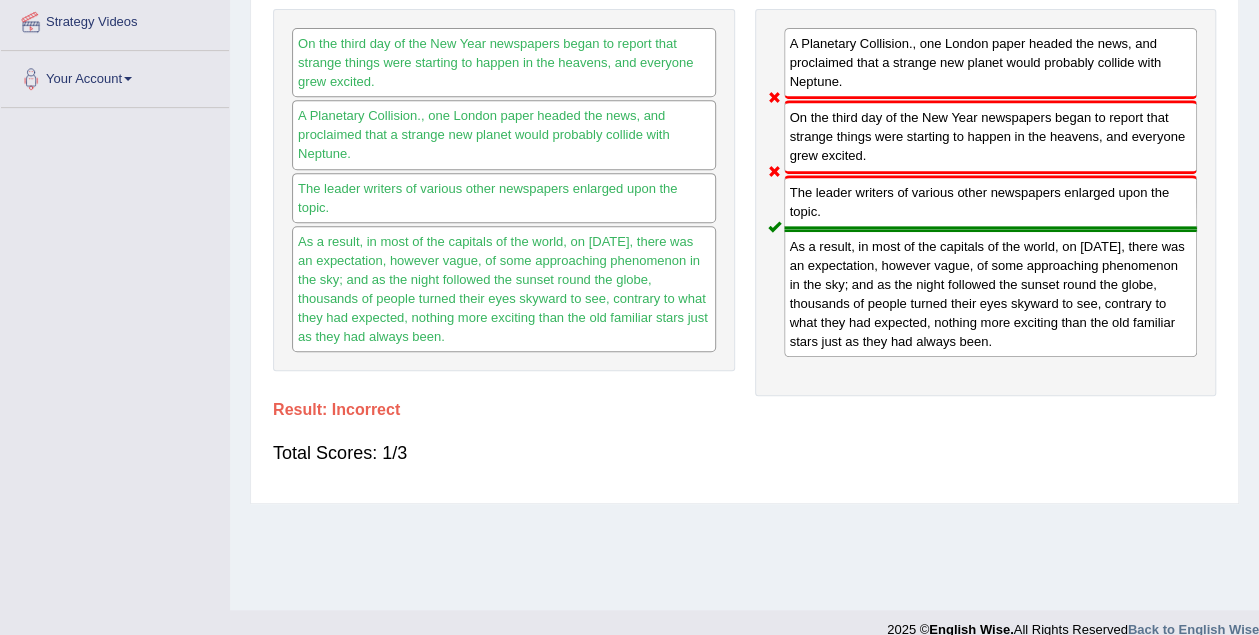 scroll, scrollTop: 414, scrollLeft: 0, axis: vertical 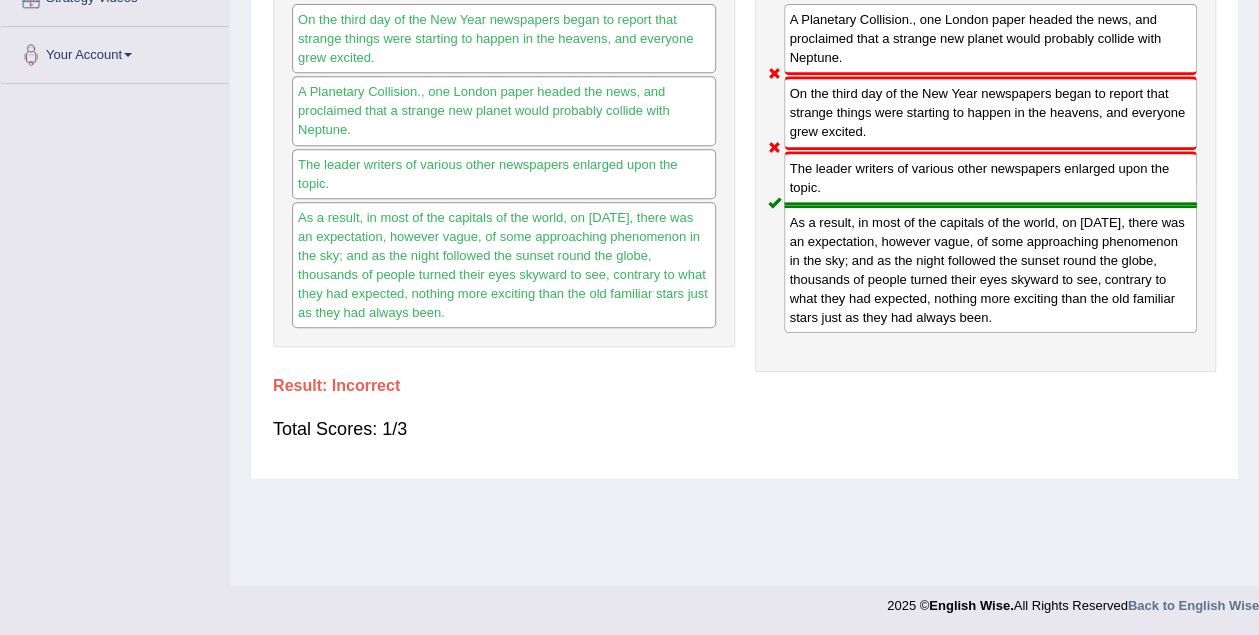 click on "As a result, in most of the capitals of the world, on January 3rd, there was an expectation, however vague, of some approaching phenomenon in the sky; and as the night followed the sunset round the globe, thousands of people turned their eyes skyward to see, contrary to what they had expected, nothing more exciting than the old familiar stars just as they had always been." at bounding box center [504, 265] 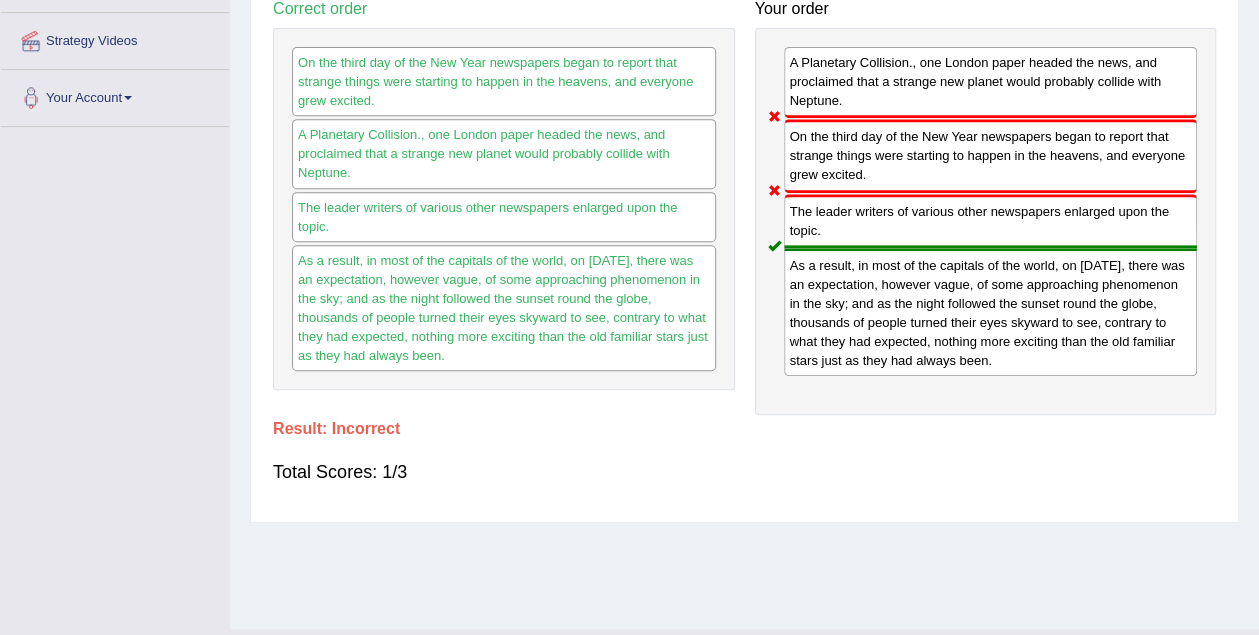 scroll, scrollTop: 414, scrollLeft: 0, axis: vertical 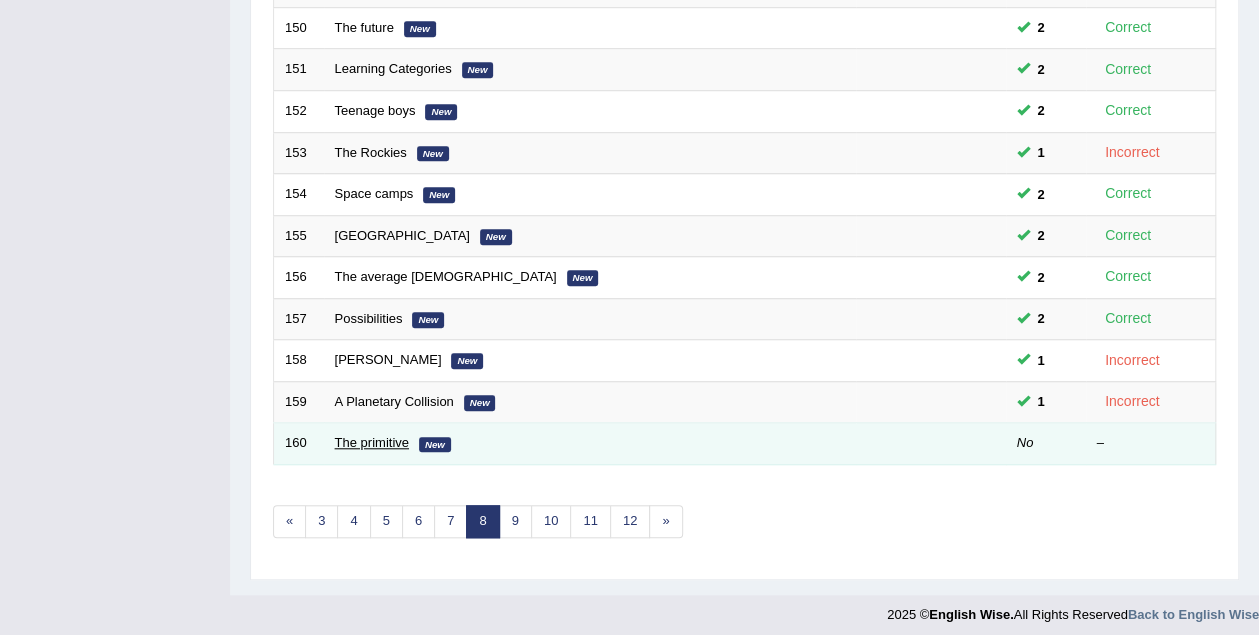 click on "The primitive" at bounding box center [372, 442] 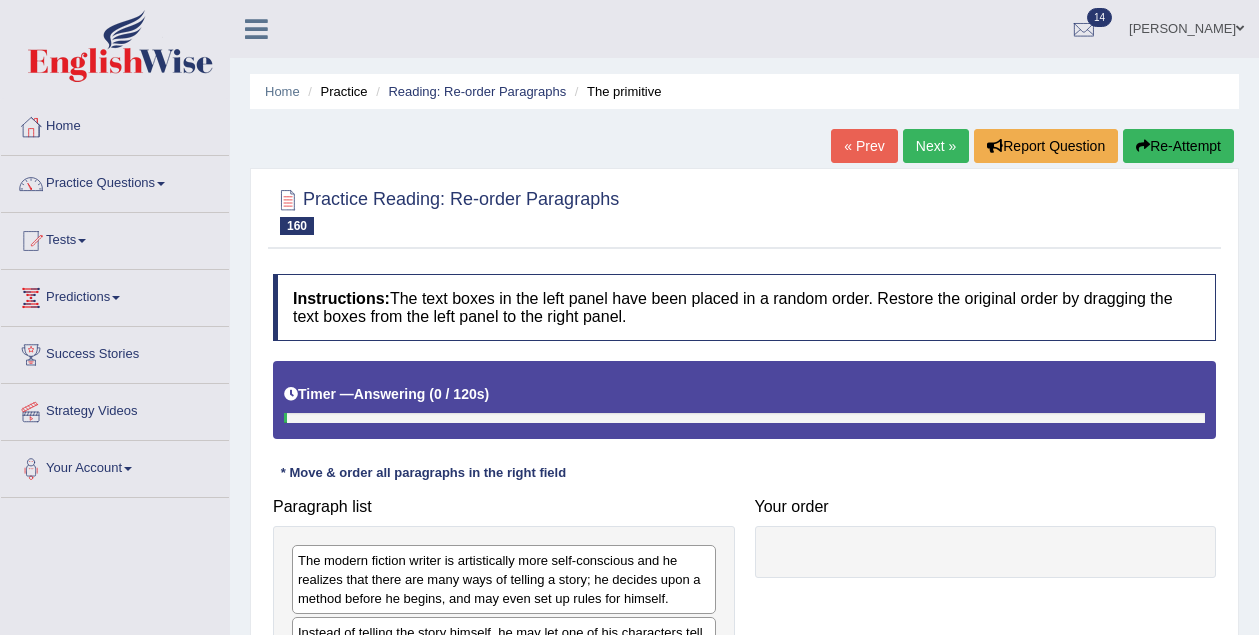 scroll, scrollTop: 414, scrollLeft: 0, axis: vertical 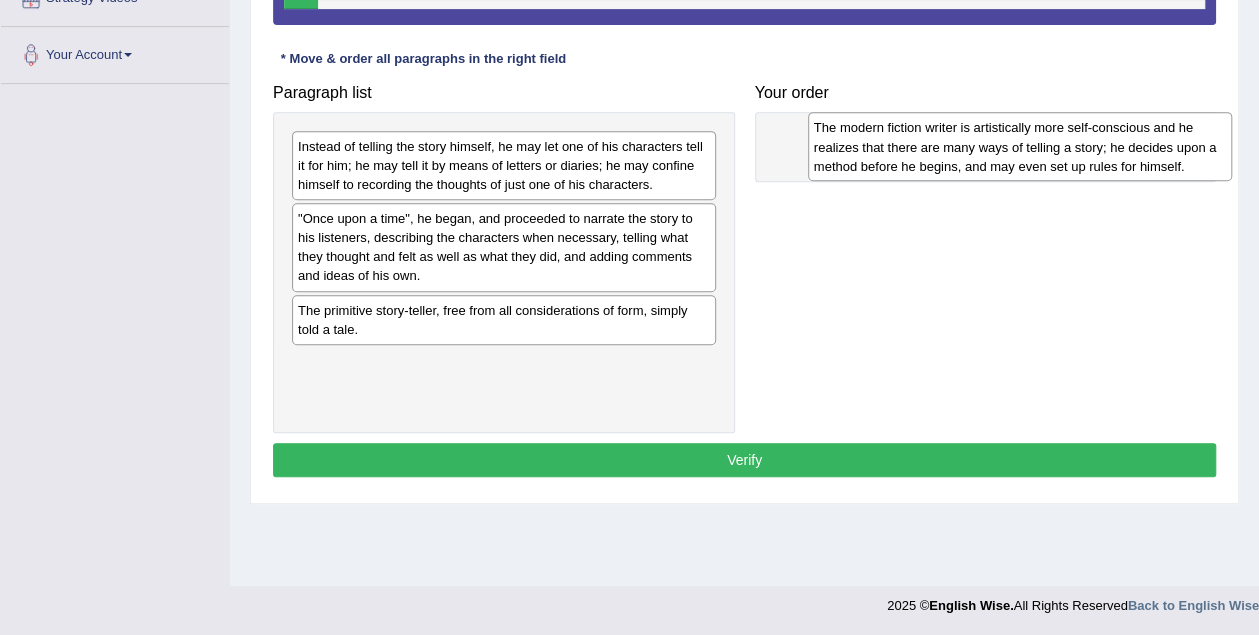 drag, startPoint x: 424, startPoint y: 174, endPoint x: 934, endPoint y: 151, distance: 510.51837 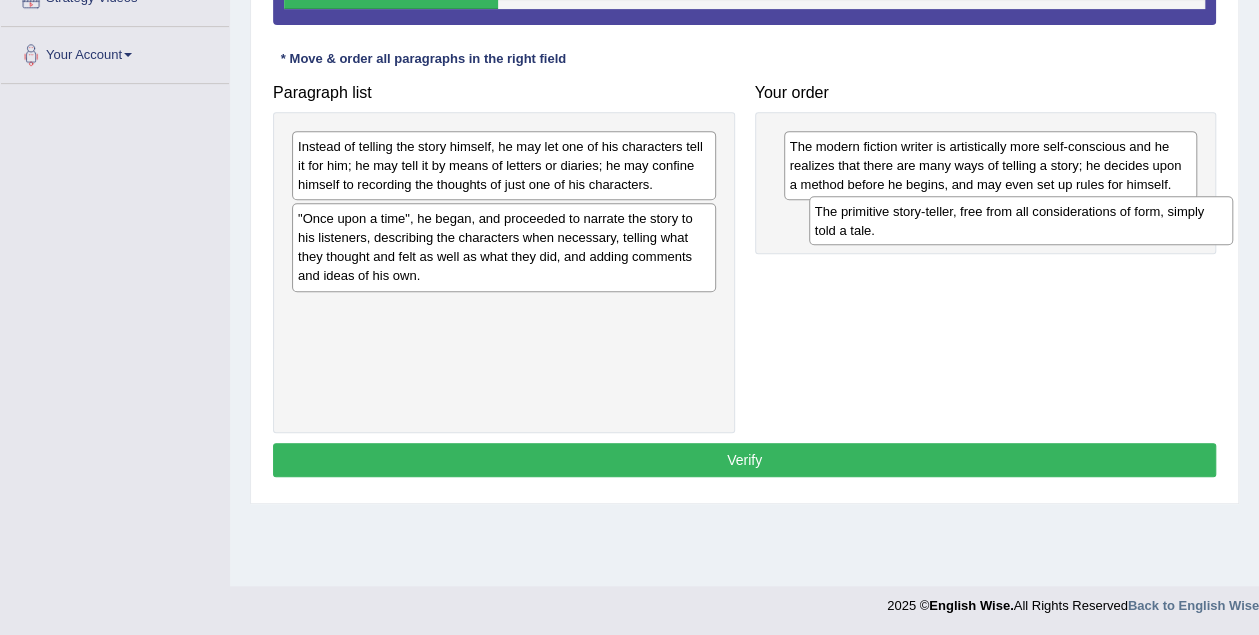 drag, startPoint x: 455, startPoint y: 322, endPoint x: 969, endPoint y: 225, distance: 523.07263 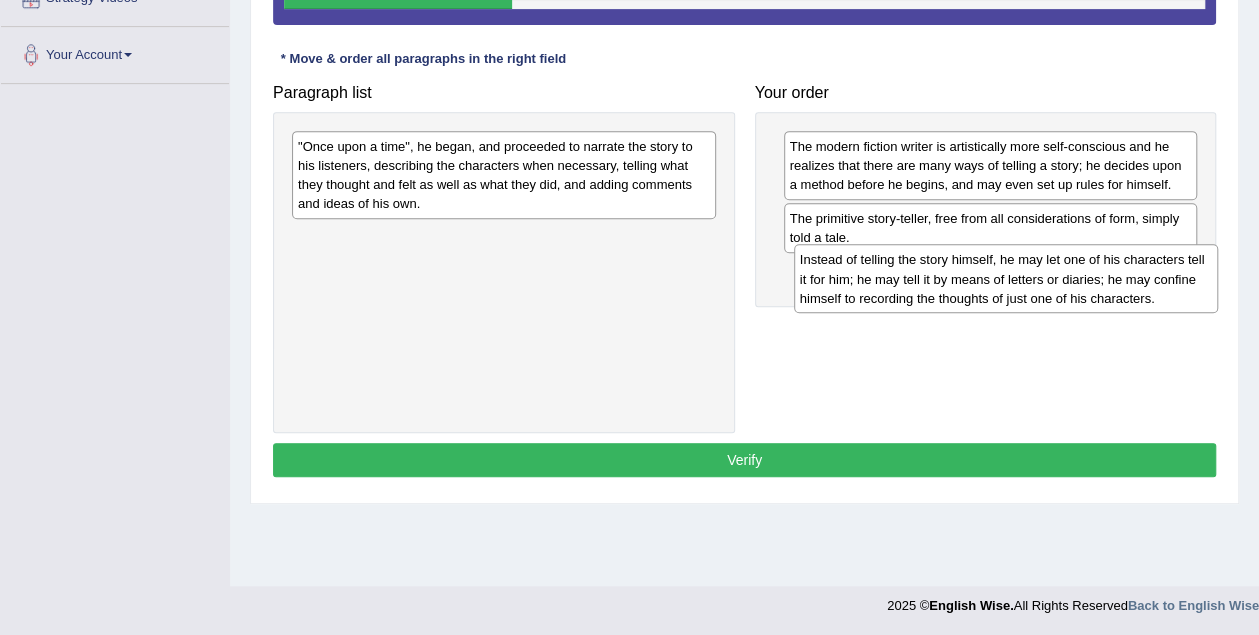 drag, startPoint x: 362, startPoint y: 157, endPoint x: 641, endPoint y: 335, distance: 330.94562 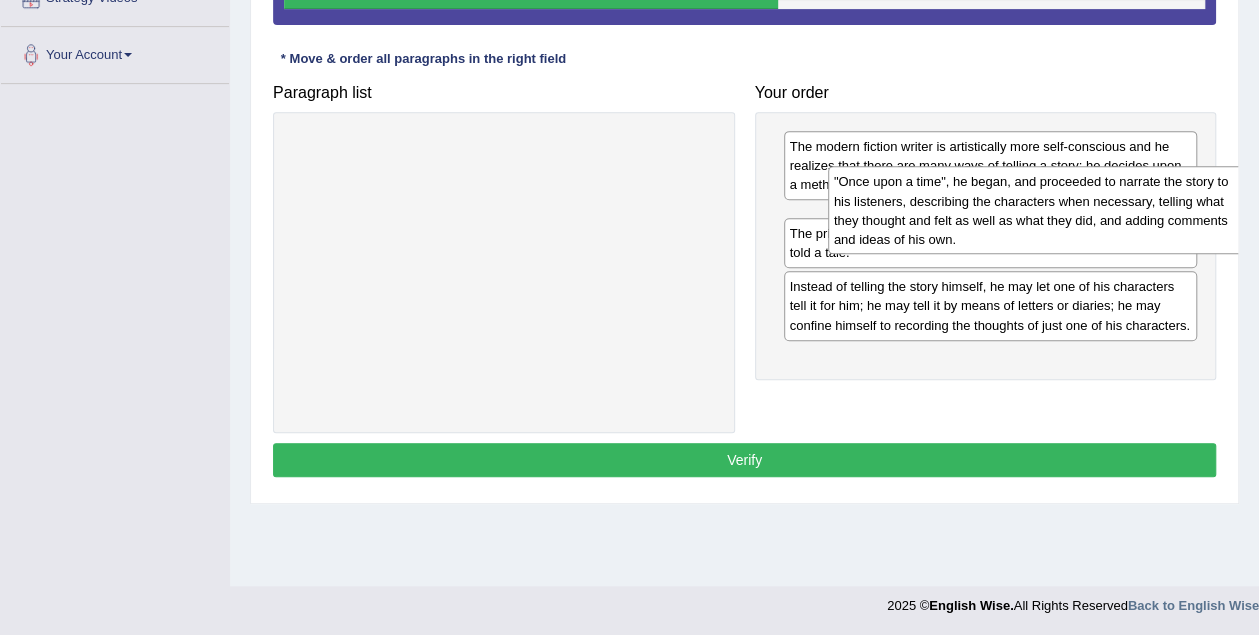 drag, startPoint x: 490, startPoint y: 157, endPoint x: 1026, endPoint y: 192, distance: 537.1415 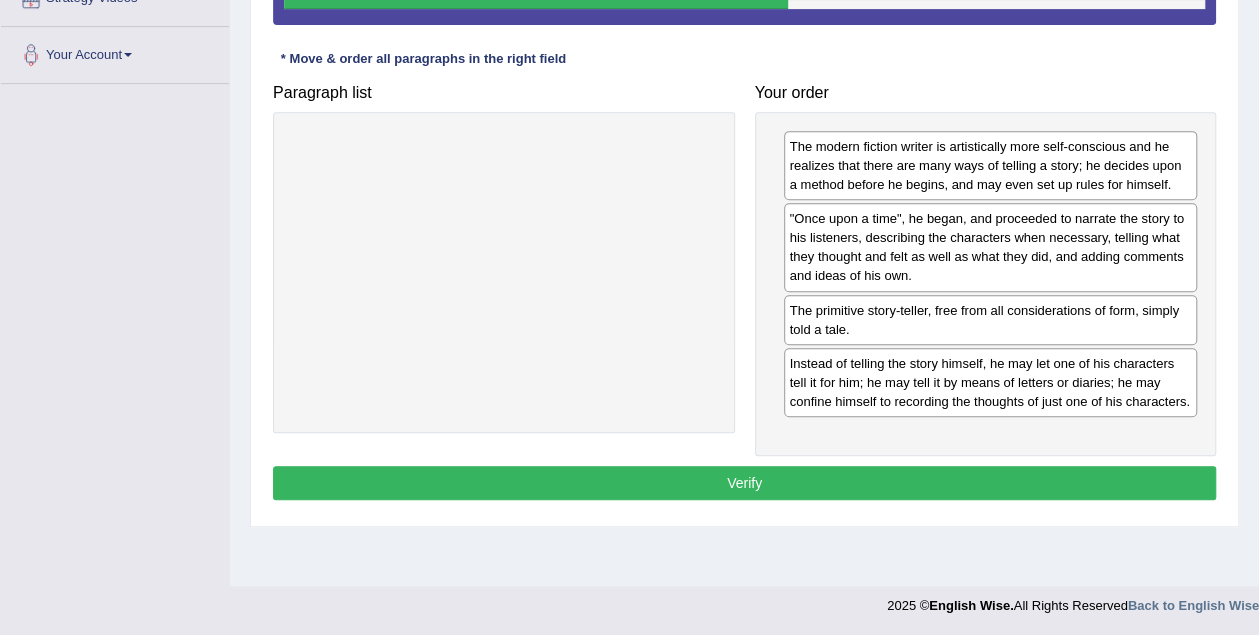 click on "Verify" at bounding box center (744, 483) 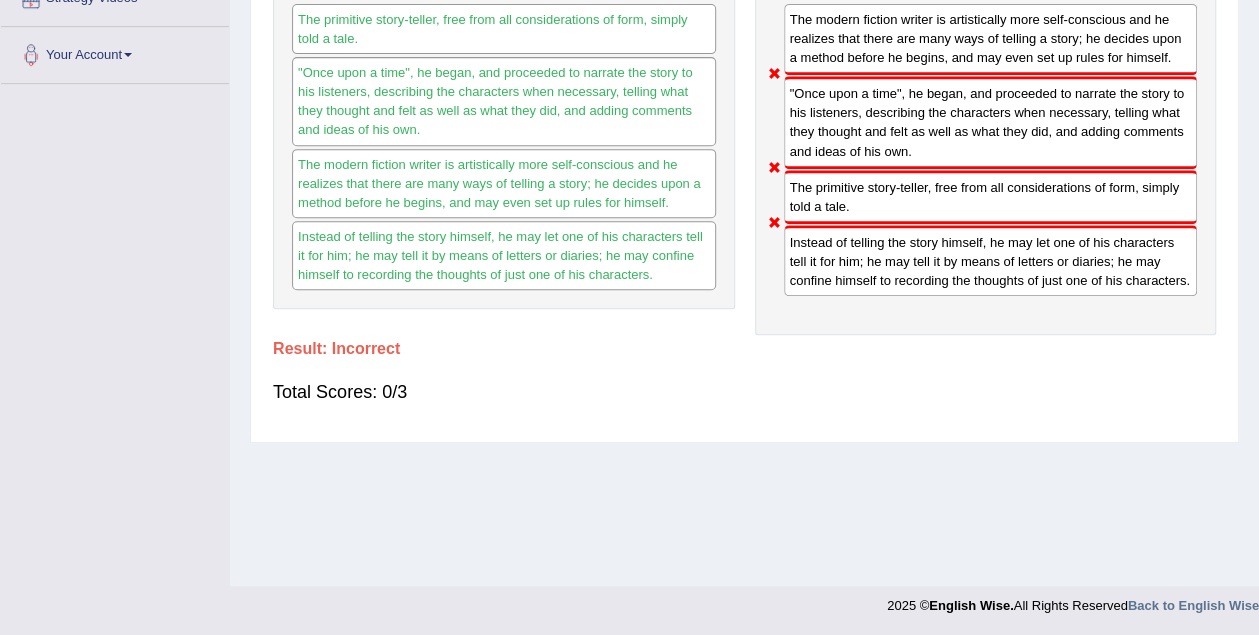 drag, startPoint x: 836, startPoint y: 90, endPoint x: 838, endPoint y: 165, distance: 75.026665 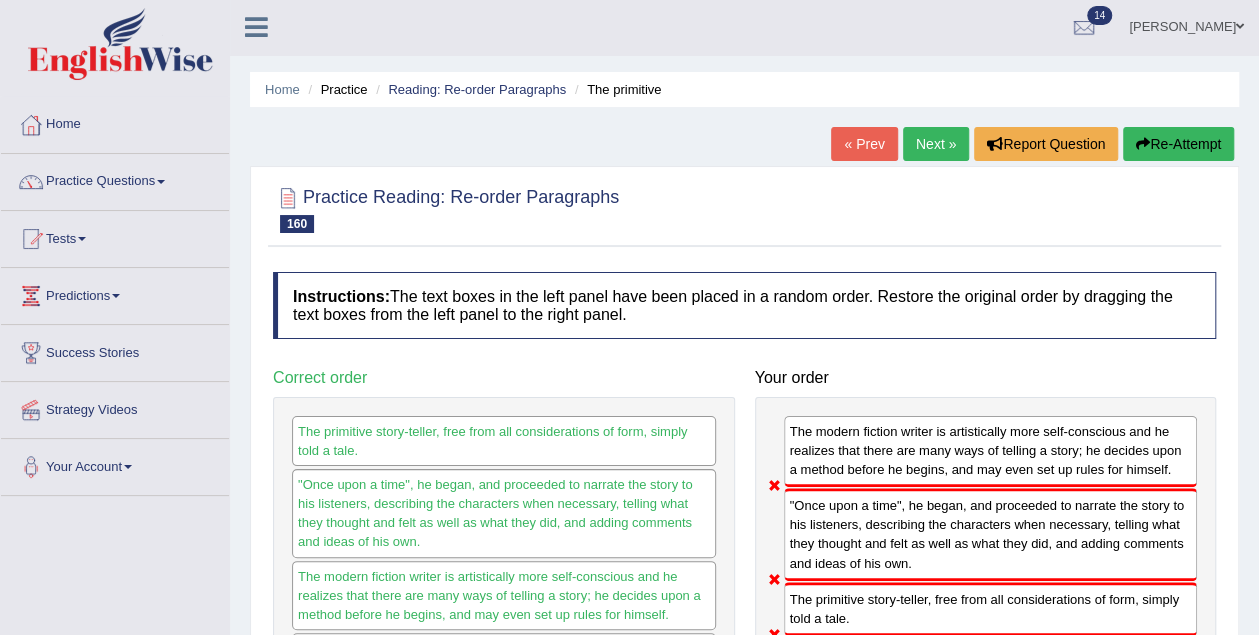 scroll, scrollTop: 0, scrollLeft: 0, axis: both 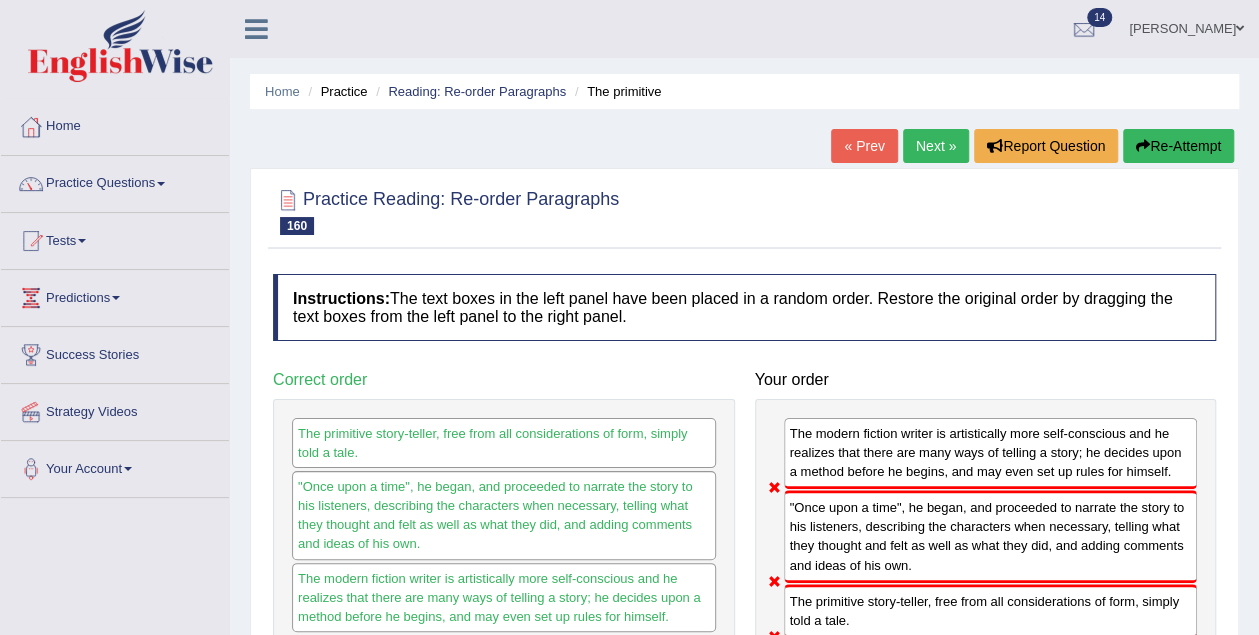 drag, startPoint x: 1189, startPoint y: 132, endPoint x: 632, endPoint y: 402, distance: 618.9903 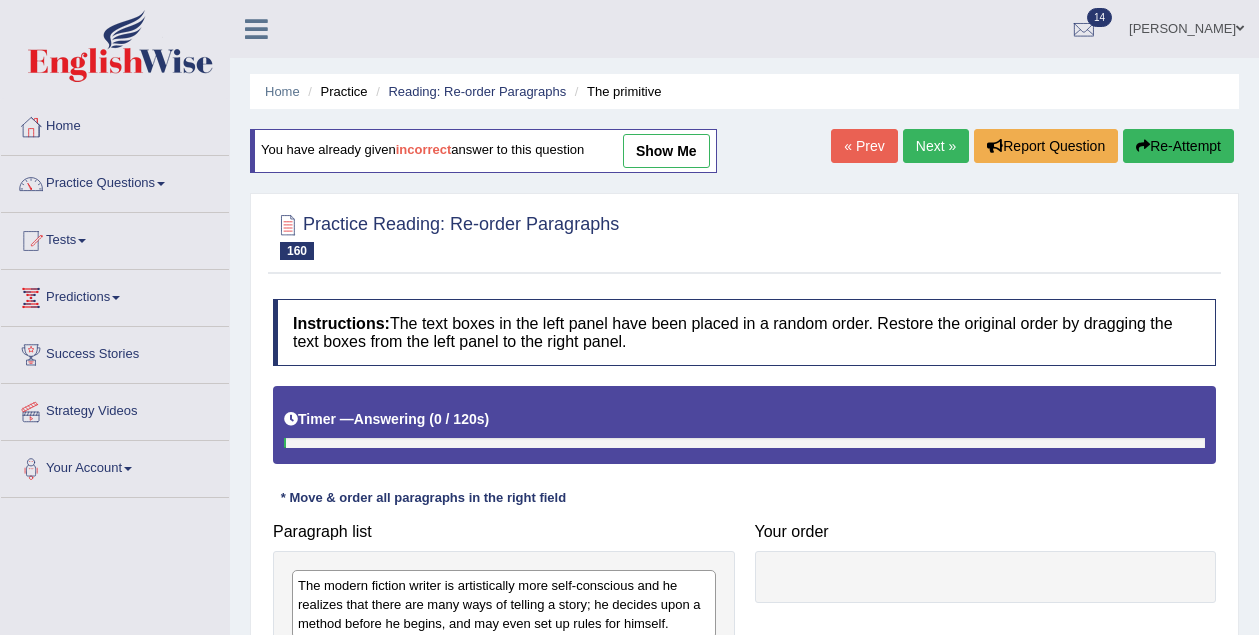 scroll, scrollTop: 0, scrollLeft: 0, axis: both 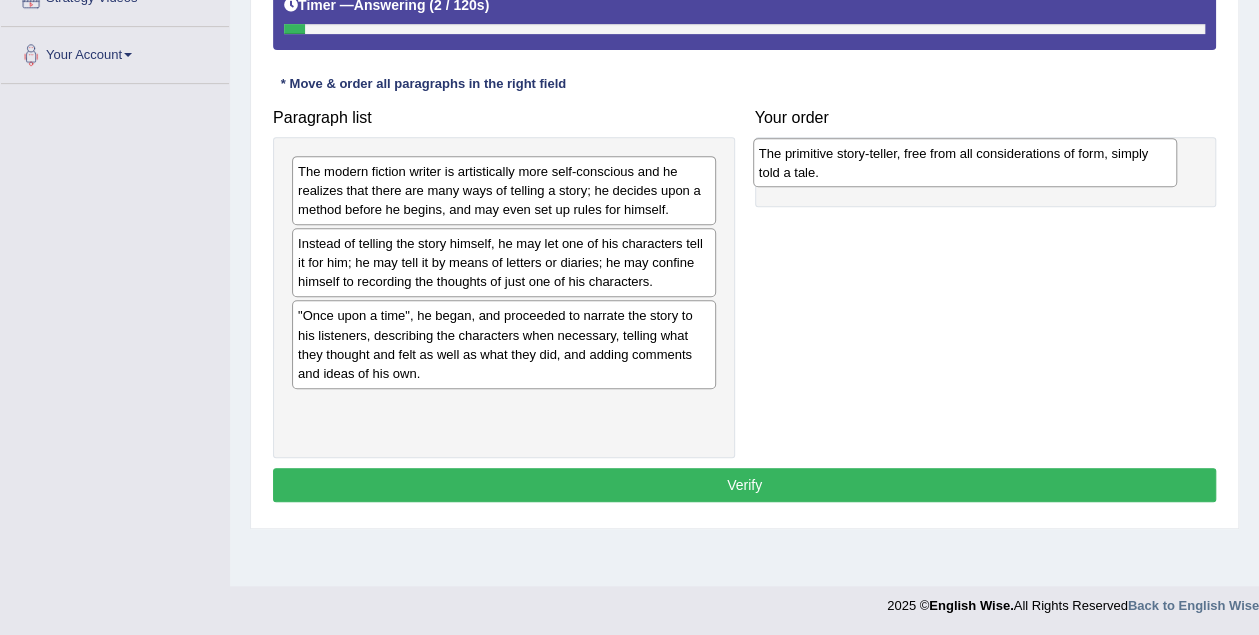 drag, startPoint x: 413, startPoint y: 397, endPoint x: 874, endPoint y: 144, distance: 525.8612 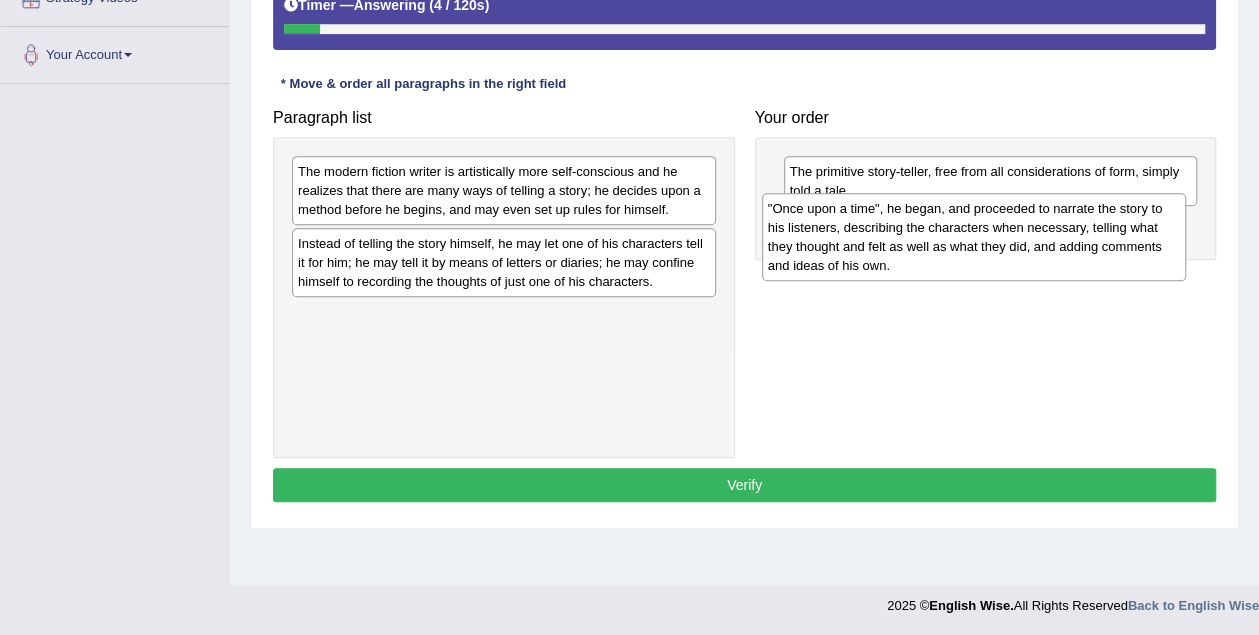 drag, startPoint x: 337, startPoint y: 353, endPoint x: 807, endPoint y: 247, distance: 481.80493 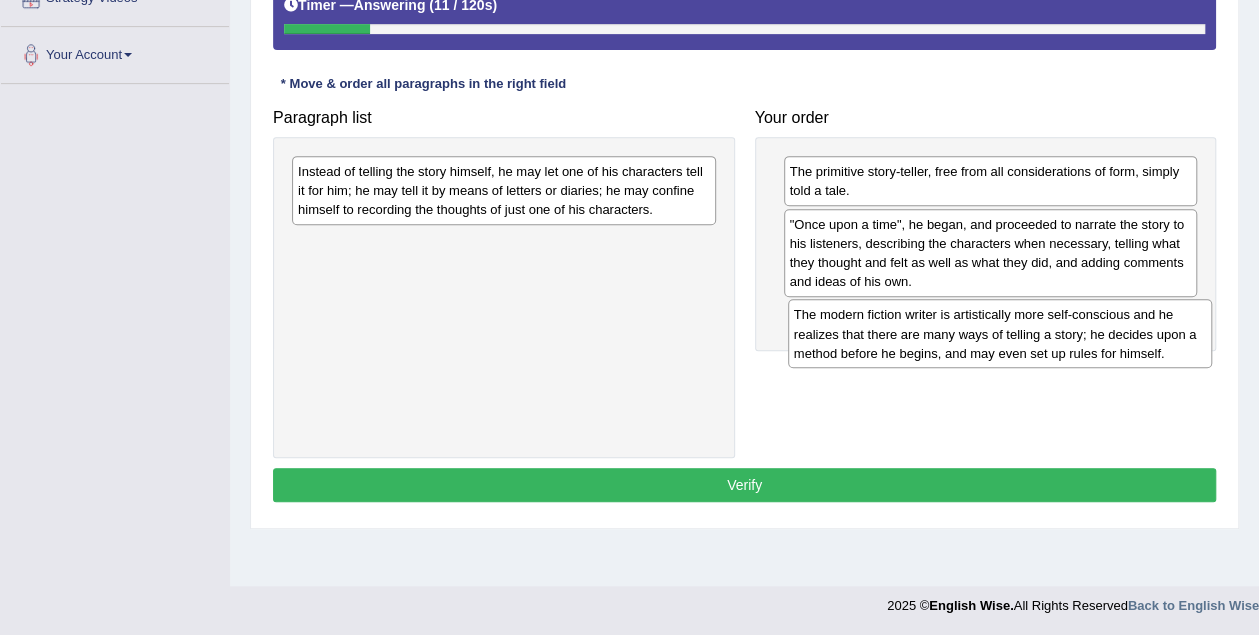 drag, startPoint x: 430, startPoint y: 178, endPoint x: 926, endPoint y: 322, distance: 516.4804 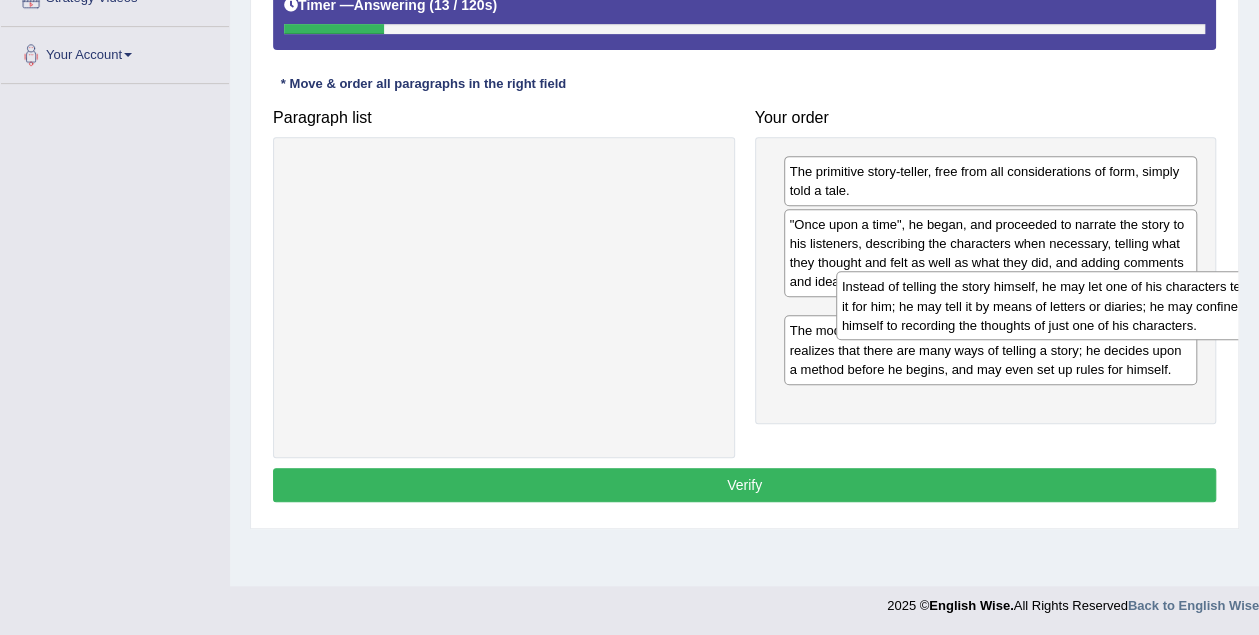 drag, startPoint x: 414, startPoint y: 185, endPoint x: 958, endPoint y: 300, distance: 556.02246 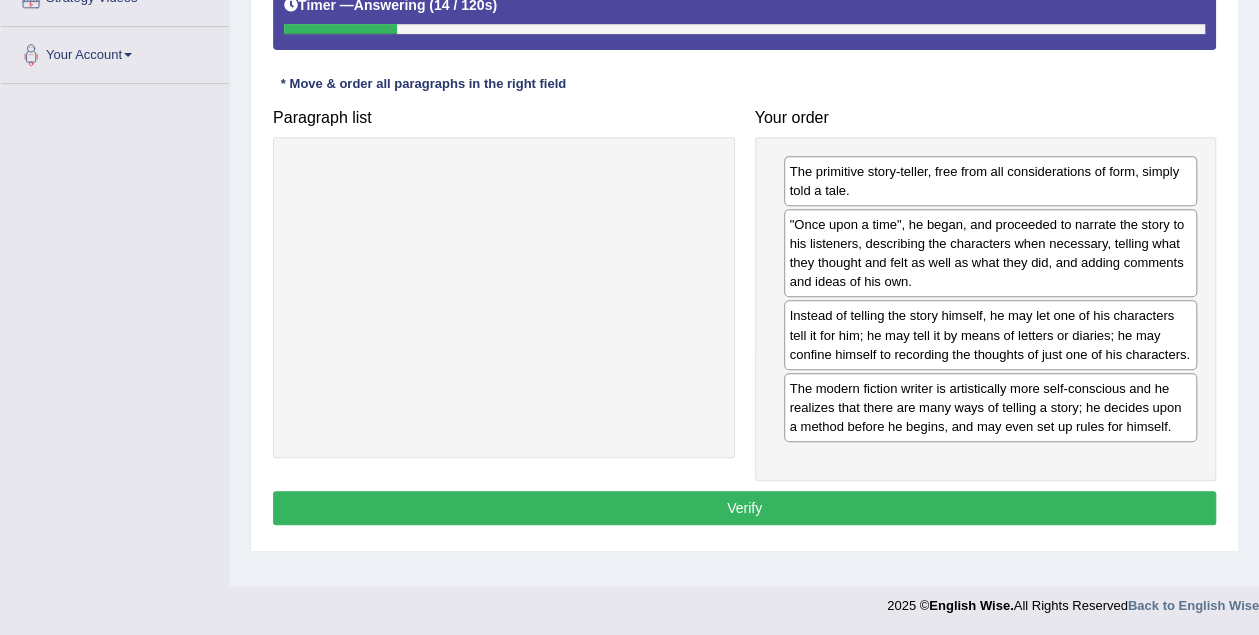 click on "Verify" at bounding box center [744, 508] 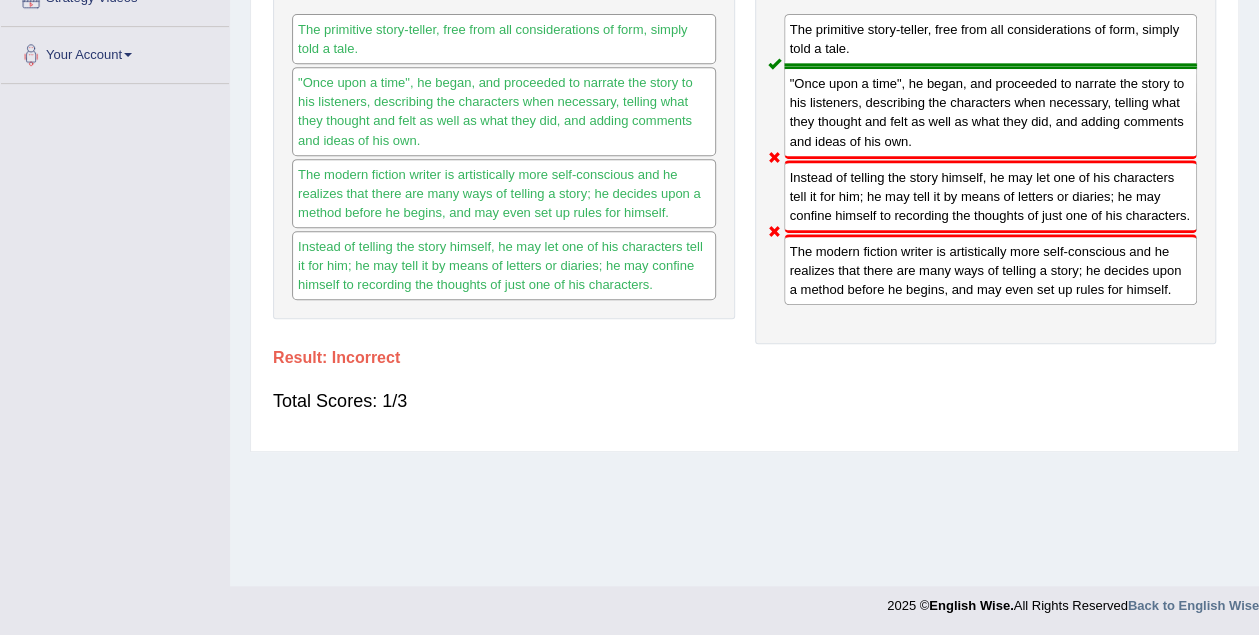 drag, startPoint x: 862, startPoint y: 251, endPoint x: 864, endPoint y: 183, distance: 68.0294 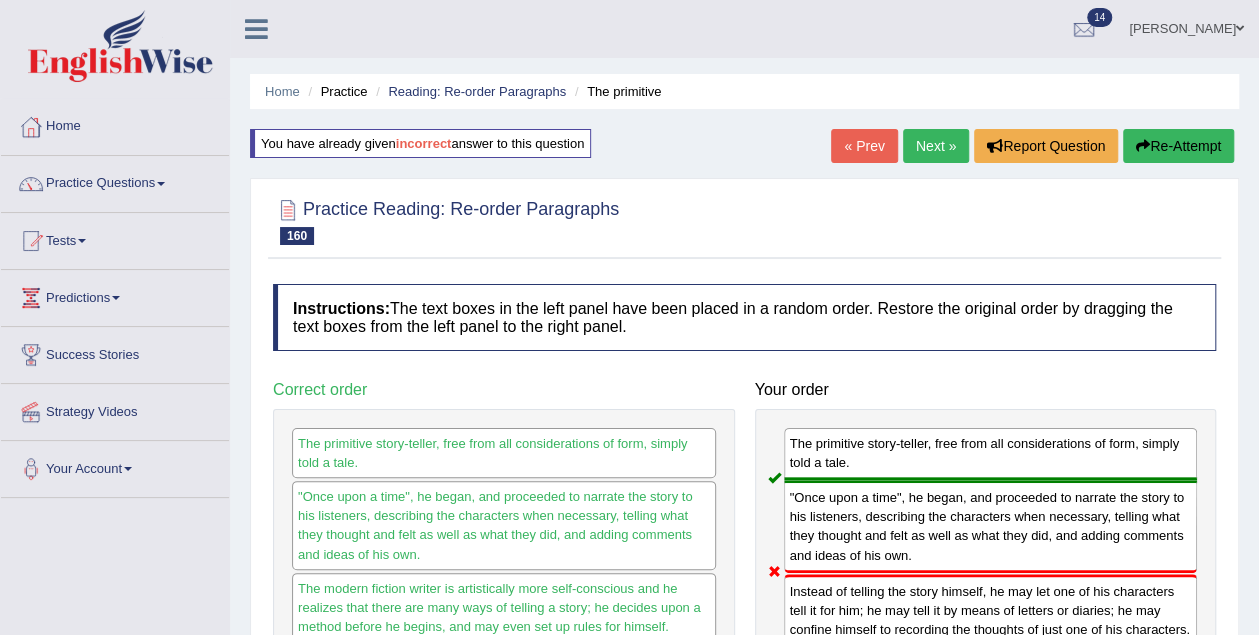 click on "Home
Practice
Reading: Re-order Paragraphs
The primitive" at bounding box center (744, 91) 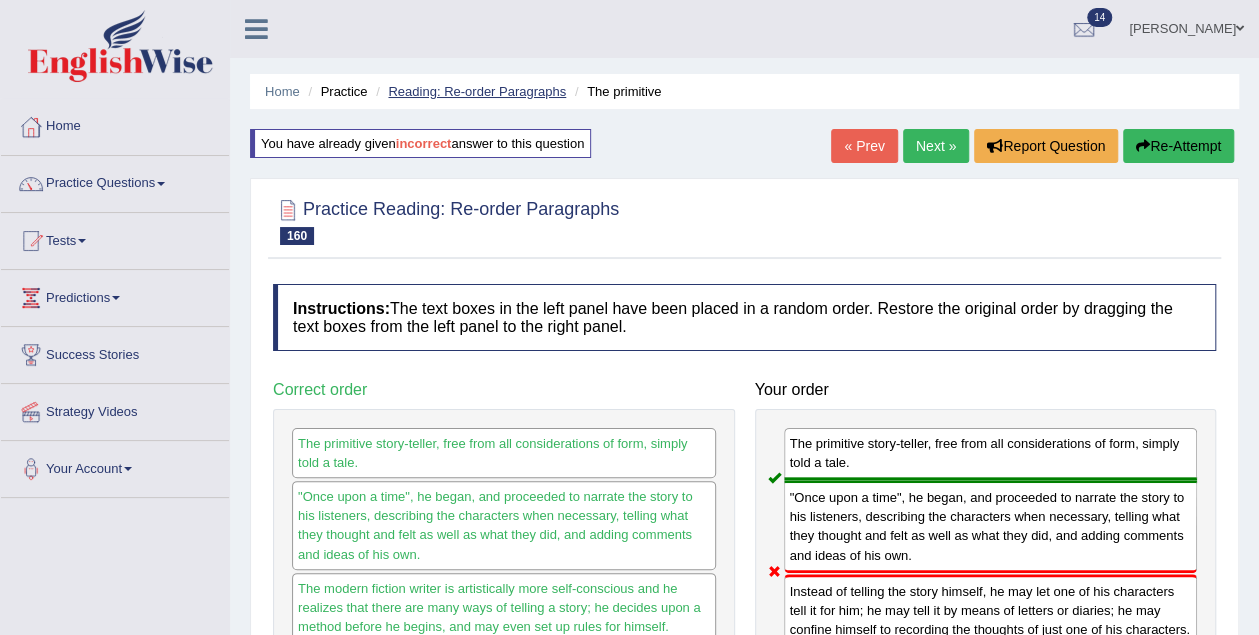 click on "Reading: Re-order Paragraphs" at bounding box center [477, 91] 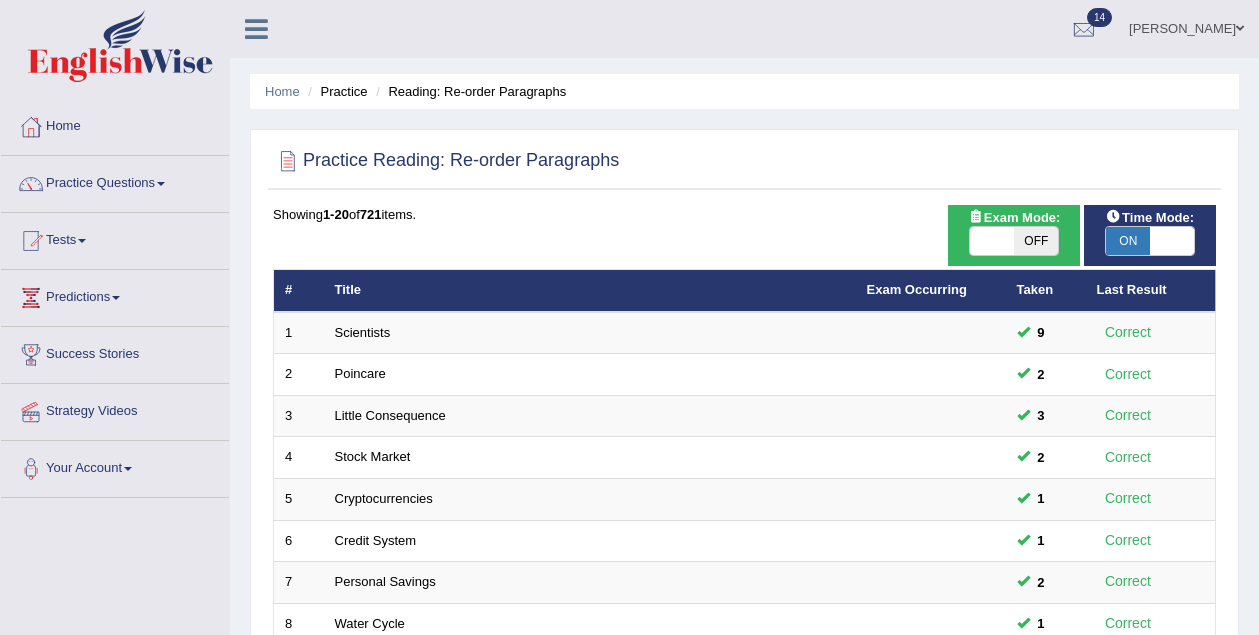 scroll, scrollTop: 0, scrollLeft: 0, axis: both 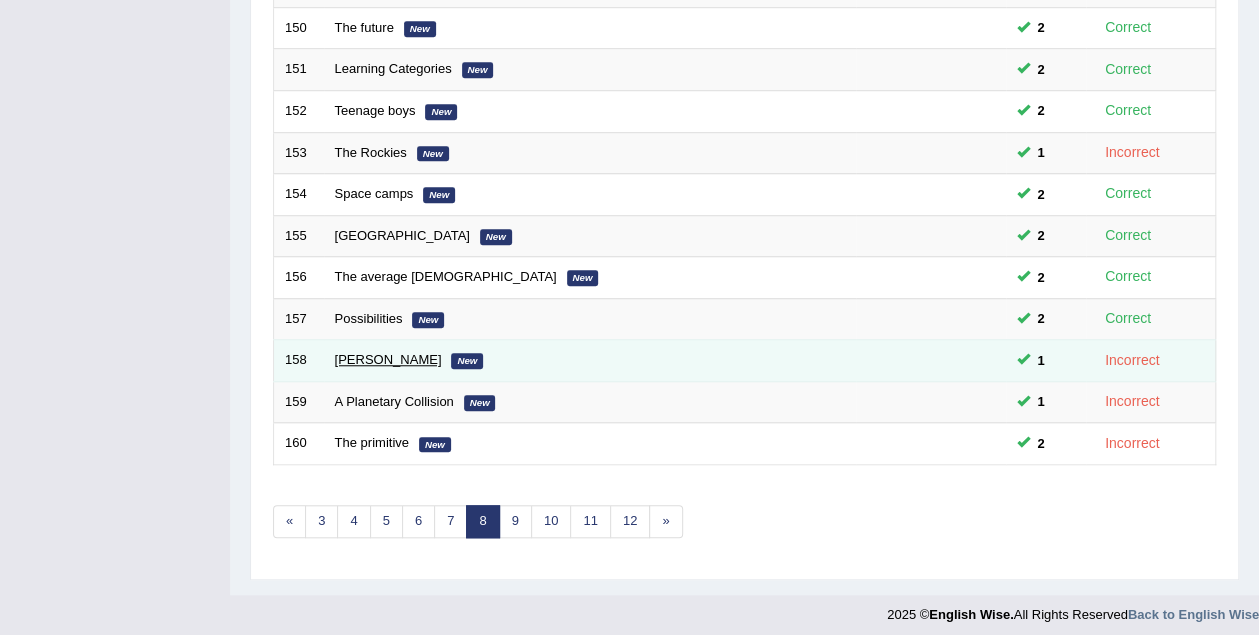 click on "[PERSON_NAME]" at bounding box center [388, 359] 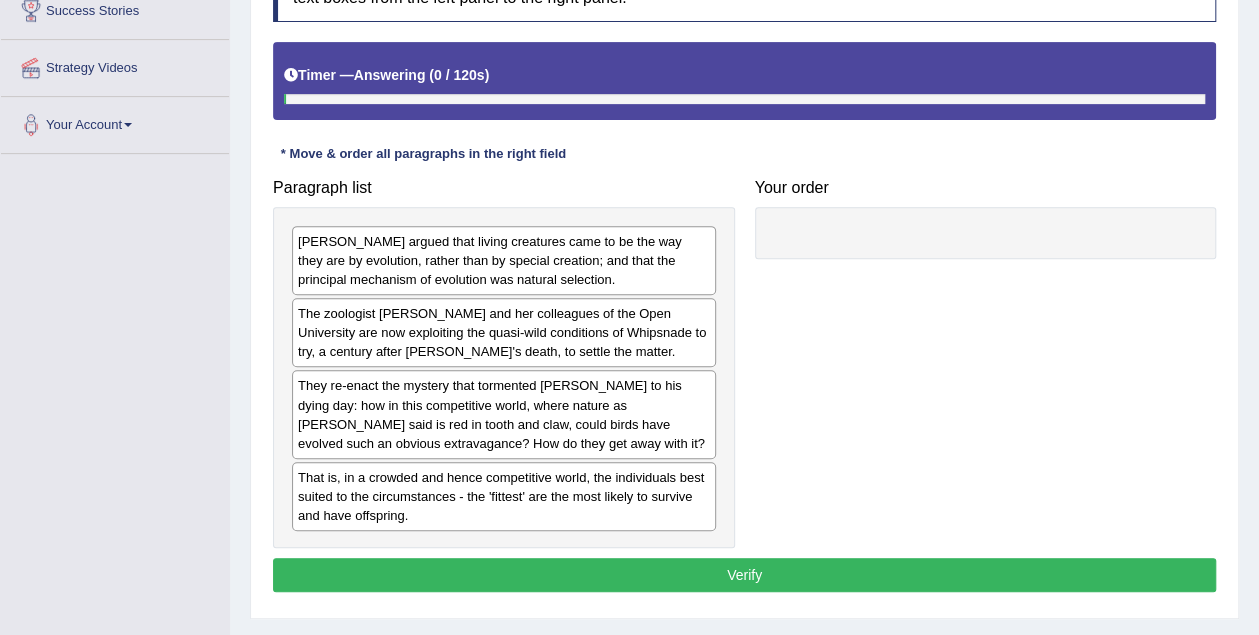 scroll, scrollTop: 0, scrollLeft: 0, axis: both 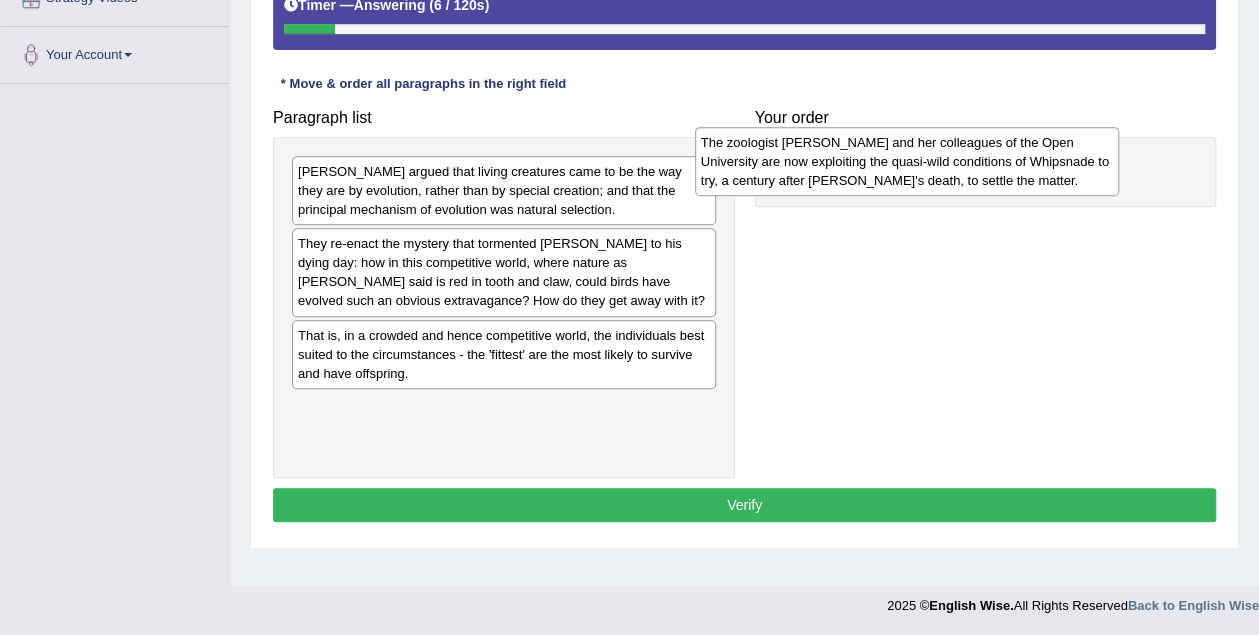 drag, startPoint x: 461, startPoint y: 262, endPoint x: 865, endPoint y: 163, distance: 415.95312 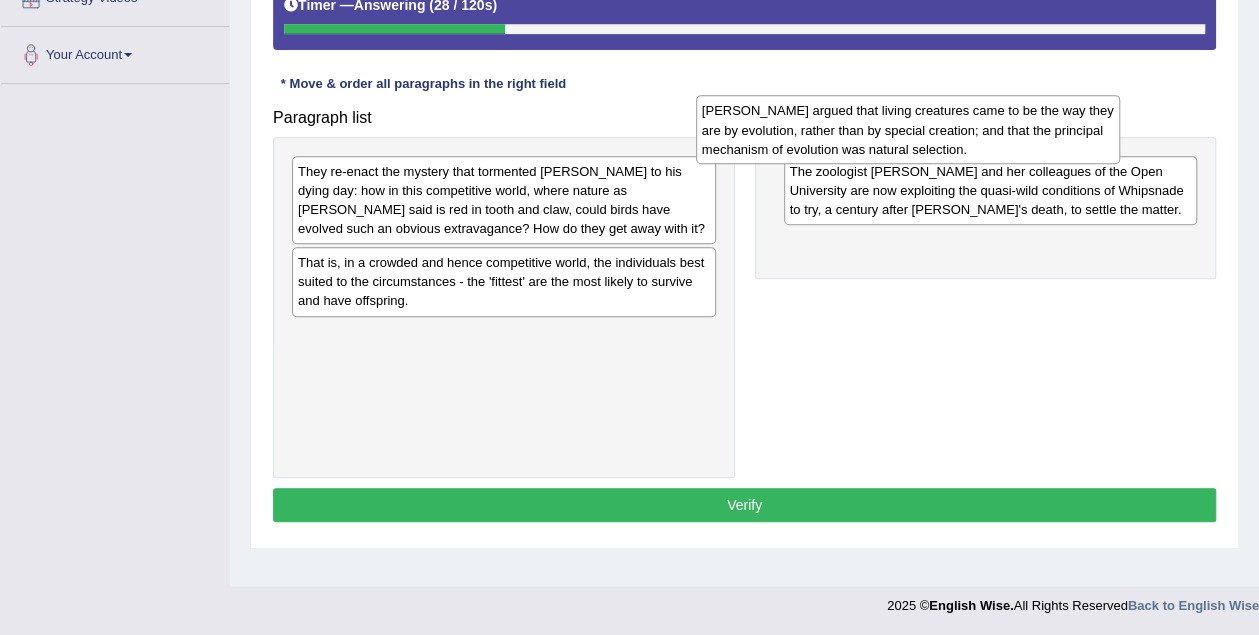 drag, startPoint x: 442, startPoint y: 191, endPoint x: 848, endPoint y: 131, distance: 410.40955 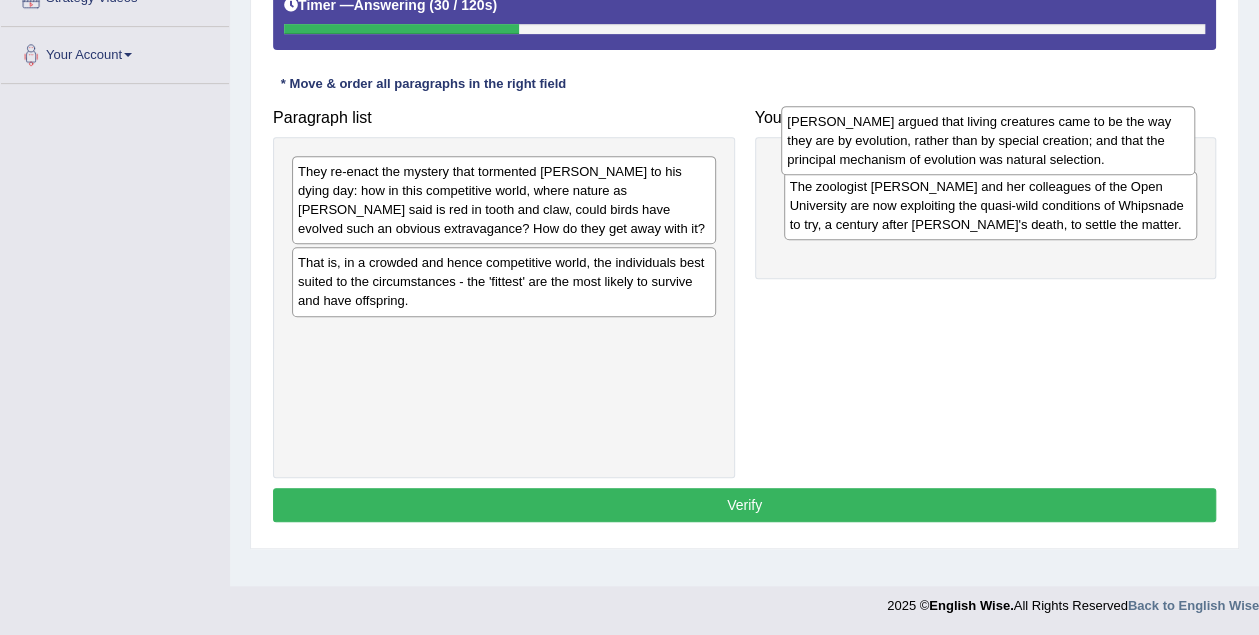 drag, startPoint x: 872, startPoint y: 271, endPoint x: 870, endPoint y: 151, distance: 120.01666 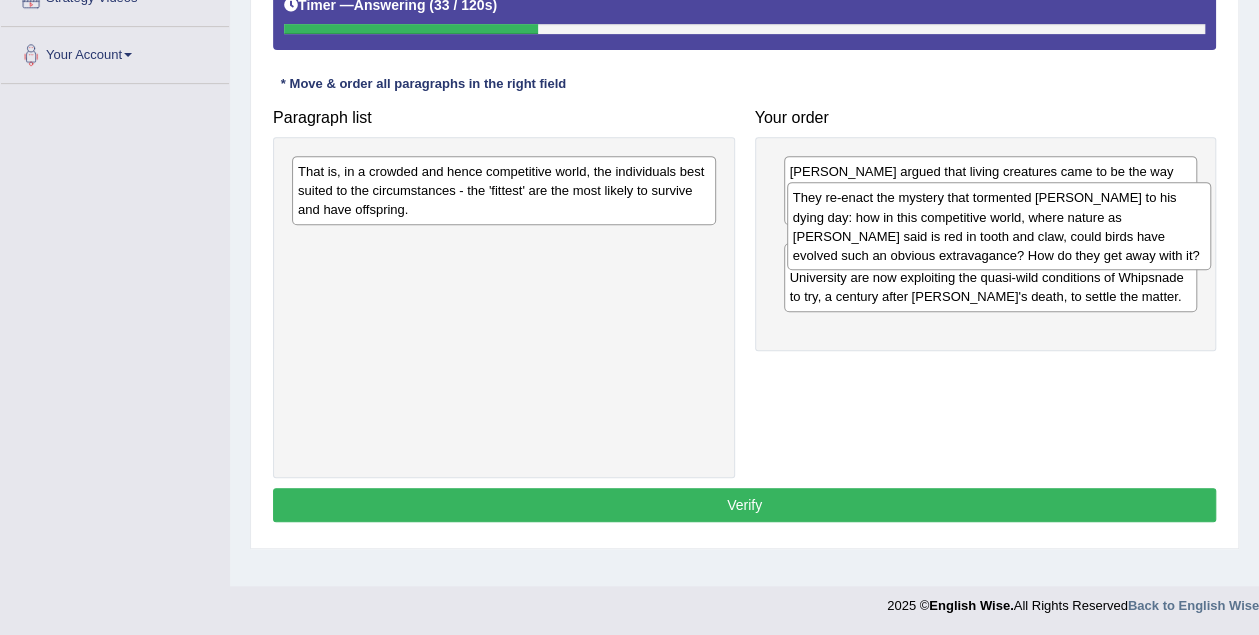 drag, startPoint x: 499, startPoint y: 205, endPoint x: 994, endPoint y: 233, distance: 495.7913 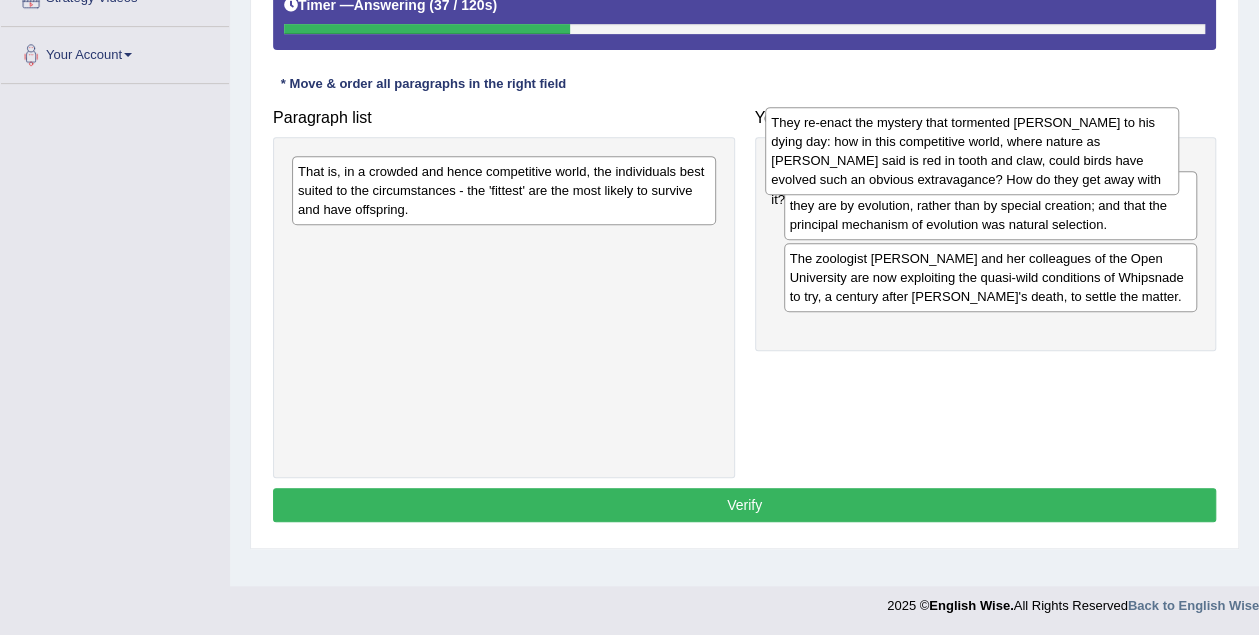 drag, startPoint x: 834, startPoint y: 285, endPoint x: 816, endPoint y: 165, distance: 121.34249 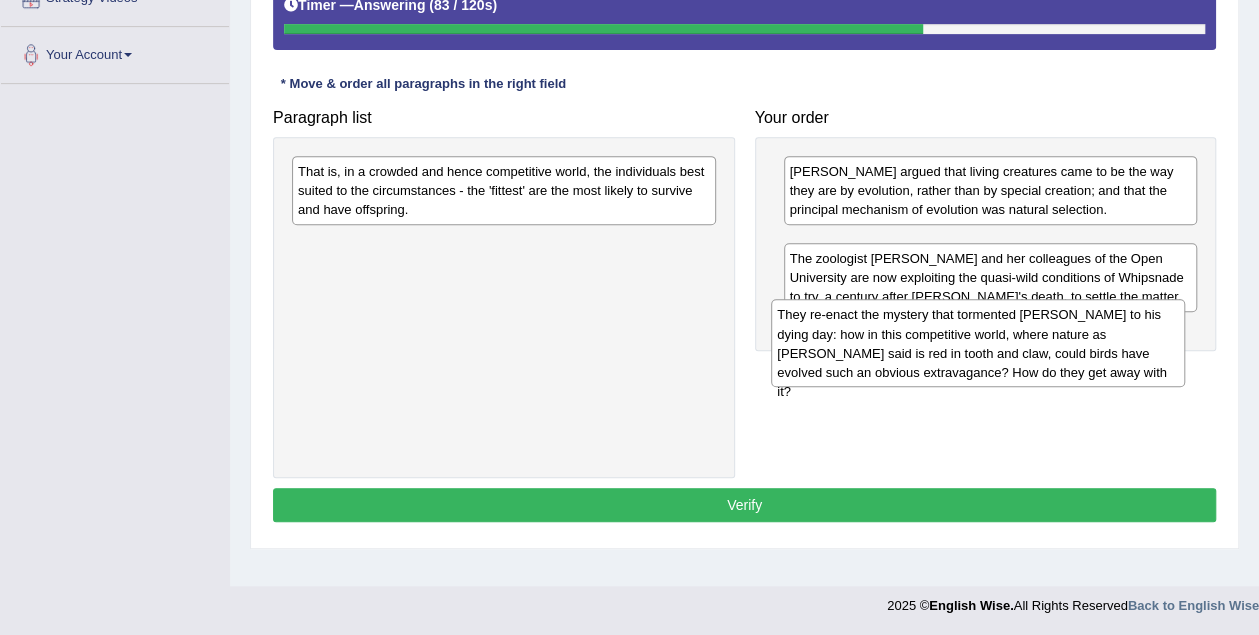 drag, startPoint x: 876, startPoint y: 187, endPoint x: 864, endPoint y: 330, distance: 143.50261 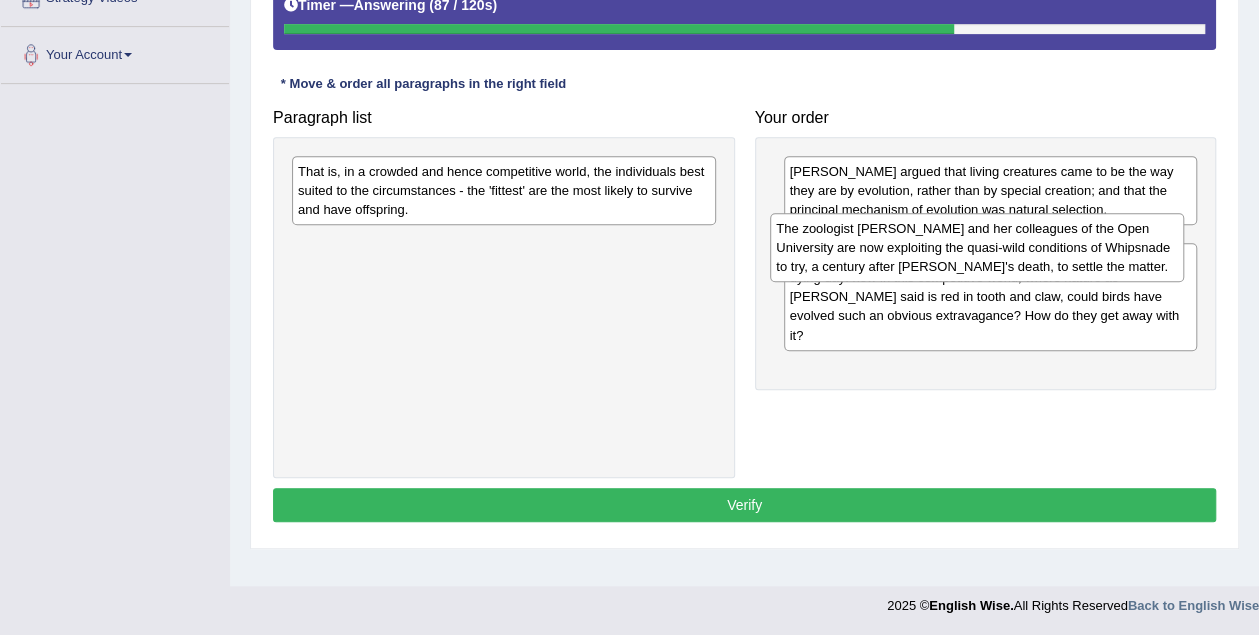 drag, startPoint x: 893, startPoint y: 353, endPoint x: 880, endPoint y: 249, distance: 104.80935 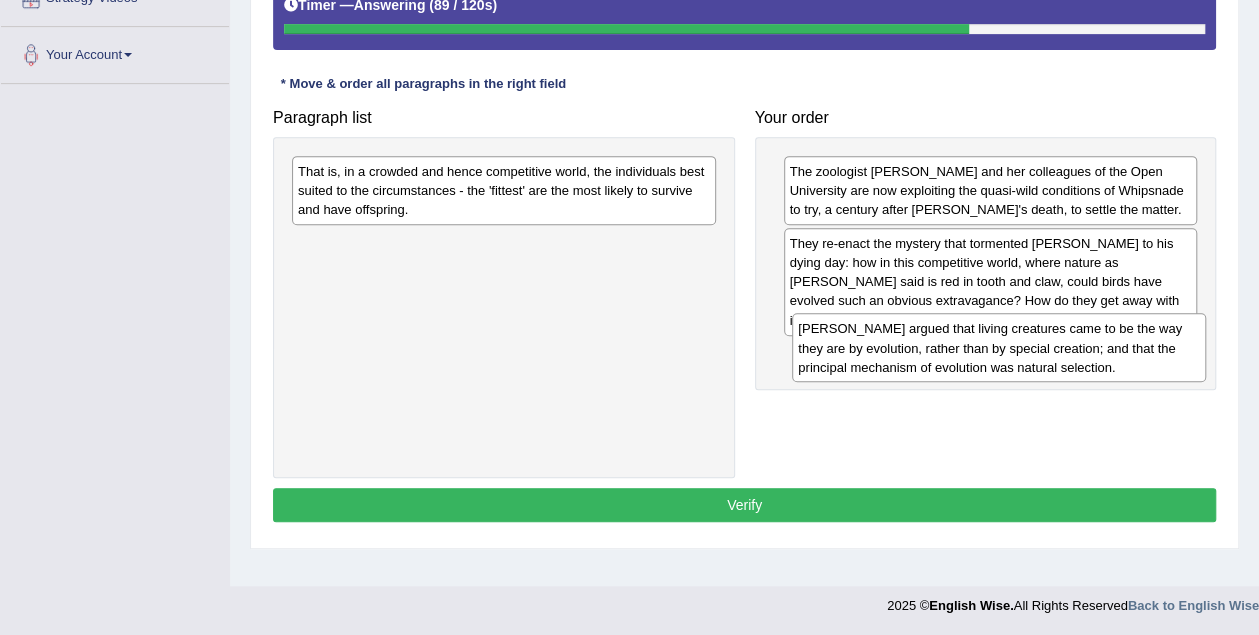 drag, startPoint x: 867, startPoint y: 175, endPoint x: 876, endPoint y: 333, distance: 158.25612 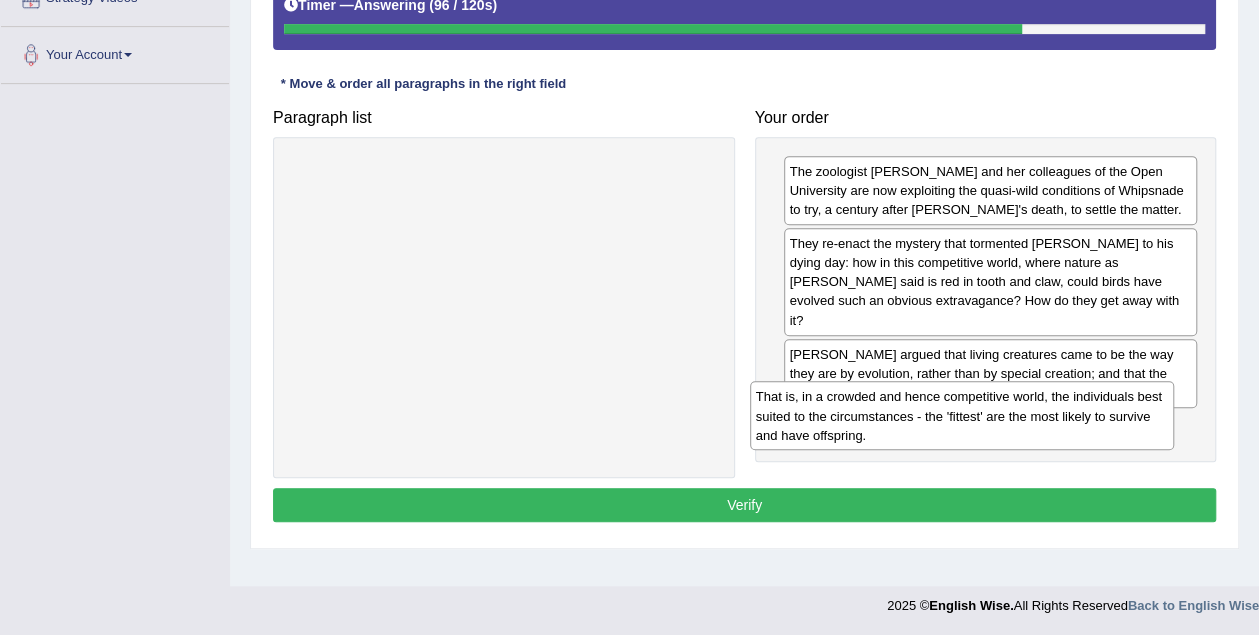 drag, startPoint x: 472, startPoint y: 174, endPoint x: 930, endPoint y: 401, distance: 511.16827 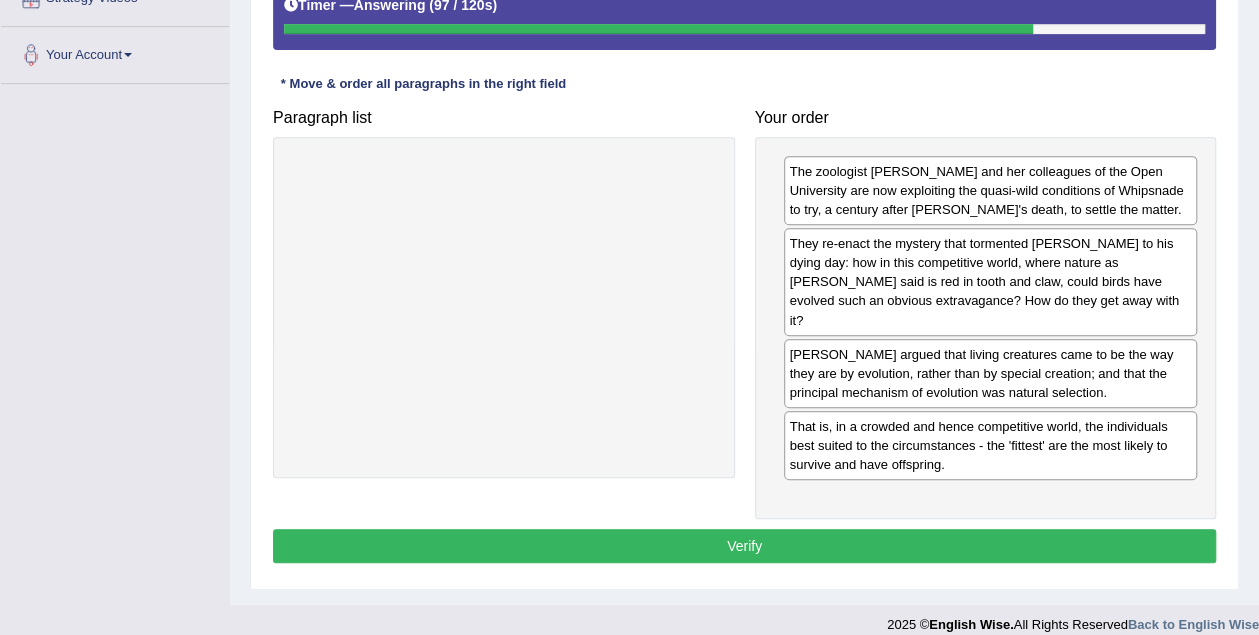 click on "Verify" at bounding box center (744, 546) 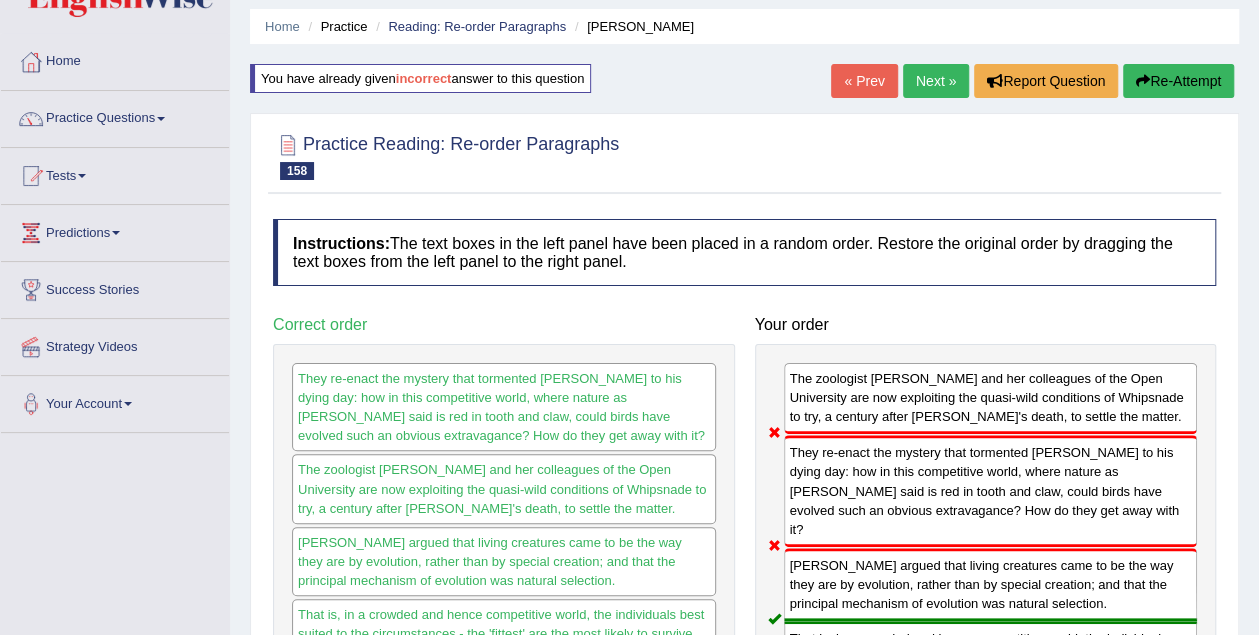 scroll, scrollTop: 0, scrollLeft: 0, axis: both 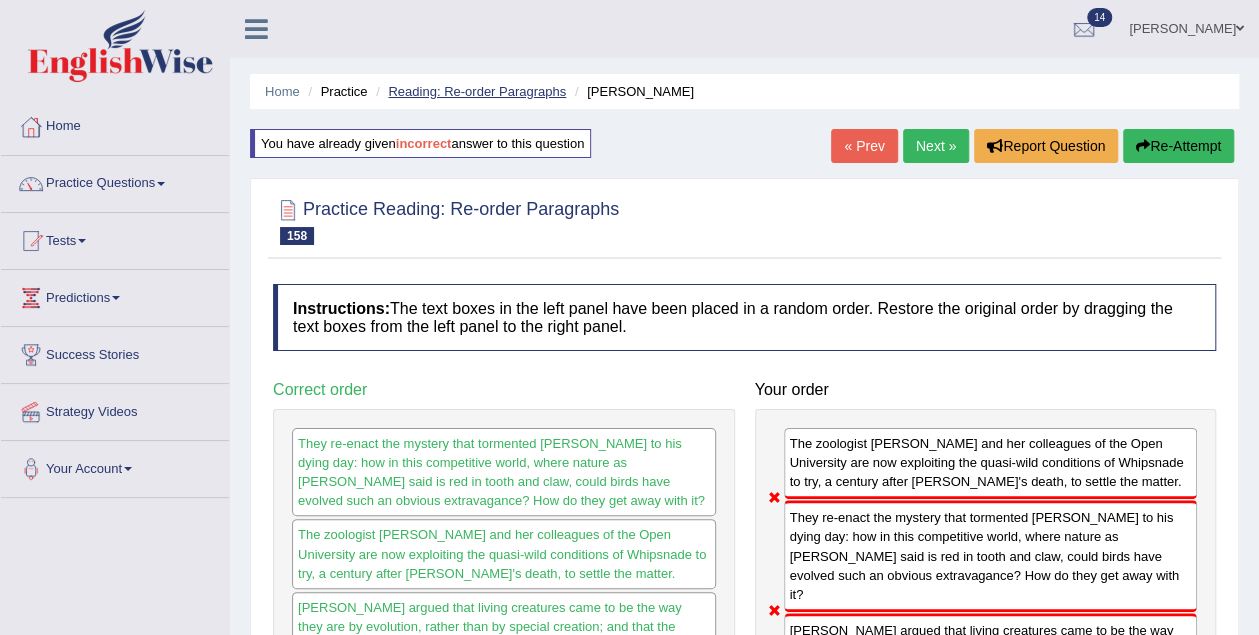 click on "Reading: Re-order Paragraphs" at bounding box center (477, 91) 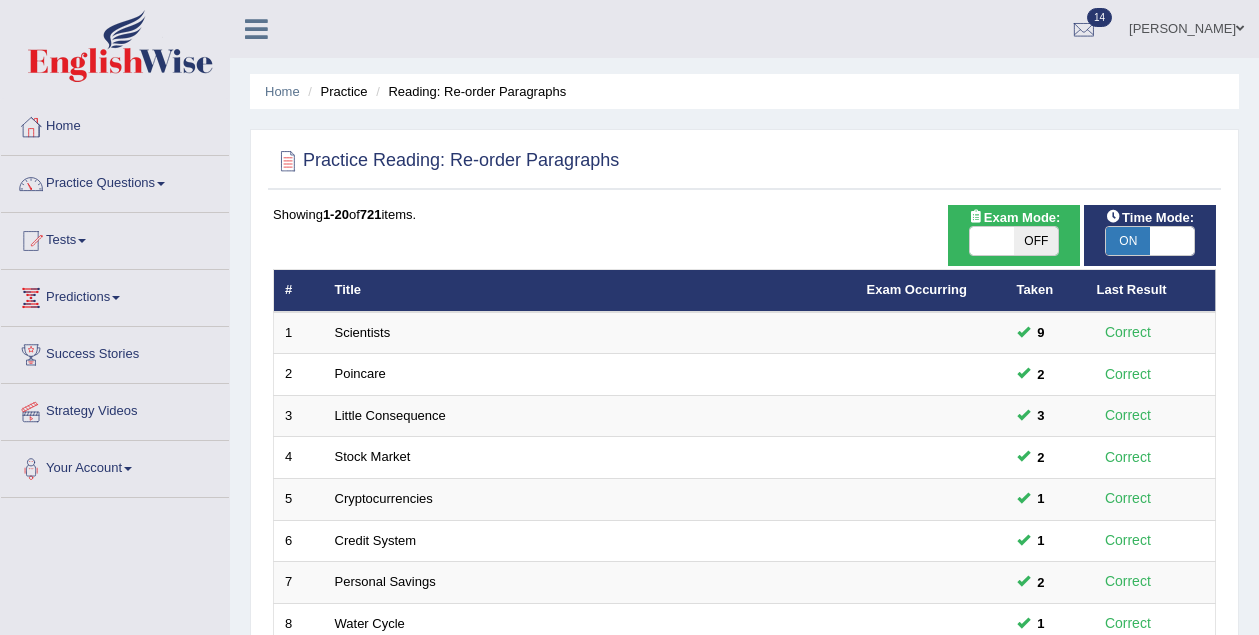 scroll, scrollTop: 679, scrollLeft: 0, axis: vertical 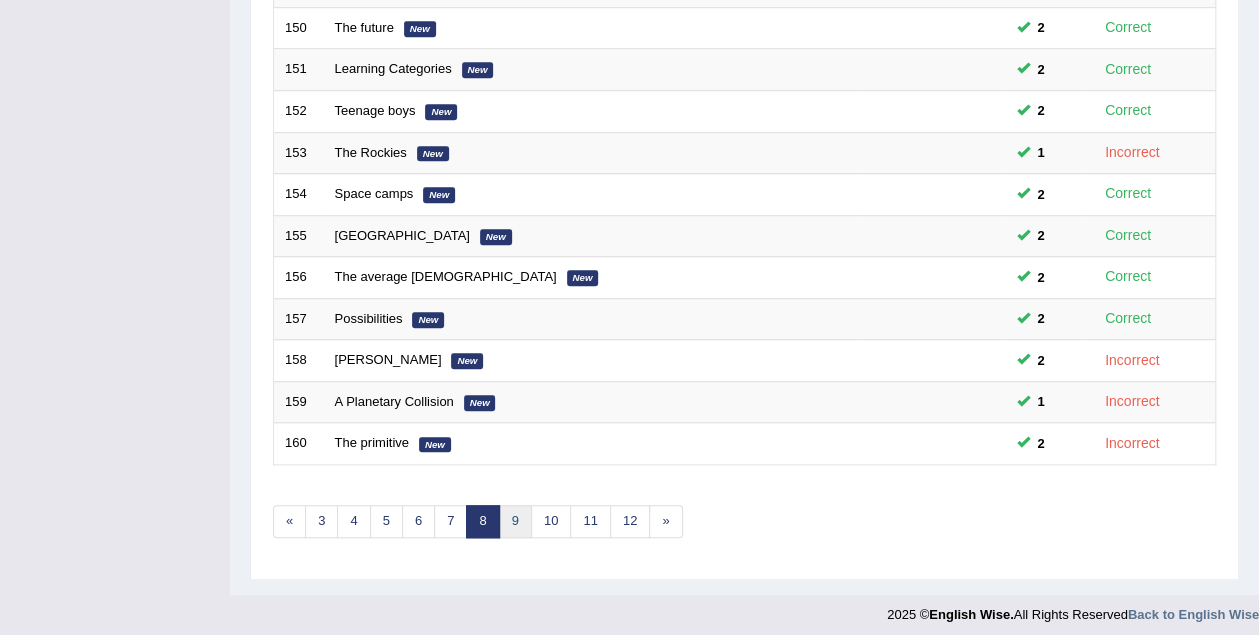 click on "9" at bounding box center [515, 521] 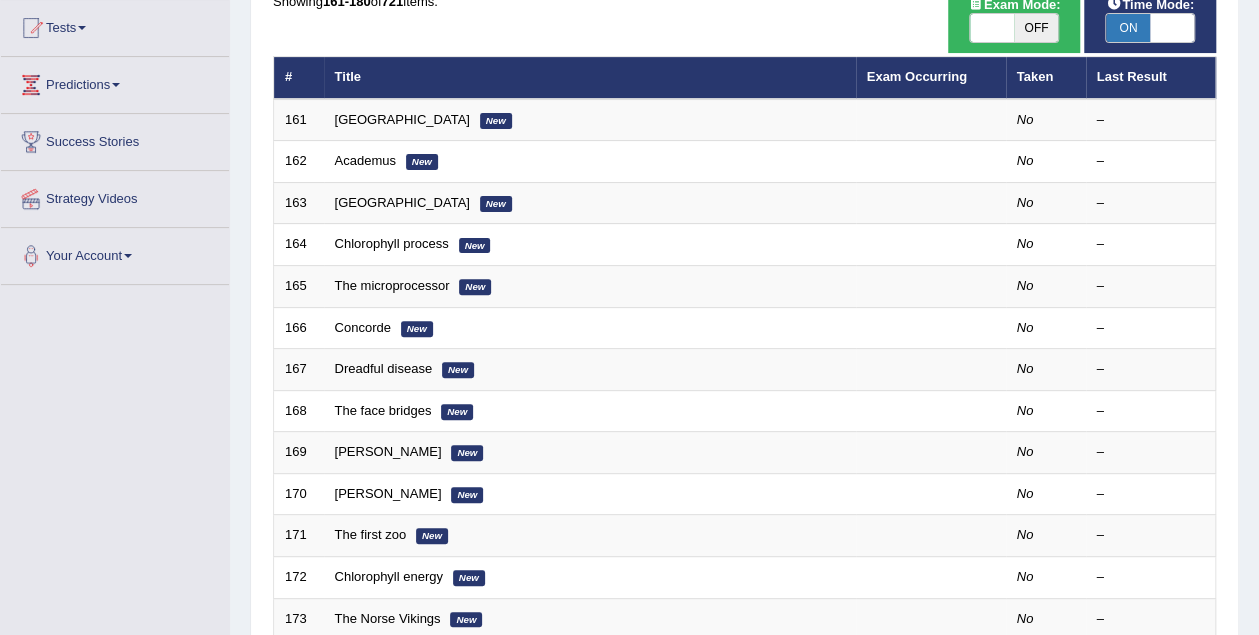 scroll, scrollTop: 0, scrollLeft: 0, axis: both 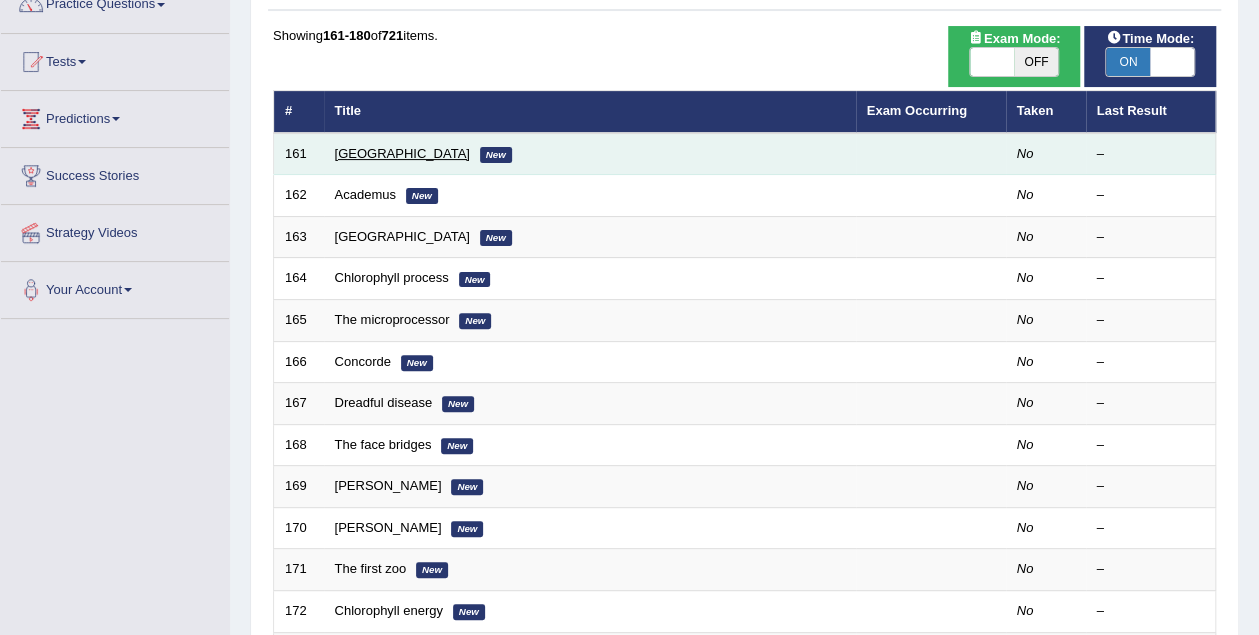 click on "Western Asia" at bounding box center [402, 153] 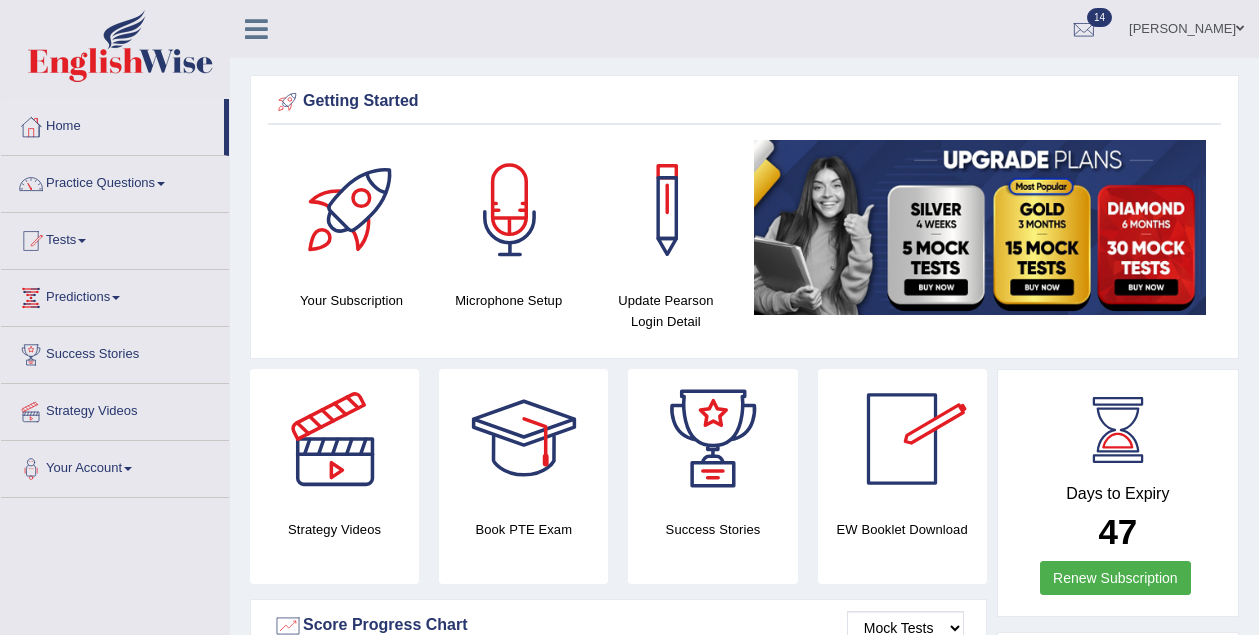 scroll, scrollTop: 2688, scrollLeft: 0, axis: vertical 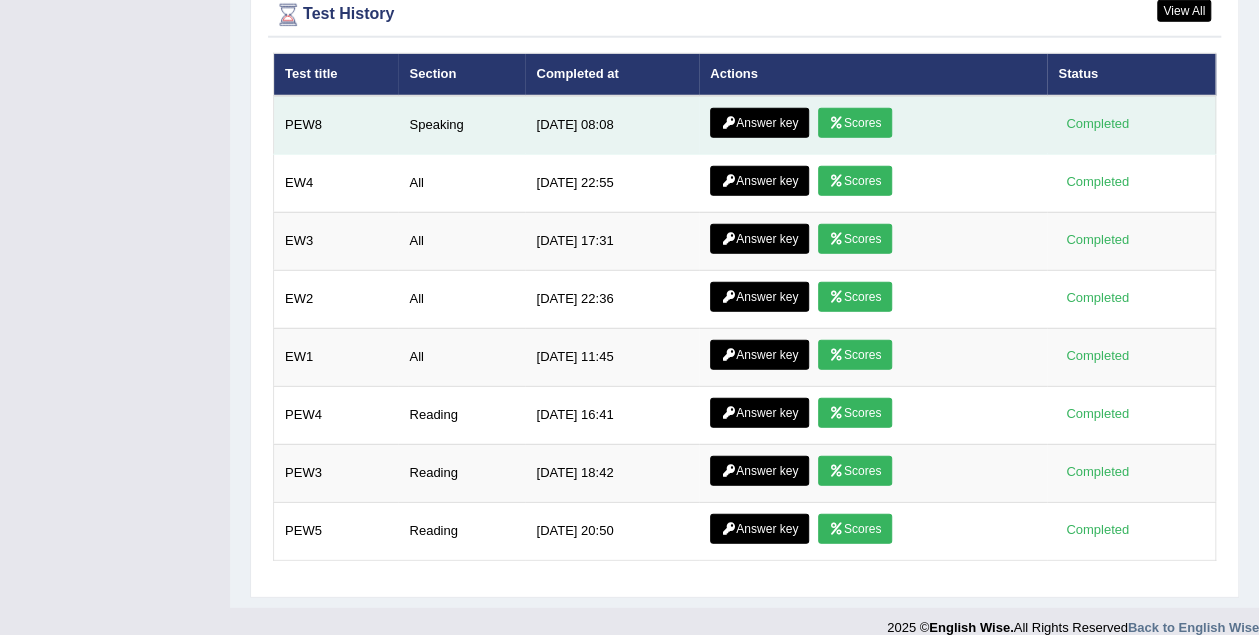 click on "Scores" at bounding box center (855, 123) 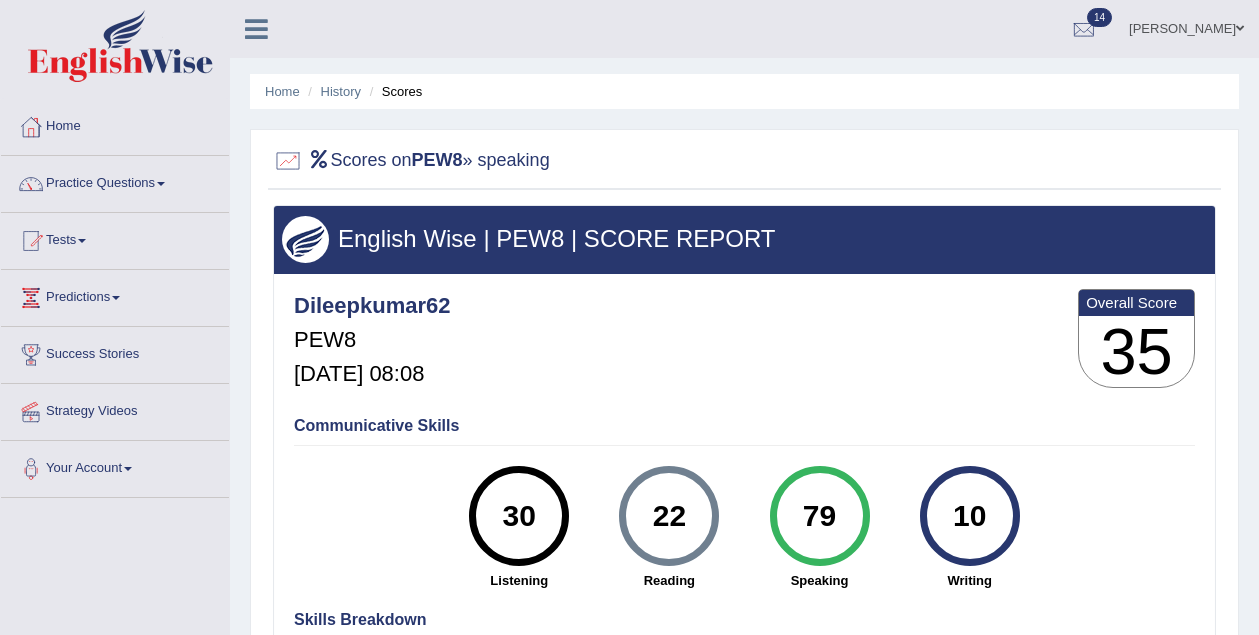 scroll, scrollTop: 333, scrollLeft: 0, axis: vertical 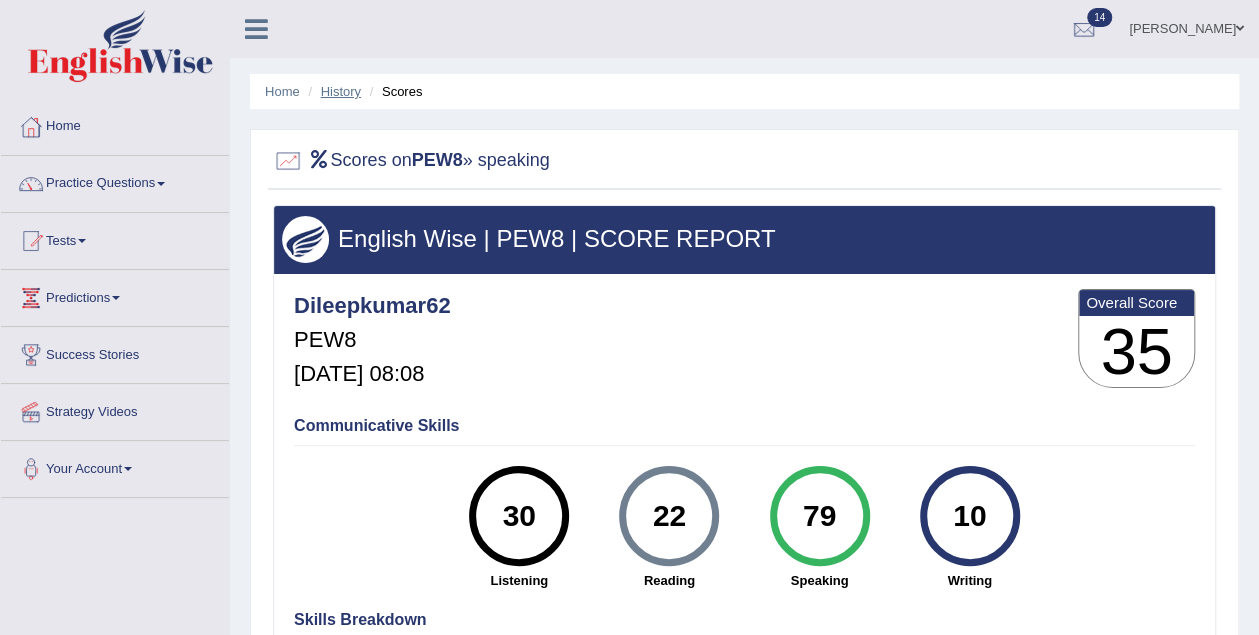 click on "History" at bounding box center (341, 91) 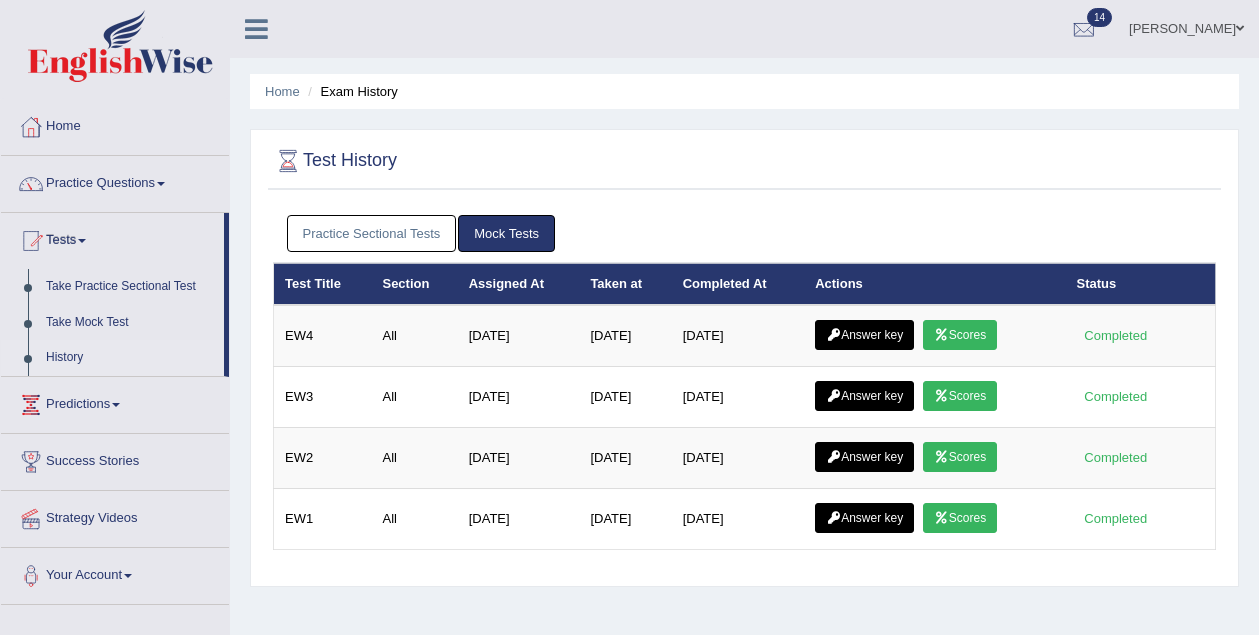 scroll, scrollTop: 0, scrollLeft: 0, axis: both 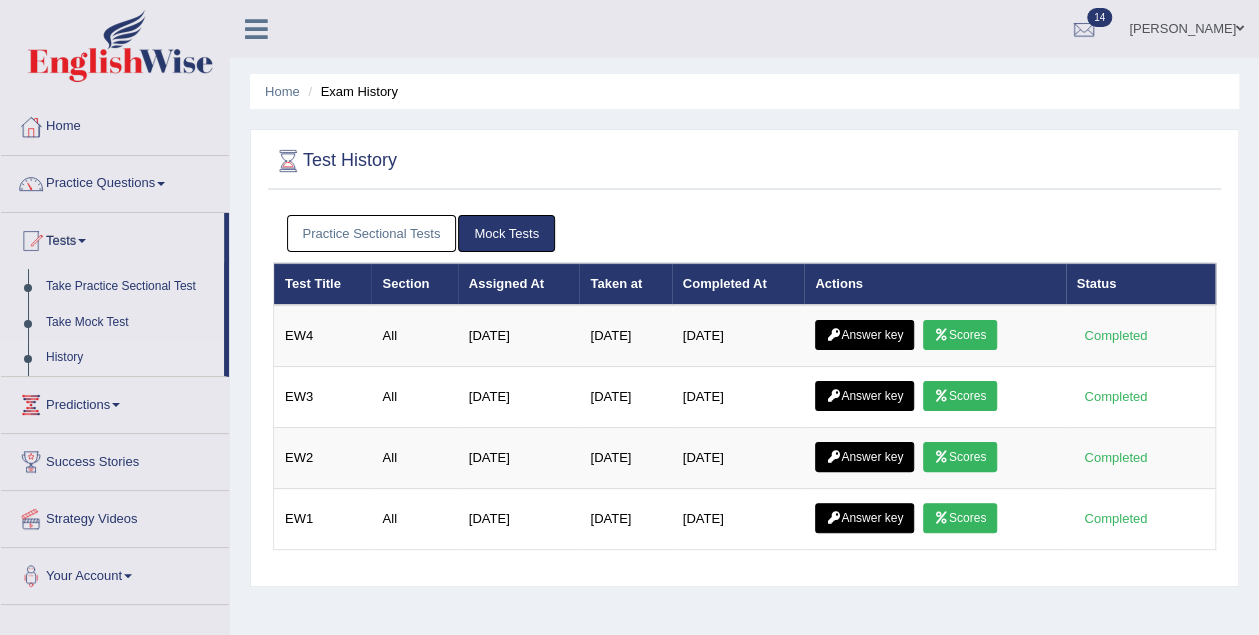 click on "Practice Sectional Tests" at bounding box center [372, 233] 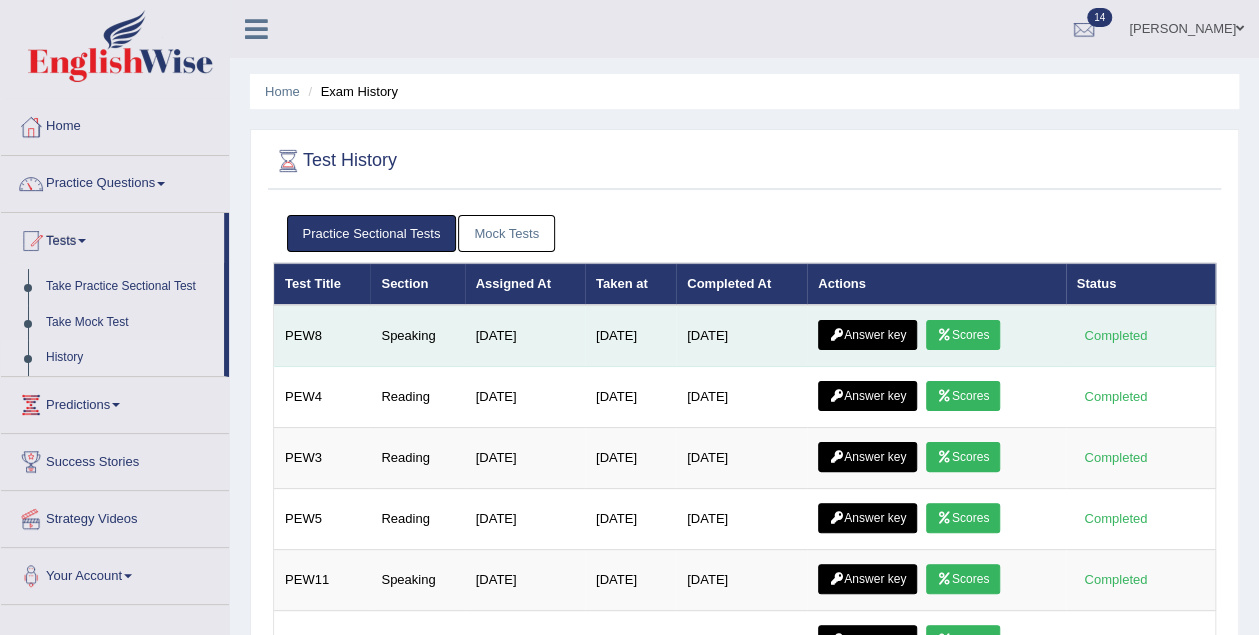 click on "Answer key" at bounding box center [867, 335] 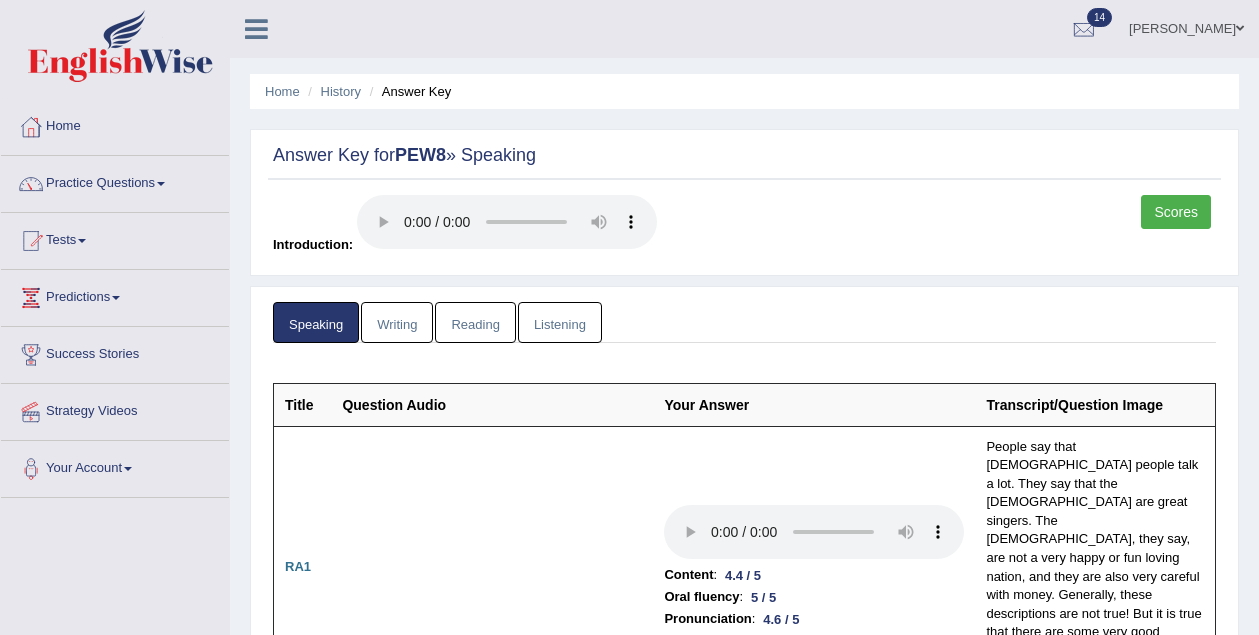 scroll, scrollTop: 500, scrollLeft: 0, axis: vertical 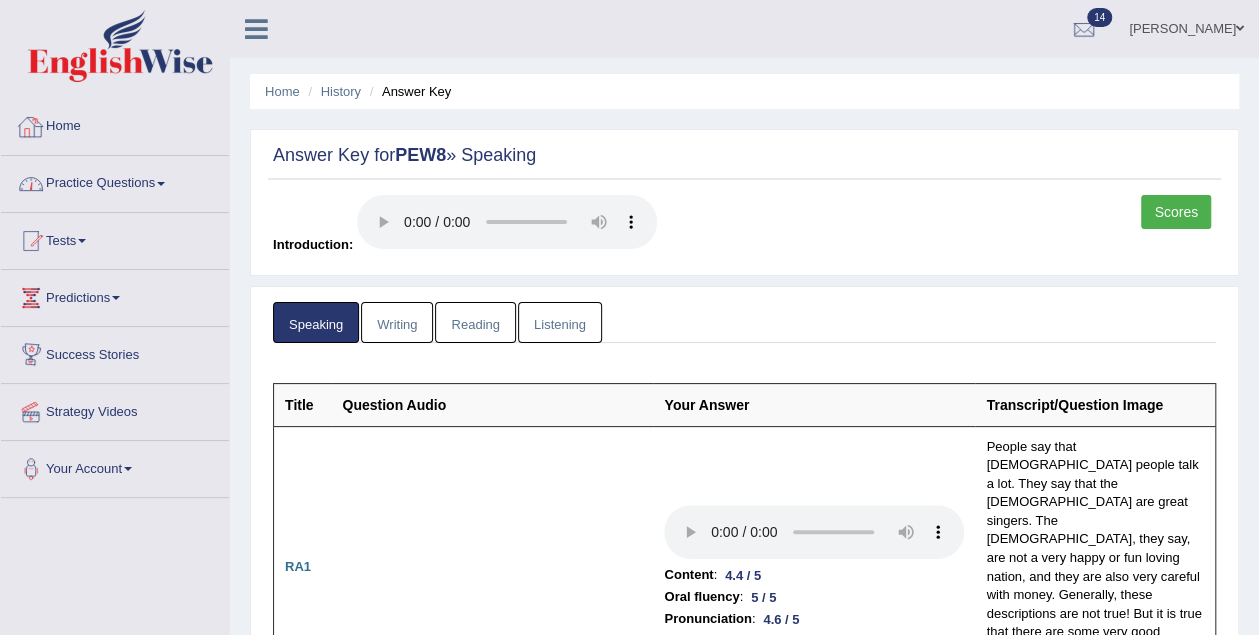 click on "Home" at bounding box center [115, 124] 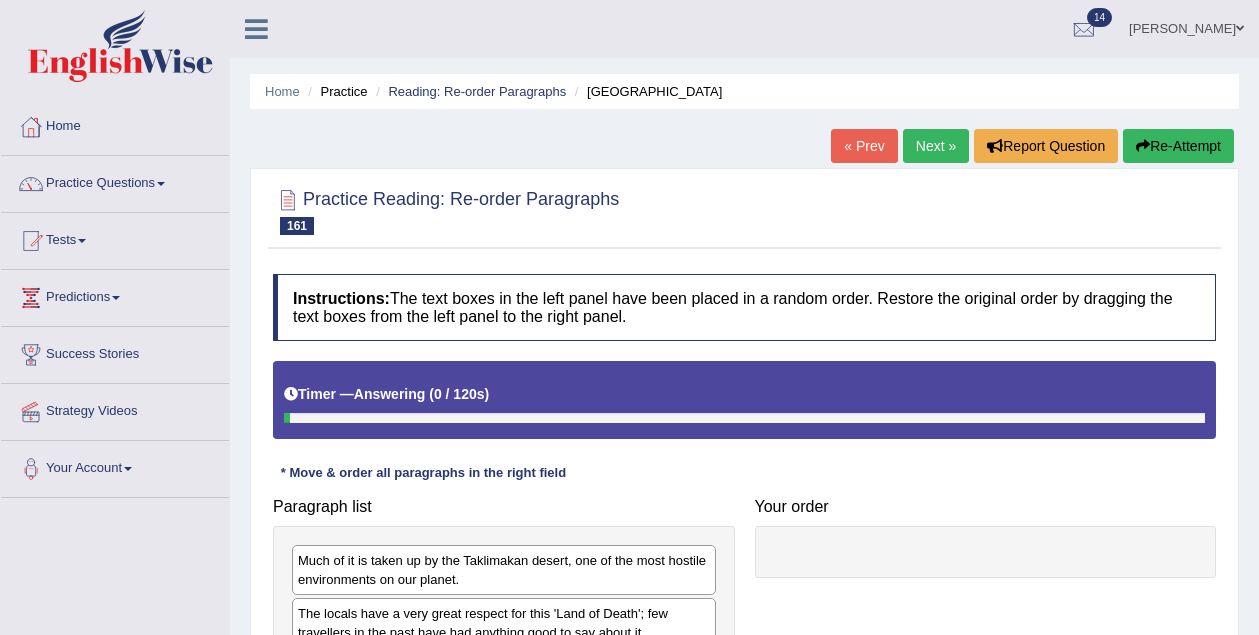 scroll, scrollTop: 414, scrollLeft: 0, axis: vertical 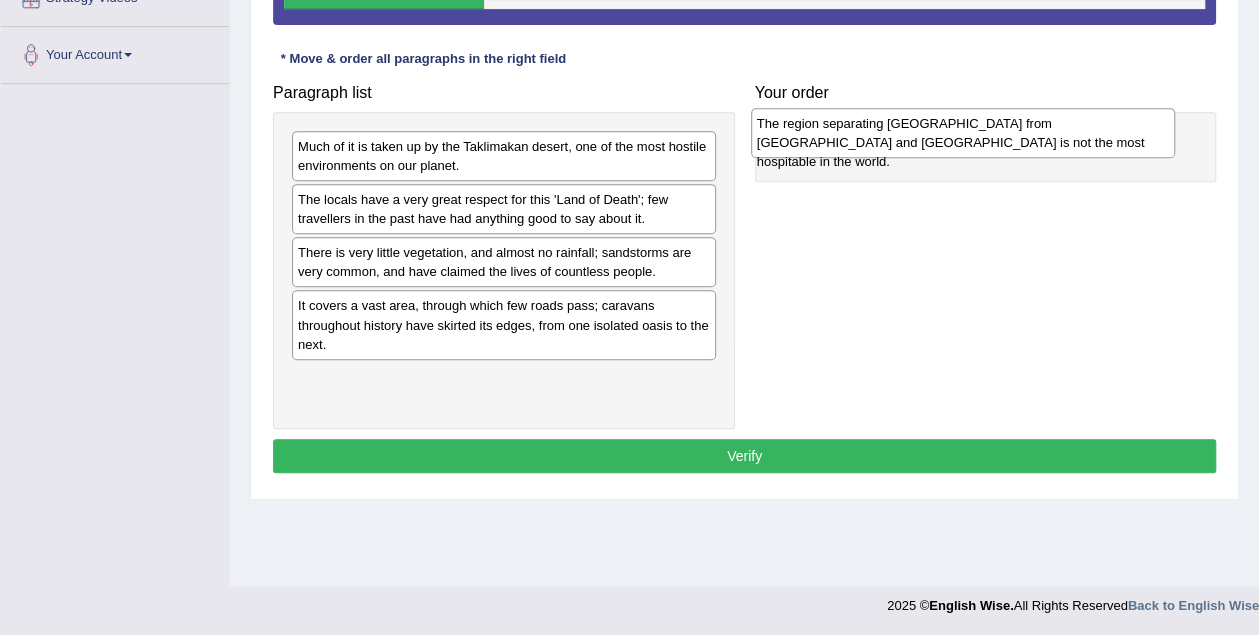drag, startPoint x: 460, startPoint y: 313, endPoint x: 922, endPoint y: 131, distance: 496.55615 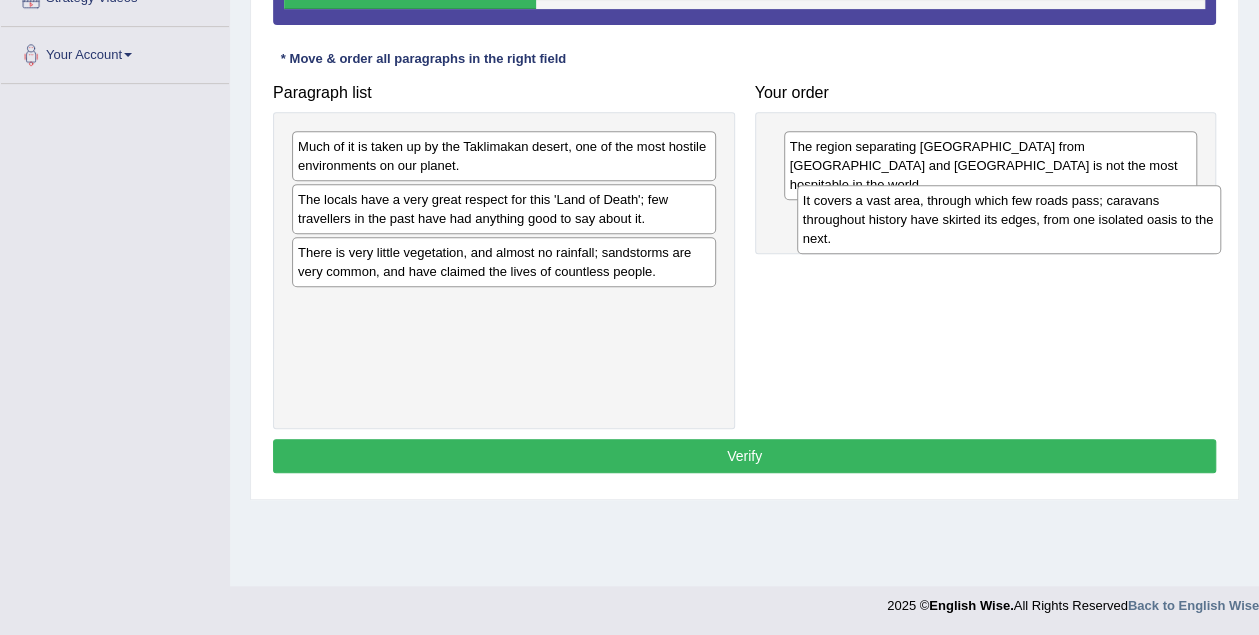 drag, startPoint x: 375, startPoint y: 315, endPoint x: 873, endPoint y: 204, distance: 510.22055 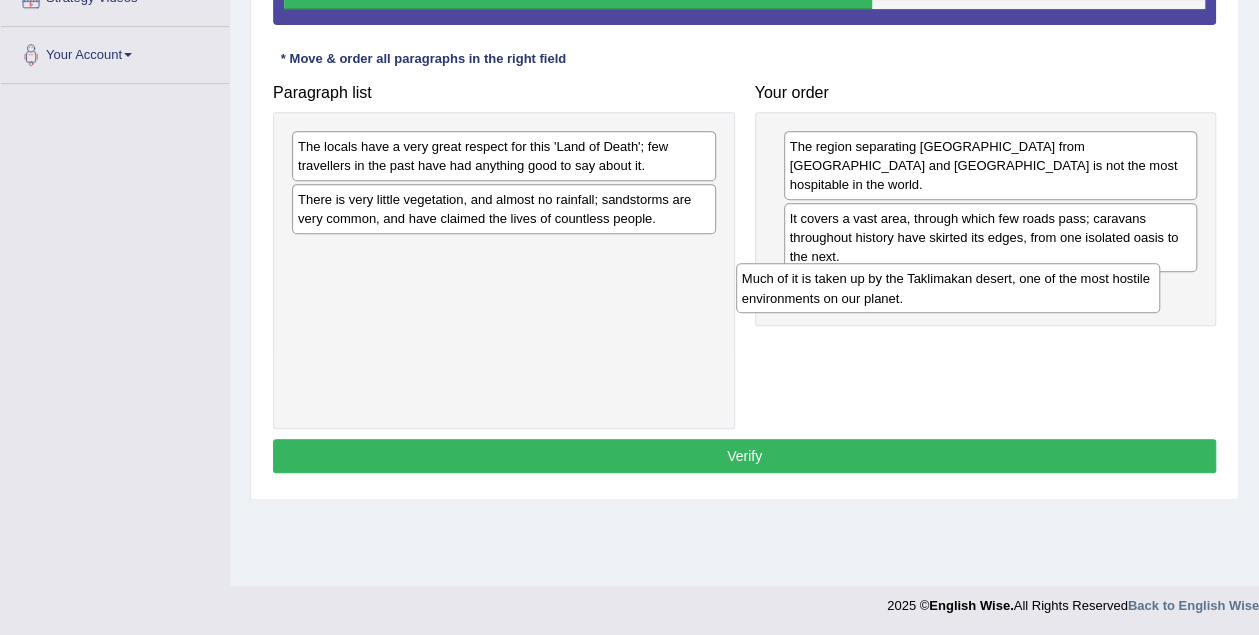 drag, startPoint x: 485, startPoint y: 151, endPoint x: 929, endPoint y: 285, distance: 463.78012 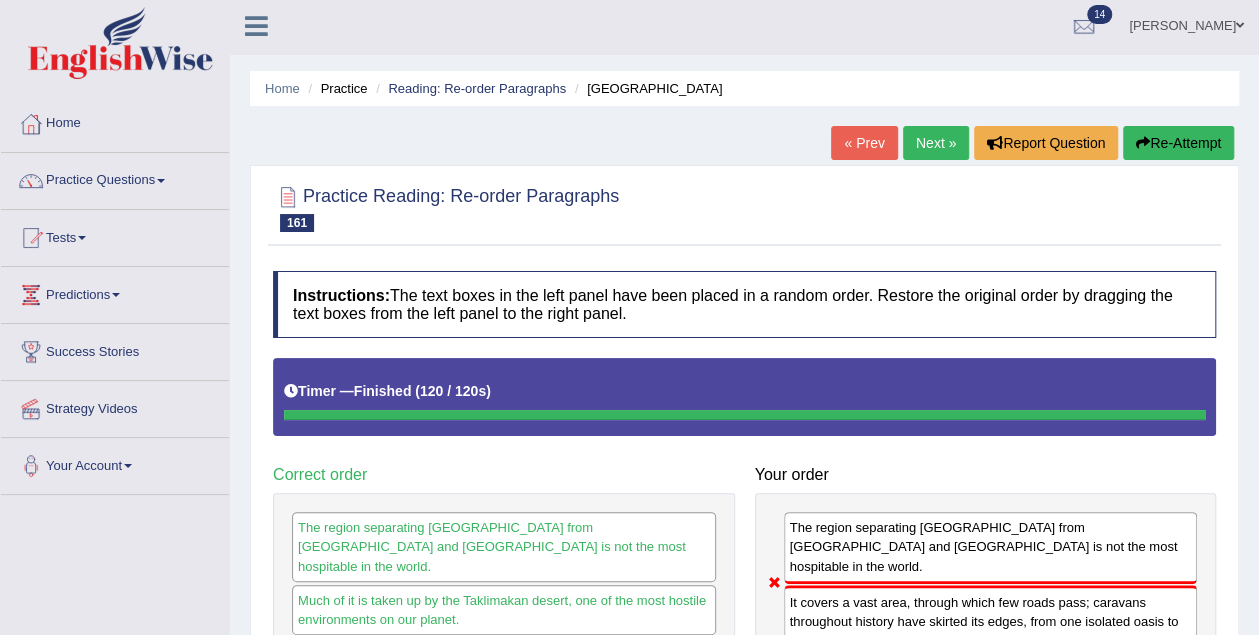 scroll, scrollTop: 0, scrollLeft: 0, axis: both 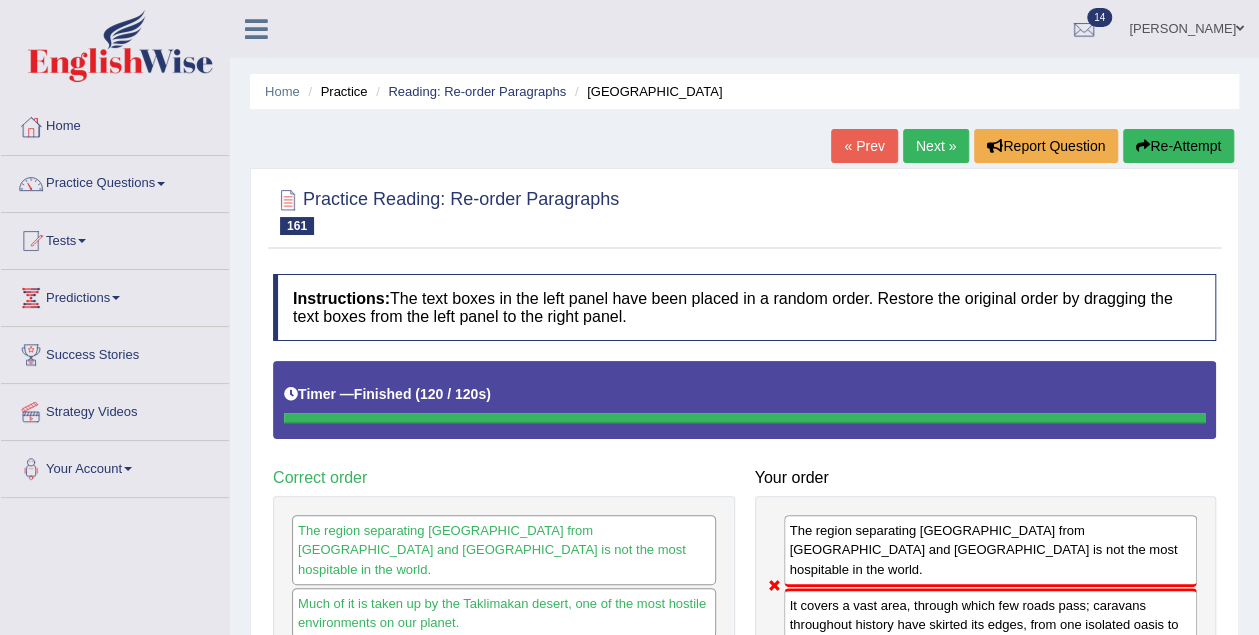 click on "Re-Attempt" at bounding box center (1178, 146) 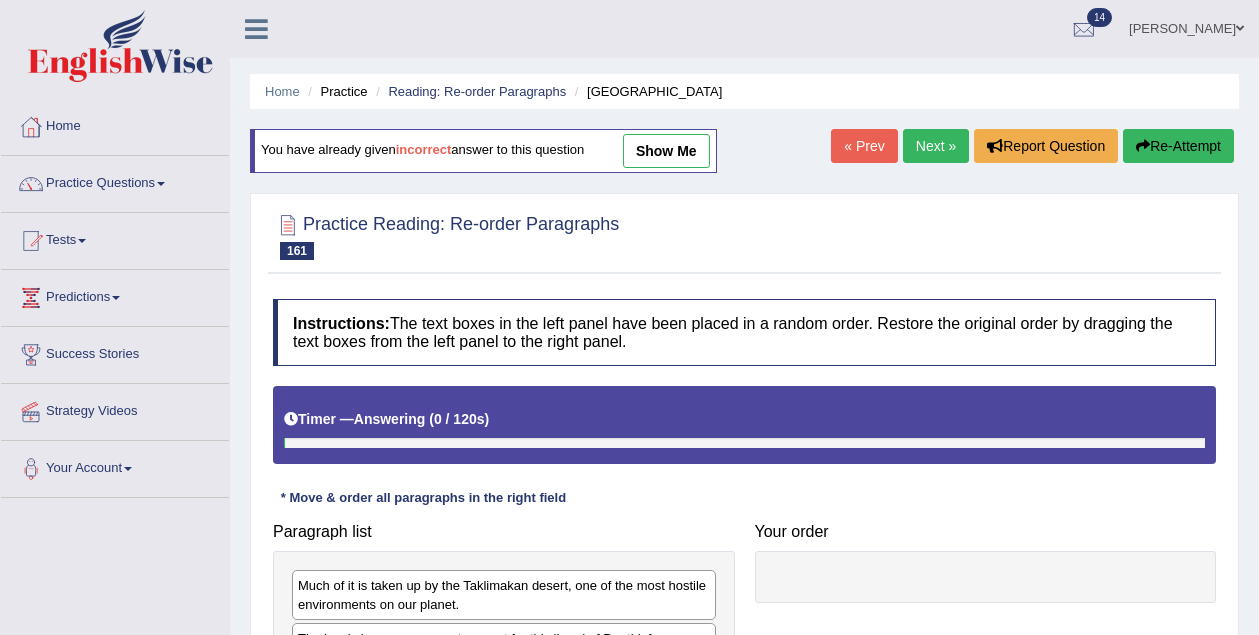 scroll, scrollTop: 414, scrollLeft: 0, axis: vertical 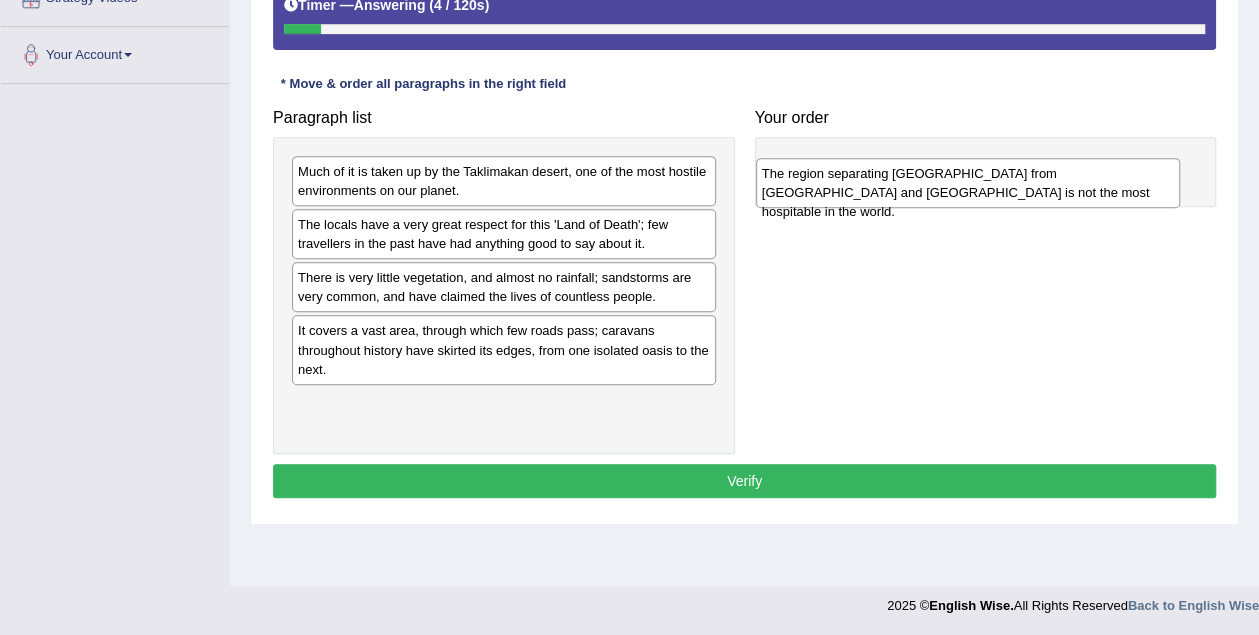 drag, startPoint x: 481, startPoint y: 349, endPoint x: 950, endPoint y: 179, distance: 498.8597 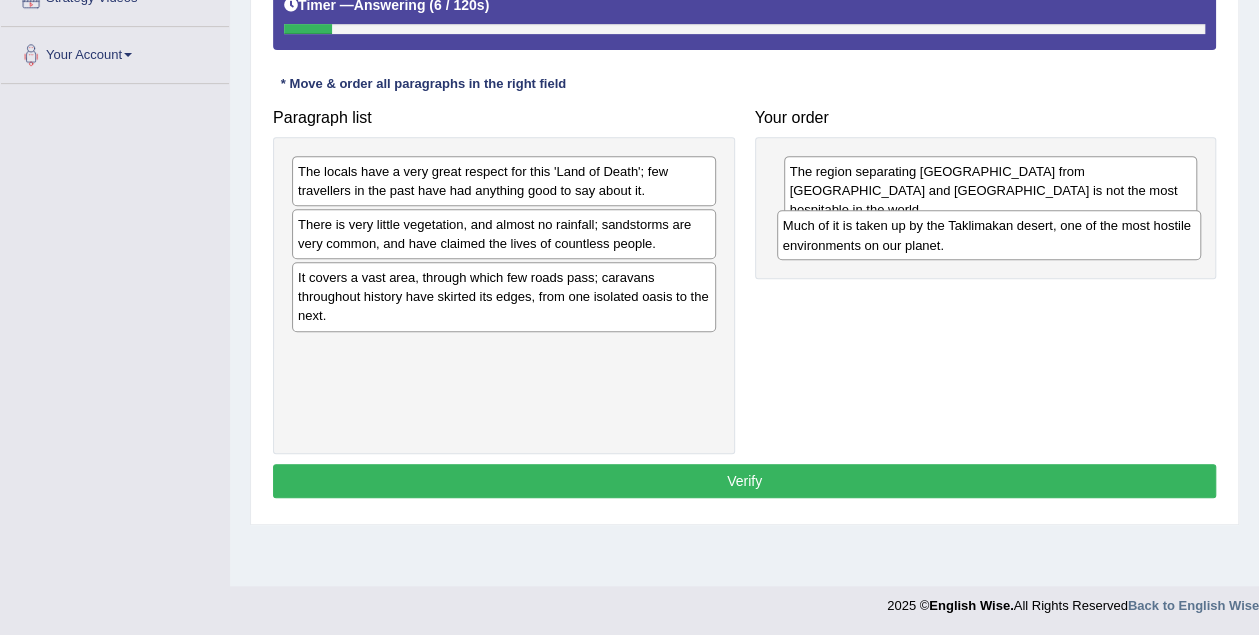drag, startPoint x: 599, startPoint y: 178, endPoint x: 1084, endPoint y: 233, distance: 488.10858 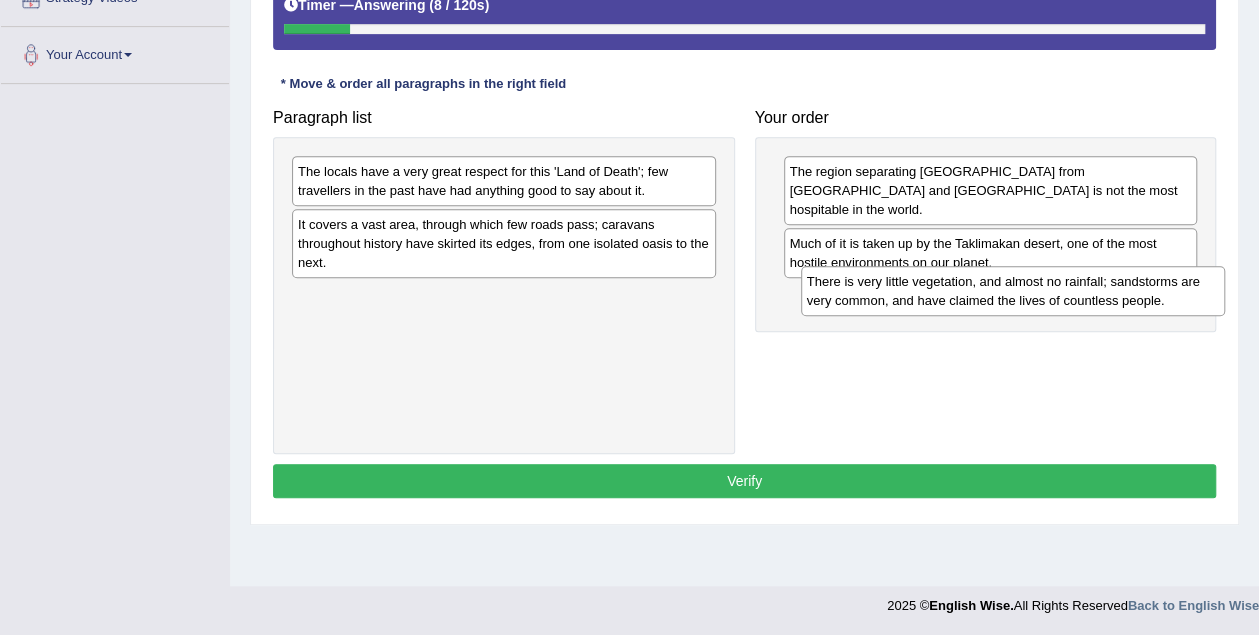 drag, startPoint x: 467, startPoint y: 232, endPoint x: 976, endPoint y: 291, distance: 512.408 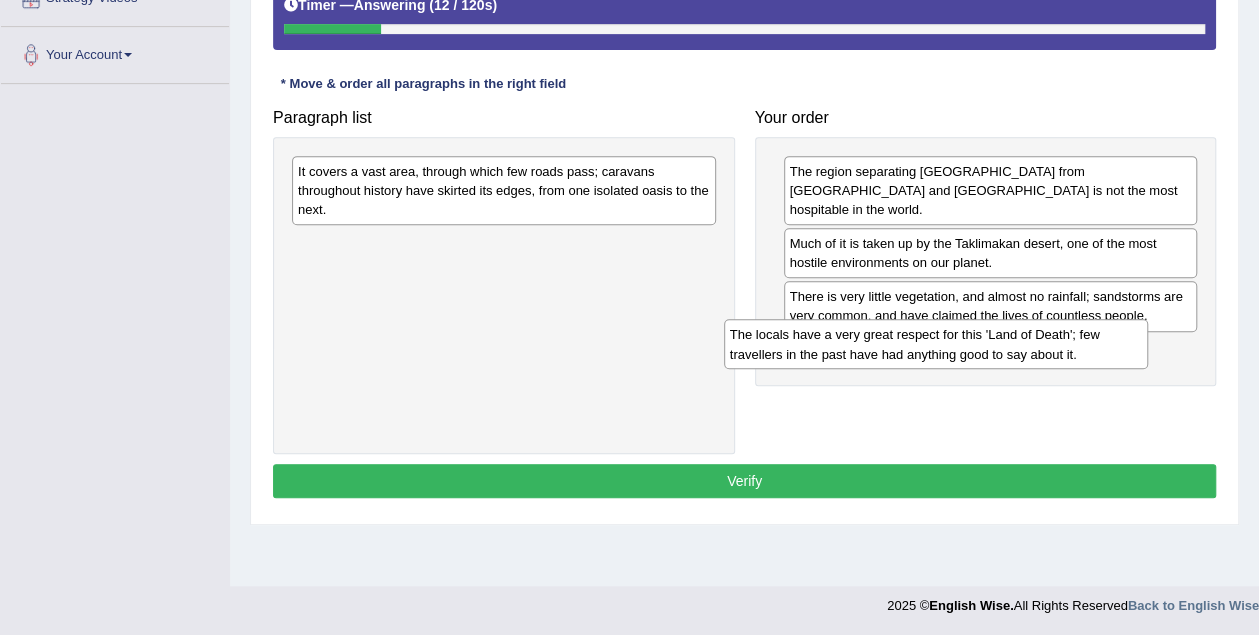 drag, startPoint x: 466, startPoint y: 171, endPoint x: 898, endPoint y: 335, distance: 462.08224 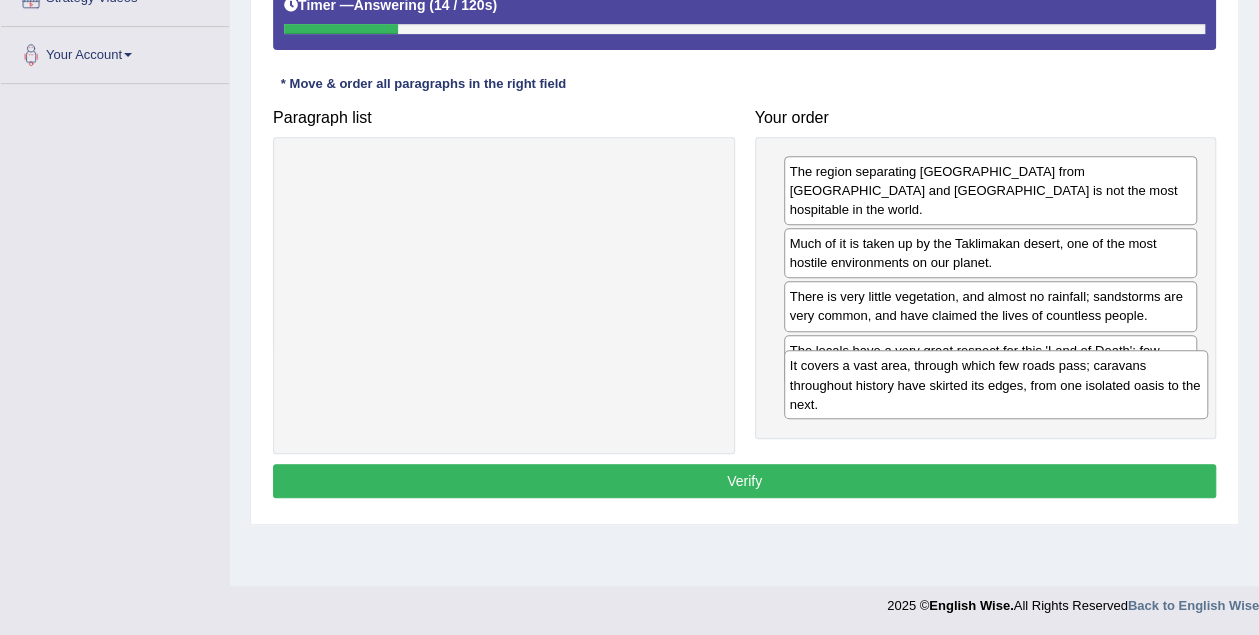 drag, startPoint x: 406, startPoint y: 184, endPoint x: 898, endPoint y: 379, distance: 529.2344 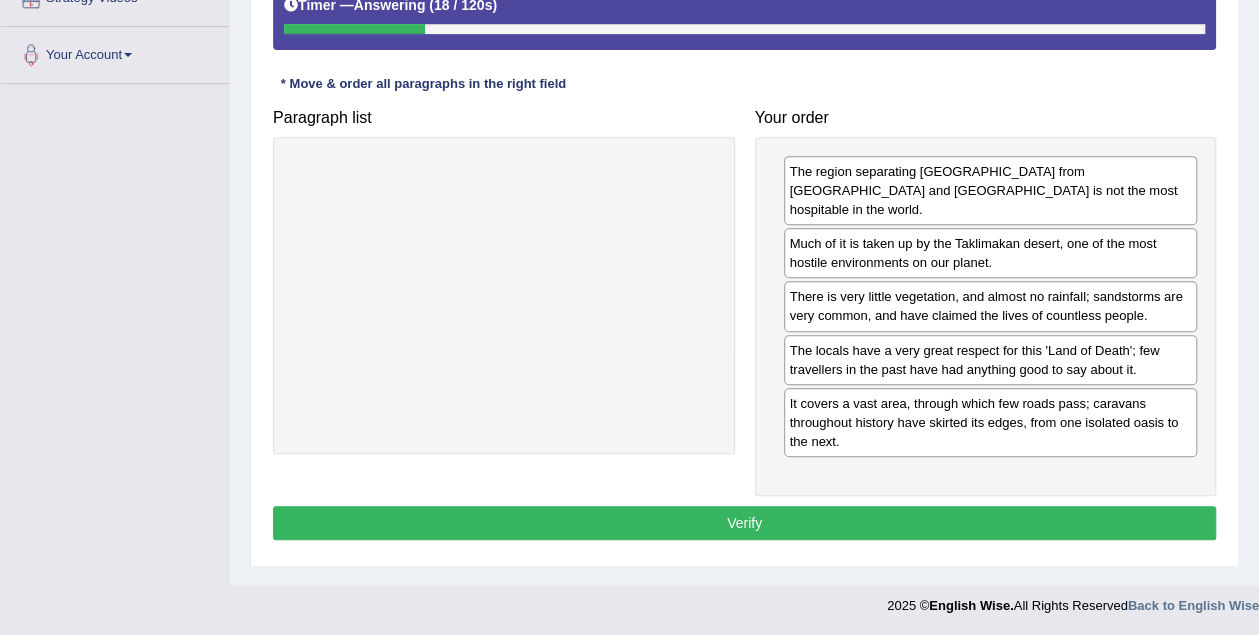 click on "Verify" at bounding box center [744, 523] 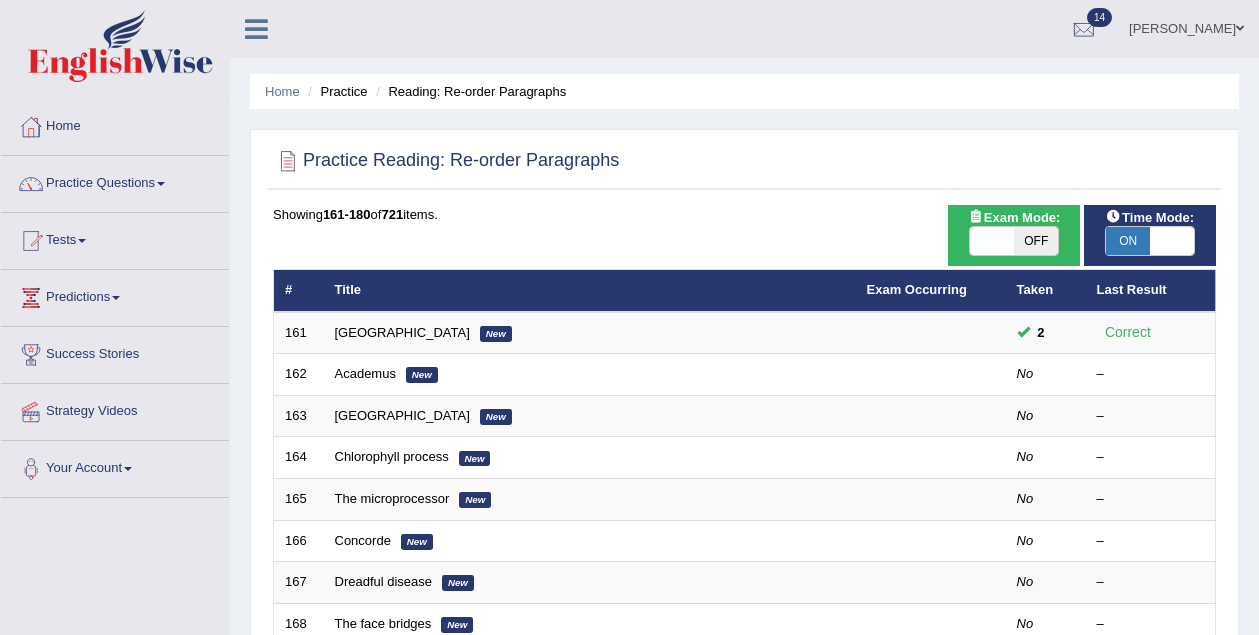 scroll, scrollTop: 179, scrollLeft: 0, axis: vertical 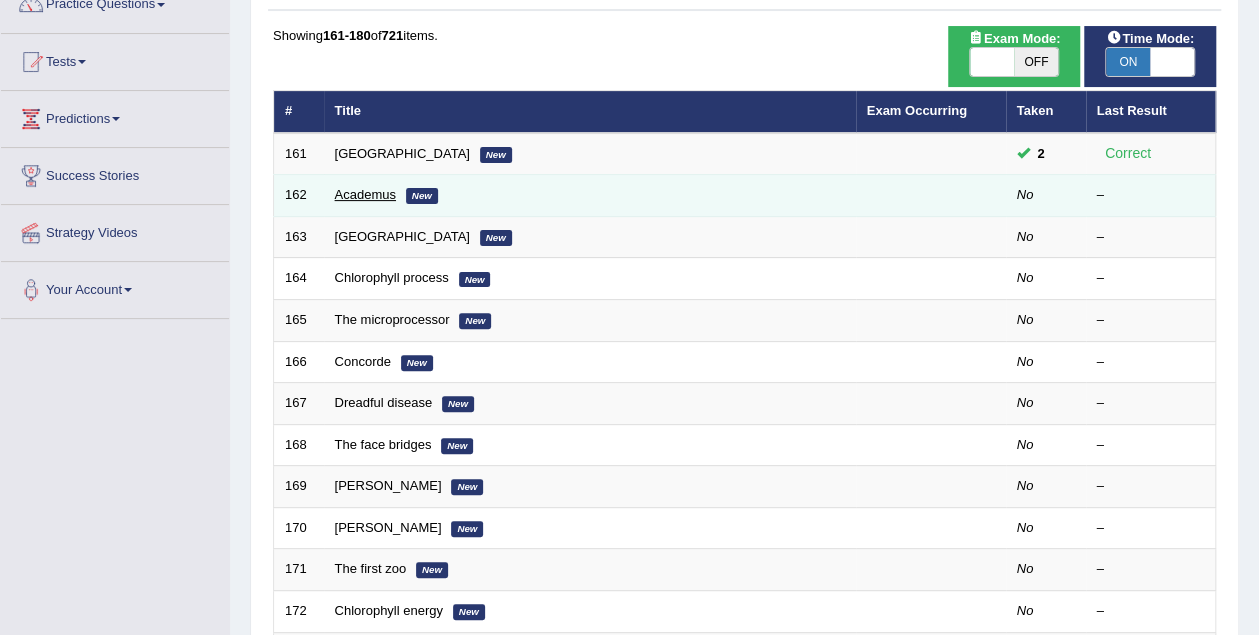 click on "Academus" at bounding box center [365, 194] 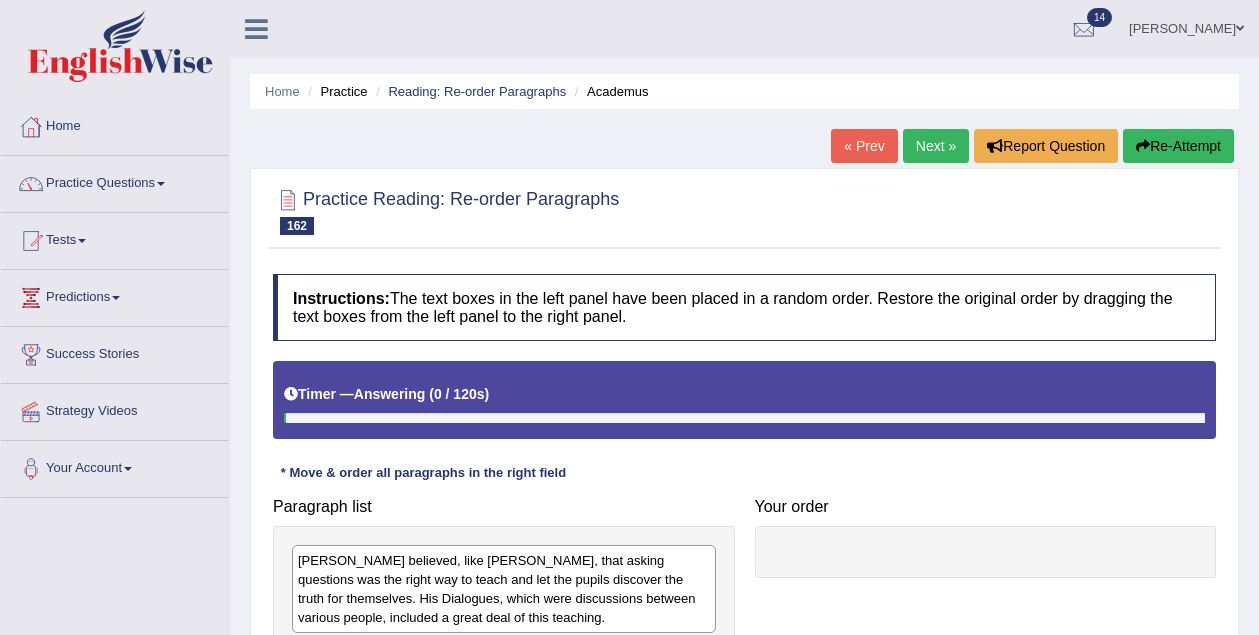 scroll, scrollTop: 333, scrollLeft: 0, axis: vertical 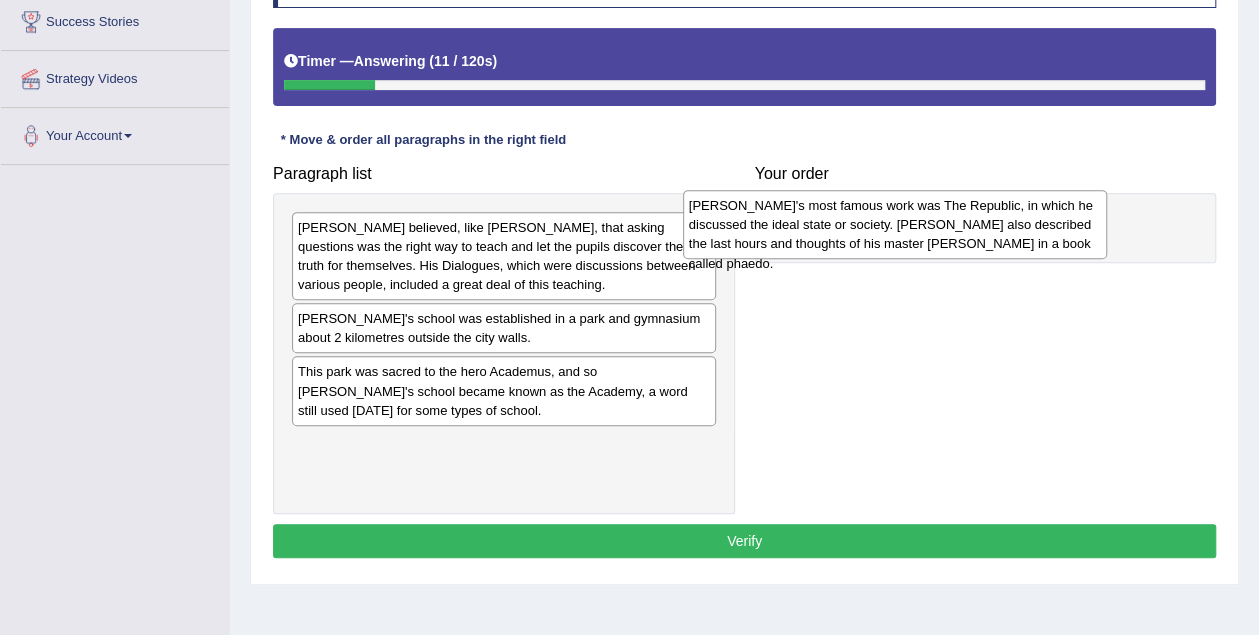 drag, startPoint x: 578, startPoint y: 327, endPoint x: 969, endPoint y: 215, distance: 406.72473 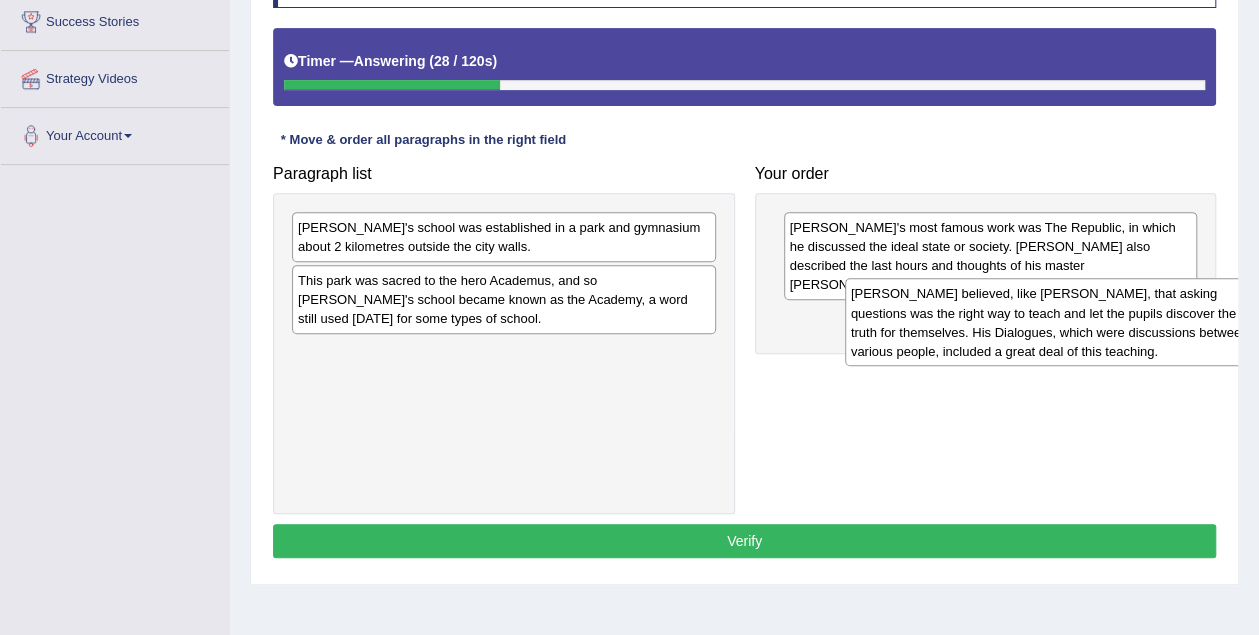 drag, startPoint x: 364, startPoint y: 231, endPoint x: 912, endPoint y: 298, distance: 552.0806 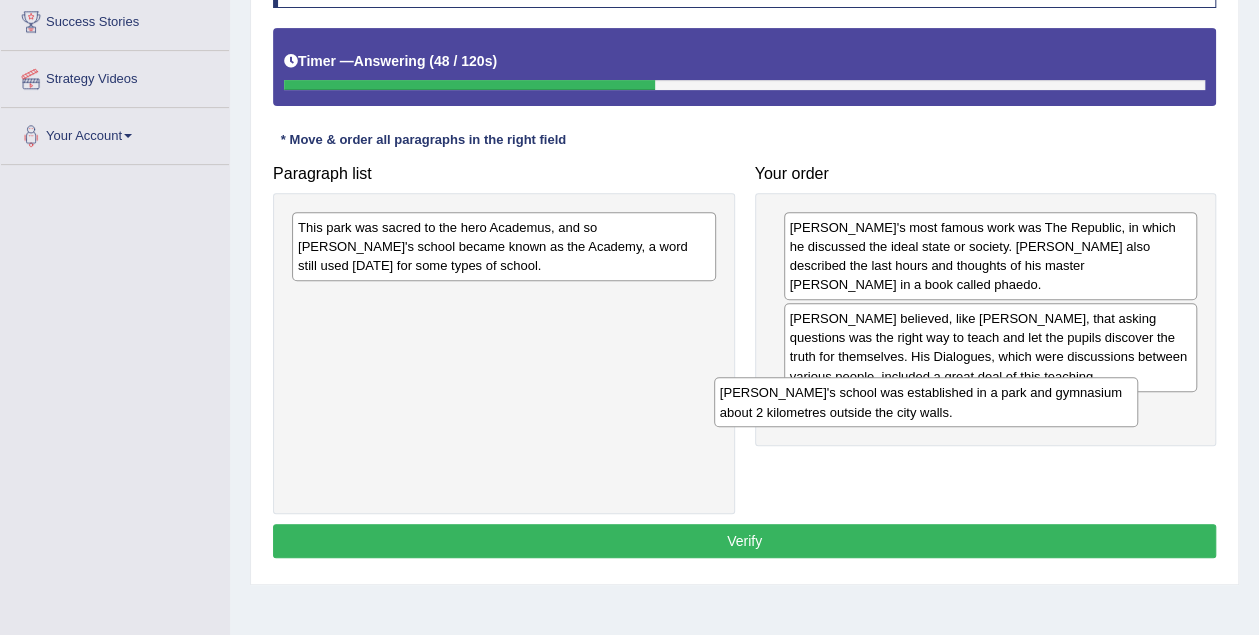 drag, startPoint x: 410, startPoint y: 235, endPoint x: 832, endPoint y: 401, distance: 453.47546 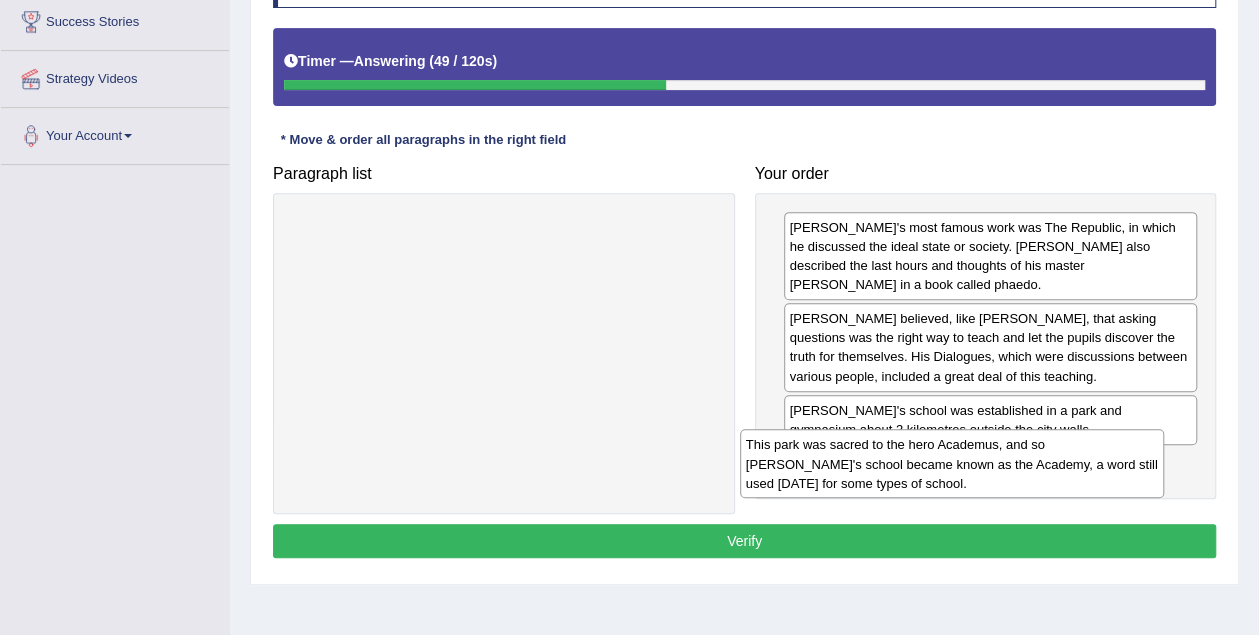 drag, startPoint x: 434, startPoint y: 246, endPoint x: 882, endPoint y: 463, distance: 497.78812 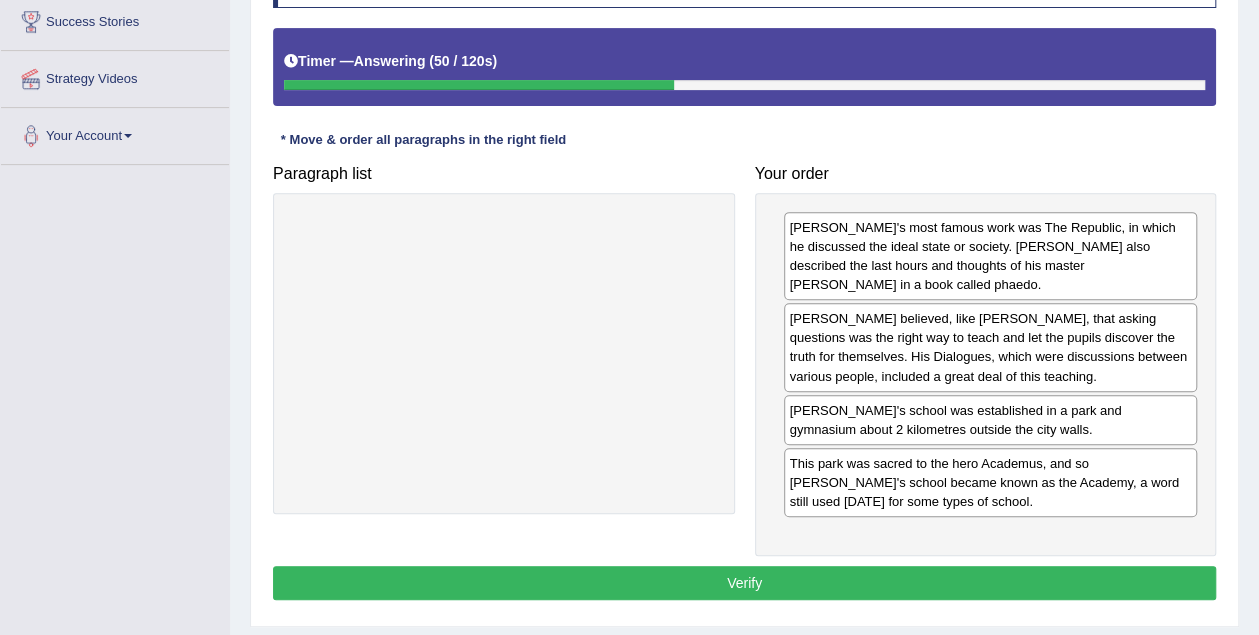click on "Verify" at bounding box center (744, 583) 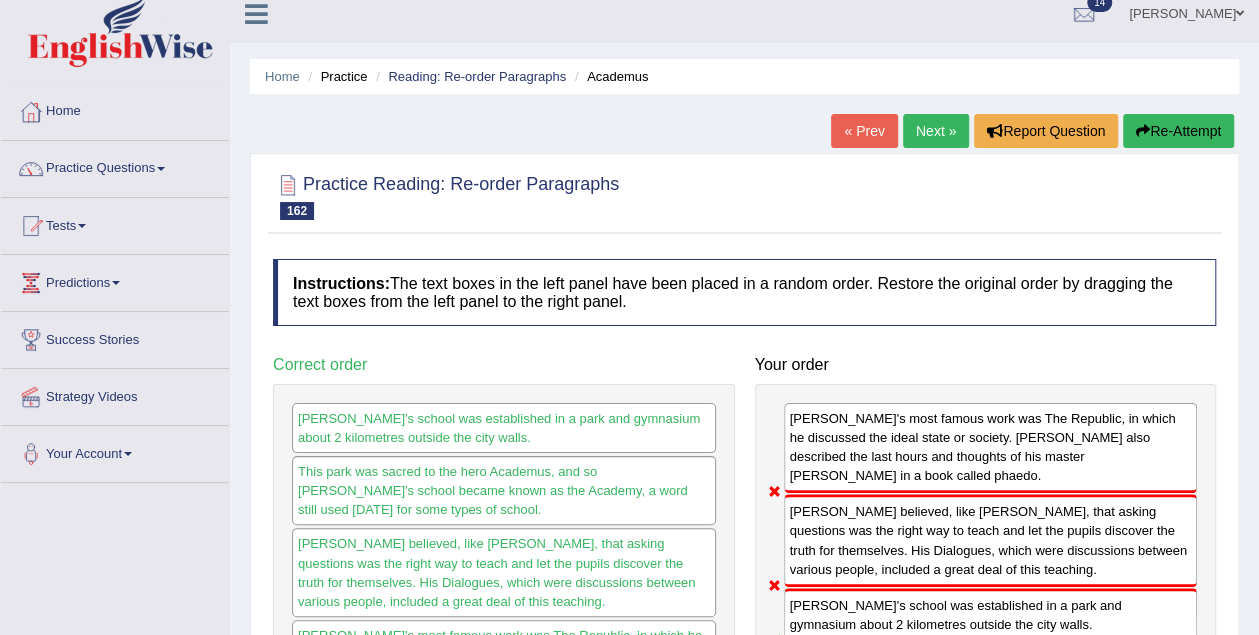 scroll, scrollTop: 0, scrollLeft: 0, axis: both 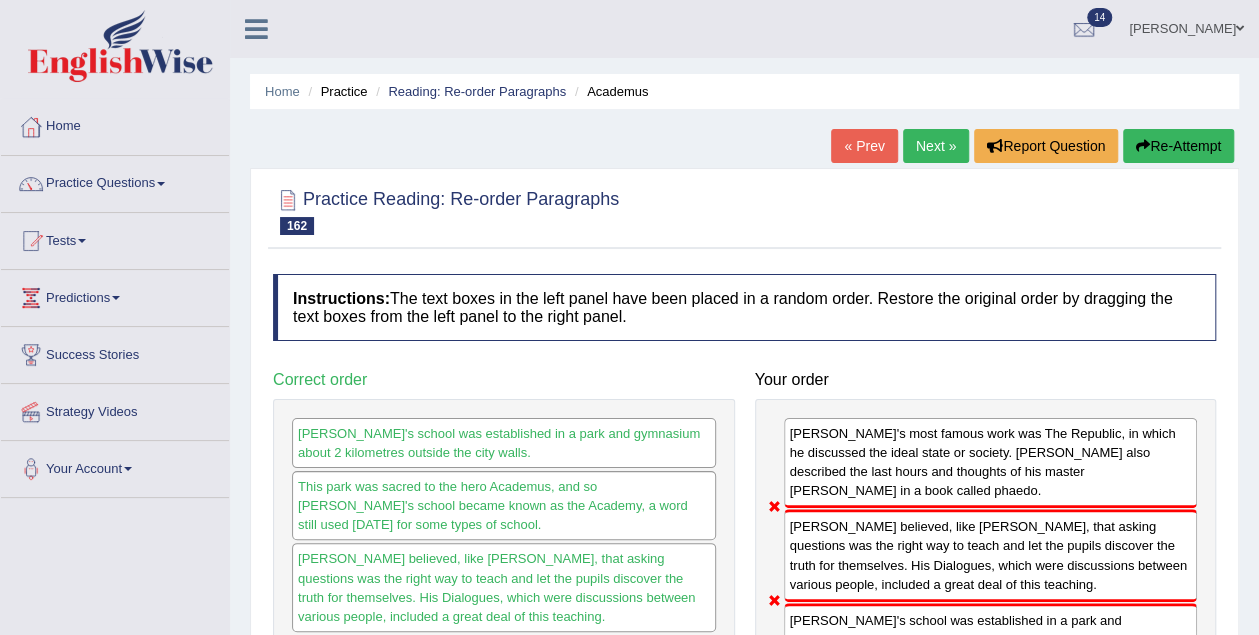click on "Home
Practice
Reading: Re-order Paragraphs
Academus" at bounding box center [744, 91] 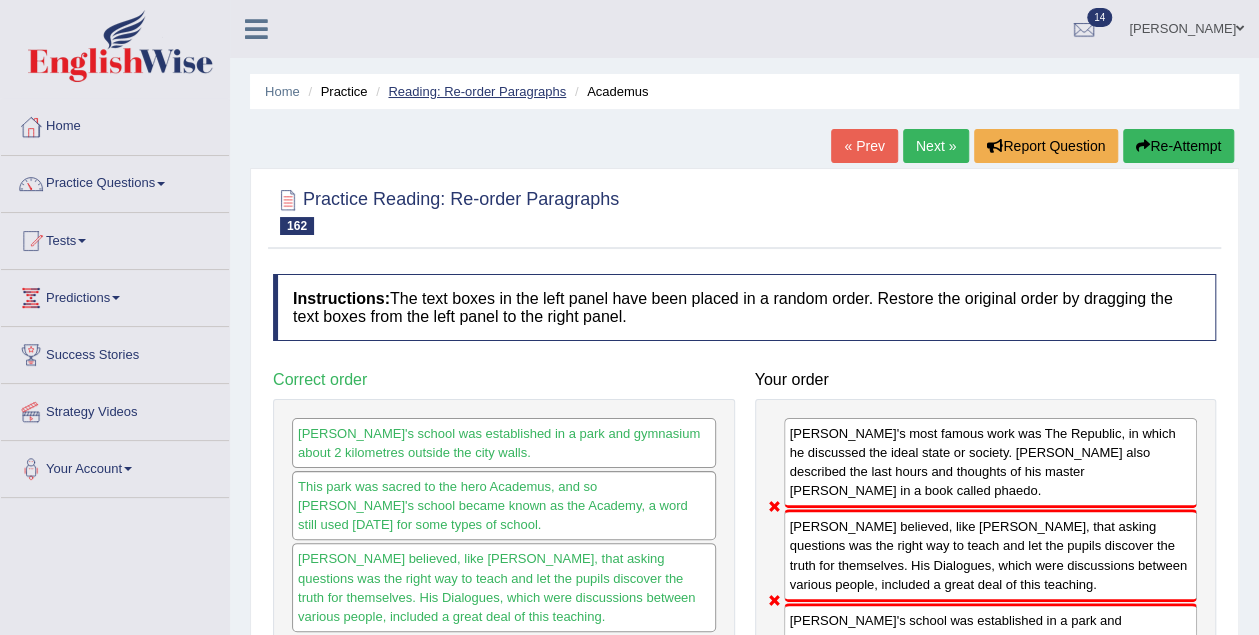 click on "Reading: Re-order Paragraphs" at bounding box center (477, 91) 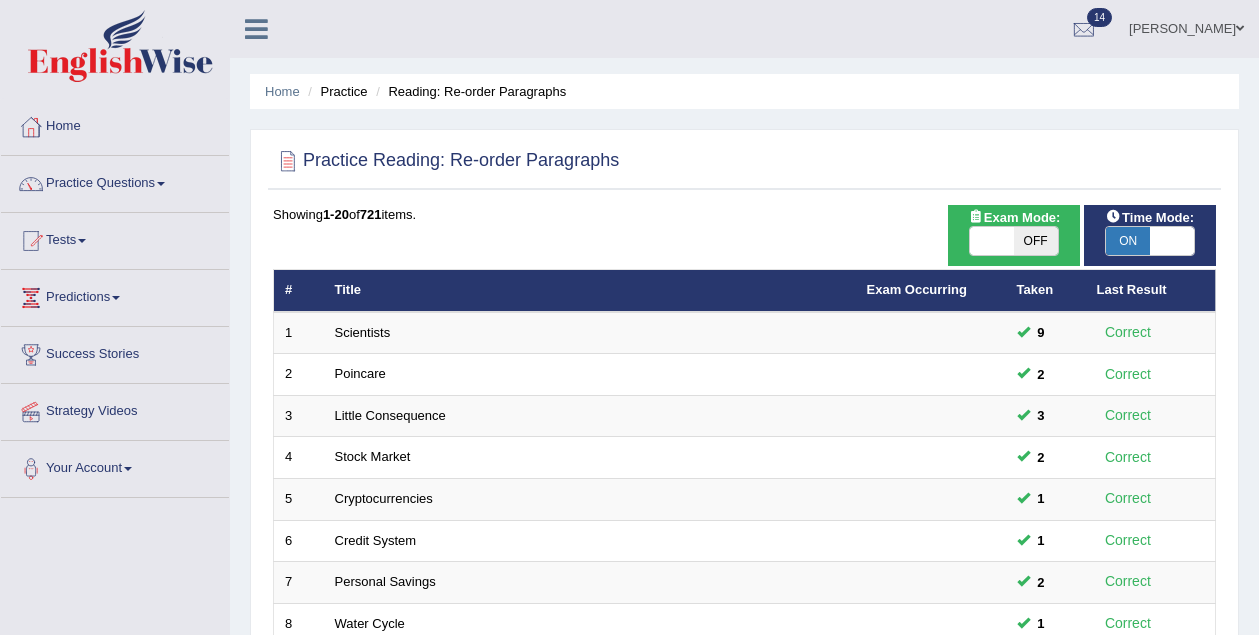 scroll, scrollTop: 666, scrollLeft: 0, axis: vertical 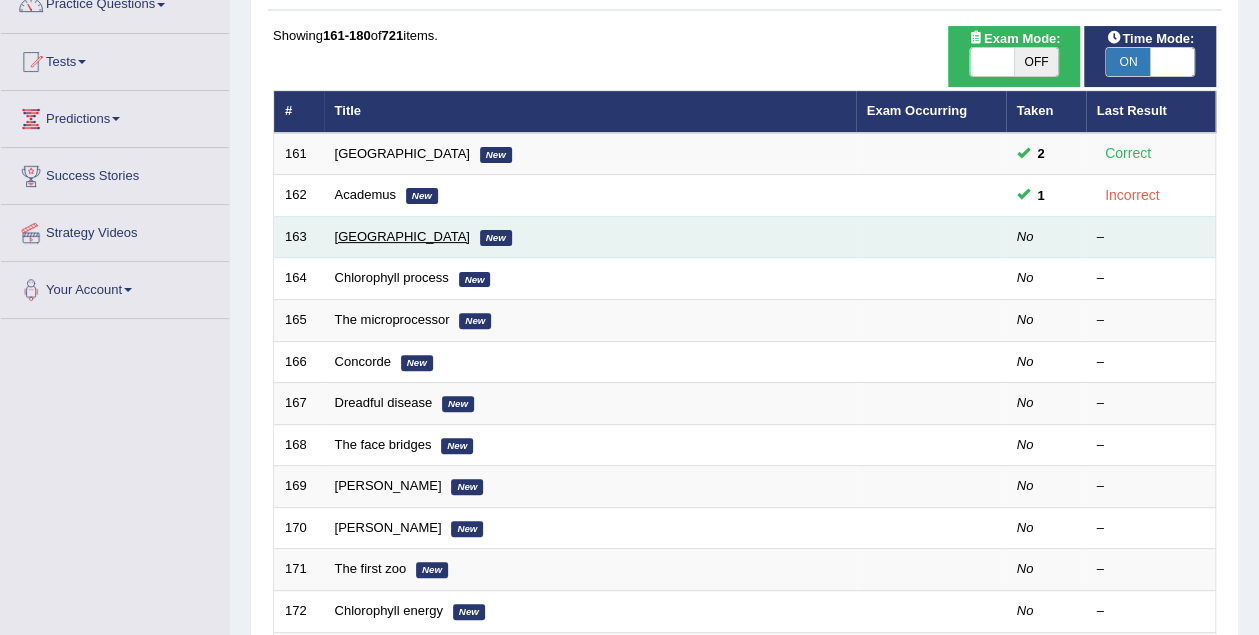 click on "[GEOGRAPHIC_DATA]" at bounding box center [402, 236] 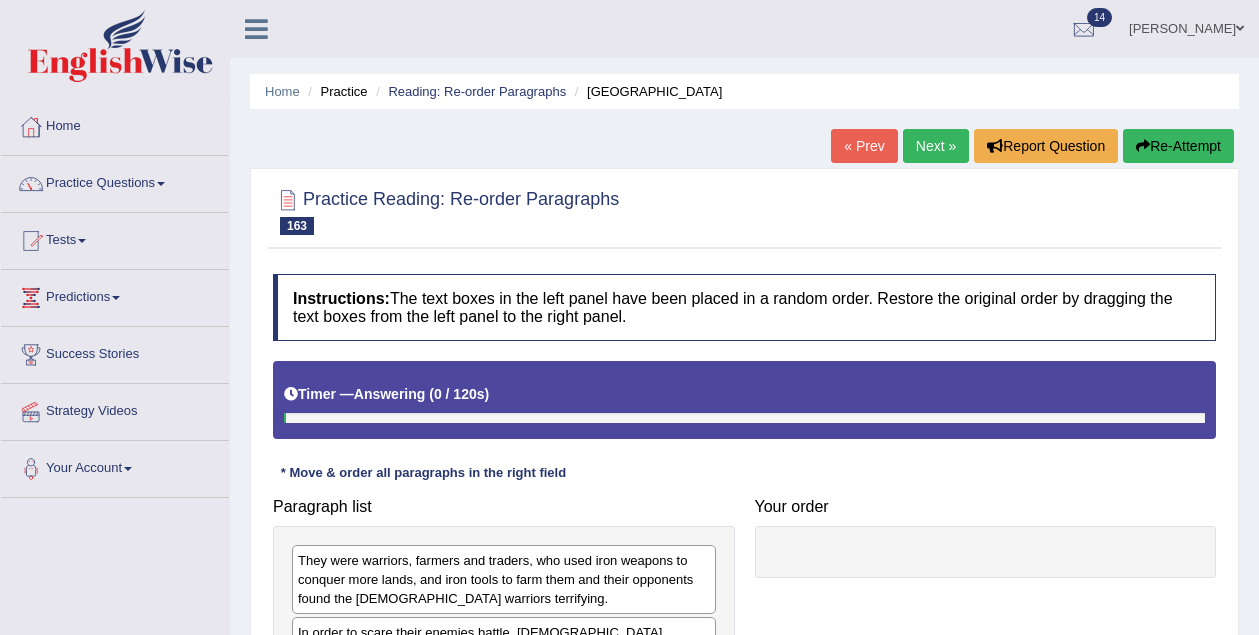 scroll, scrollTop: 333, scrollLeft: 0, axis: vertical 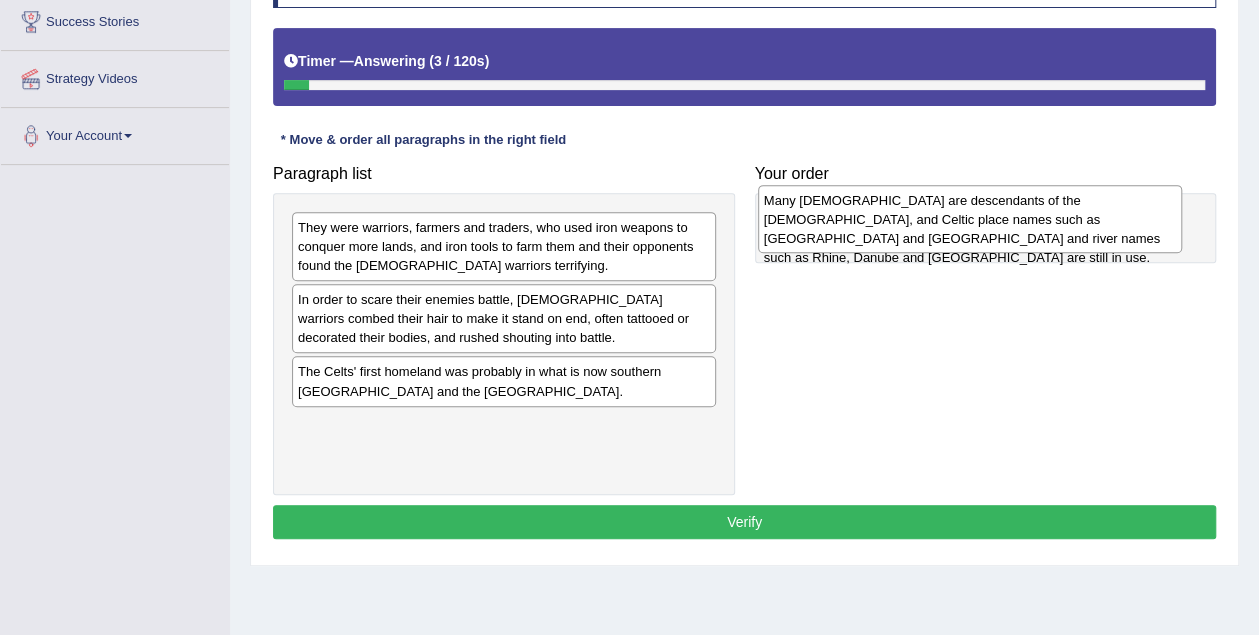drag, startPoint x: 442, startPoint y: 363, endPoint x: 908, endPoint y: 194, distance: 495.6985 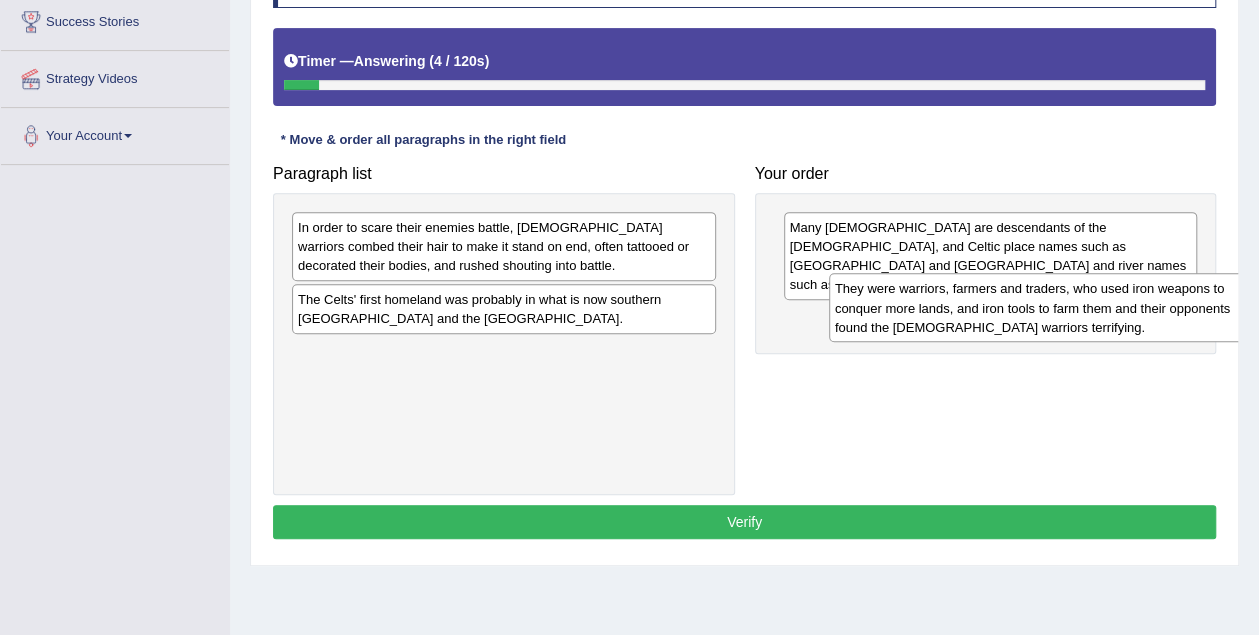 drag, startPoint x: 378, startPoint y: 238, endPoint x: 780, endPoint y: 320, distance: 410.27795 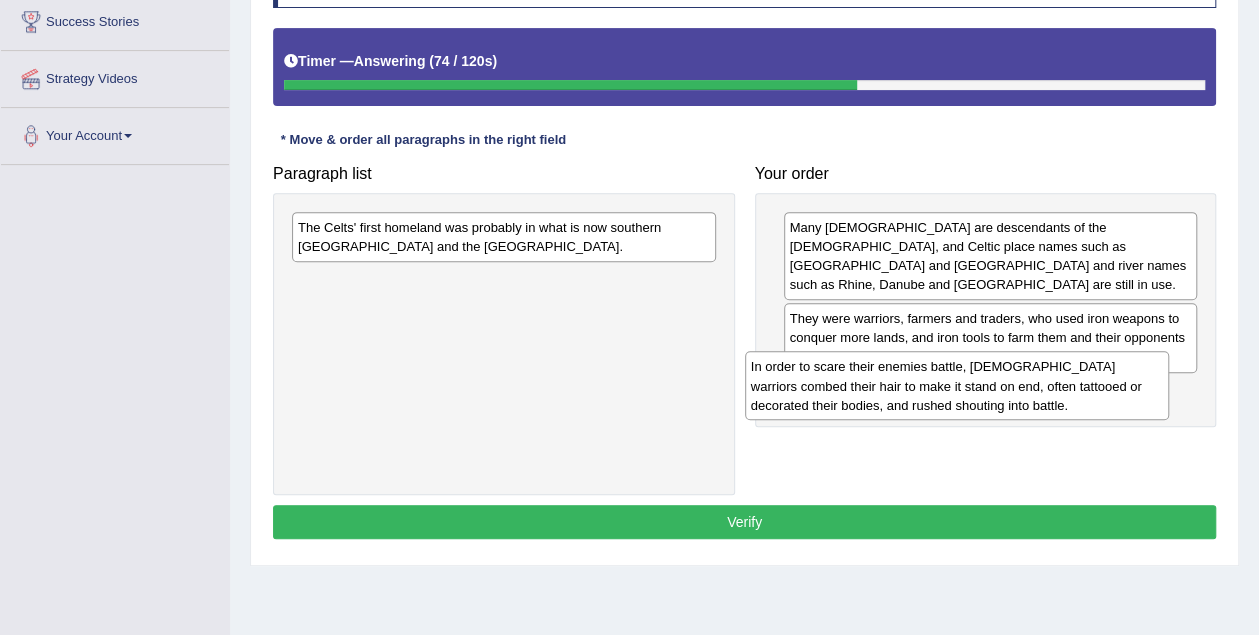 drag, startPoint x: 481, startPoint y: 241, endPoint x: 934, endPoint y: 381, distance: 474.1403 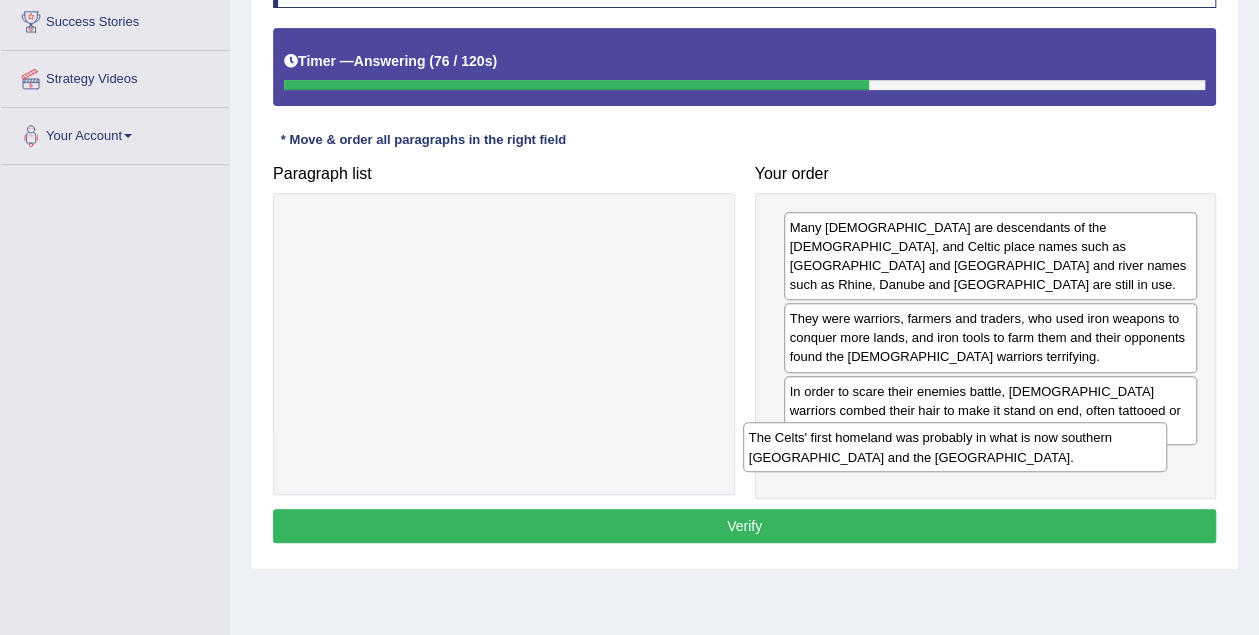 drag, startPoint x: 427, startPoint y: 237, endPoint x: 878, endPoint y: 447, distance: 497.49472 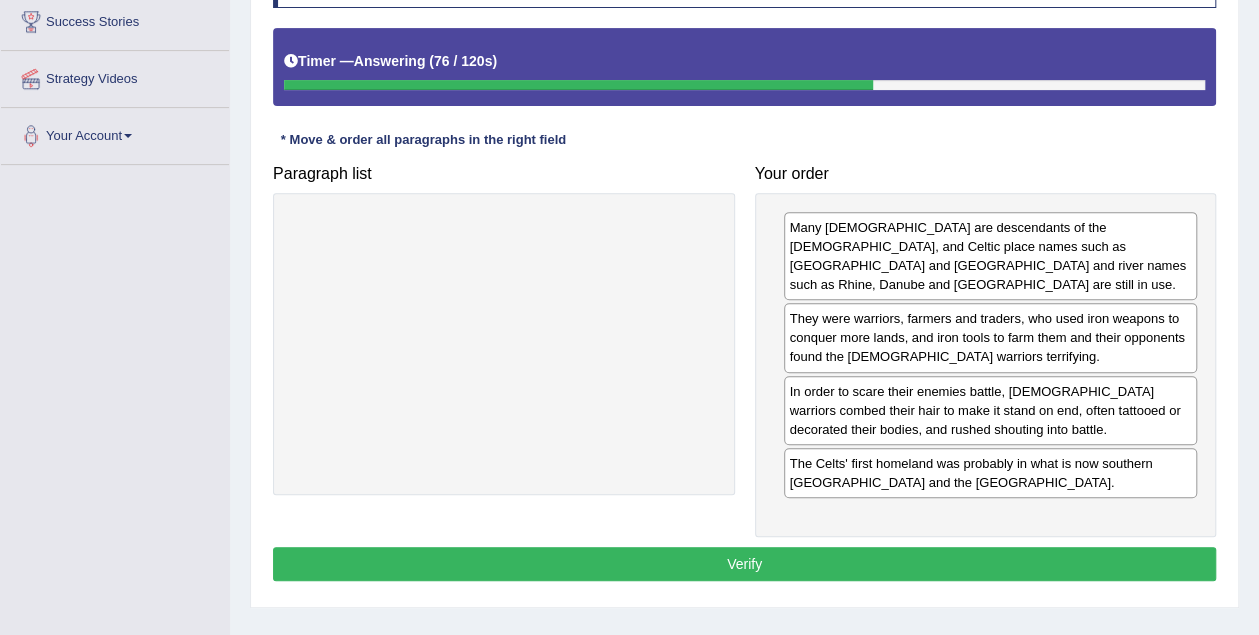 click on "Instructions:  The text boxes in the left panel have been placed in a random order. Restore the original order by dragging the text boxes from the left panel to the right panel.
Timer —  Answering   ( 76 / 120s ) Skip * Move & order all paragraphs in the right field
Paragraph list
Correct order
Many Europeans are descendants of the Celts, and Celtic place names such as London and Paris and river names such as Rhine, Danube and Thames are still in use. The Celts' first homeland was probably in what is now southern Germany and the Czech Republic. They were warriors, farmers and traders, who used iron weapons to conquer more lands, and iron tools to farm them and their opponents found the Celtic warriors terrifying. In order to scare their enemies battle, Celtic warriors combed their hair to make it stand on end, often tattooed or decorated their bodies, and rushed shouting into battle.
Your order
Result:  Verify" at bounding box center [744, 264] 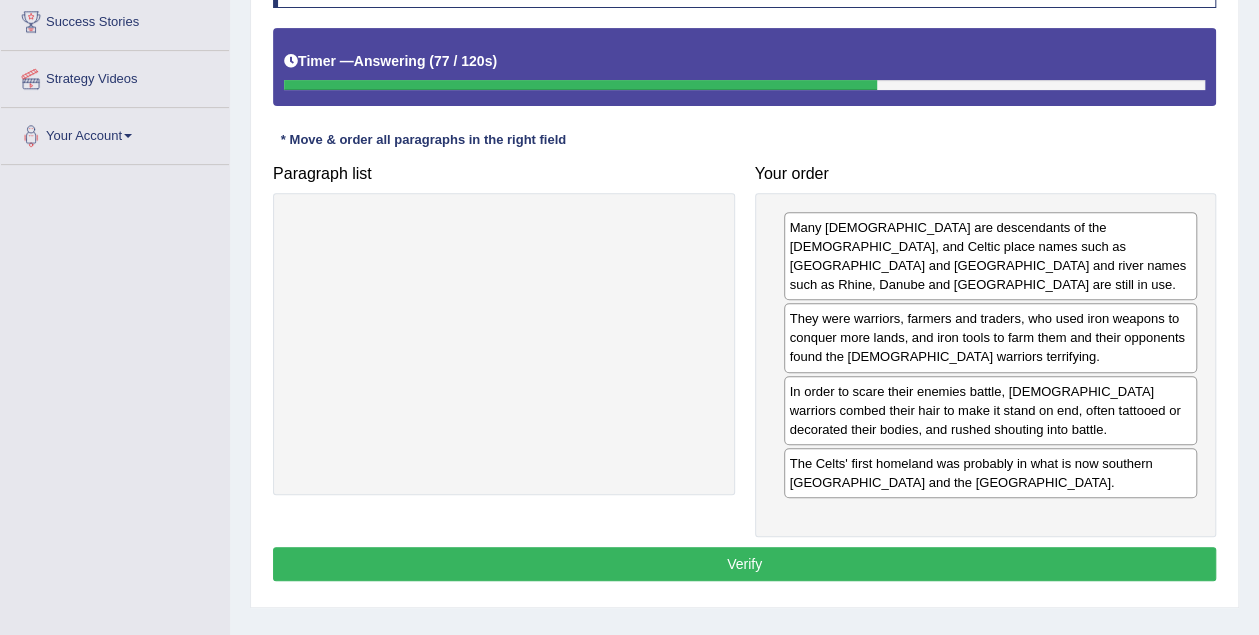 click on "Verify" at bounding box center (744, 564) 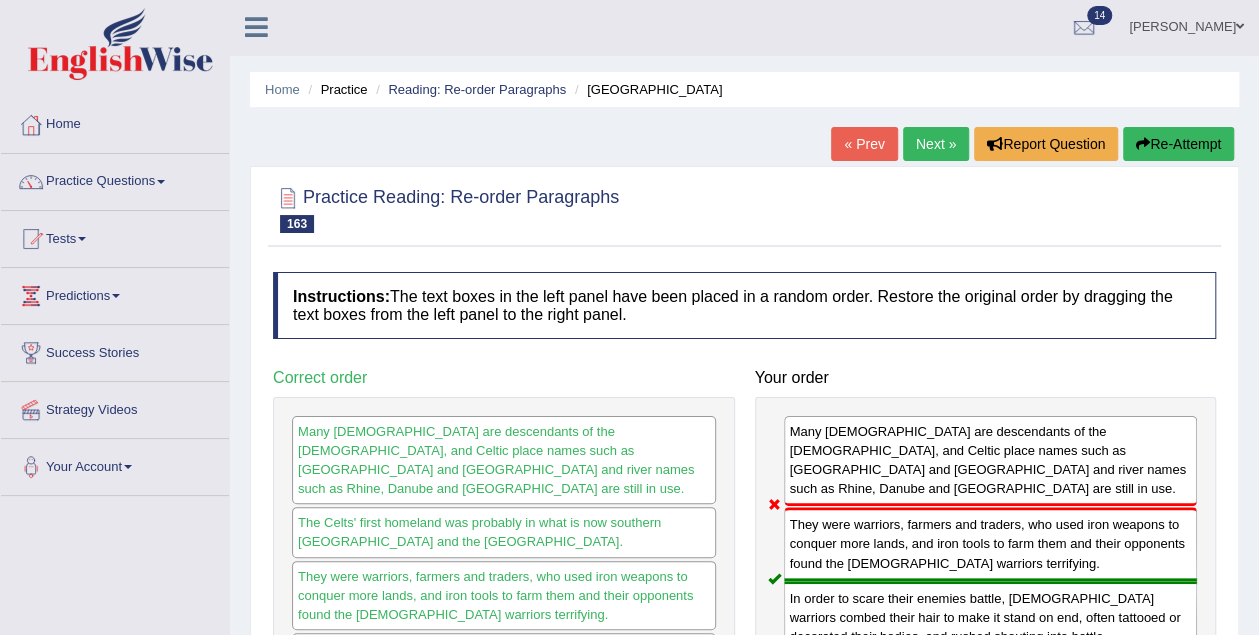 scroll, scrollTop: 0, scrollLeft: 0, axis: both 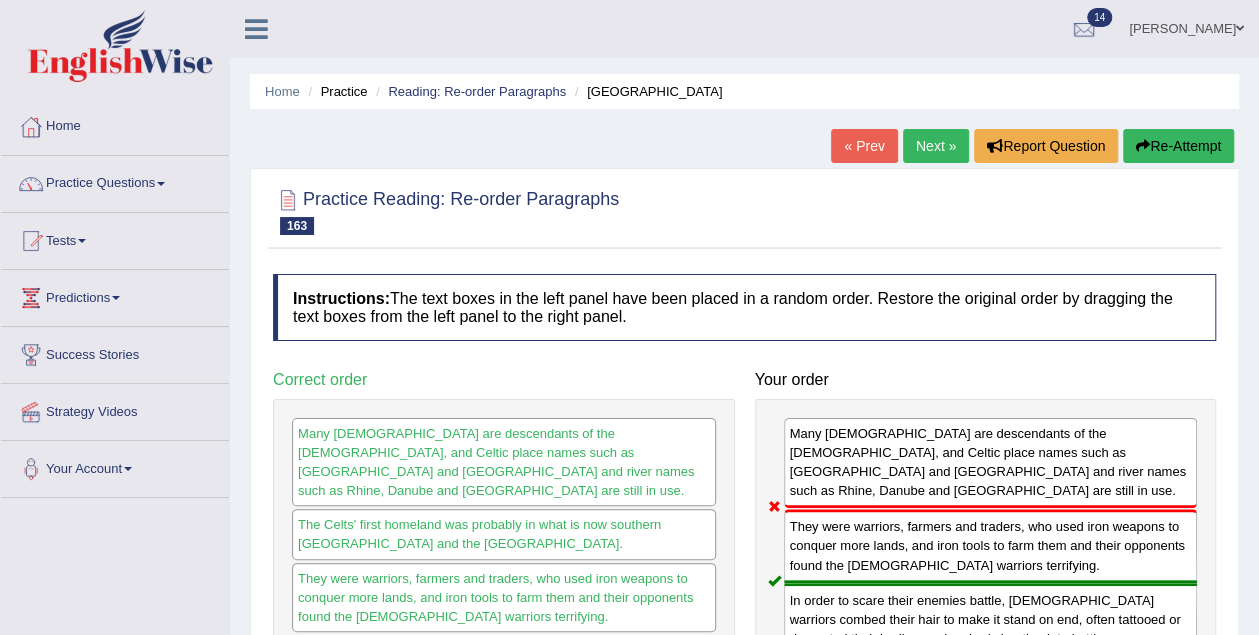 click on "Re-Attempt" at bounding box center [1178, 146] 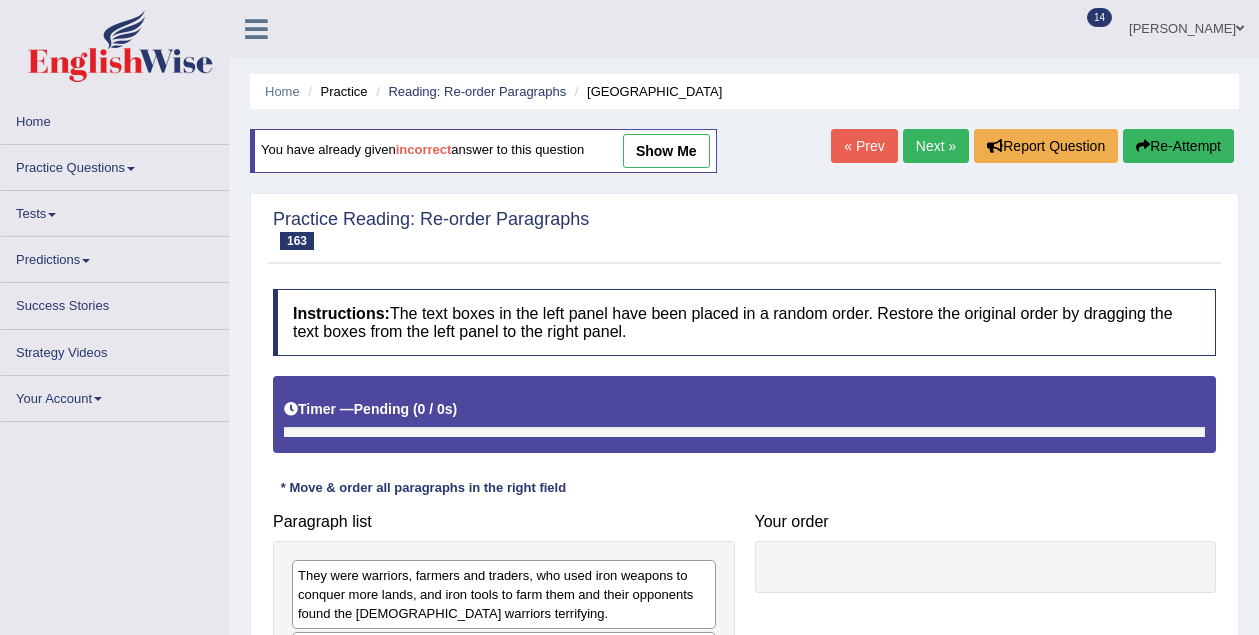 scroll, scrollTop: 284, scrollLeft: 0, axis: vertical 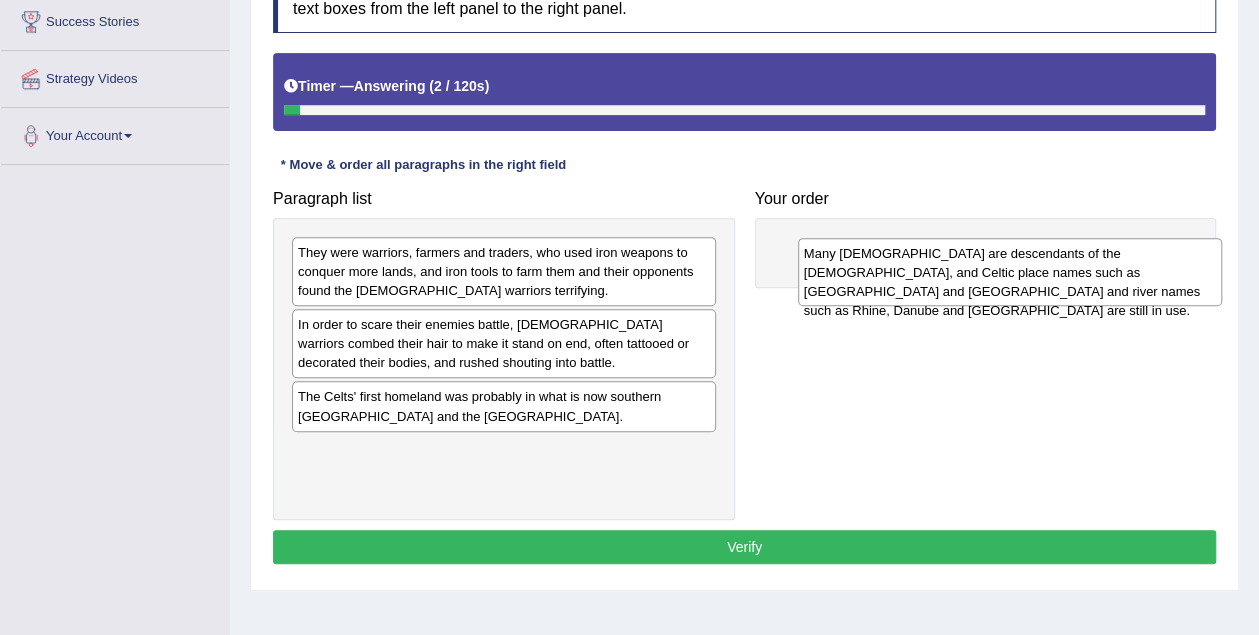 drag, startPoint x: 429, startPoint y: 407, endPoint x: 935, endPoint y: 245, distance: 531.3003 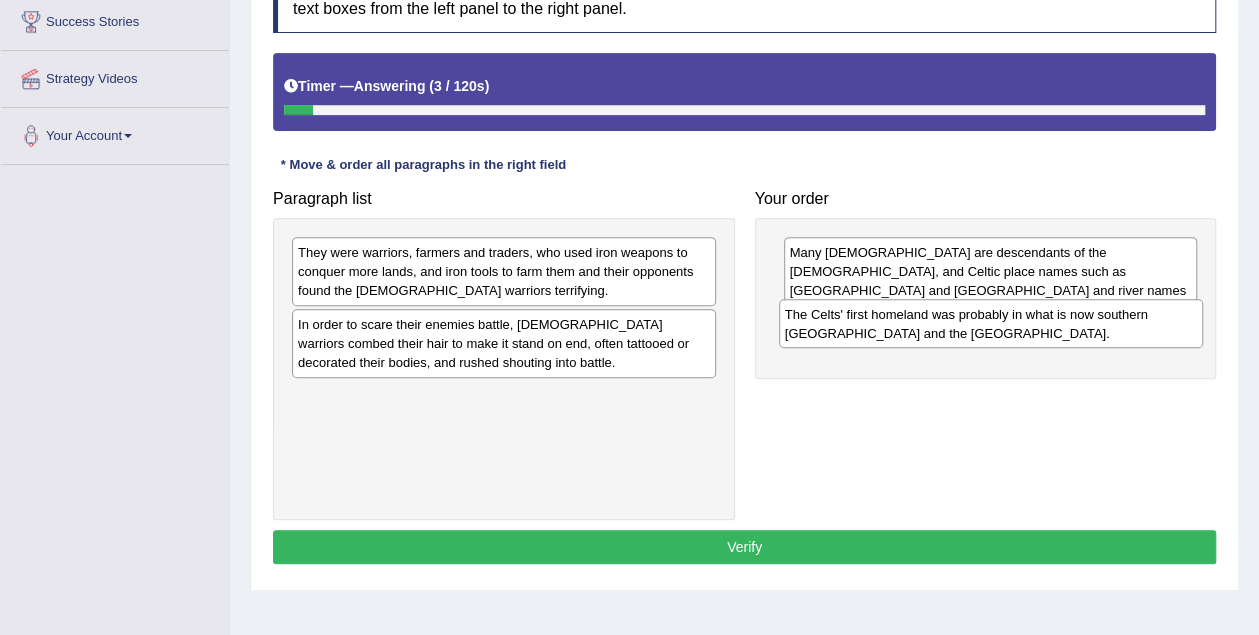 drag, startPoint x: 414, startPoint y: 400, endPoint x: 879, endPoint y: 319, distance: 472.0021 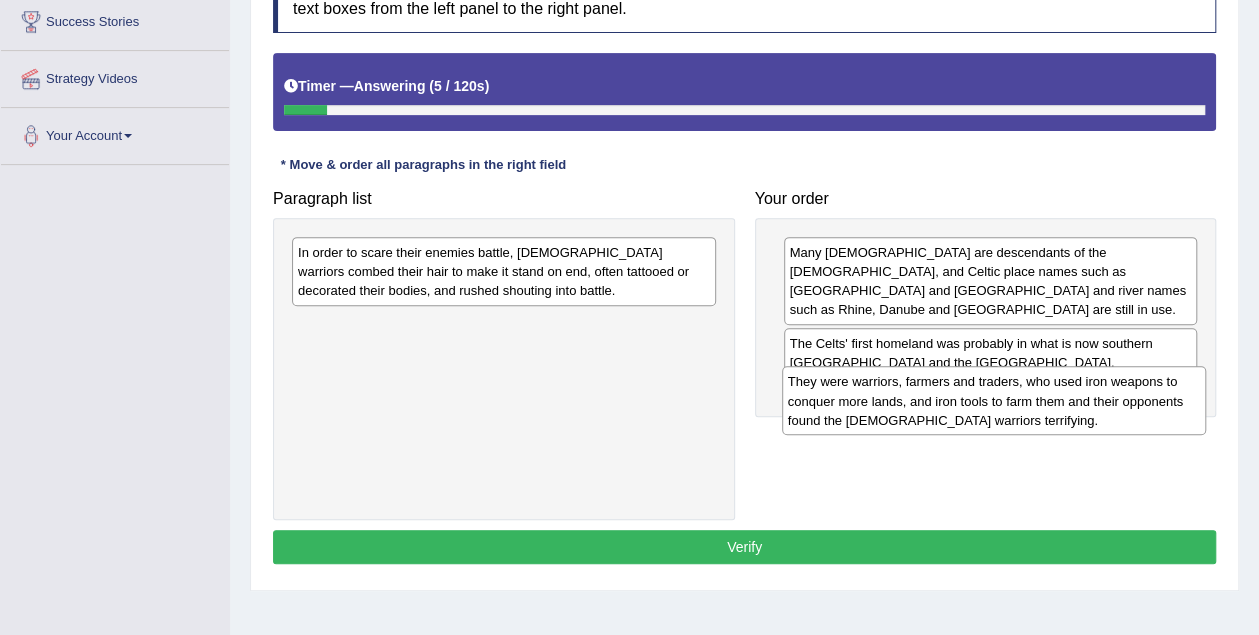 drag, startPoint x: 394, startPoint y: 273, endPoint x: 884, endPoint y: 404, distance: 507.209 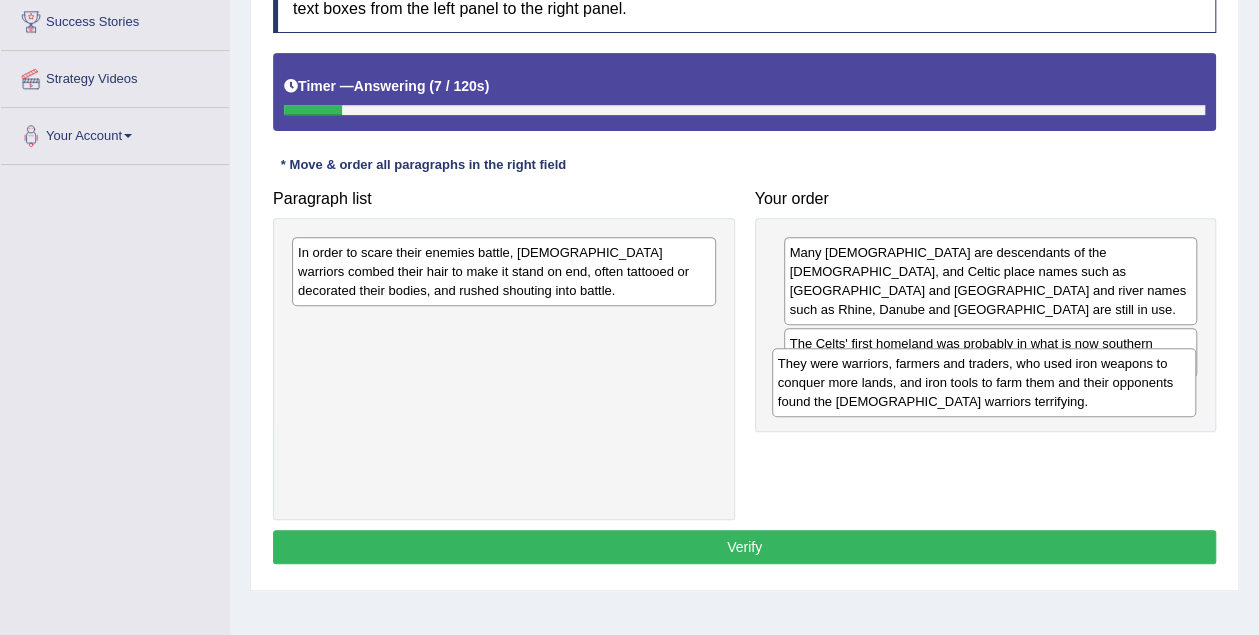 drag, startPoint x: 825, startPoint y: 370, endPoint x: 1059, endPoint y: 376, distance: 234.0769 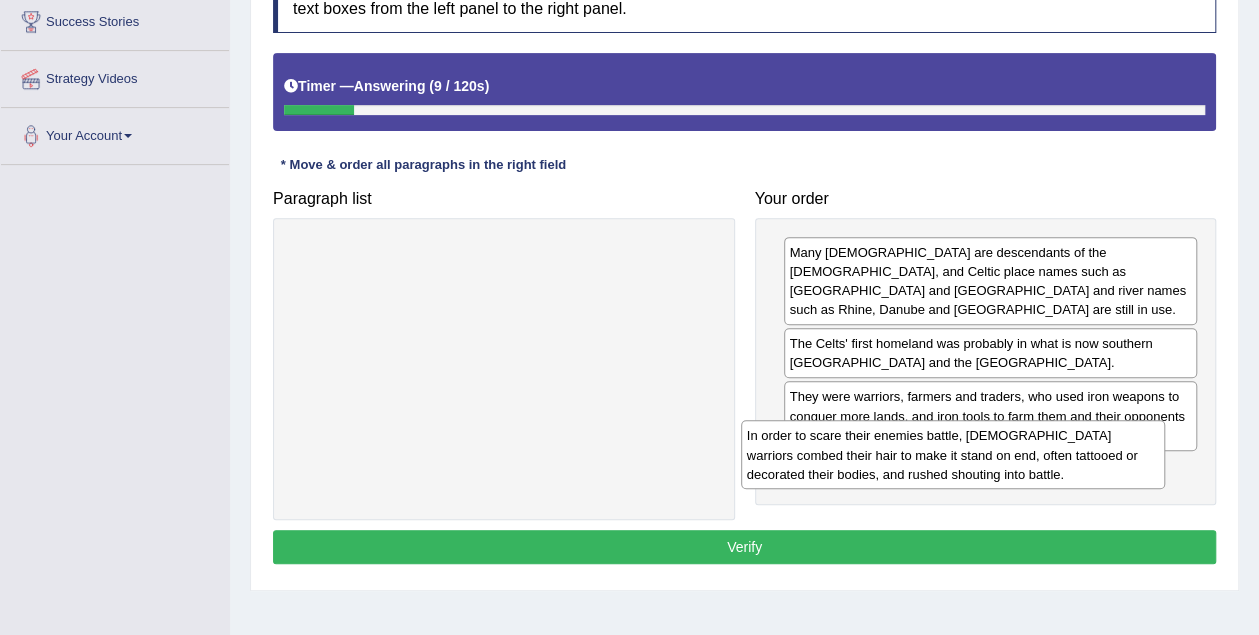 drag, startPoint x: 548, startPoint y: 256, endPoint x: 1012, endPoint y: 441, distance: 499.52078 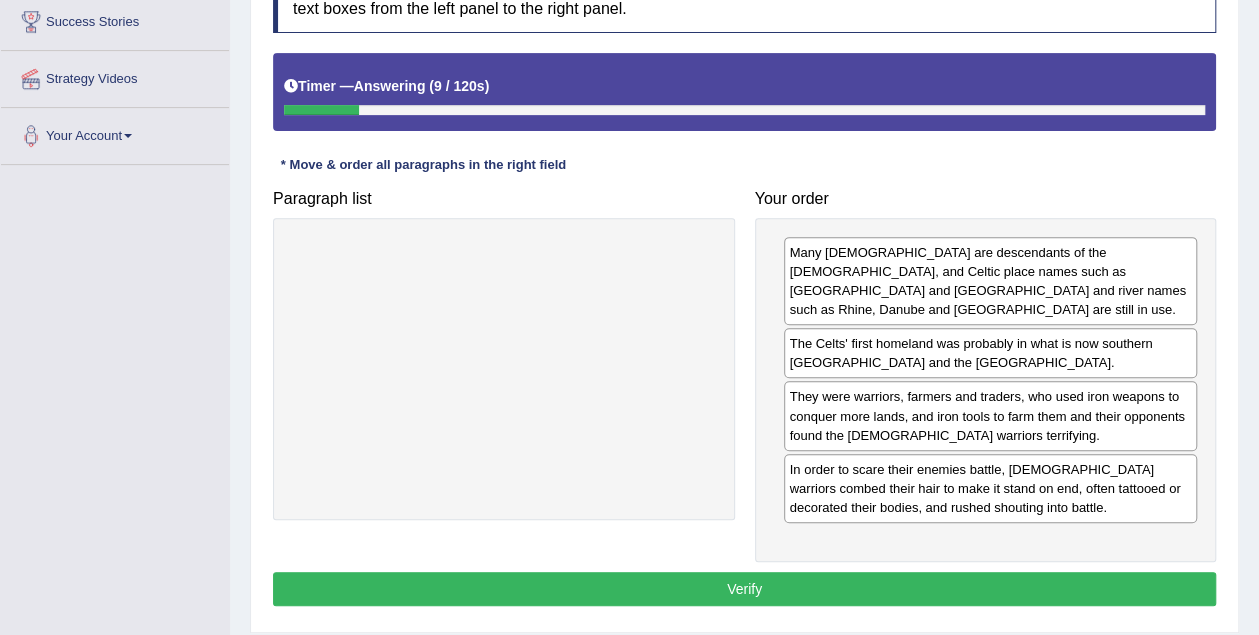 click on "Verify" at bounding box center (744, 589) 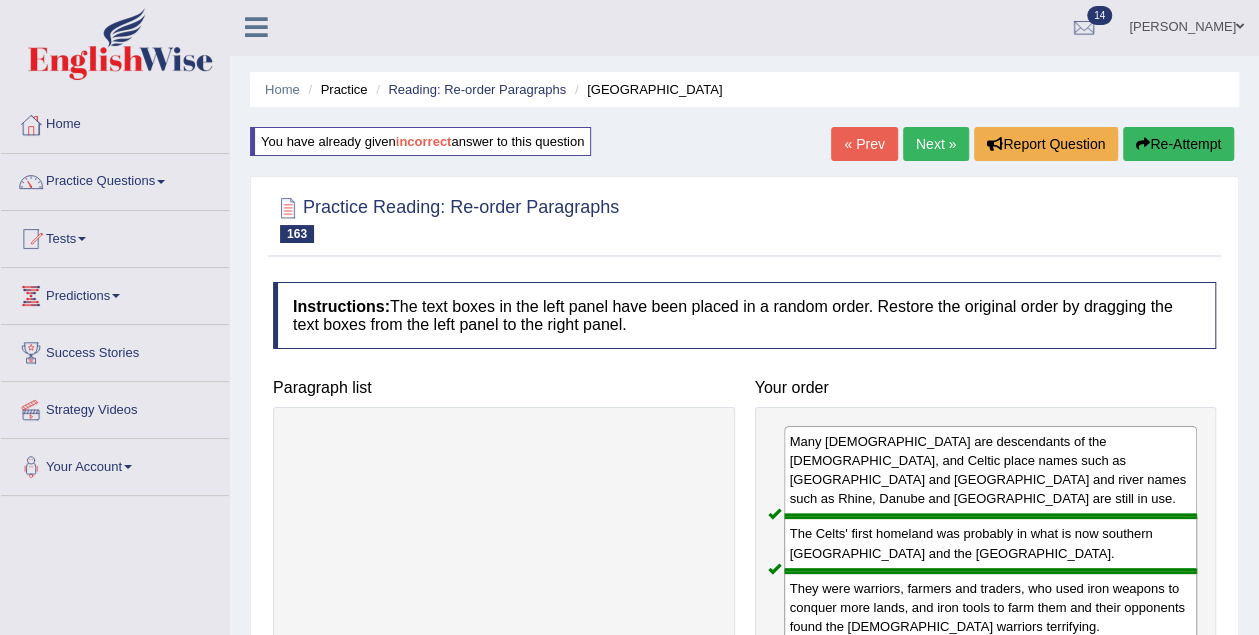 scroll, scrollTop: 0, scrollLeft: 0, axis: both 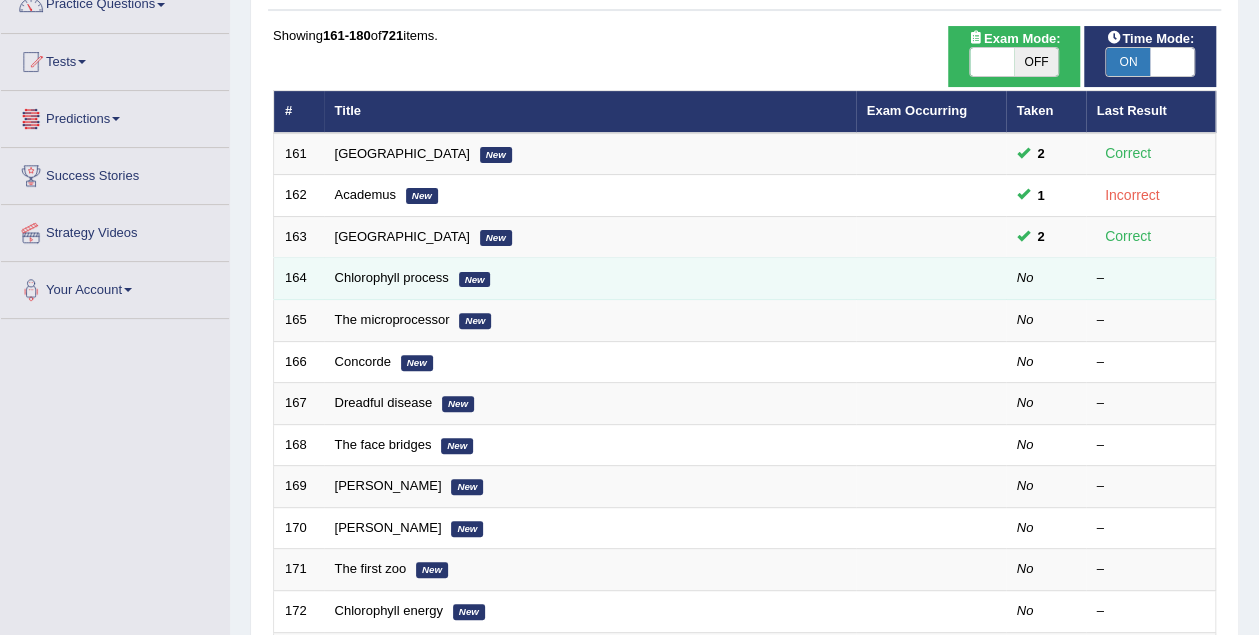 click on "Chlorophyll process New" at bounding box center (590, 279) 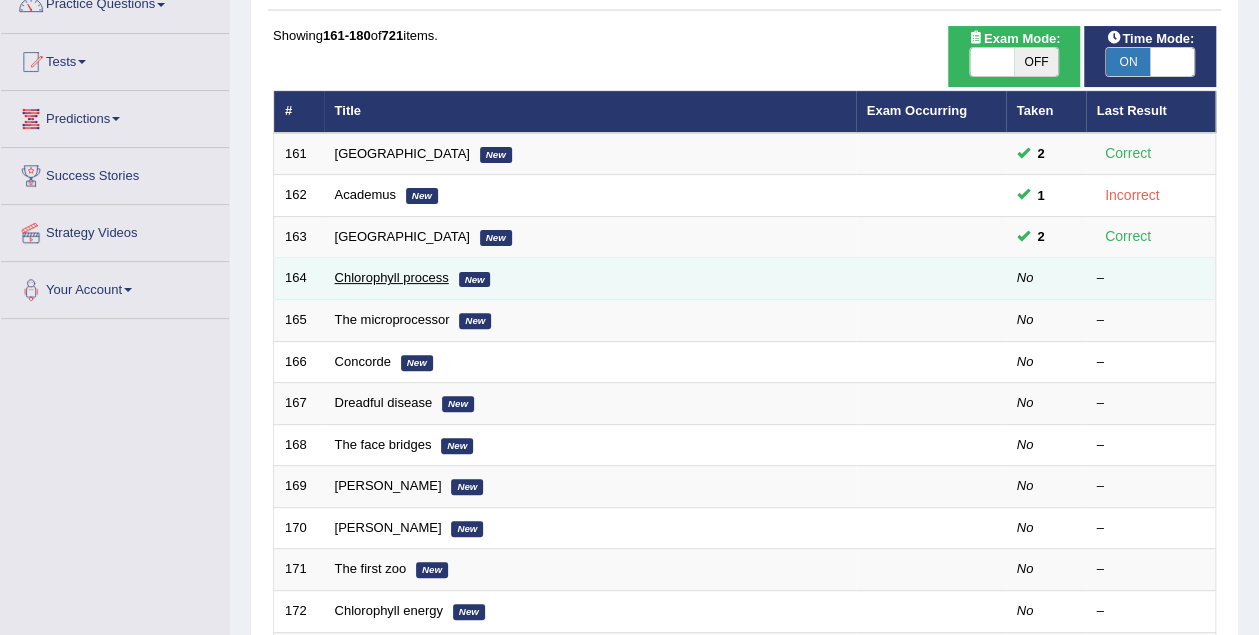 click on "Chlorophyll process" at bounding box center (392, 277) 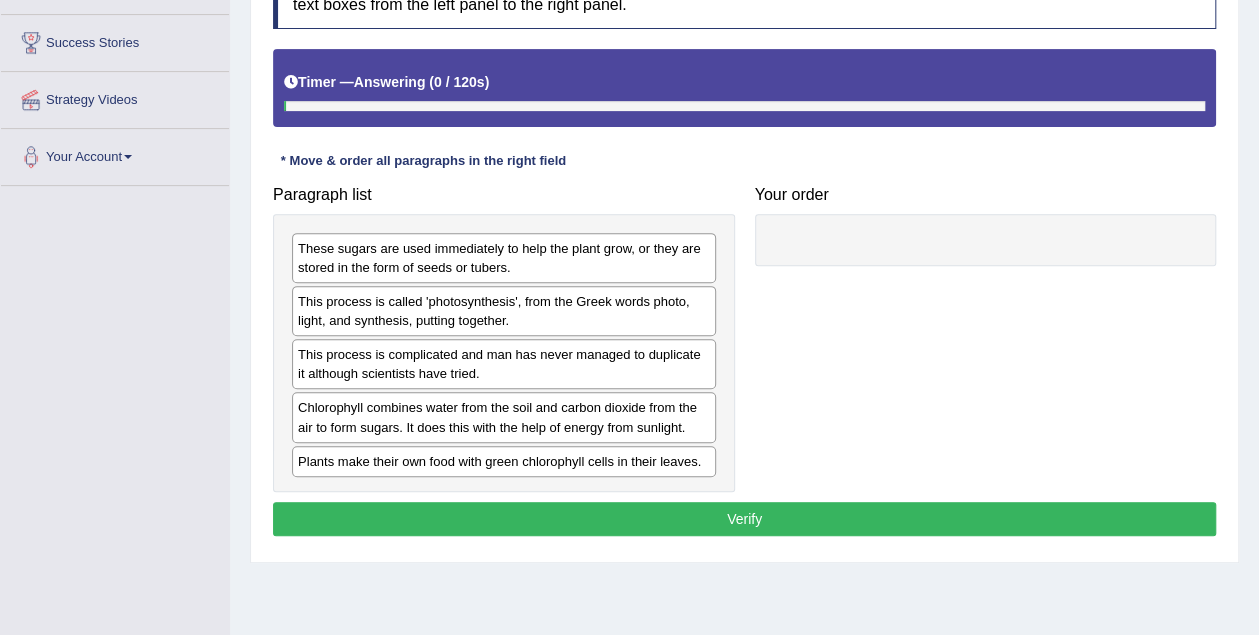 scroll, scrollTop: 333, scrollLeft: 0, axis: vertical 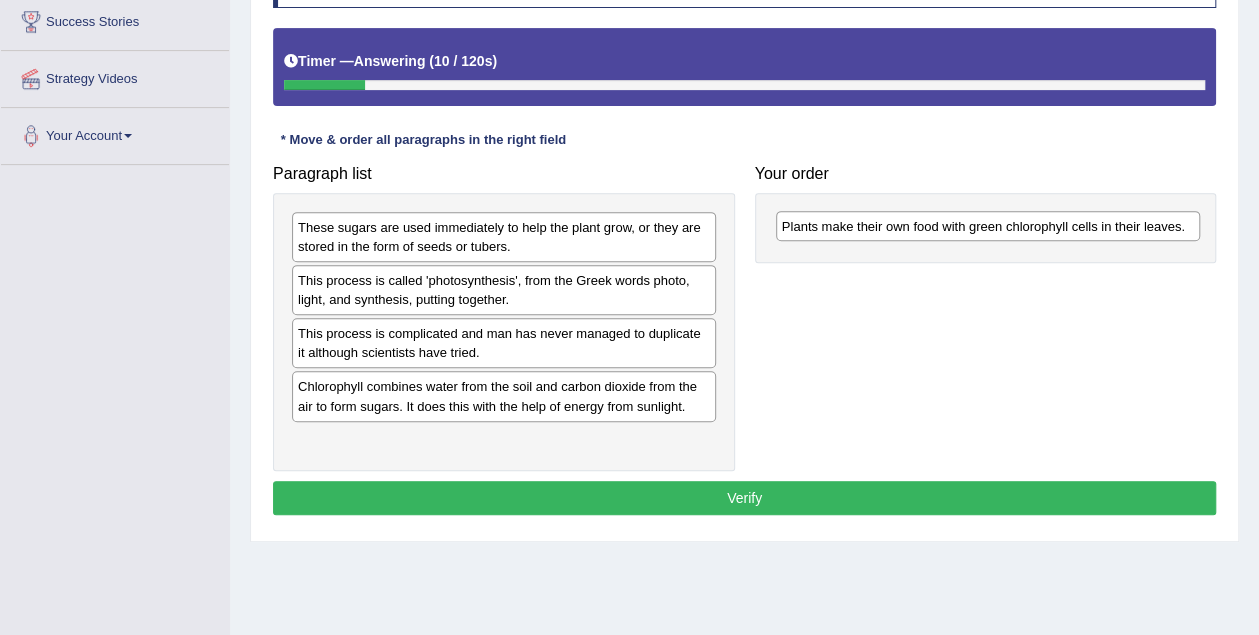 drag, startPoint x: 462, startPoint y: 435, endPoint x: 946, endPoint y: 224, distance: 527.99335 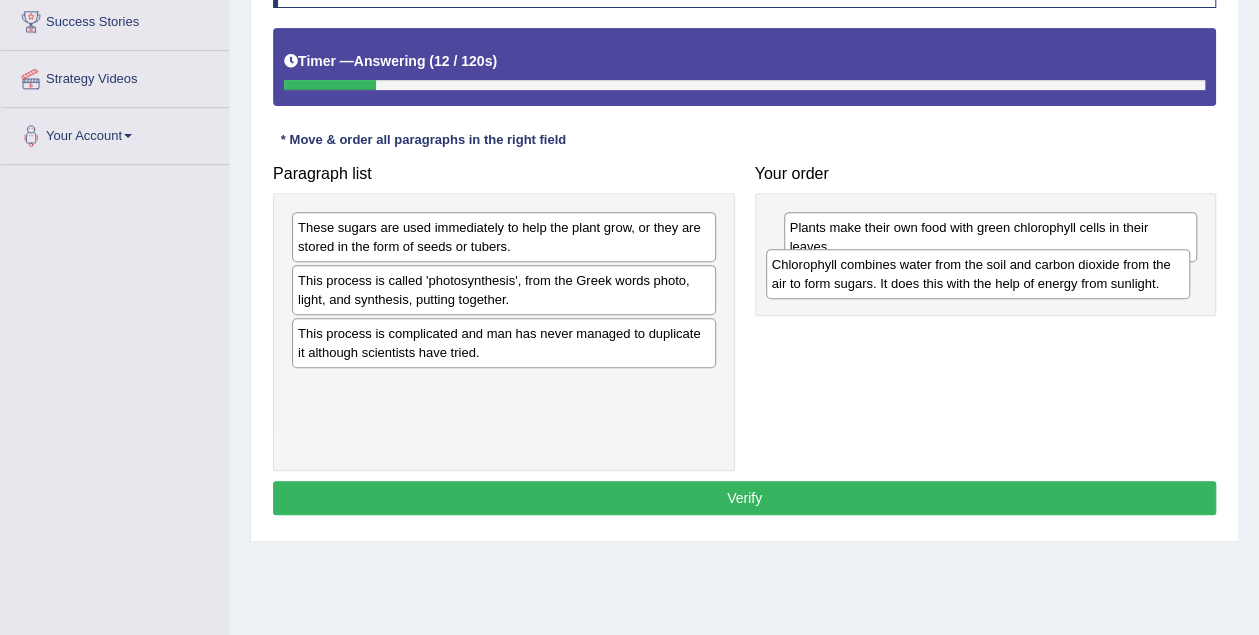 drag, startPoint x: 487, startPoint y: 391, endPoint x: 962, endPoint y: 269, distance: 490.41718 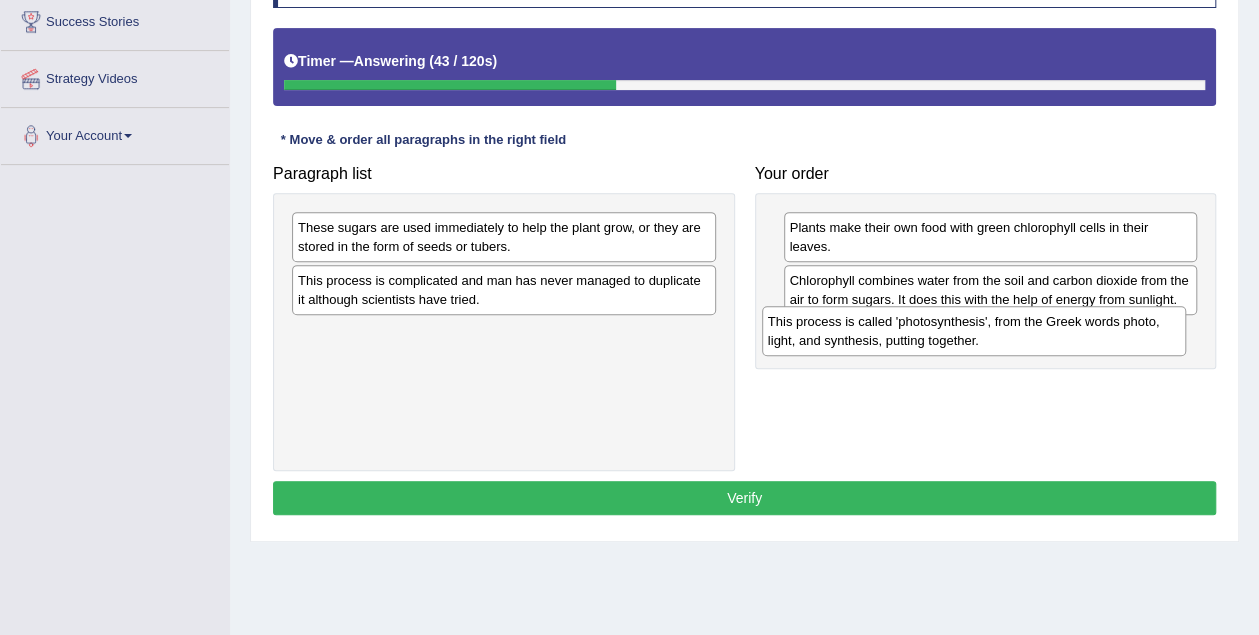drag, startPoint x: 314, startPoint y: 279, endPoint x: 784, endPoint y: 321, distance: 471.87286 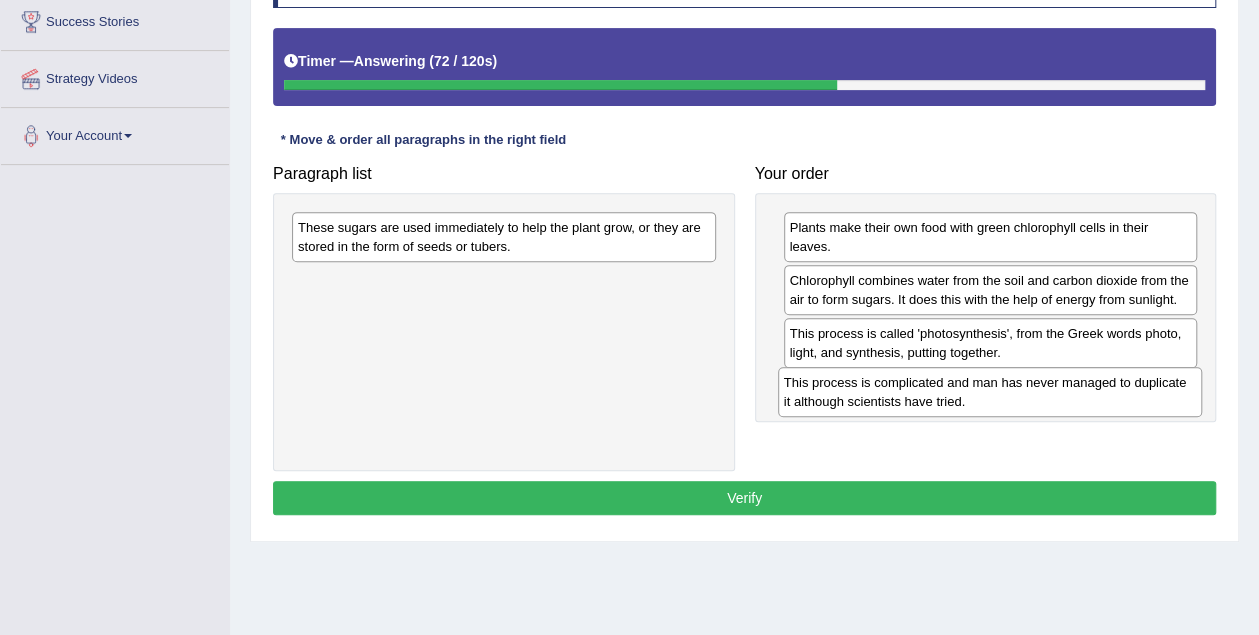 drag, startPoint x: 570, startPoint y: 285, endPoint x: 1056, endPoint y: 388, distance: 496.79474 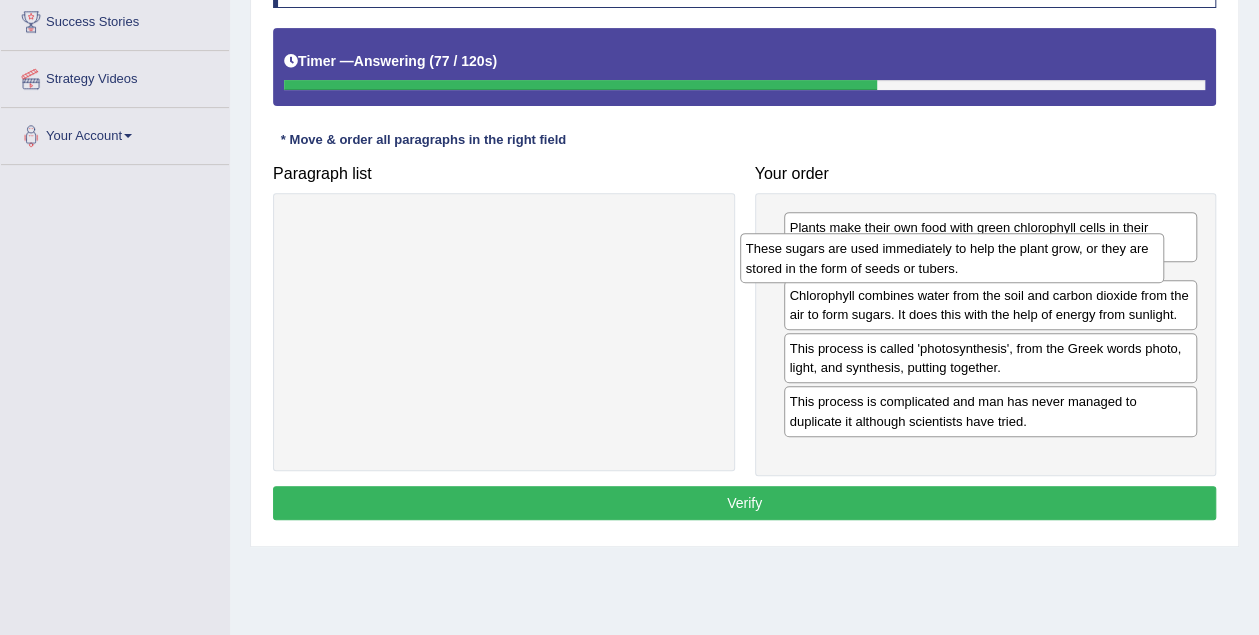 drag, startPoint x: 452, startPoint y: 237, endPoint x: 900, endPoint y: 259, distance: 448.53986 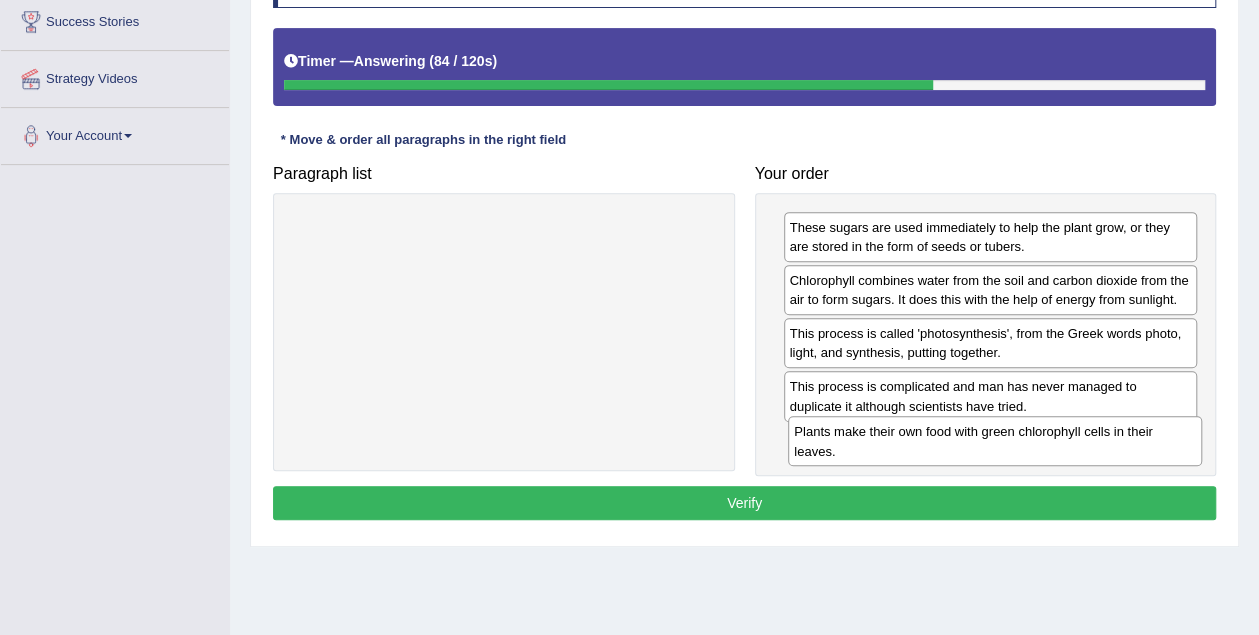 drag, startPoint x: 889, startPoint y: 236, endPoint x: 894, endPoint y: 441, distance: 205.06097 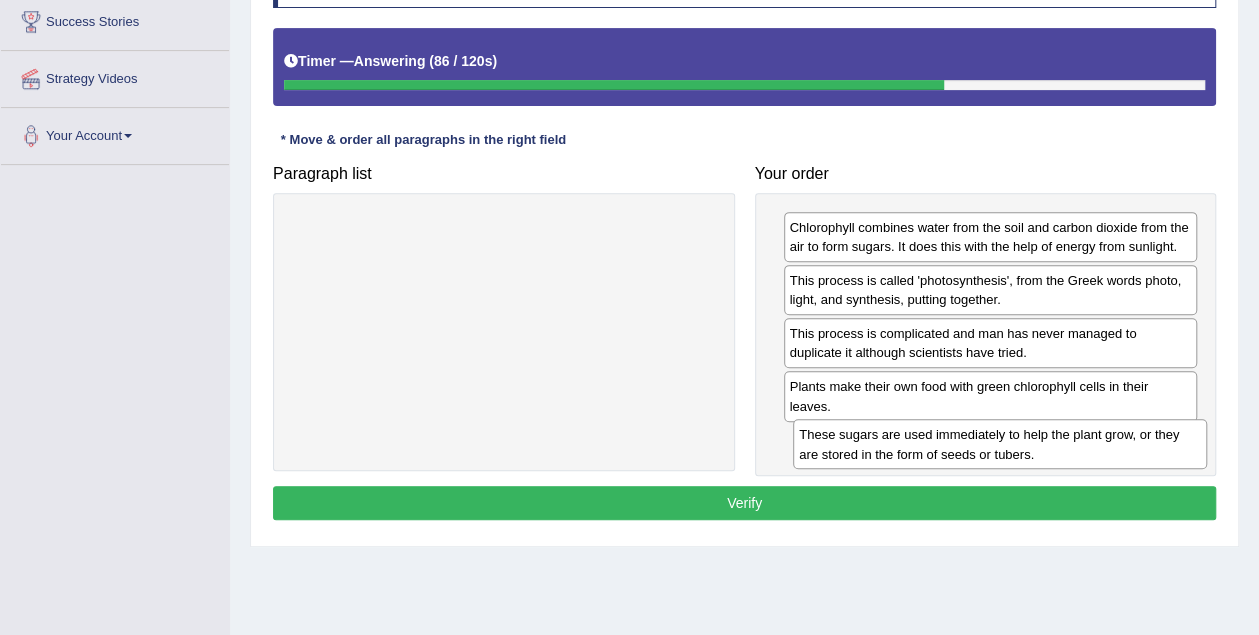 drag, startPoint x: 833, startPoint y: 222, endPoint x: 839, endPoint y: 434, distance: 212.08488 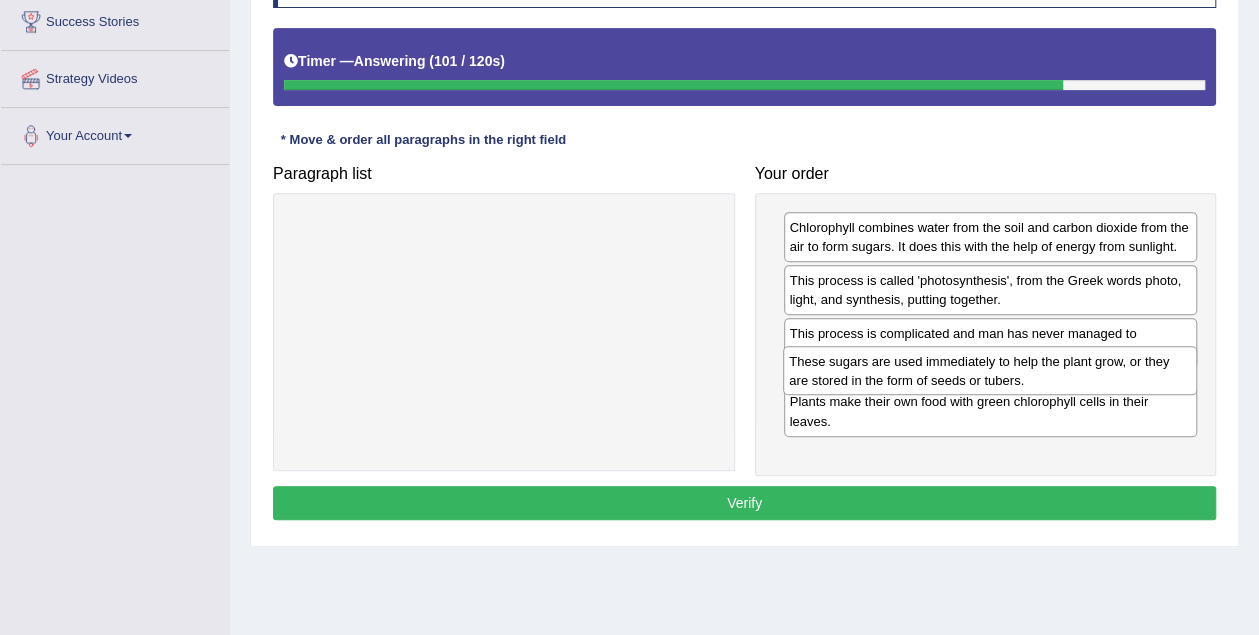 drag, startPoint x: 932, startPoint y: 450, endPoint x: 932, endPoint y: 375, distance: 75 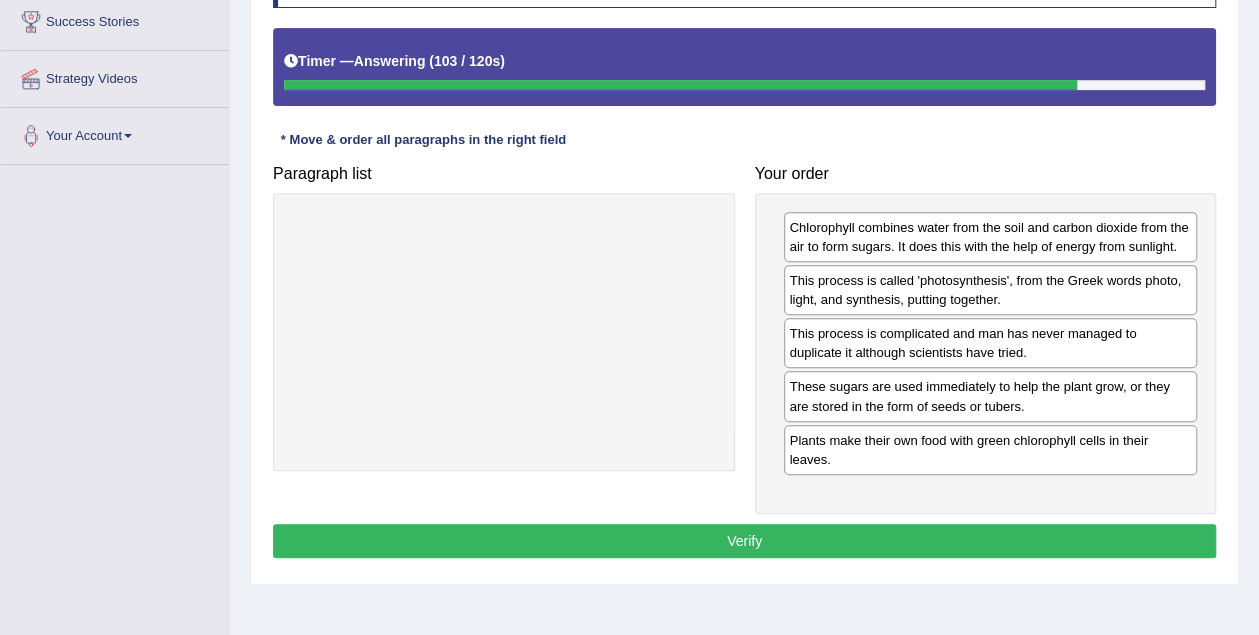 click on "Verify" at bounding box center (744, 541) 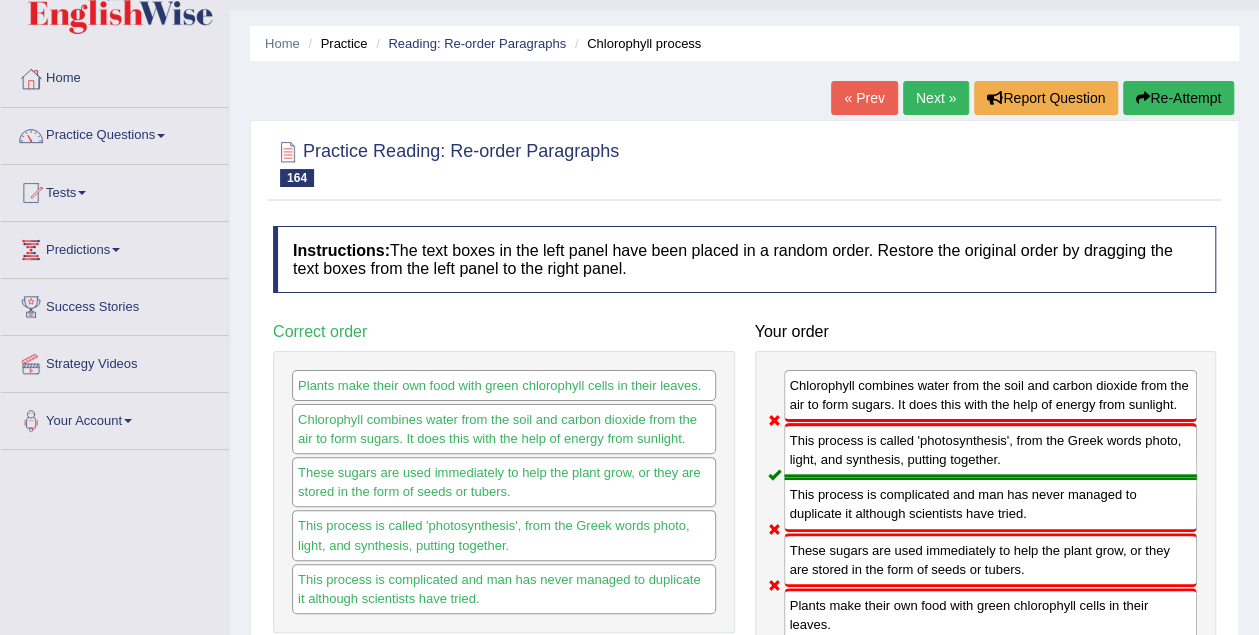 scroll, scrollTop: 0, scrollLeft: 0, axis: both 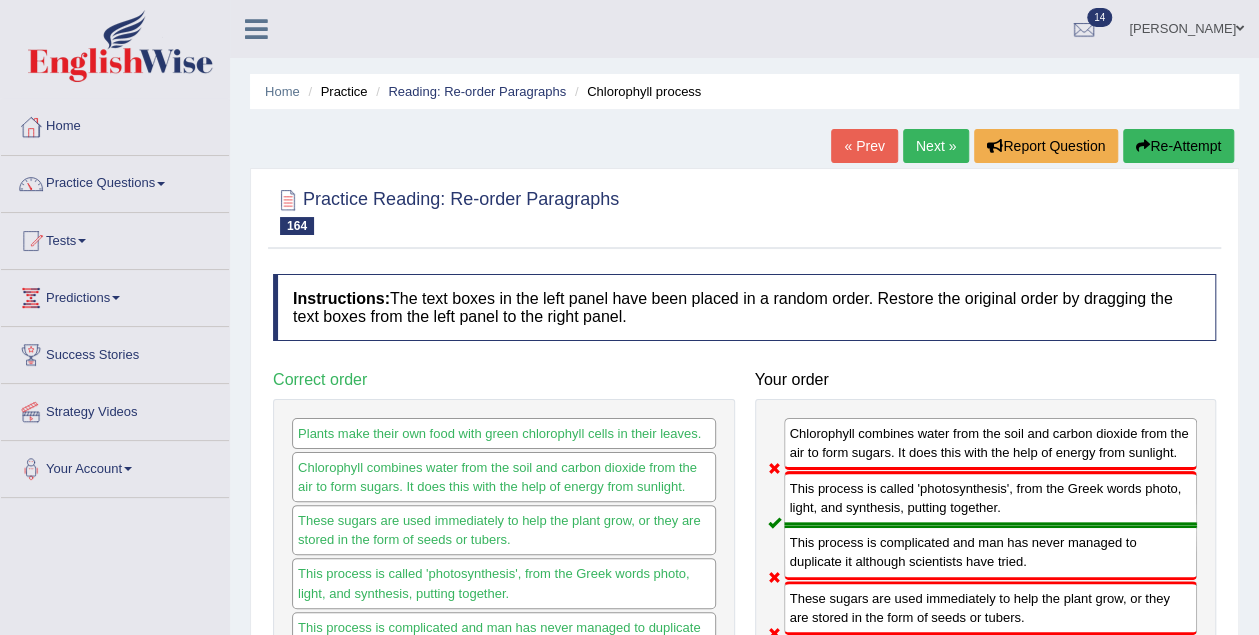 click on "Re-Attempt" at bounding box center (1178, 146) 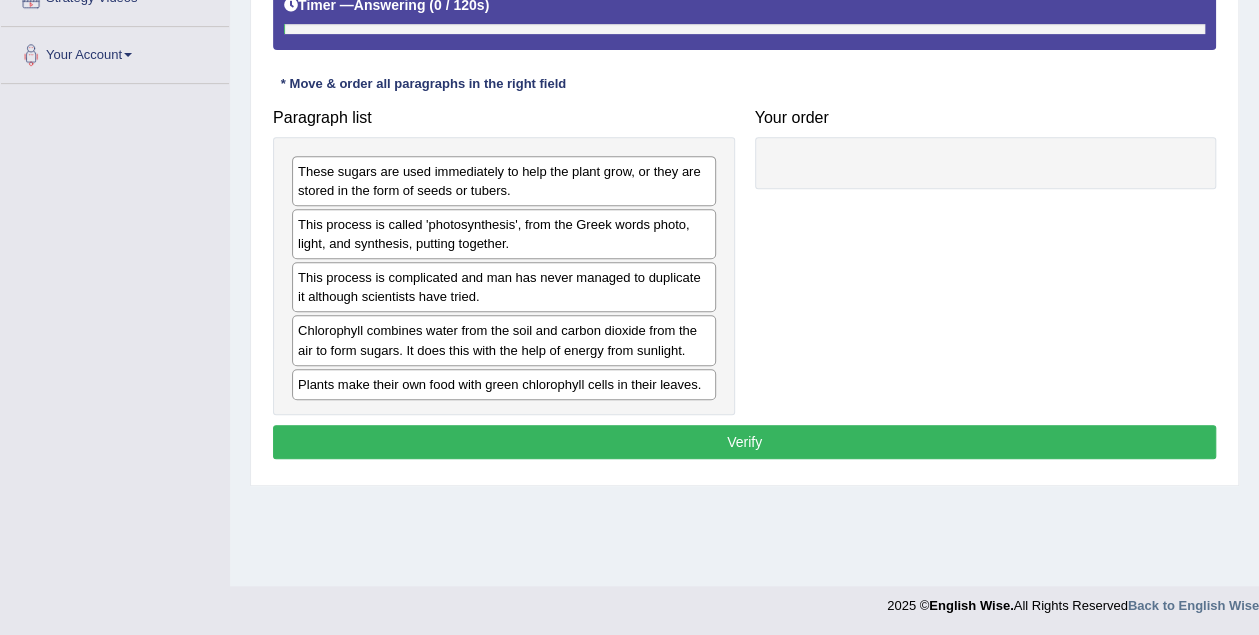 scroll, scrollTop: 0, scrollLeft: 0, axis: both 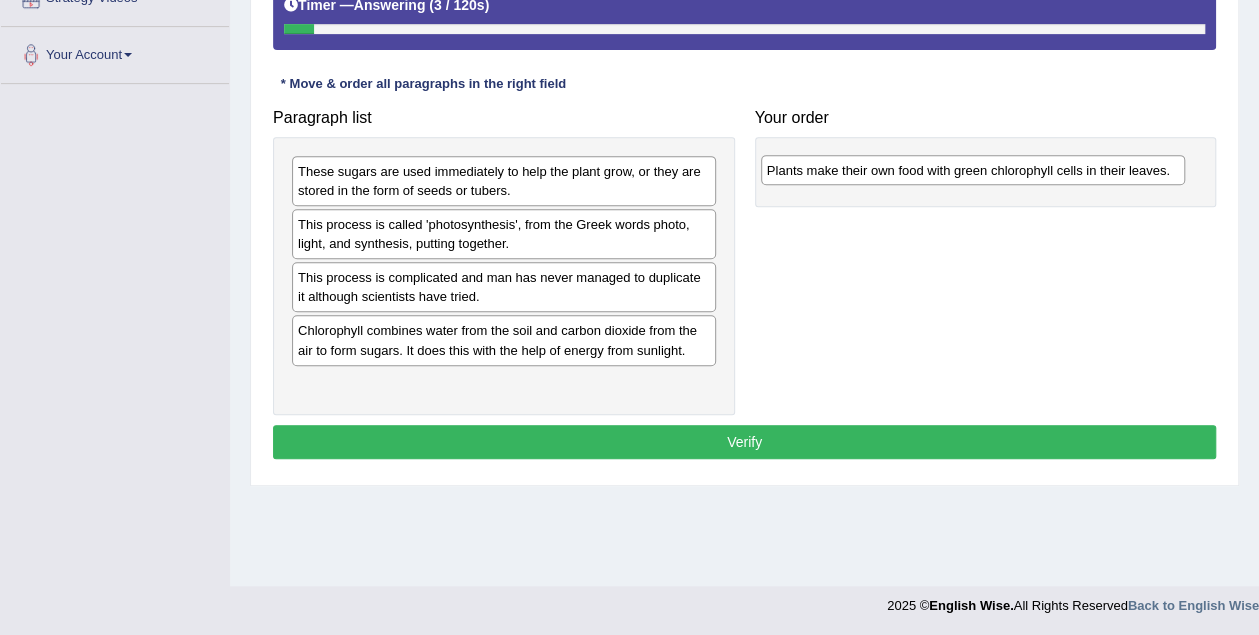 drag, startPoint x: 393, startPoint y: 385, endPoint x: 860, endPoint y: 162, distance: 517.51135 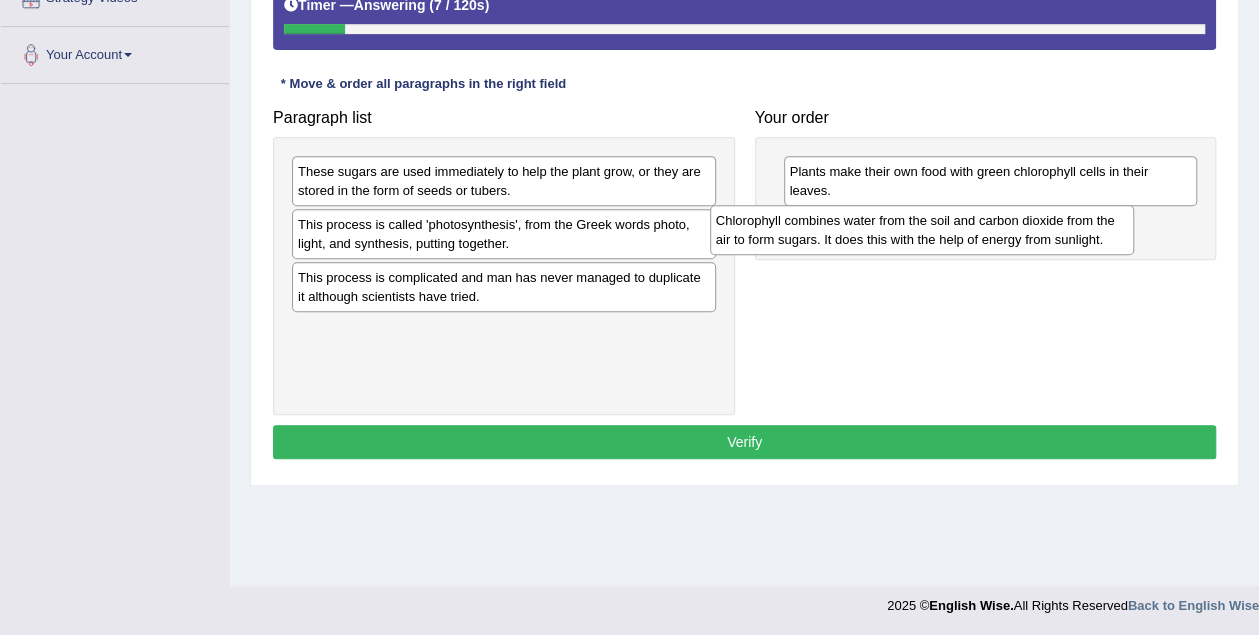 drag, startPoint x: 449, startPoint y: 343, endPoint x: 867, endPoint y: 235, distance: 431.72678 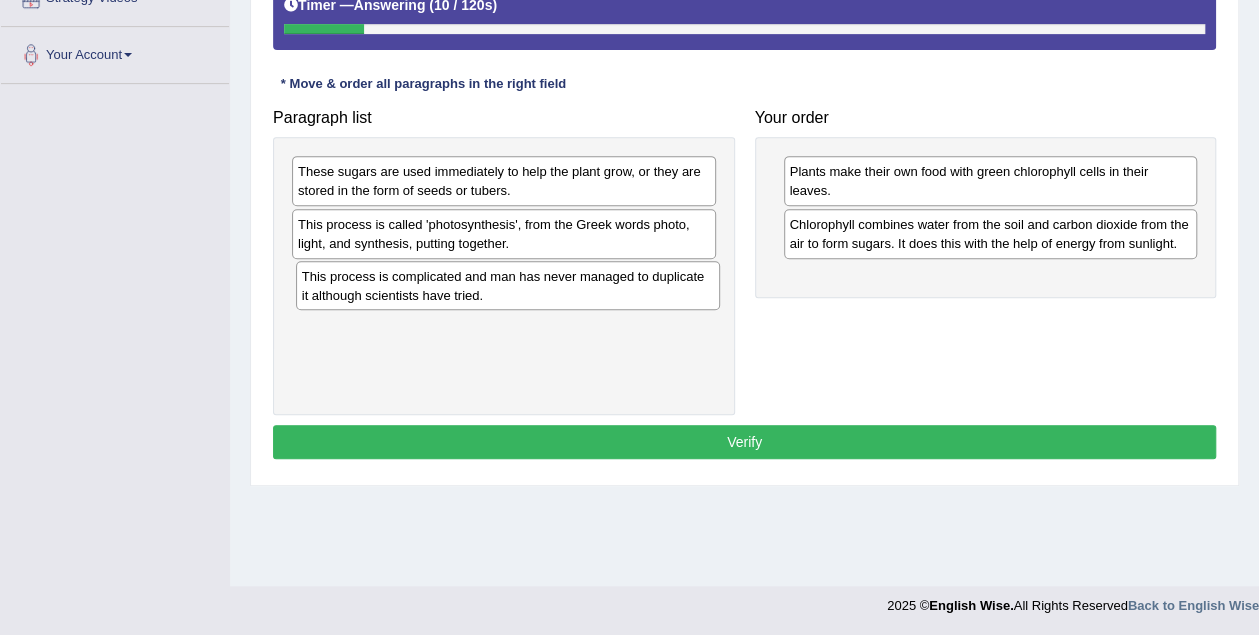 click on "This process is complicated and man has never managed to duplicate it although scientists have tried." at bounding box center [508, 286] 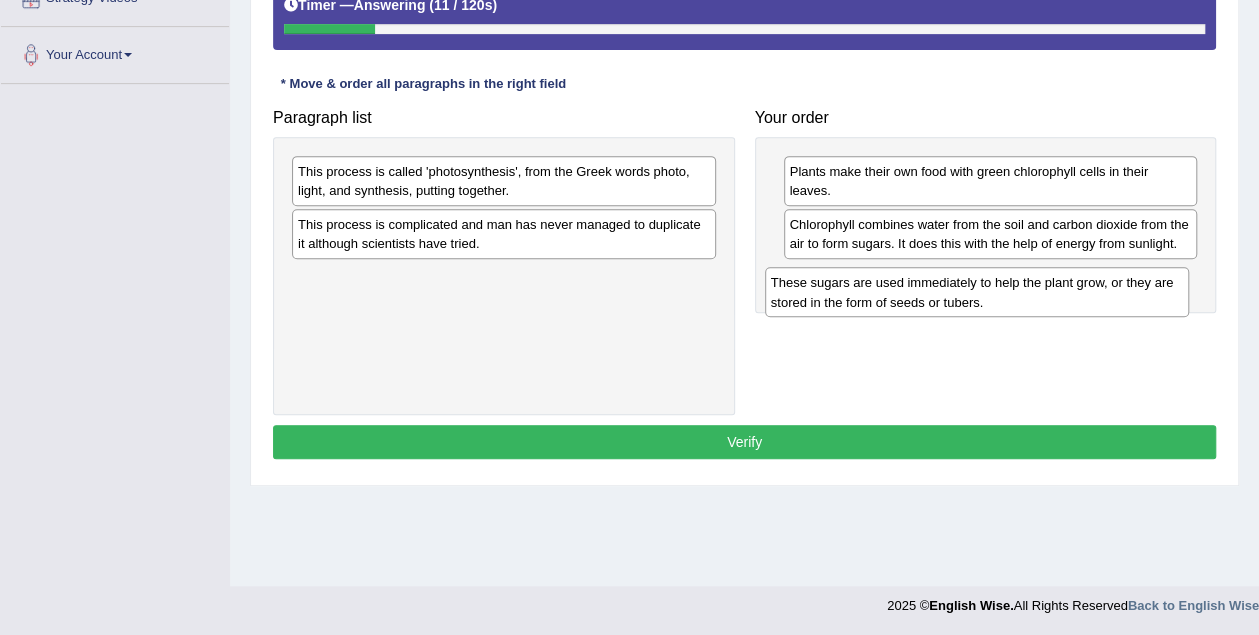 drag, startPoint x: 401, startPoint y: 168, endPoint x: 874, endPoint y: 281, distance: 486.3106 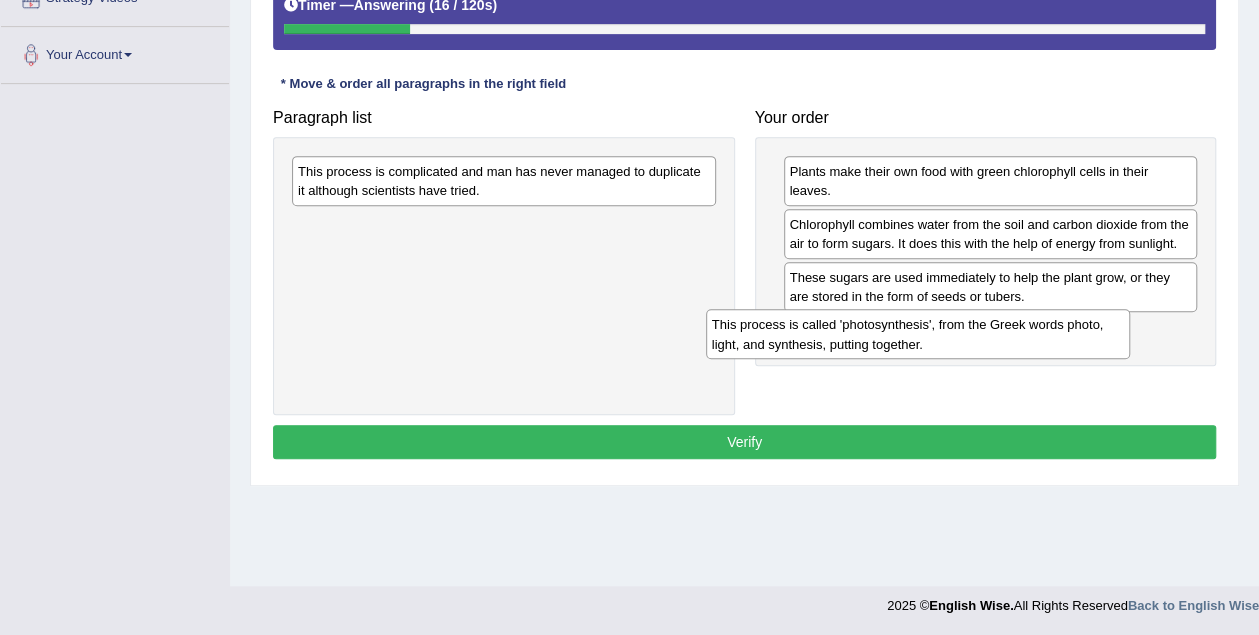 drag, startPoint x: 484, startPoint y: 172, endPoint x: 898, endPoint y: 327, distance: 442.06448 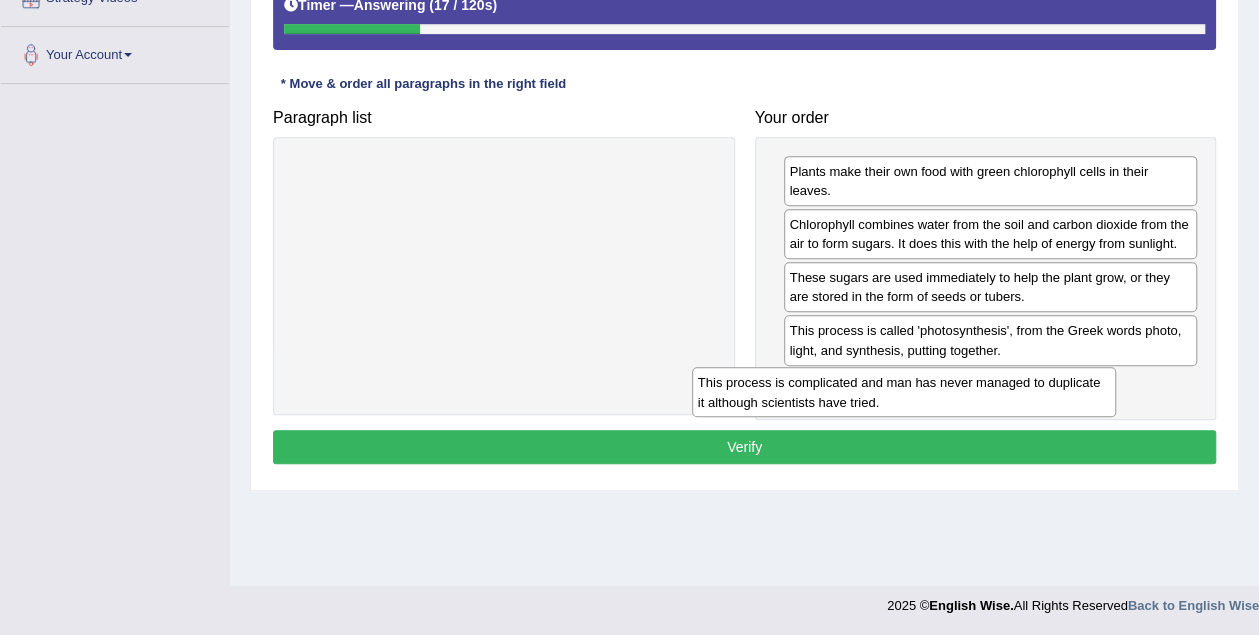 drag, startPoint x: 341, startPoint y: 165, endPoint x: 748, endPoint y: 377, distance: 458.90414 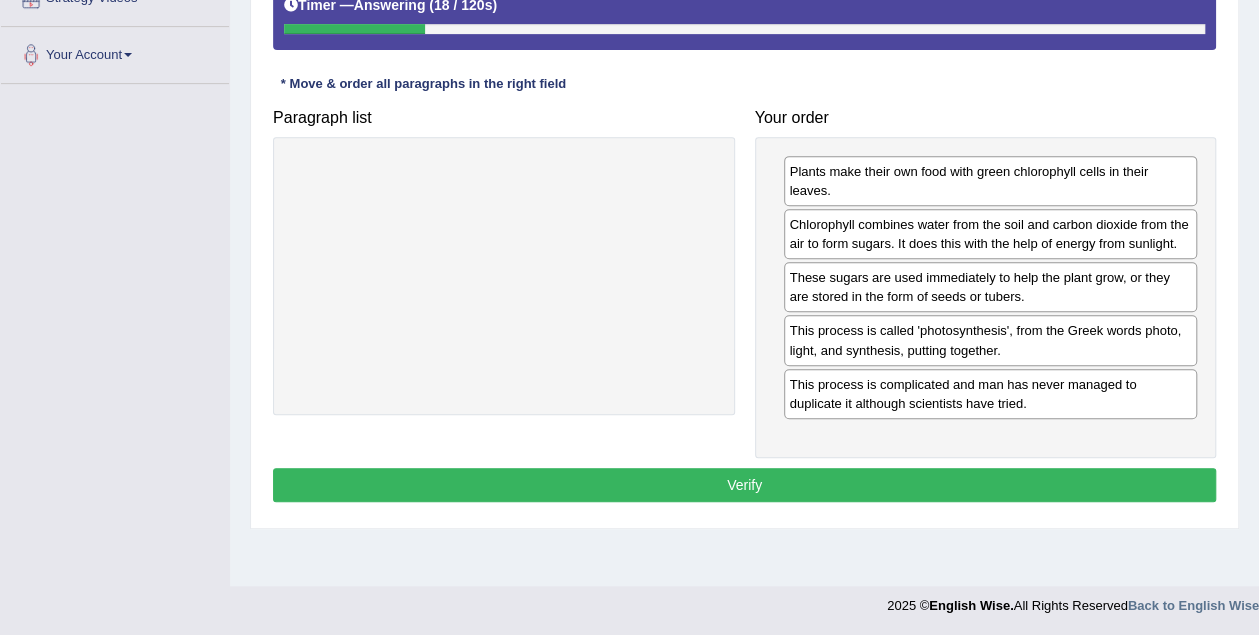 click on "Instructions:  The text boxes in the left panel have been placed in a random order. Restore the original order by dragging the text boxes from the left panel to the right panel.
Timer —  Answering   ( 18 / 120s ) Skip * Move & order all paragraphs in the right field
Paragraph list
Correct order
Plants make their own food with green chlorophyll cells in their leaves. Chlorophyll combines water from the soil and carbon dioxide from the air to form sugars. It does this with the help of energy from sunlight. These sugars are used immediately to help the plant grow, or they are stored in the form of seeds or tubers. This process is called 'photosynthesis', from the Greek words photo, light, and synthesis, putting together. This process is complicated and man has never managed to duplicate it although scientists have tried.
Your order
Plants make their own food with green chlorophyll cells in their leaves.
Result:  Verify" at bounding box center [744, 196] 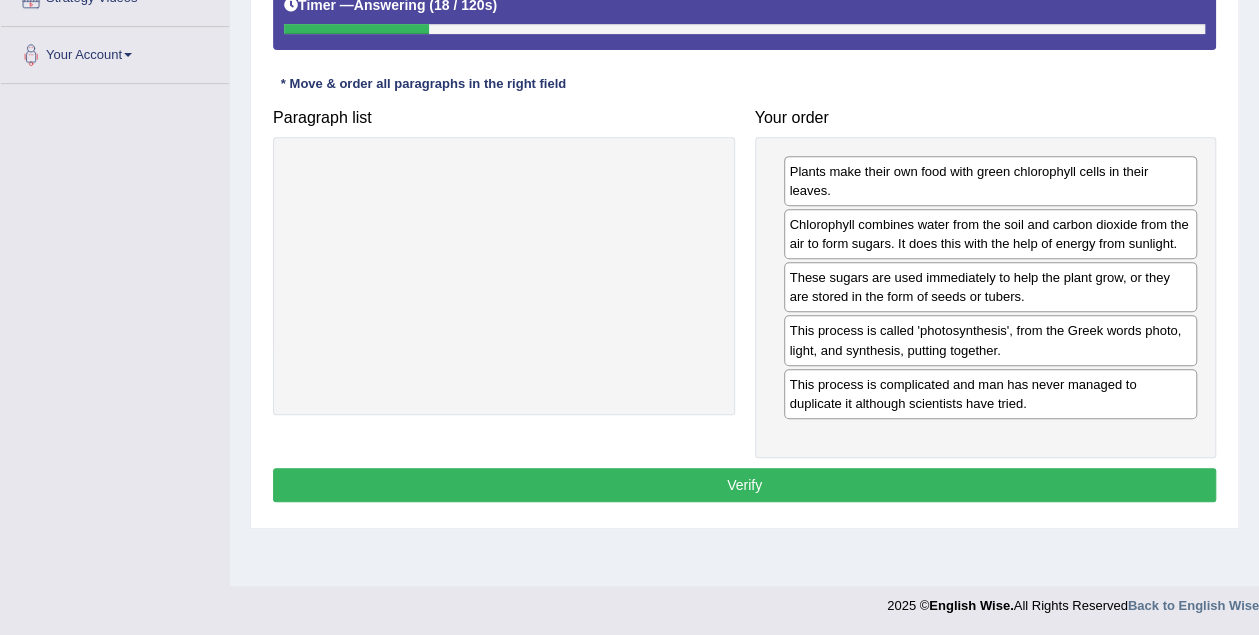 click on "Verify" at bounding box center (744, 485) 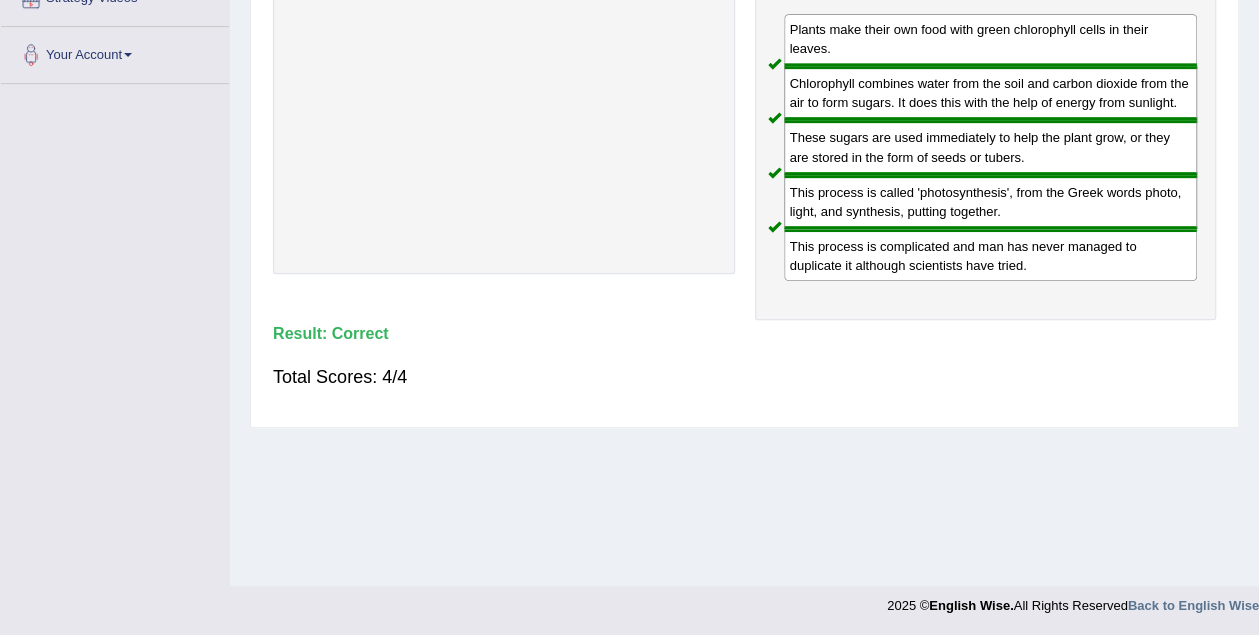 scroll, scrollTop: 0, scrollLeft: 0, axis: both 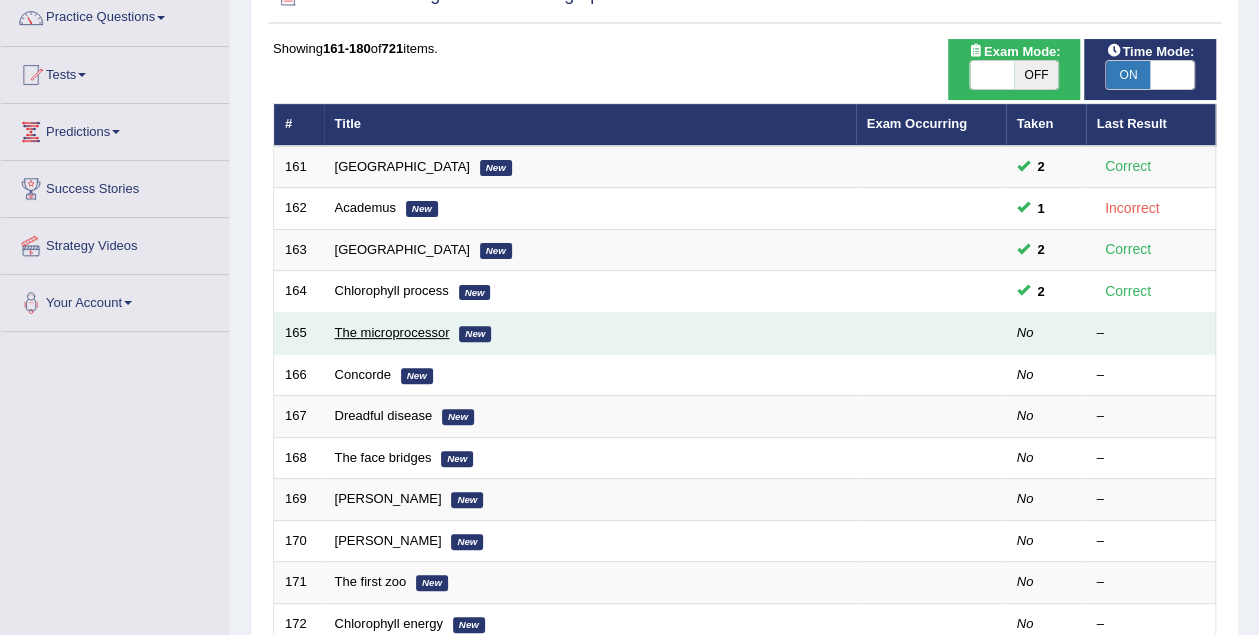 click on "The microprocessor" at bounding box center (392, 332) 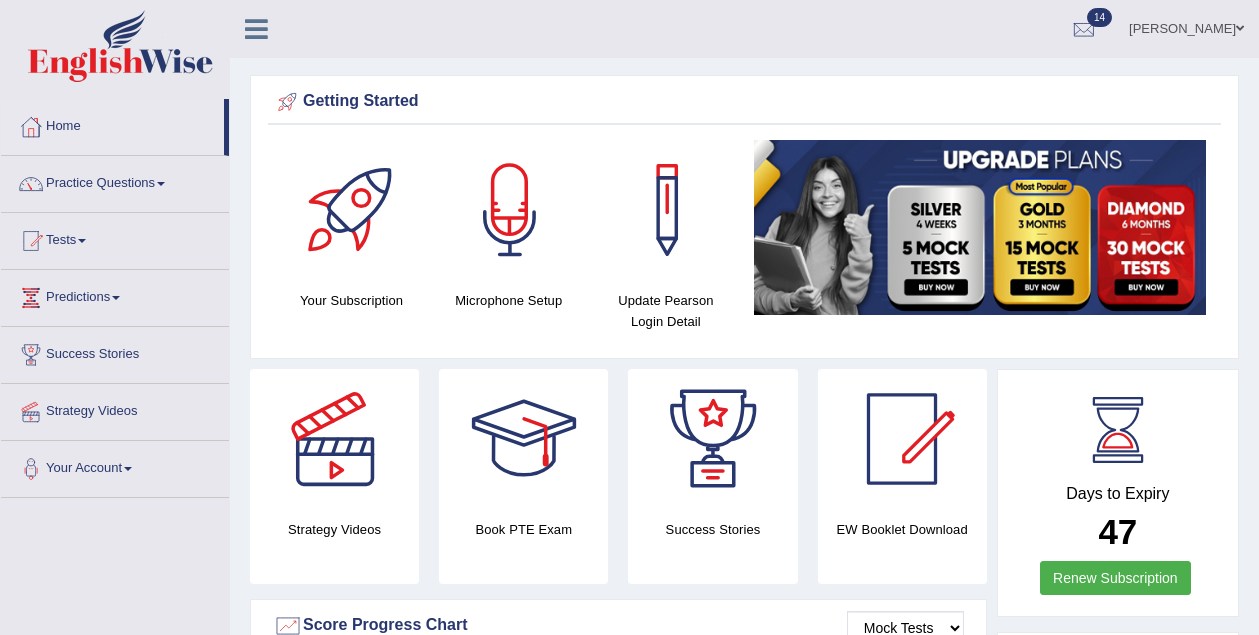 scroll, scrollTop: 0, scrollLeft: 0, axis: both 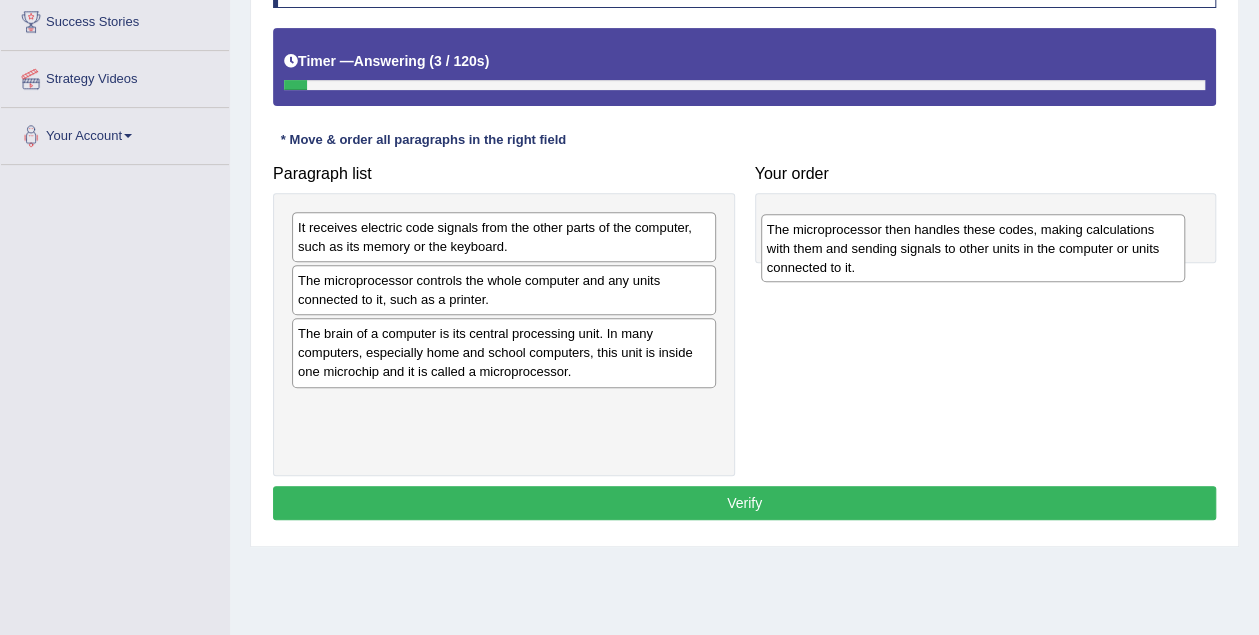 drag, startPoint x: 480, startPoint y: 335, endPoint x: 949, endPoint y: 227, distance: 481.27435 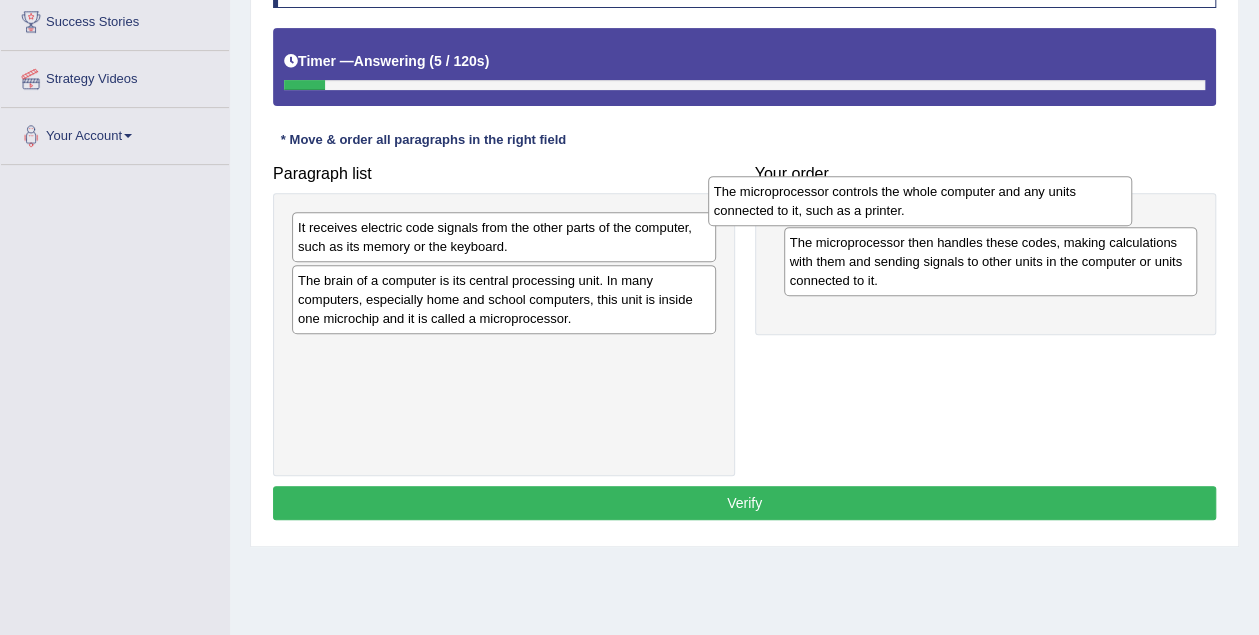drag, startPoint x: 530, startPoint y: 284, endPoint x: 946, endPoint y: 195, distance: 425.4139 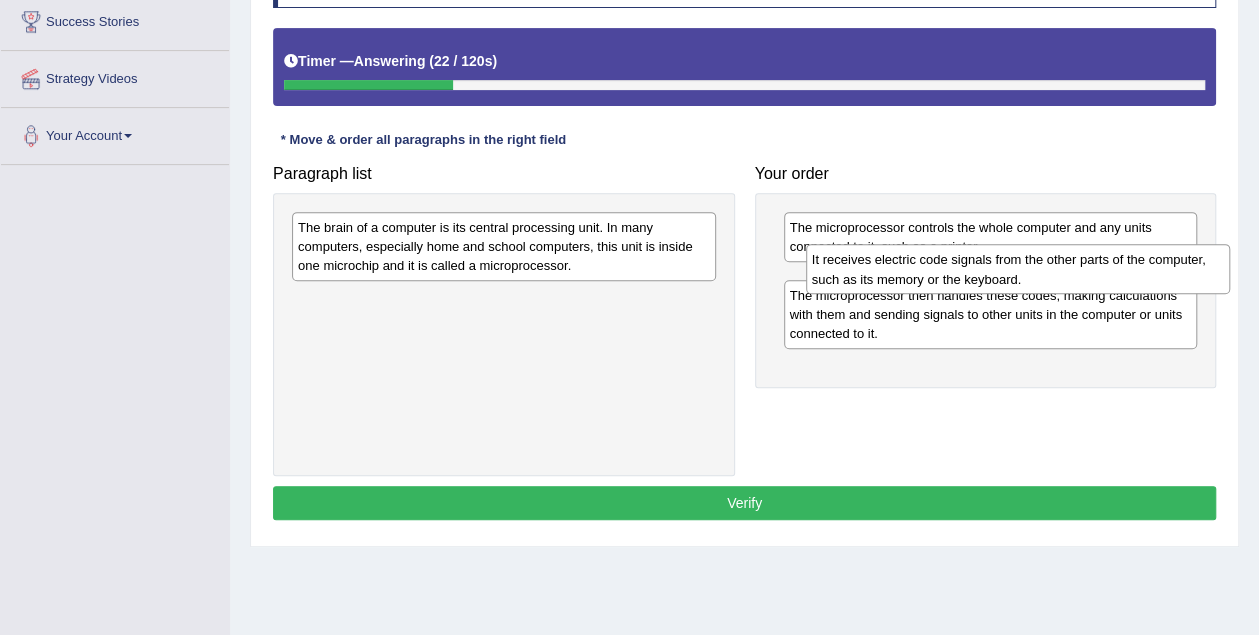 drag, startPoint x: 390, startPoint y: 219, endPoint x: 904, endPoint y: 252, distance: 515.0582 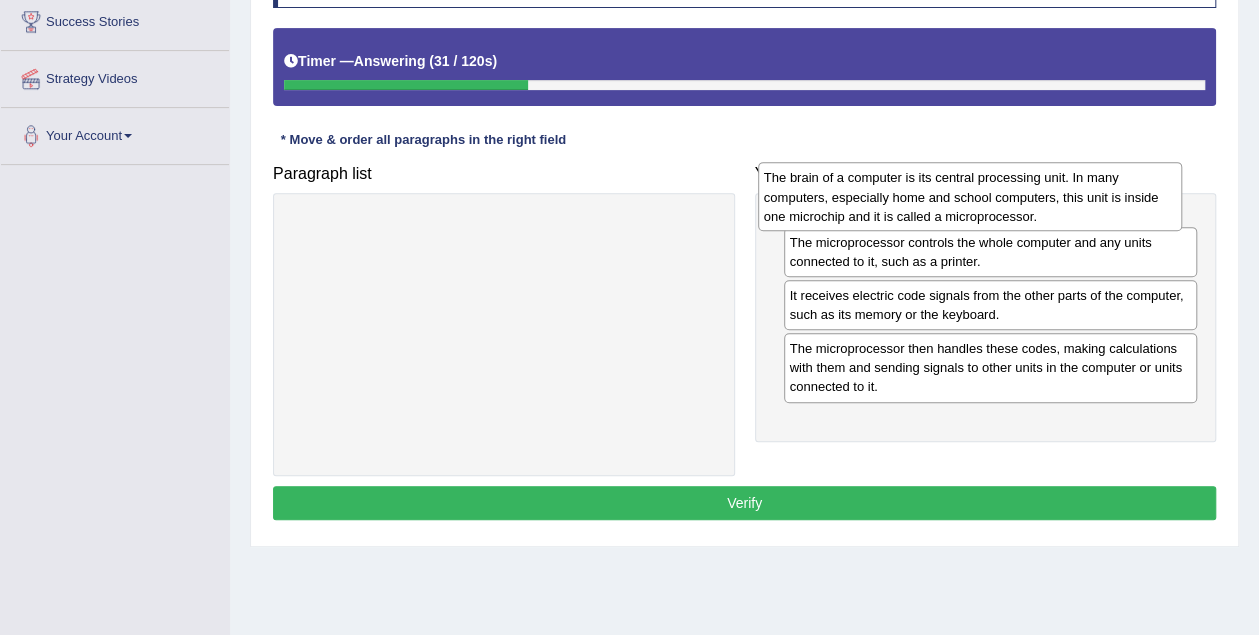 drag, startPoint x: 458, startPoint y: 255, endPoint x: 924, endPoint y: 207, distance: 468.46558 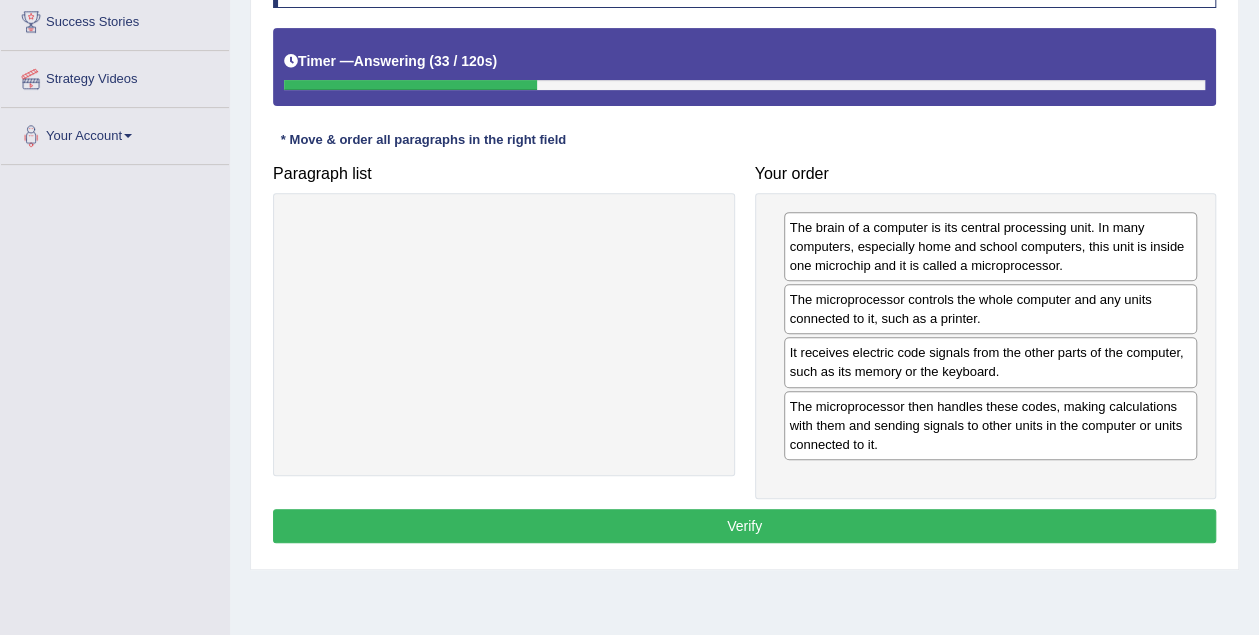 click on "Verify" at bounding box center [744, 526] 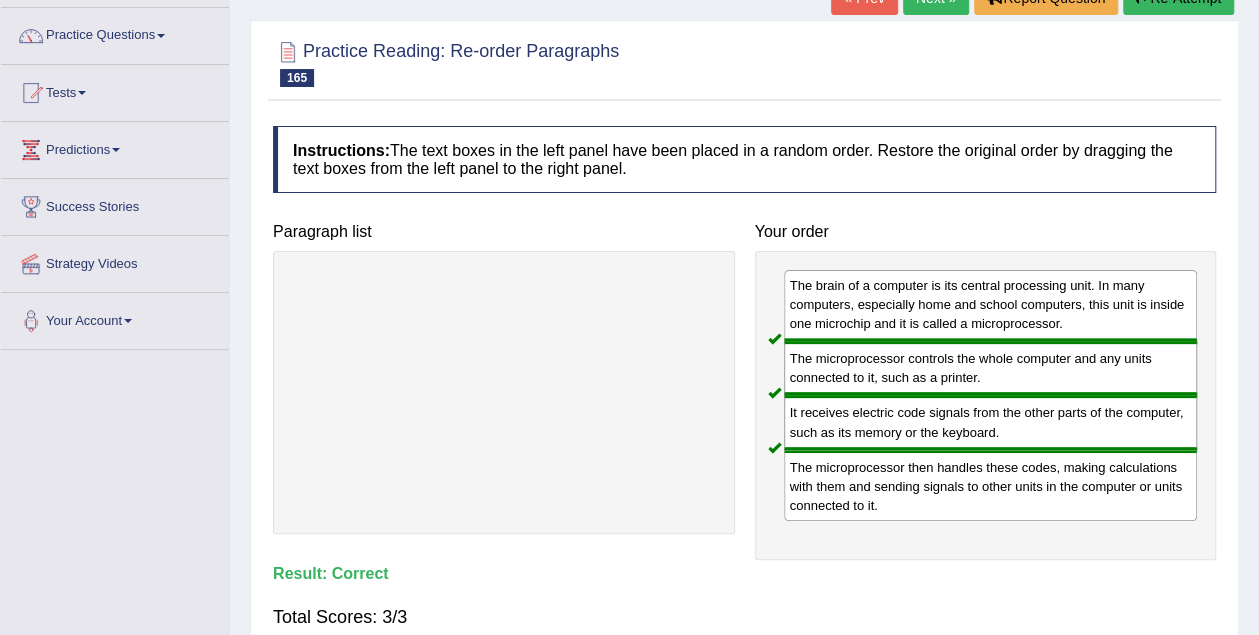 scroll, scrollTop: 0, scrollLeft: 0, axis: both 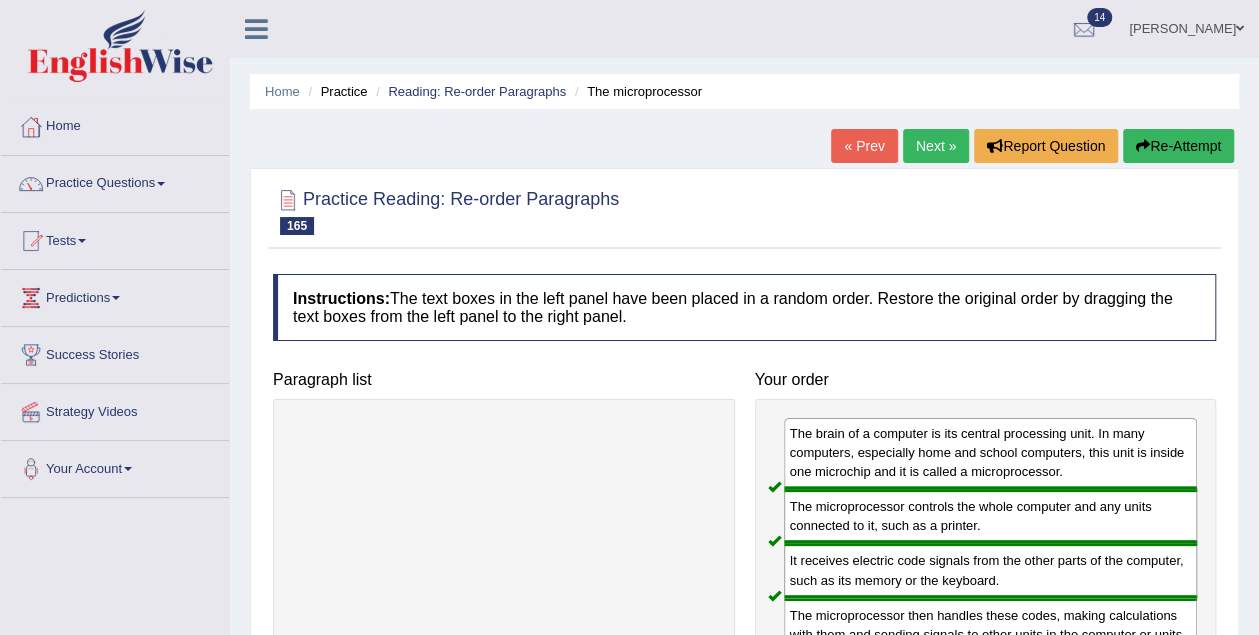 click on "Next »" at bounding box center (936, 146) 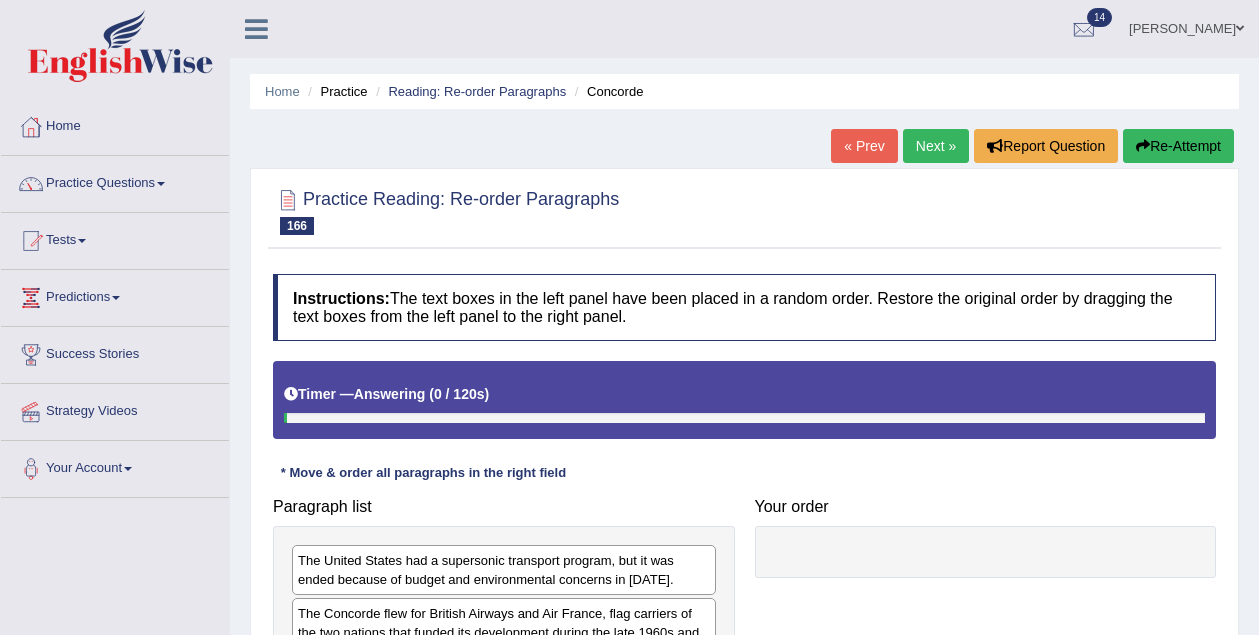 scroll, scrollTop: 0, scrollLeft: 0, axis: both 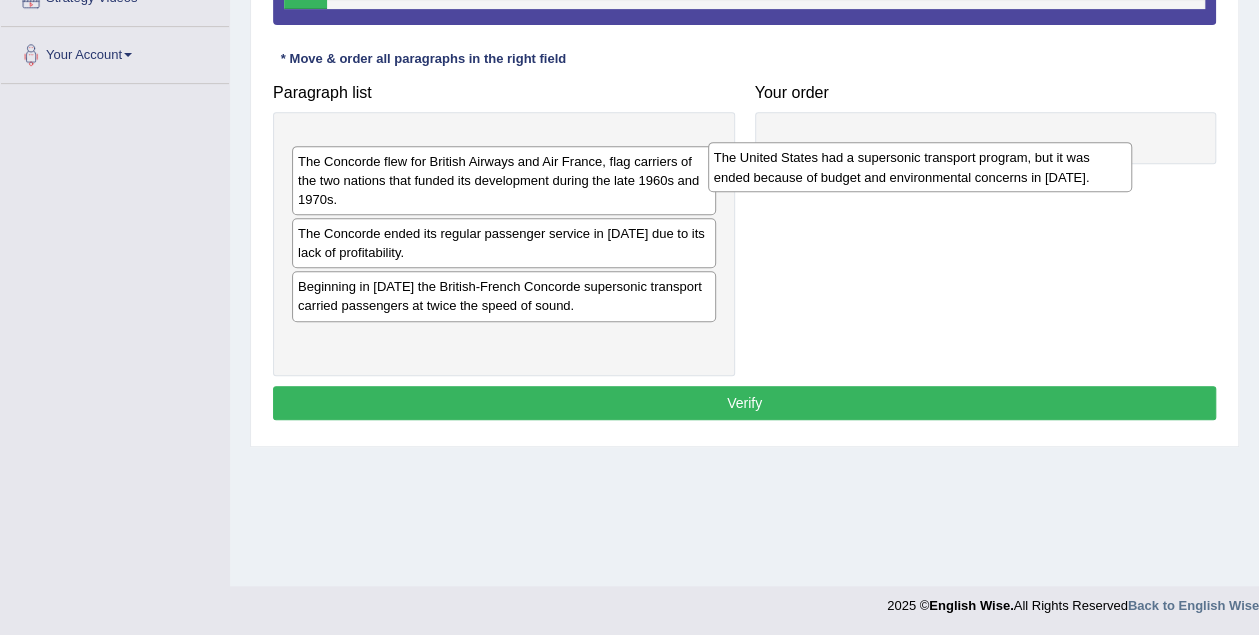 drag, startPoint x: 543, startPoint y: 157, endPoint x: 959, endPoint y: 169, distance: 416.17303 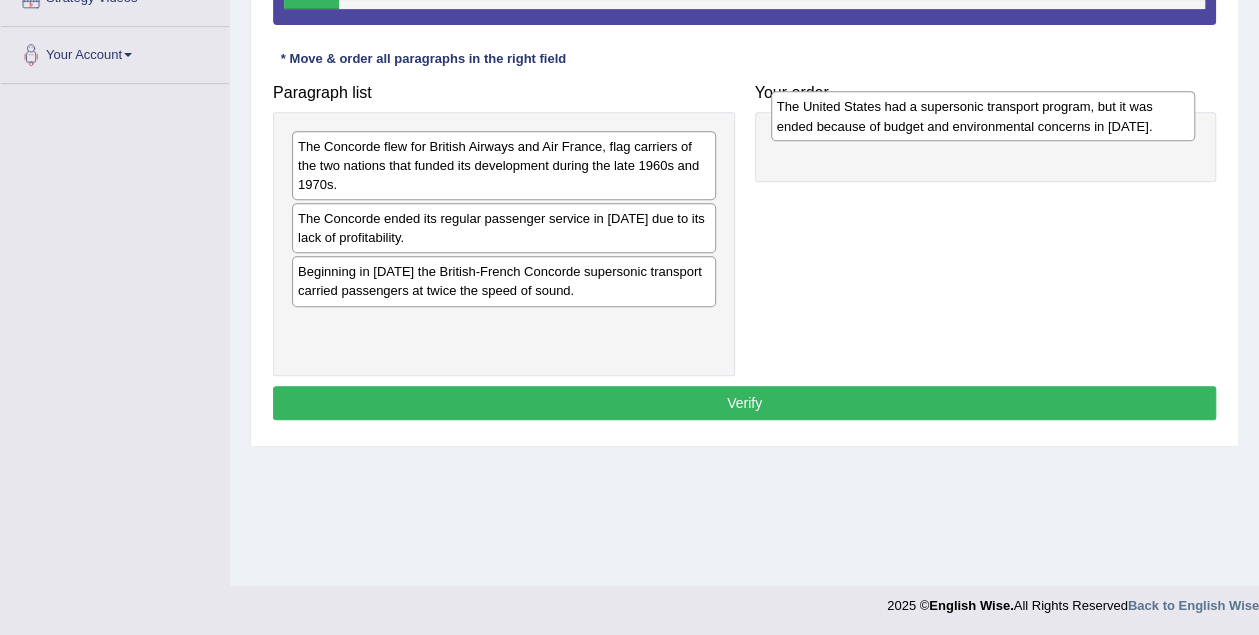 drag, startPoint x: 856, startPoint y: 146, endPoint x: 1111, endPoint y: 111, distance: 257.39075 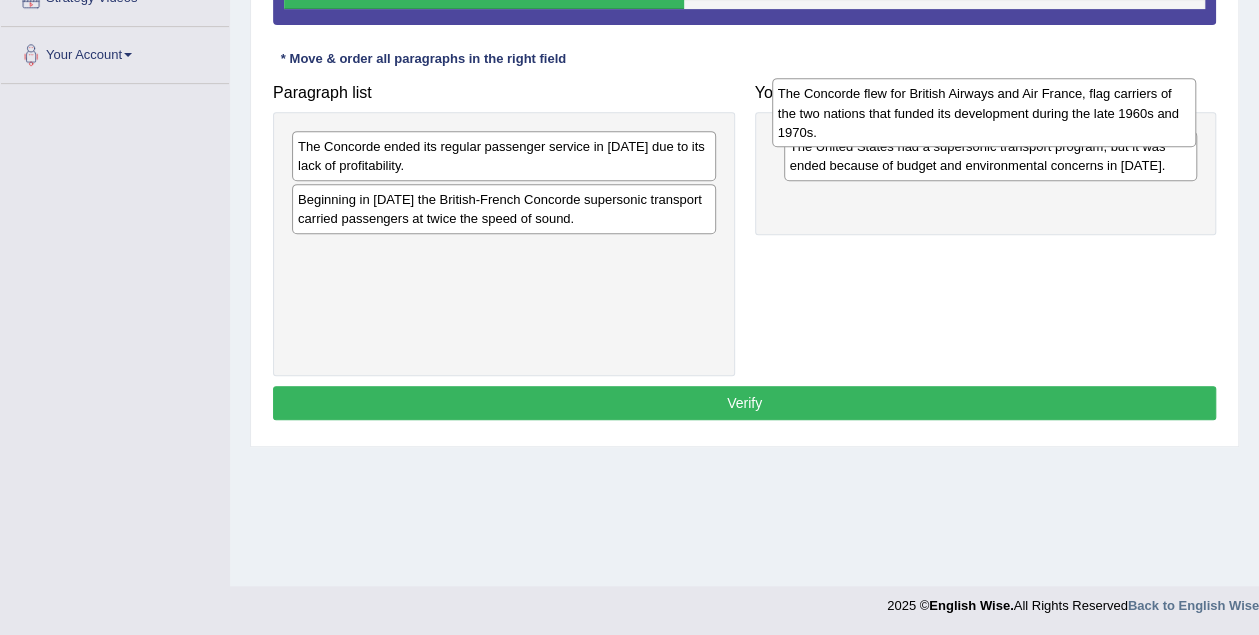 drag, startPoint x: 576, startPoint y: 164, endPoint x: 1056, endPoint y: 113, distance: 482.70178 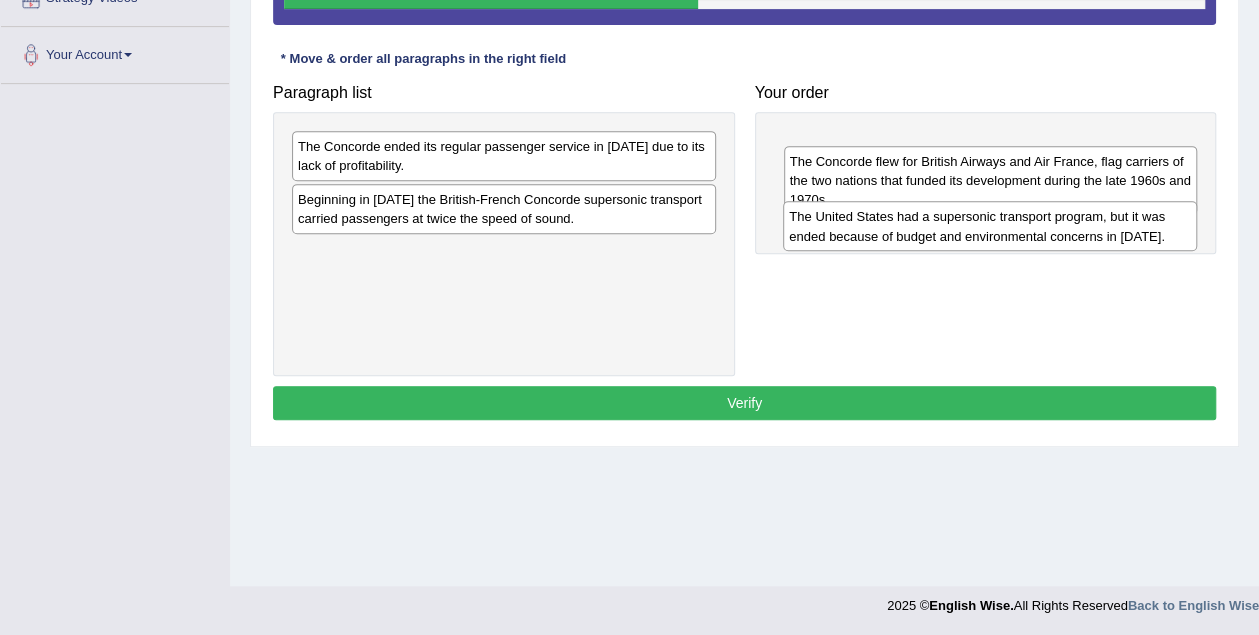 drag, startPoint x: 969, startPoint y: 188, endPoint x: 968, endPoint y: 213, distance: 25.019993 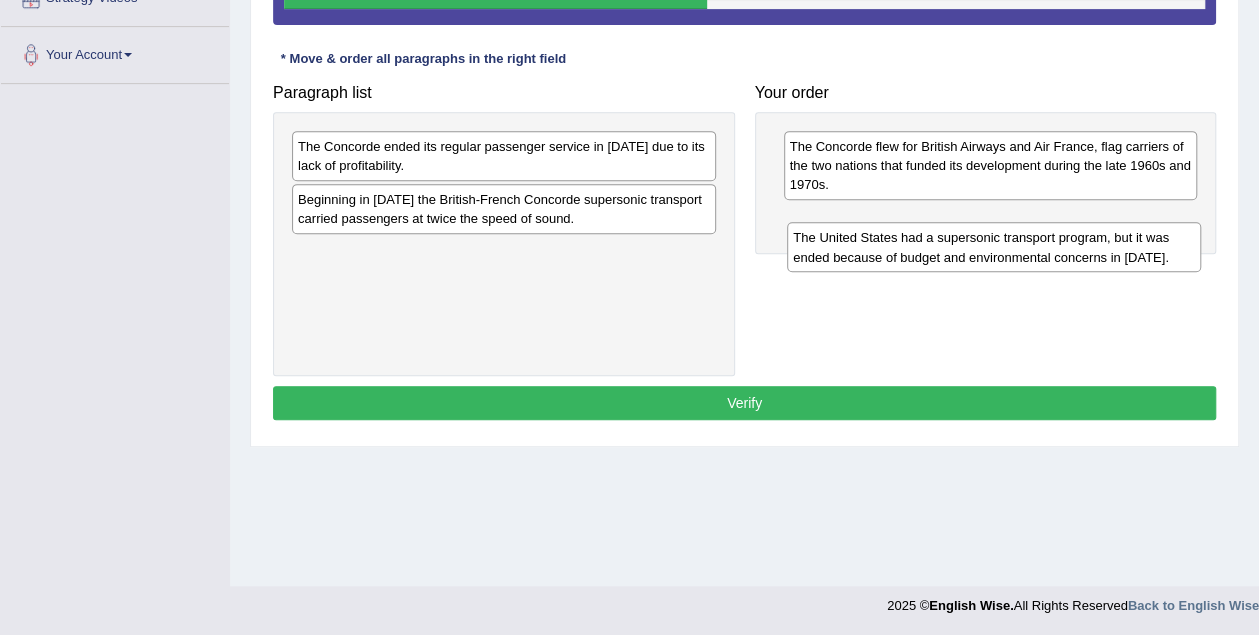 drag, startPoint x: 879, startPoint y: 146, endPoint x: 883, endPoint y: 238, distance: 92.086914 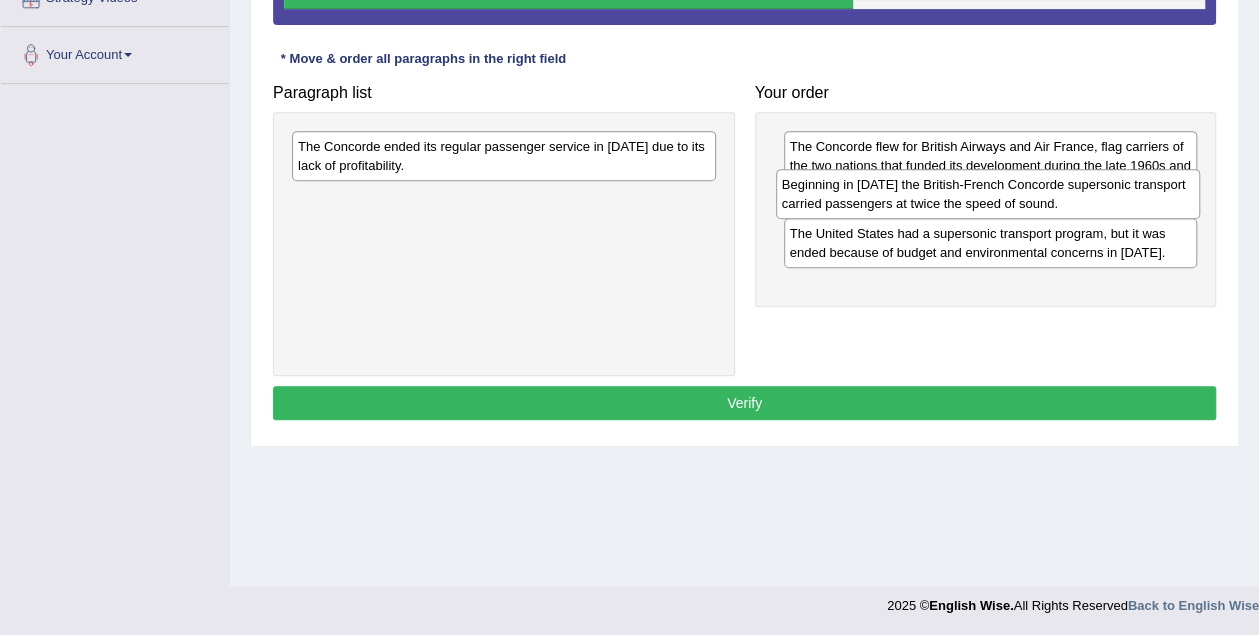 drag, startPoint x: 389, startPoint y: 213, endPoint x: 873, endPoint y: 198, distance: 484.2324 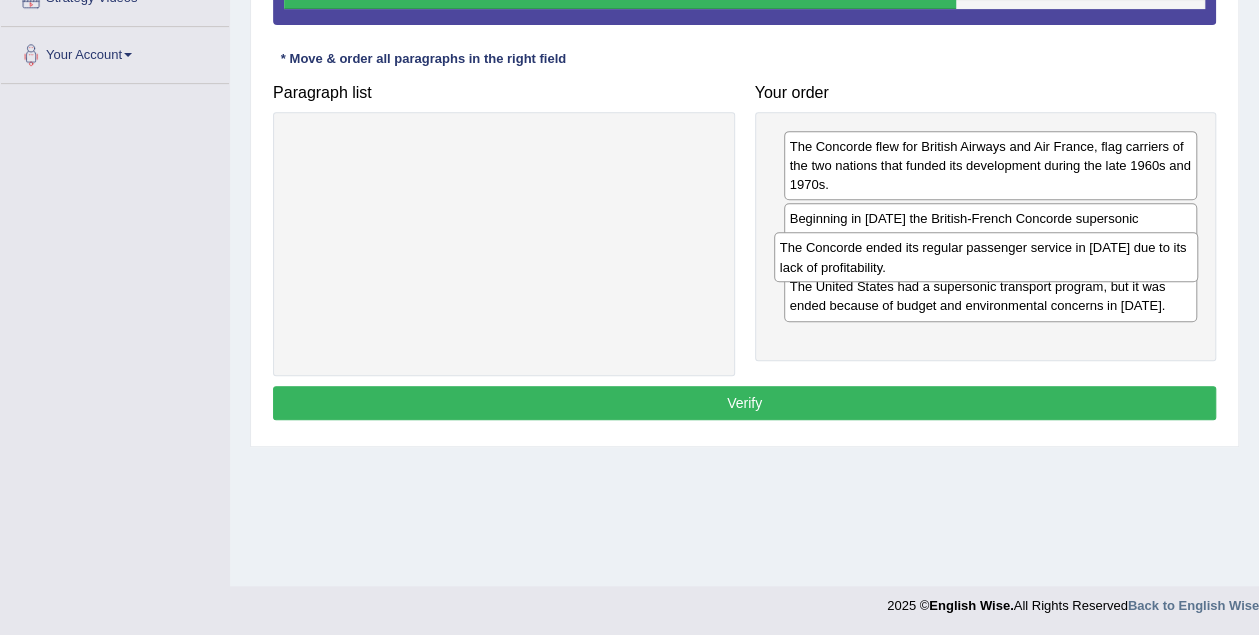 drag, startPoint x: 541, startPoint y: 144, endPoint x: 1023, endPoint y: 246, distance: 492.67435 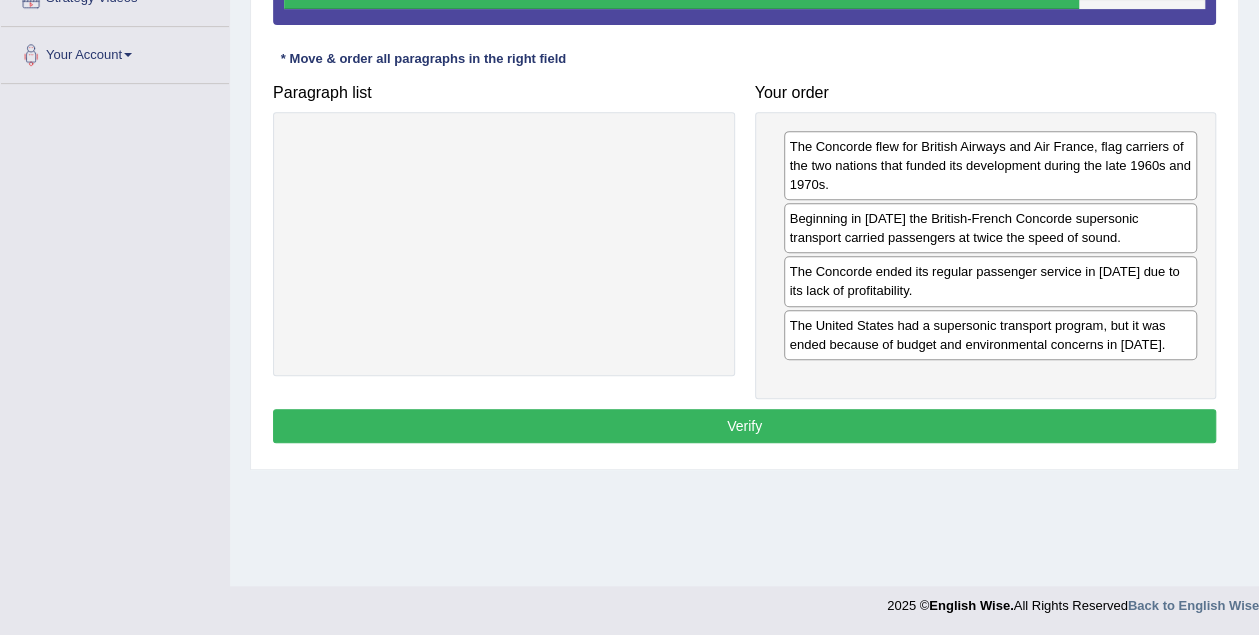 click on "Verify" at bounding box center (744, 426) 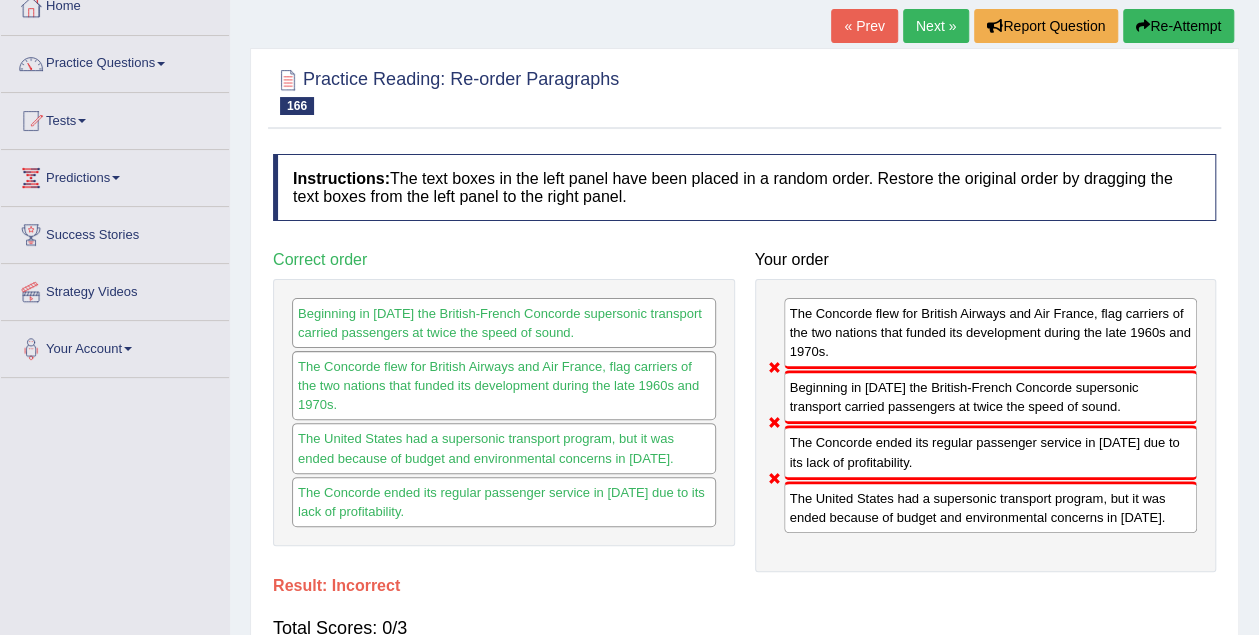 scroll, scrollTop: 81, scrollLeft: 0, axis: vertical 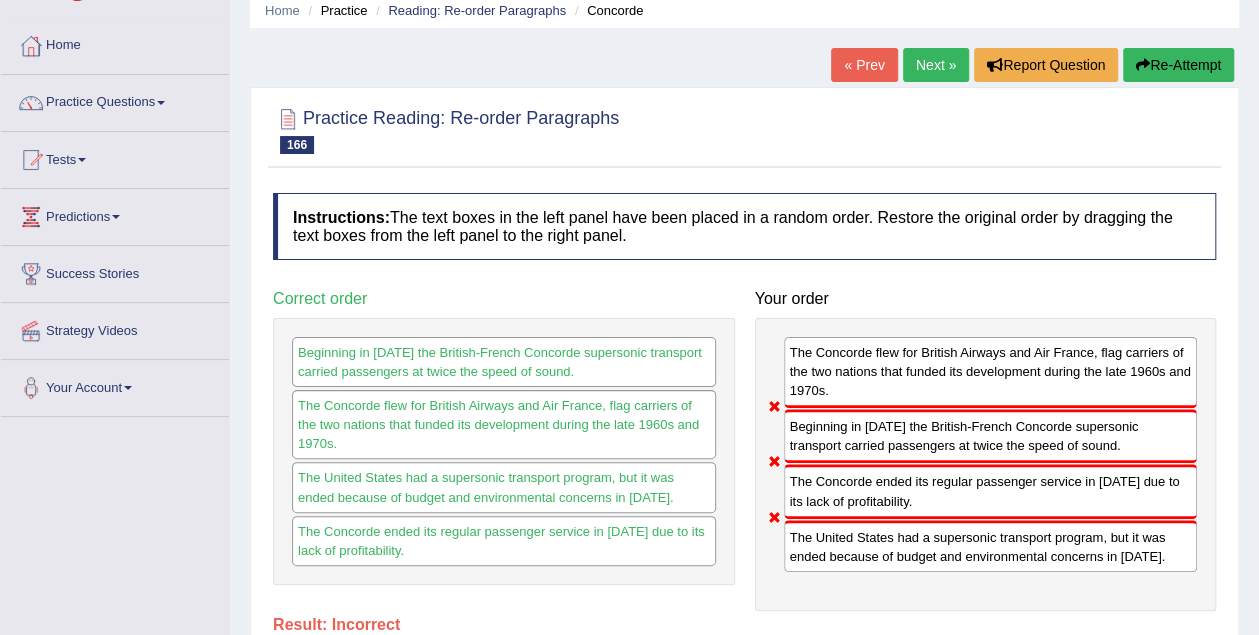 click on "Re-Attempt" at bounding box center (1178, 65) 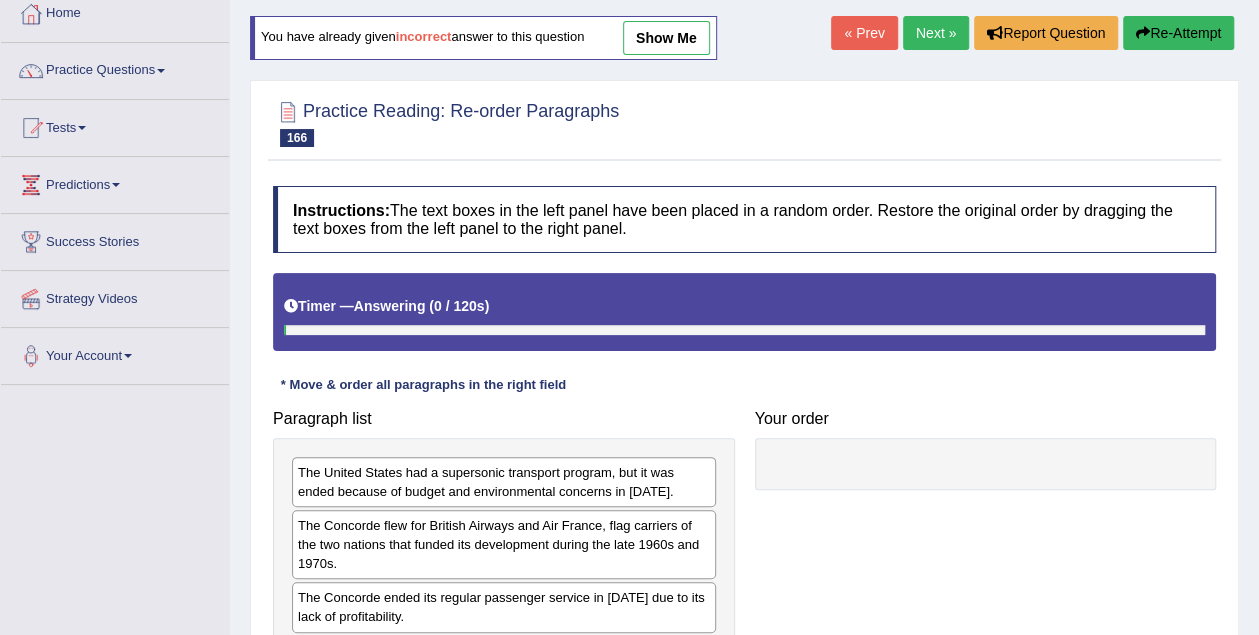 scroll, scrollTop: 0, scrollLeft: 0, axis: both 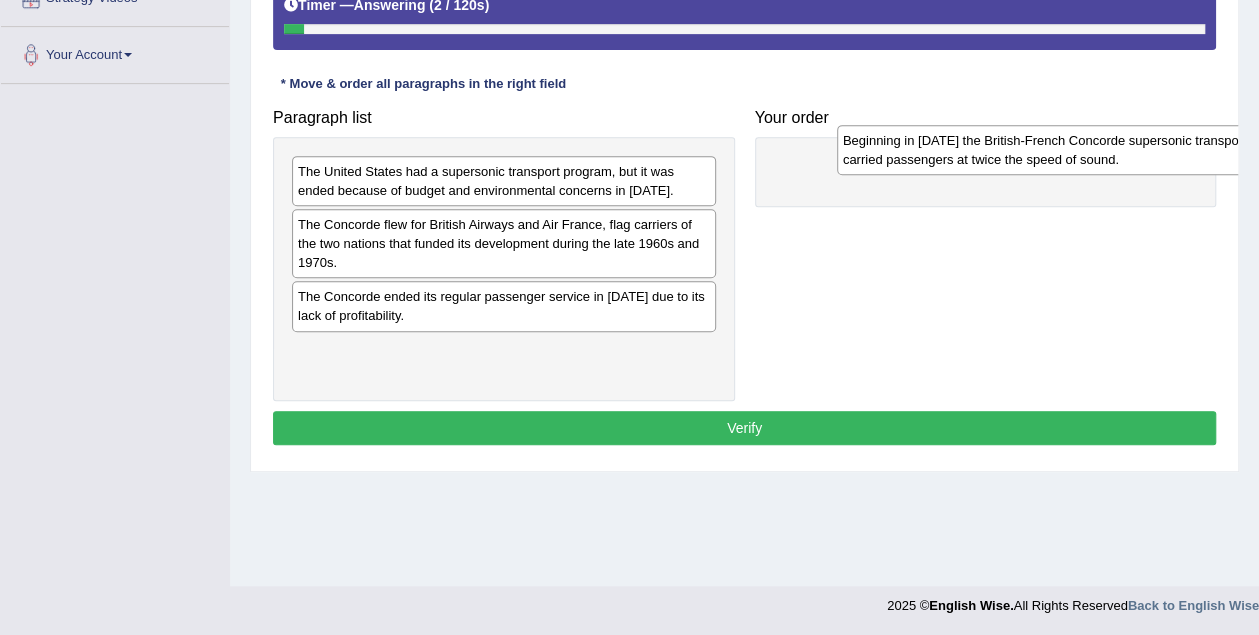 drag, startPoint x: 433, startPoint y: 353, endPoint x: 978, endPoint y: 145, distance: 583.34296 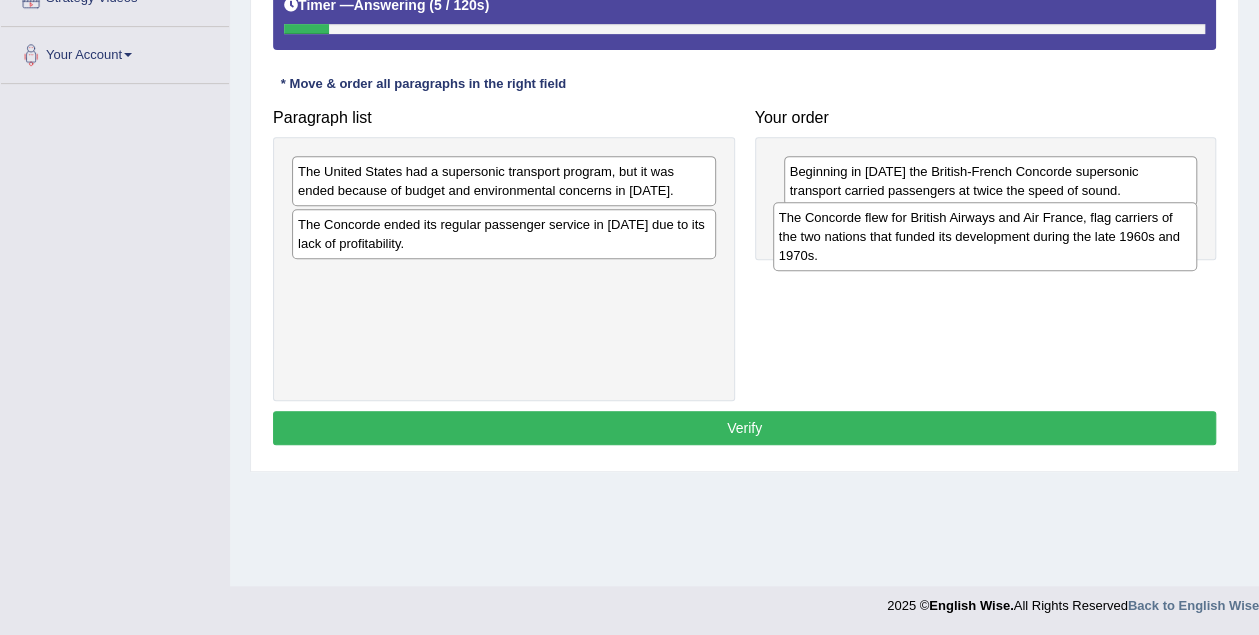 drag, startPoint x: 460, startPoint y: 243, endPoint x: 906, endPoint y: 237, distance: 446.04034 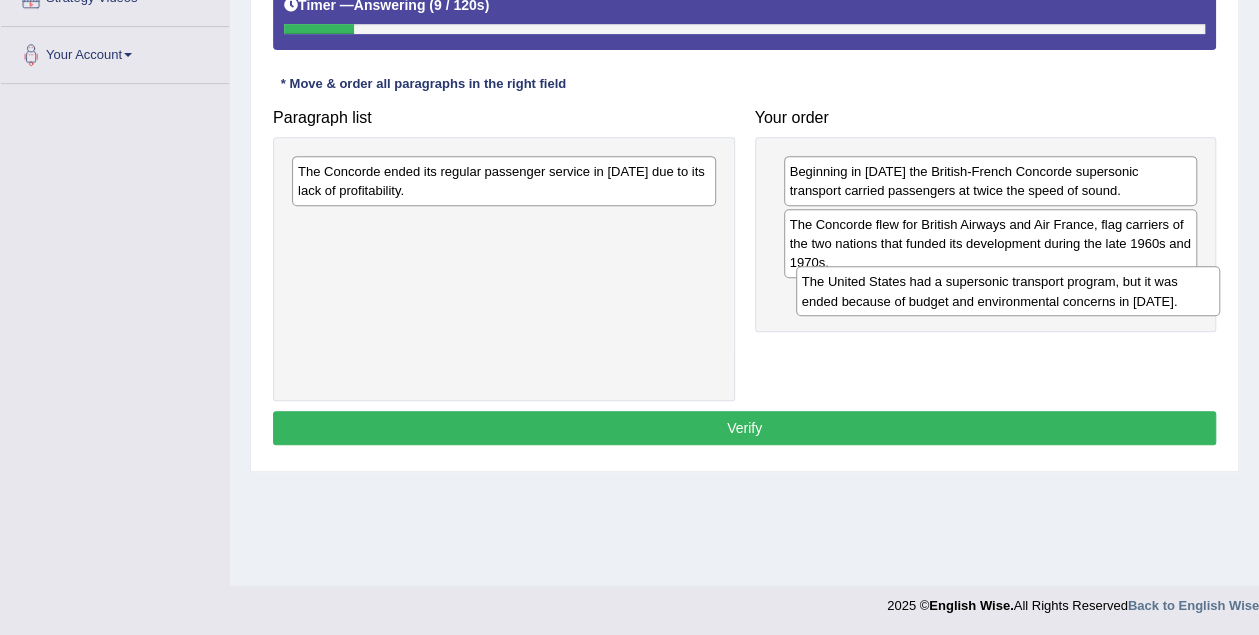 drag, startPoint x: 390, startPoint y: 185, endPoint x: 562, endPoint y: 242, distance: 181.19879 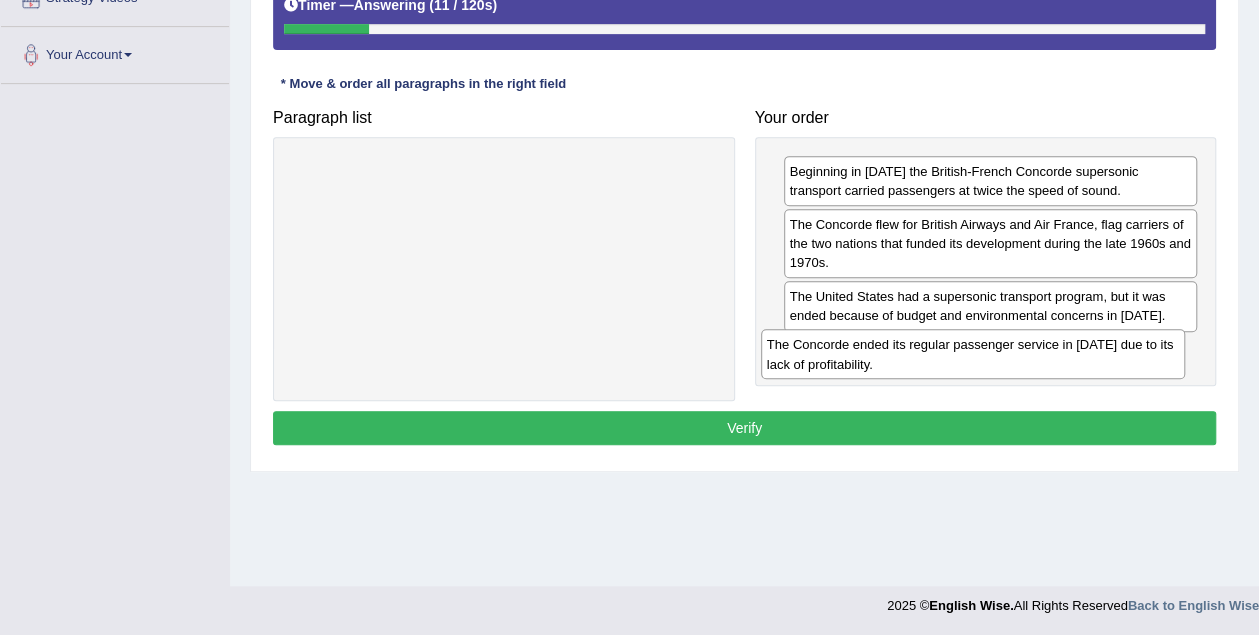 drag, startPoint x: 497, startPoint y: 179, endPoint x: 966, endPoint y: 353, distance: 500.23694 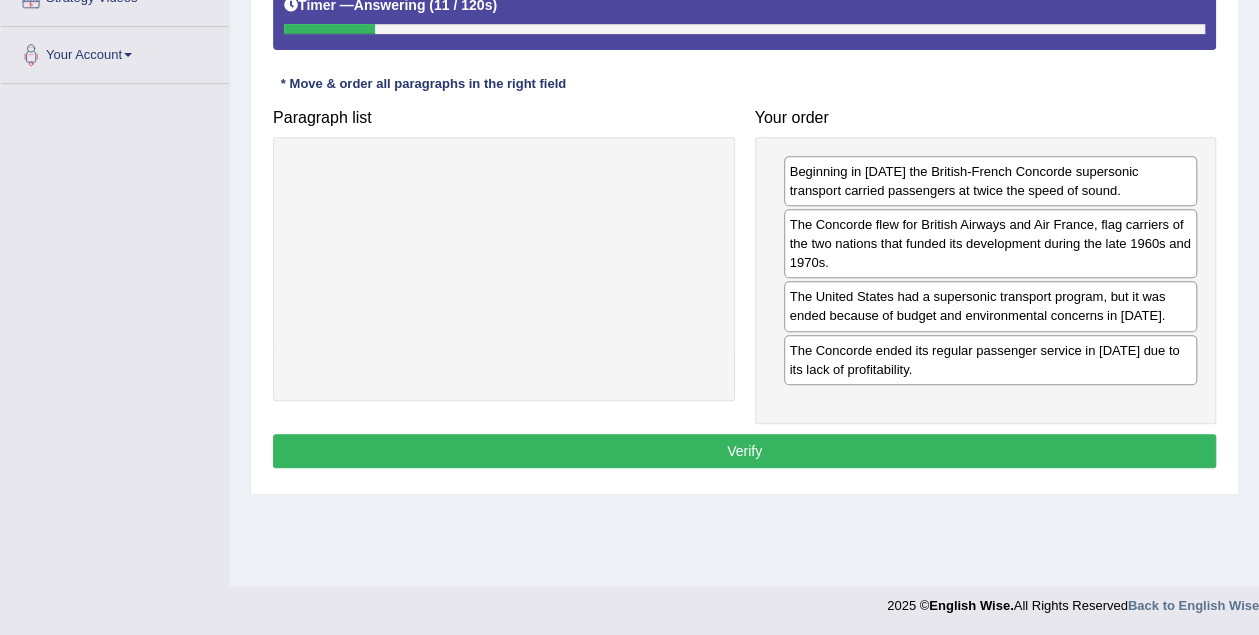 click on "Verify" at bounding box center [744, 451] 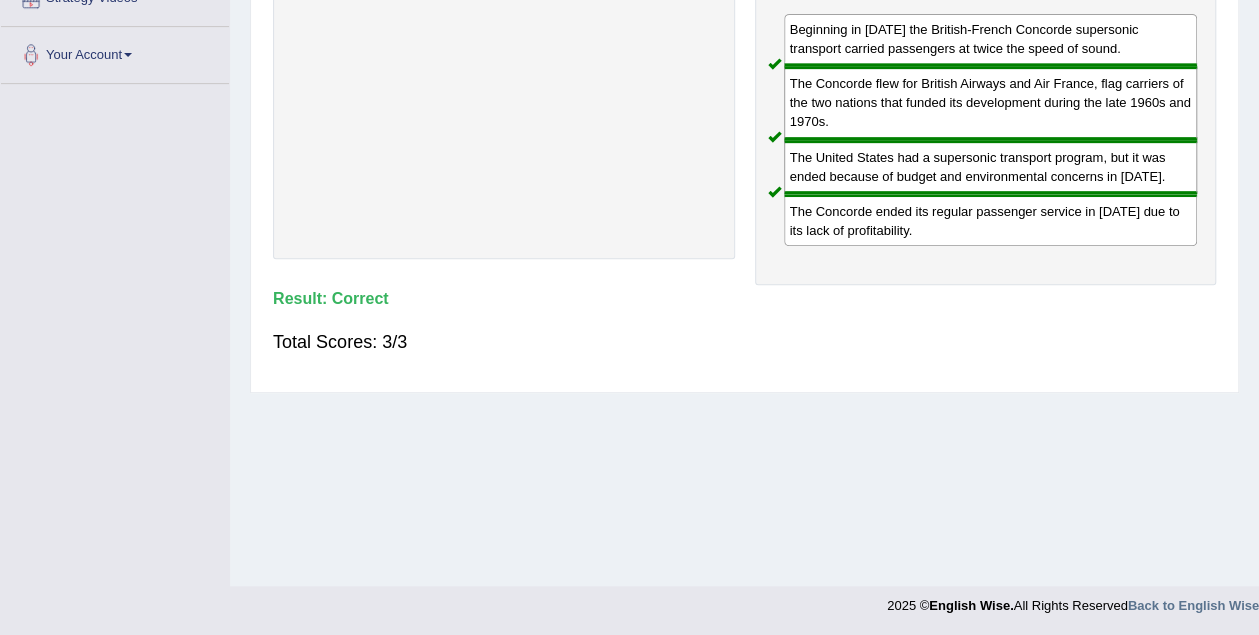 scroll, scrollTop: 81, scrollLeft: 0, axis: vertical 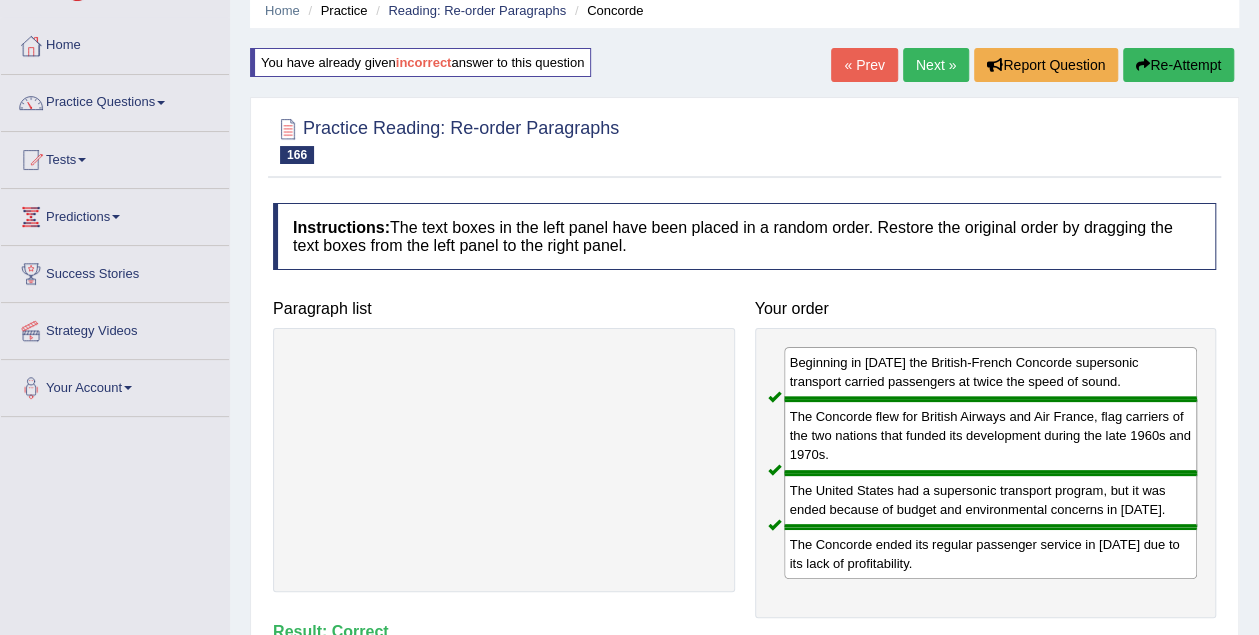 click on "Next »" at bounding box center [936, 65] 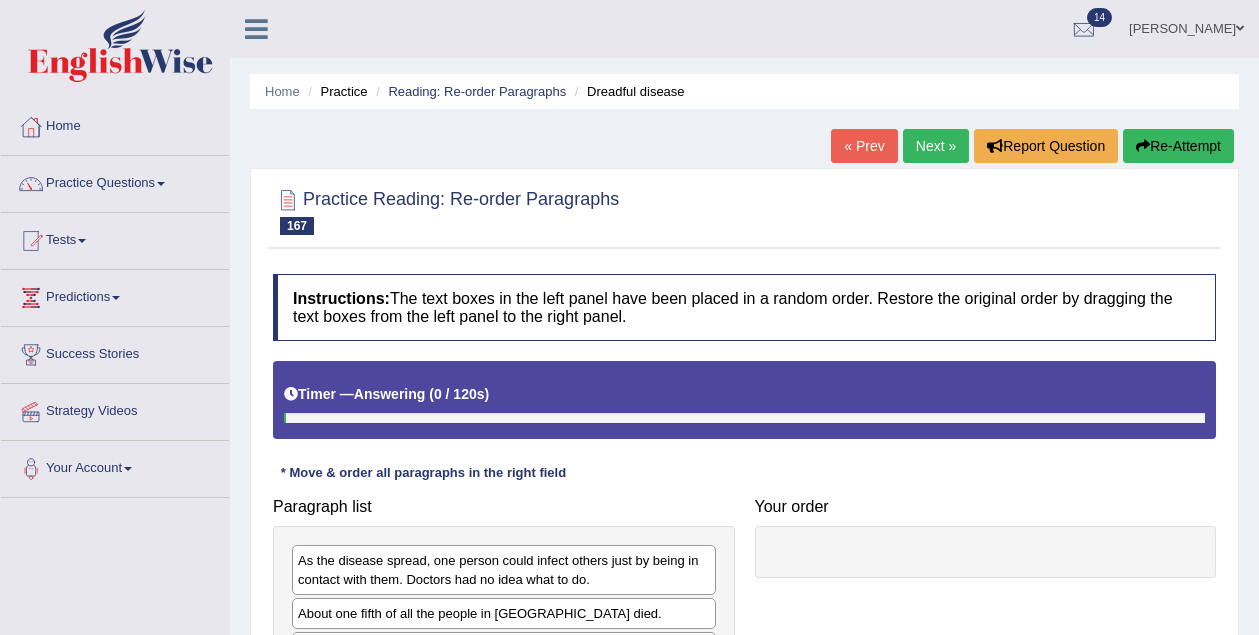 scroll, scrollTop: 333, scrollLeft: 0, axis: vertical 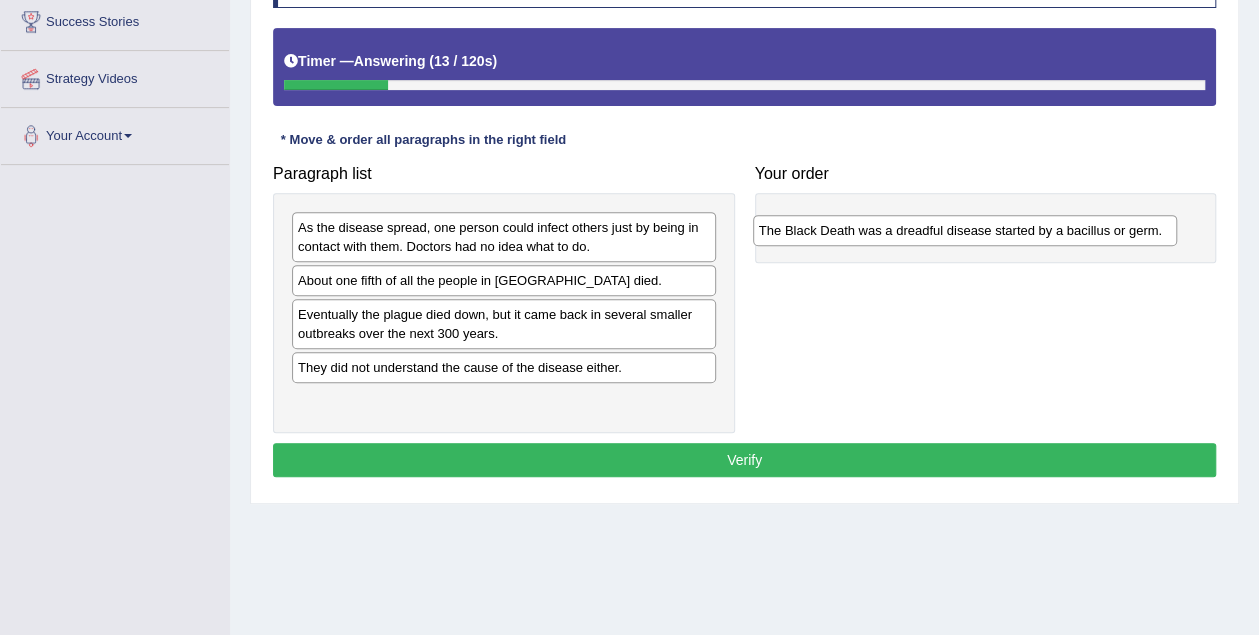 drag, startPoint x: 509, startPoint y: 405, endPoint x: 970, endPoint y: 236, distance: 491.001 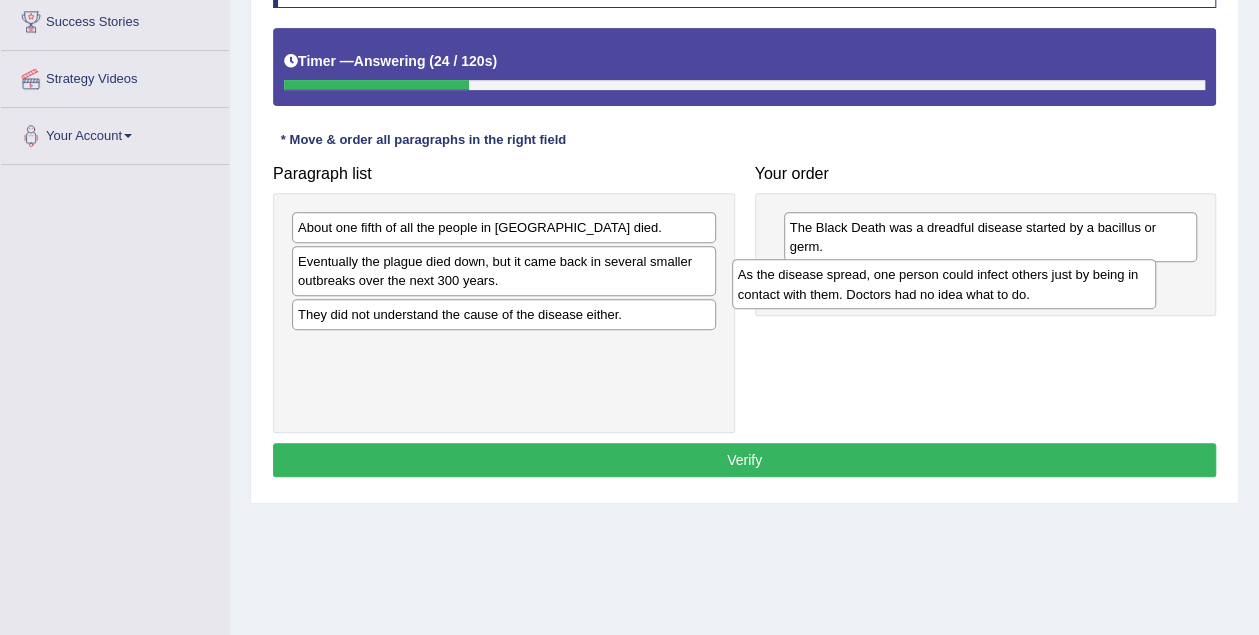 drag, startPoint x: 532, startPoint y: 222, endPoint x: 972, endPoint y: 270, distance: 442.61044 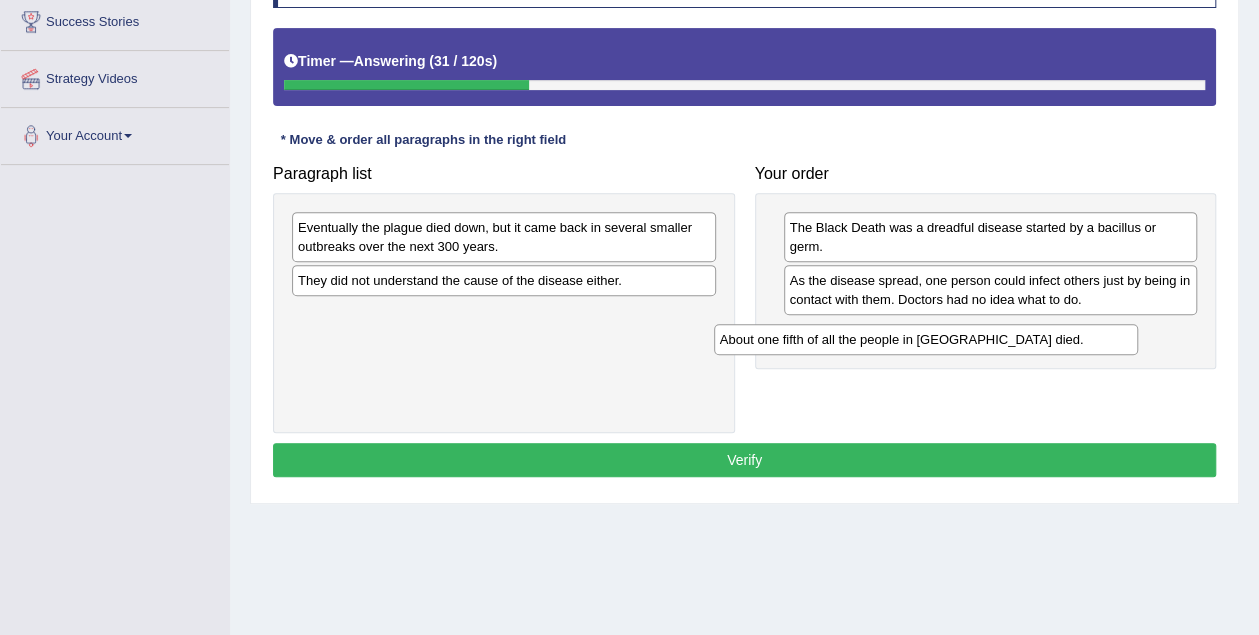 drag, startPoint x: 532, startPoint y: 225, endPoint x: 954, endPoint y: 337, distance: 436.60968 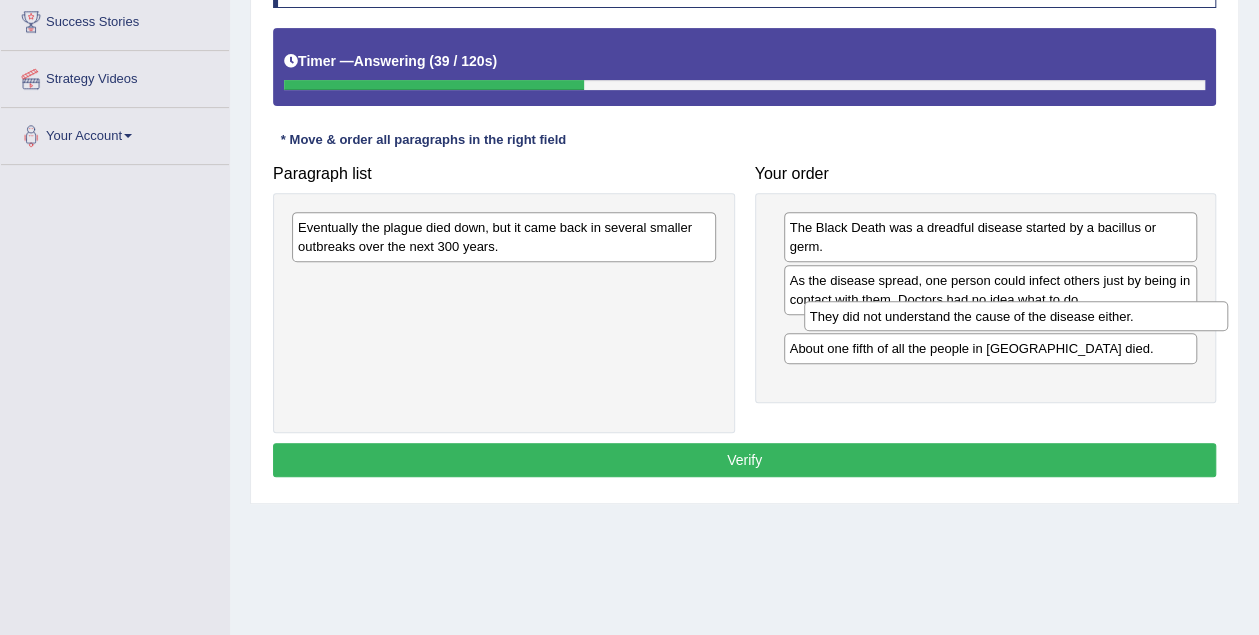 drag, startPoint x: 498, startPoint y: 271, endPoint x: 1010, endPoint y: 308, distance: 513.33514 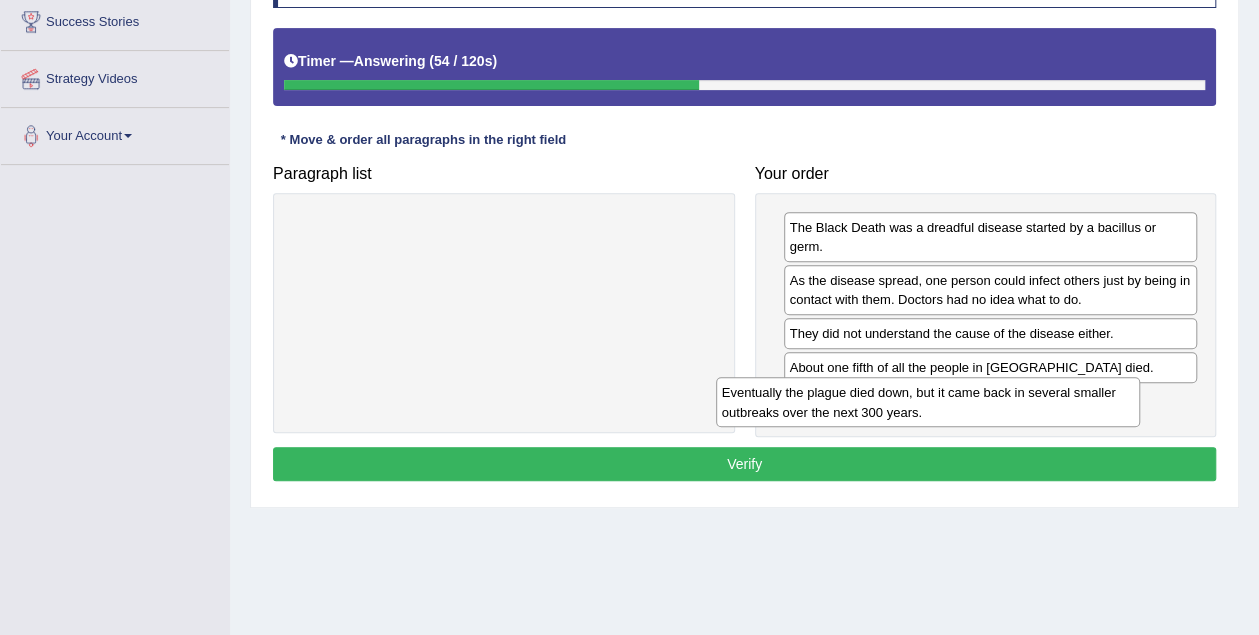 drag, startPoint x: 562, startPoint y: 239, endPoint x: 986, endPoint y: 406, distance: 455.70276 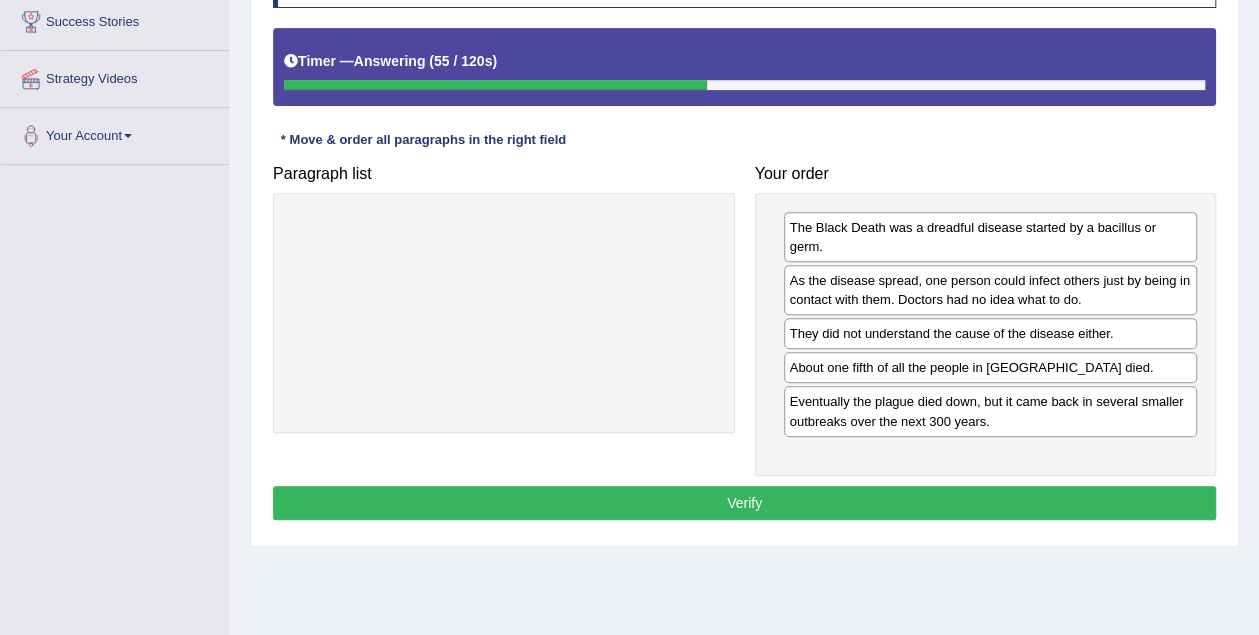 click on "Verify" at bounding box center [744, 503] 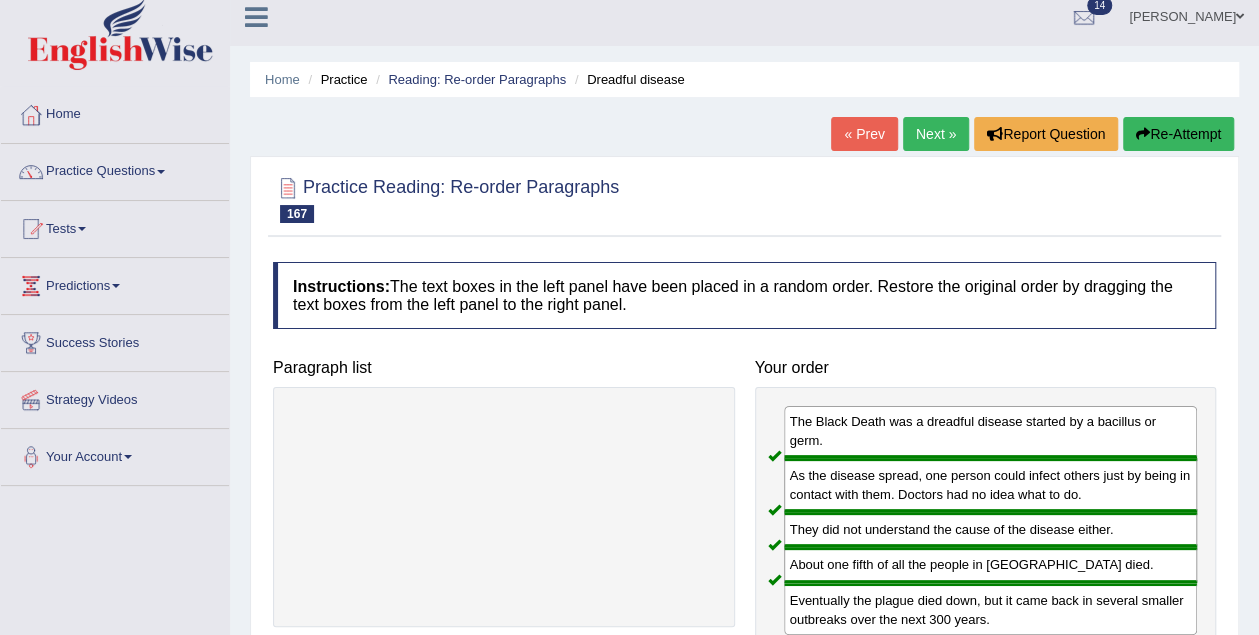 scroll, scrollTop: 0, scrollLeft: 0, axis: both 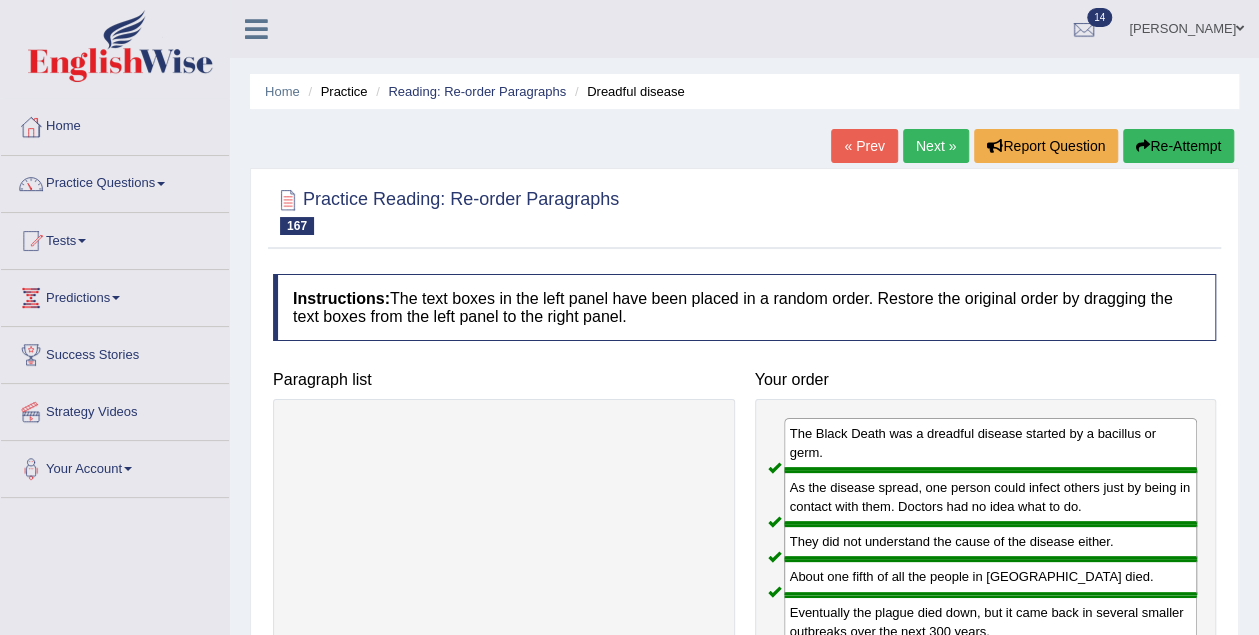 click on "Next »" at bounding box center (936, 146) 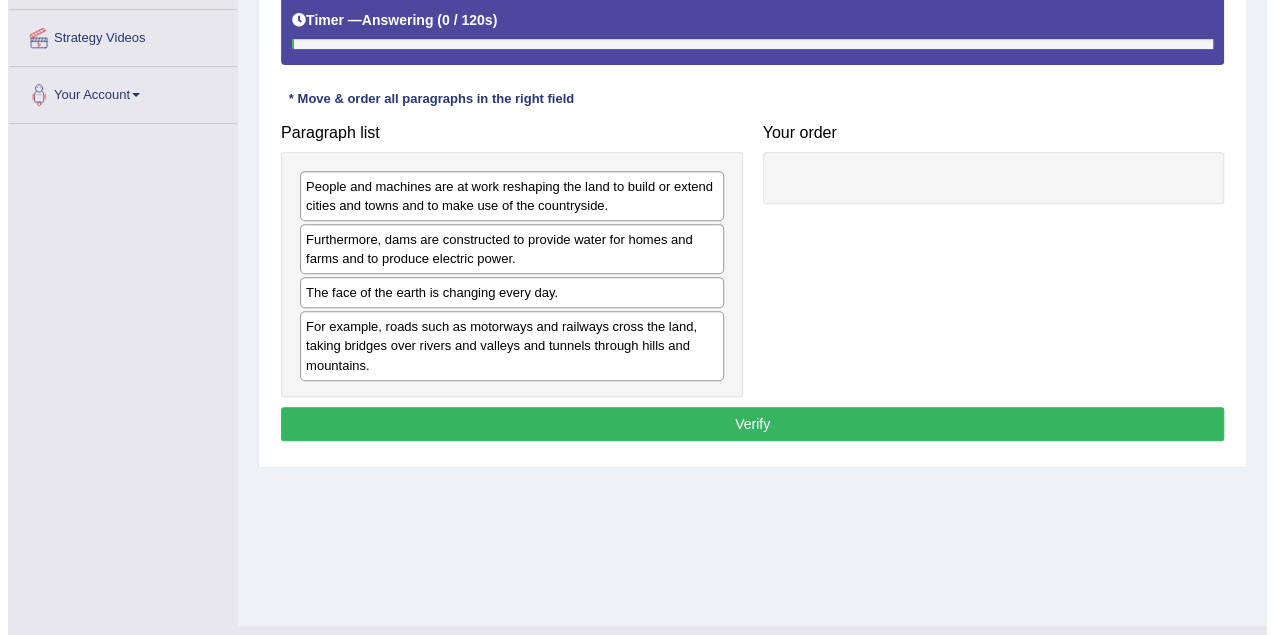 scroll, scrollTop: 0, scrollLeft: 0, axis: both 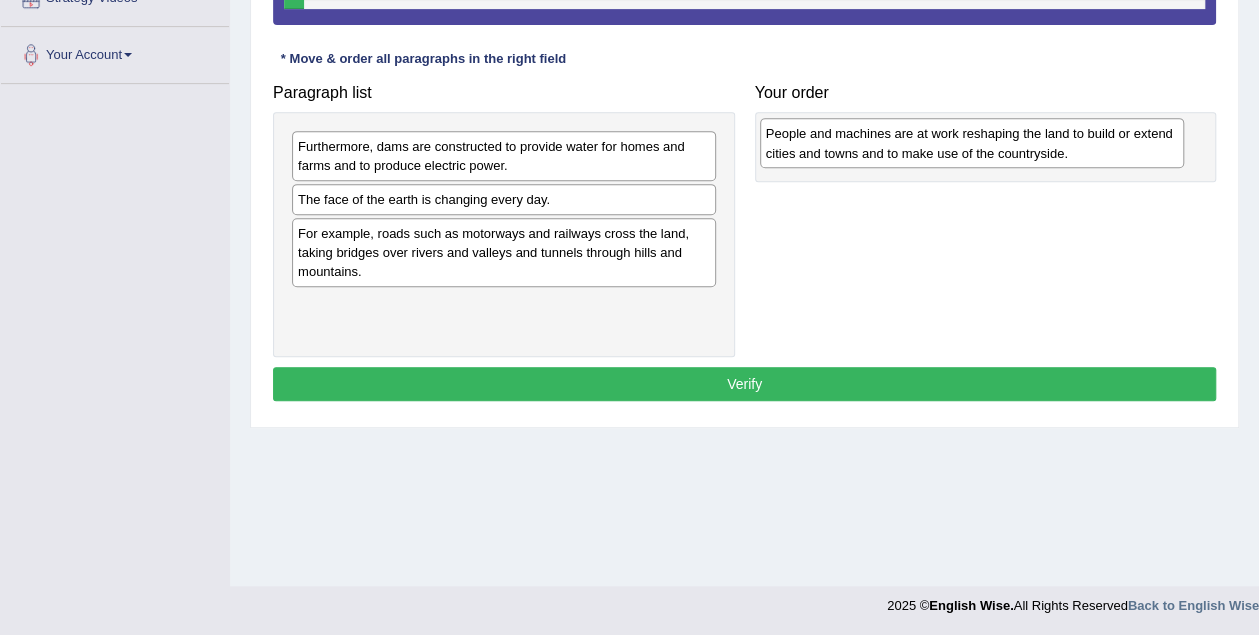 drag, startPoint x: 504, startPoint y: 136, endPoint x: 972, endPoint y: 122, distance: 468.20935 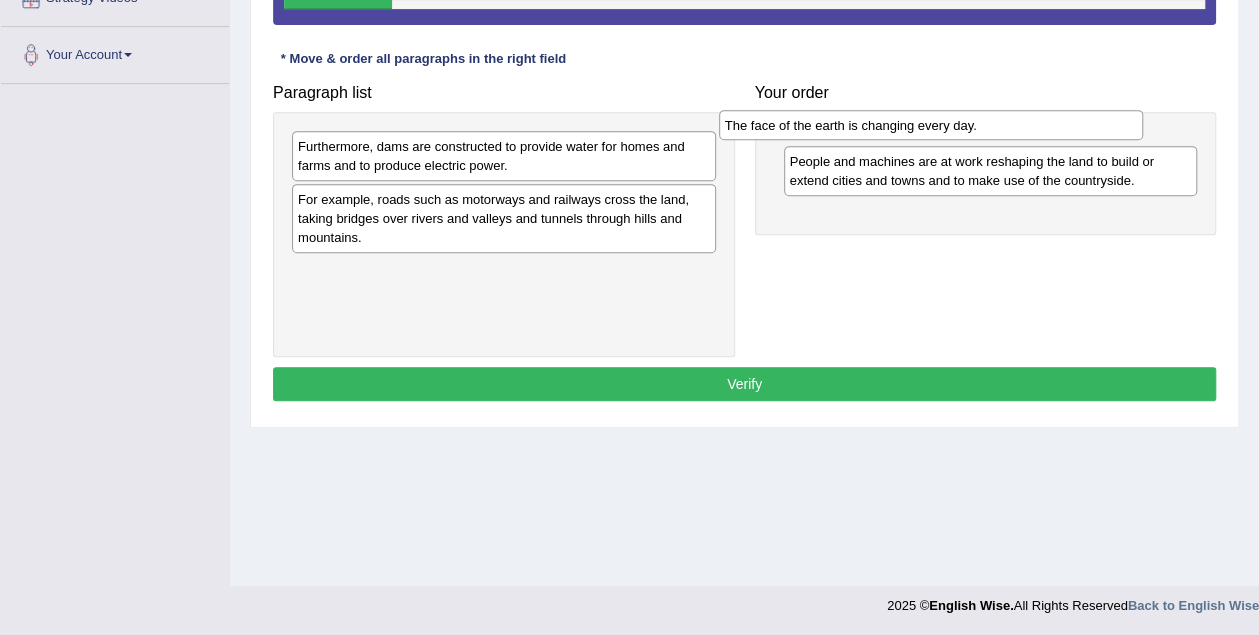 drag, startPoint x: 496, startPoint y: 189, endPoint x: 934, endPoint y: 113, distance: 444.5447 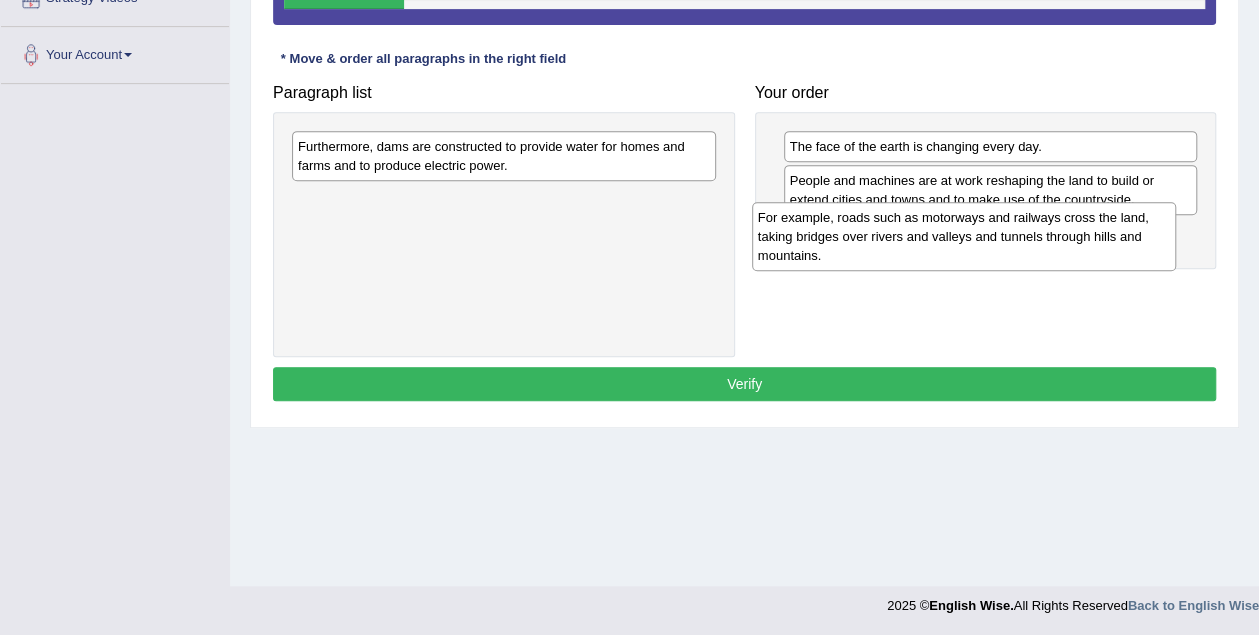 drag, startPoint x: 492, startPoint y: 213, endPoint x: 954, endPoint y: 233, distance: 462.4327 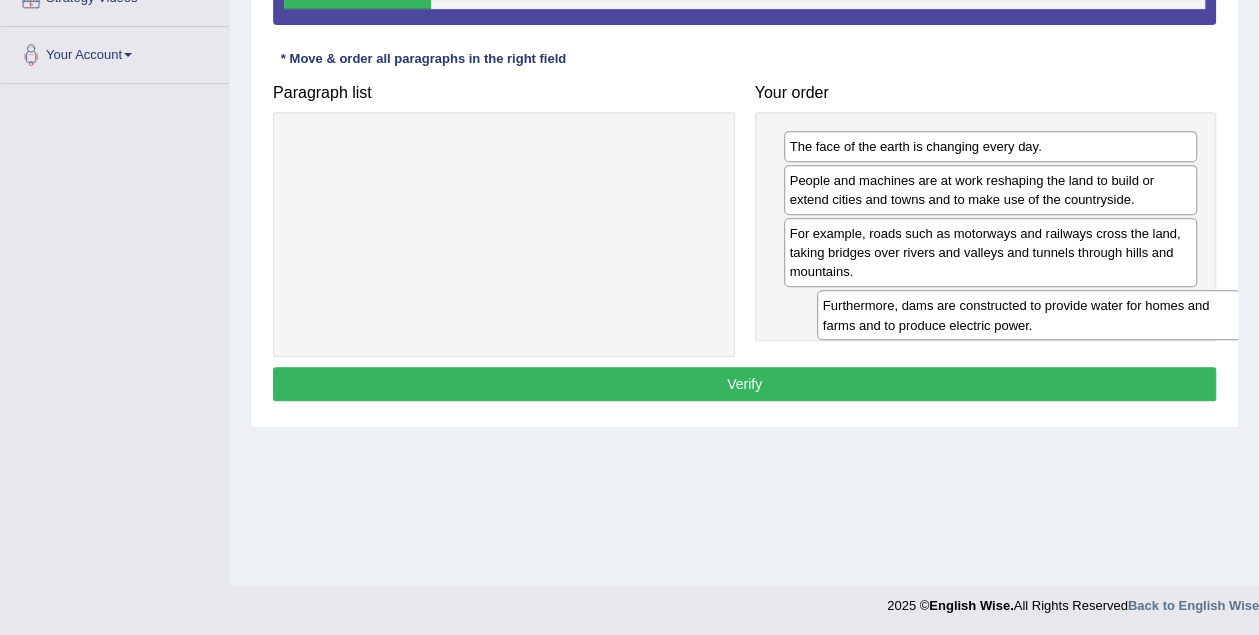 drag, startPoint x: 462, startPoint y: 163, endPoint x: 987, endPoint y: 323, distance: 548.83966 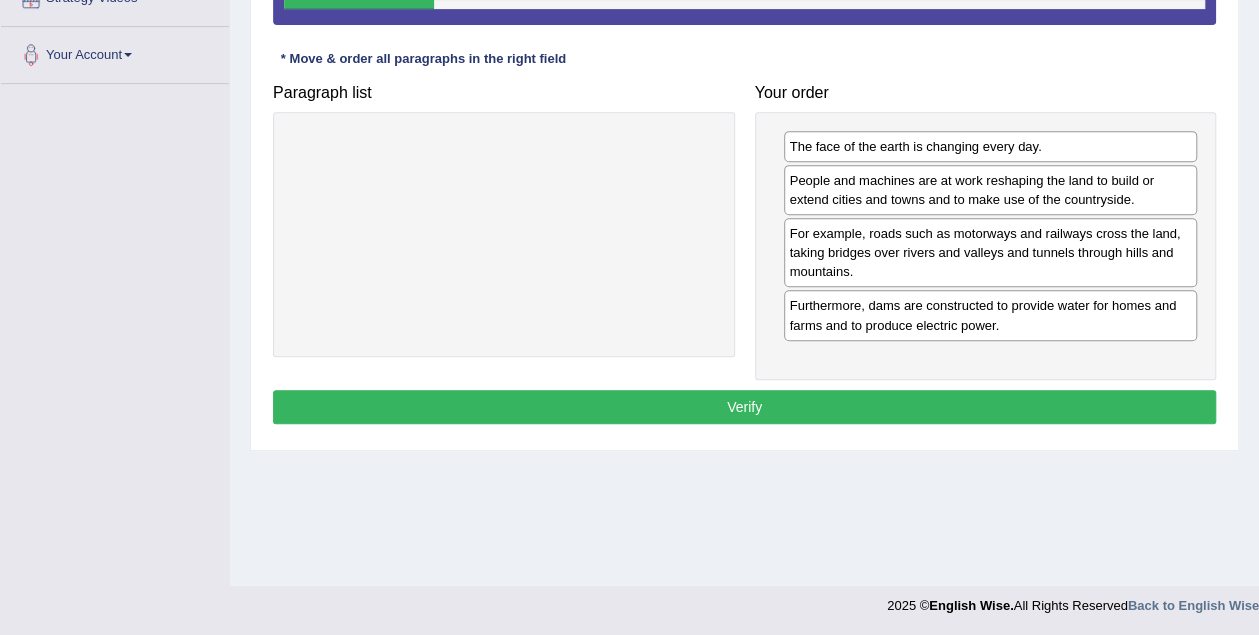 click on "The face of the earth is changing every day. People and machines are at work reshaping the land to build or extend cities and towns and to make use of the countryside. For example, roads such as motorways and railways cross the land, taking bridges over rivers and valleys and tunnels through hills and mountains. Furthermore, dams are constructed to provide water for homes and farms and to produce electric power." at bounding box center (986, 246) 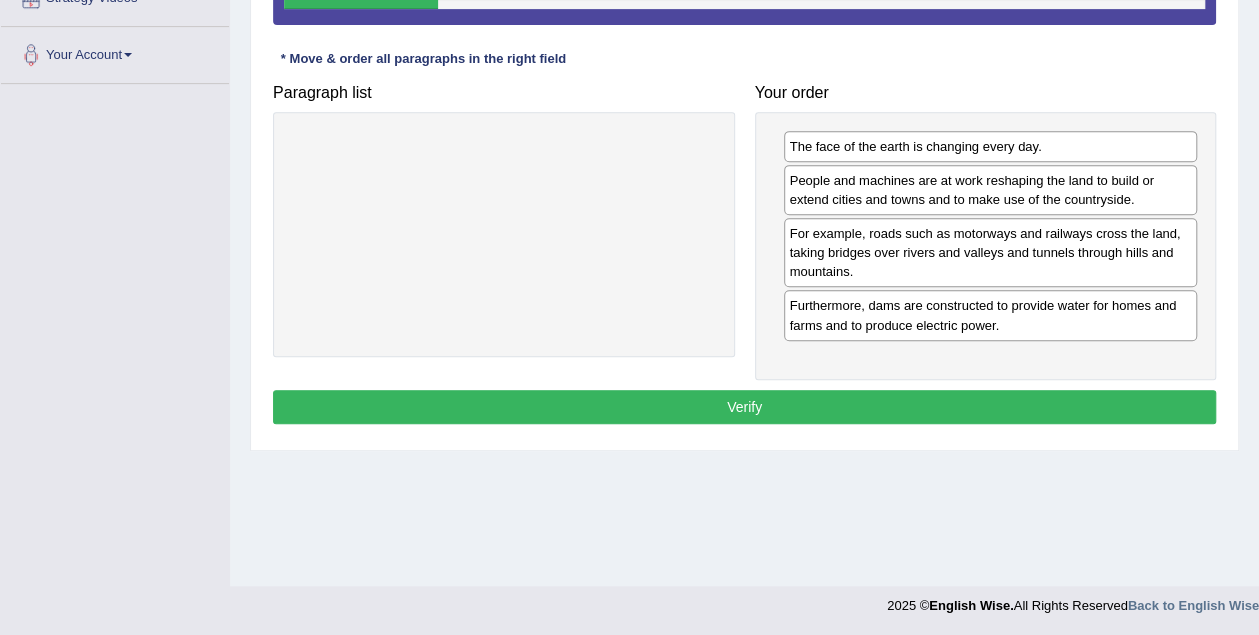 click on "Verify" at bounding box center (744, 407) 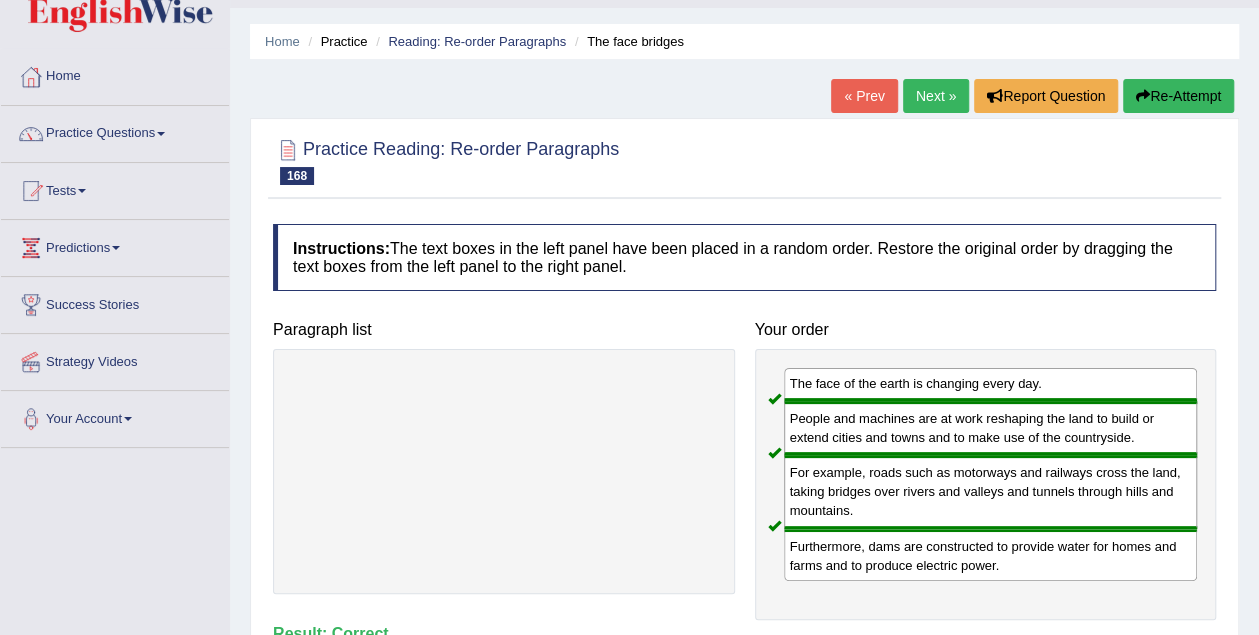scroll, scrollTop: 0, scrollLeft: 0, axis: both 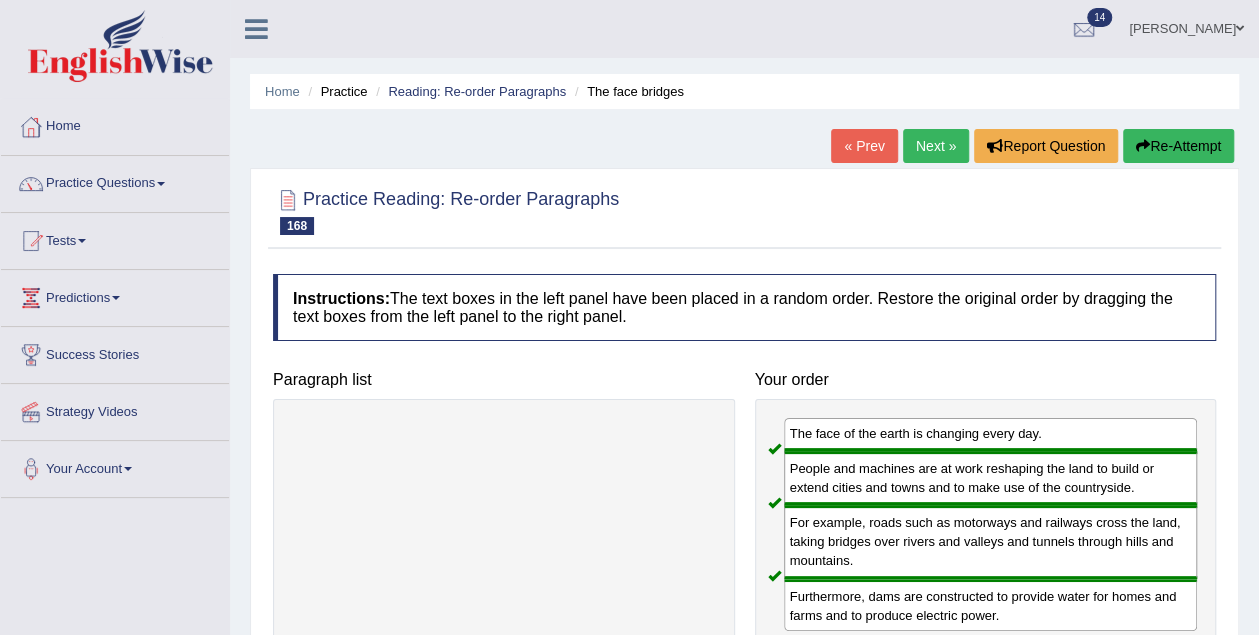 click on "Next »" at bounding box center (936, 146) 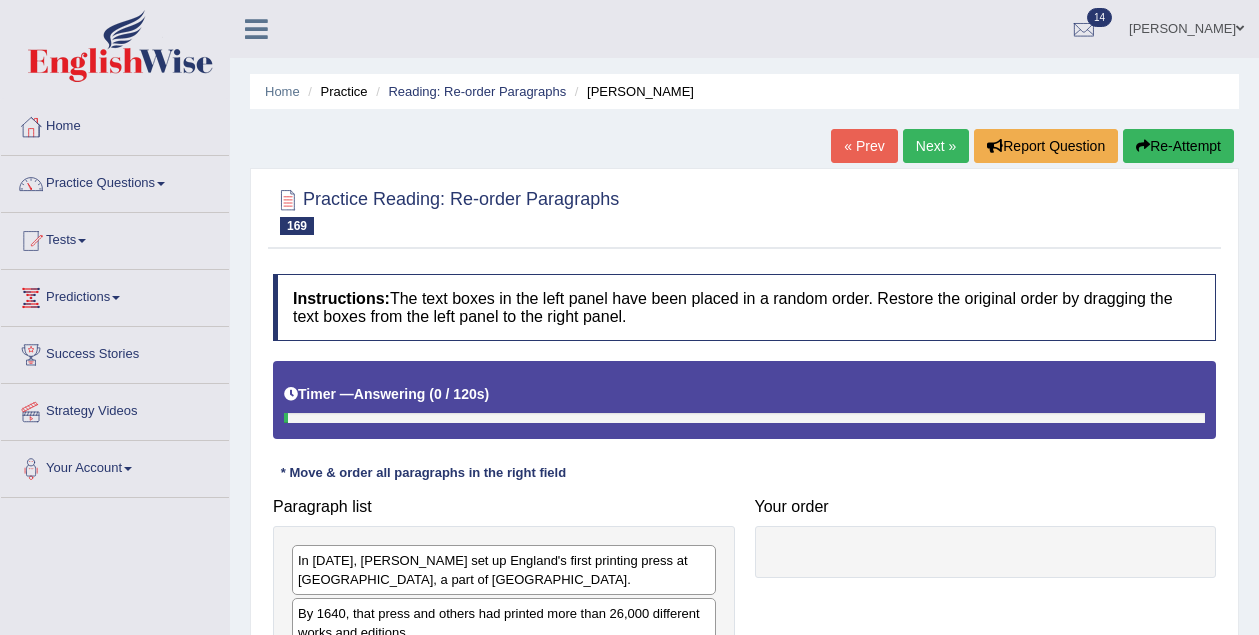 scroll, scrollTop: 0, scrollLeft: 0, axis: both 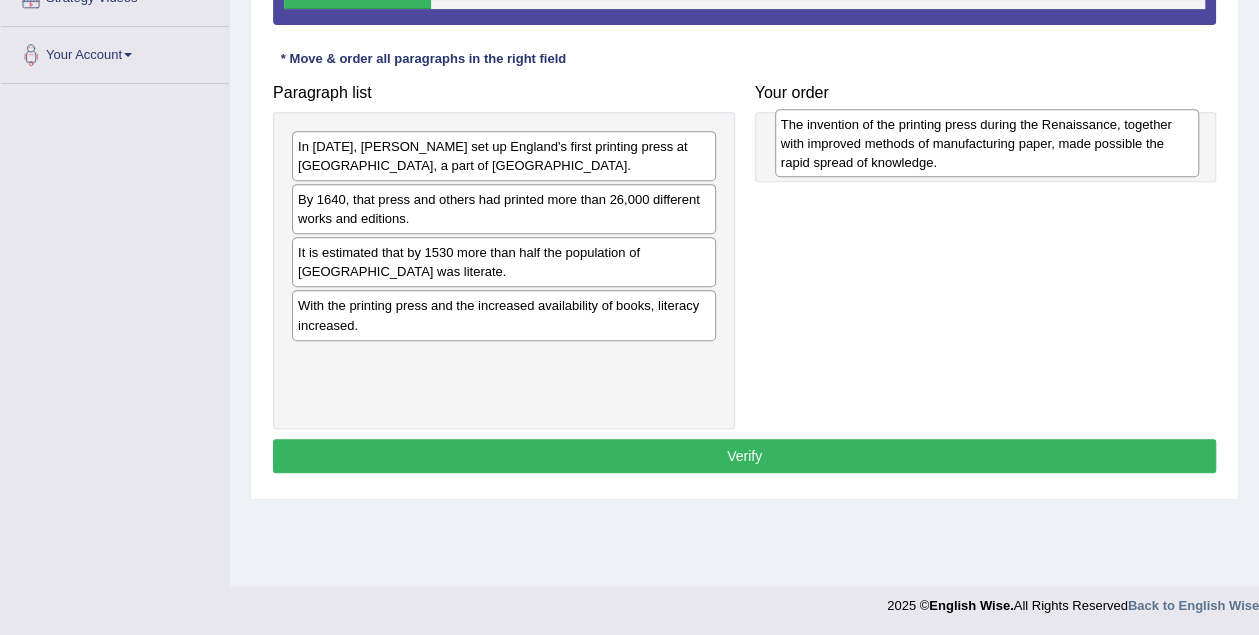 drag, startPoint x: 407, startPoint y: 268, endPoint x: 893, endPoint y: 139, distance: 502.829 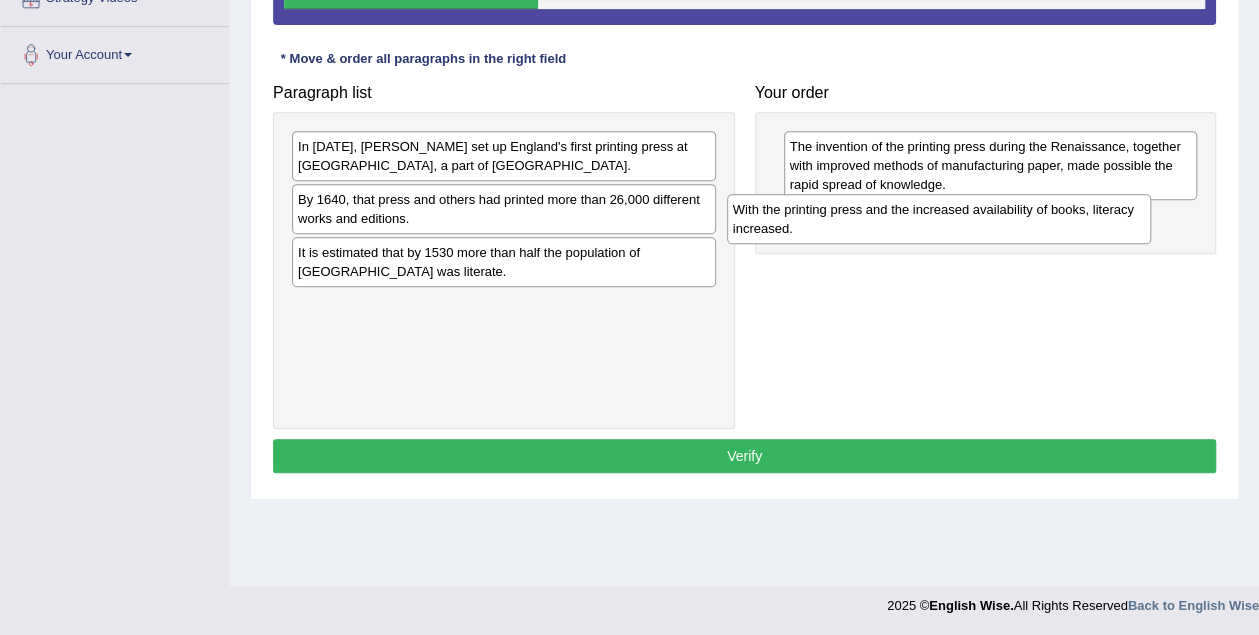 drag, startPoint x: 587, startPoint y: 315, endPoint x: 1022, endPoint y: 221, distance: 445.04044 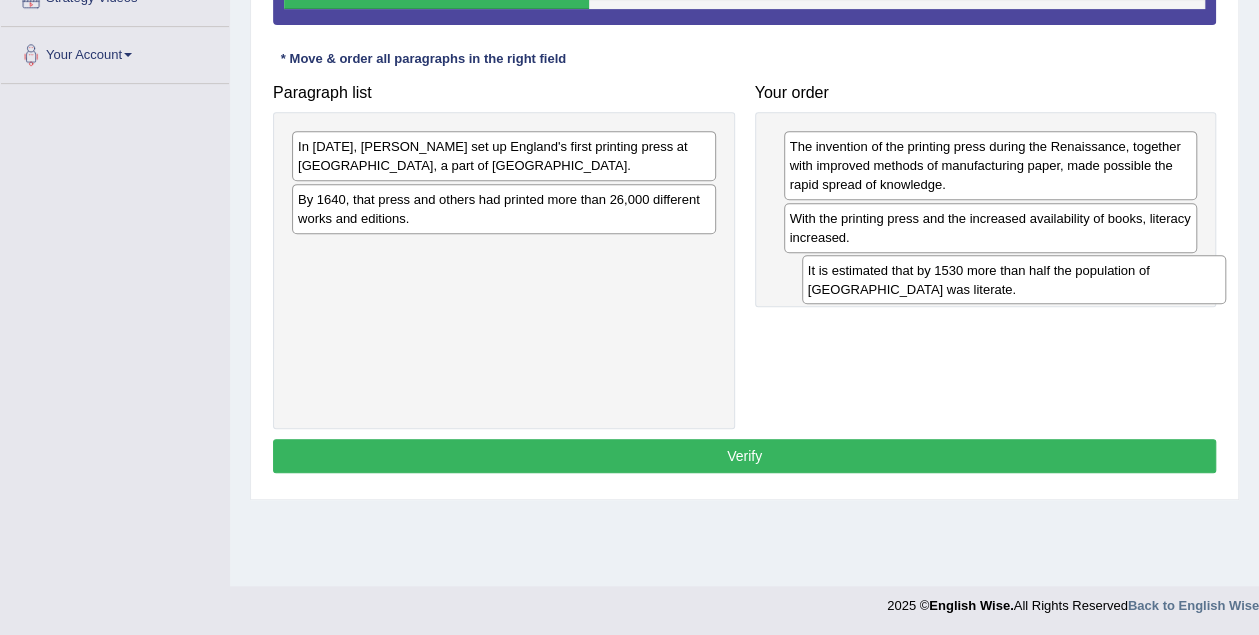 drag, startPoint x: 480, startPoint y: 265, endPoint x: 984, endPoint y: 286, distance: 504.43732 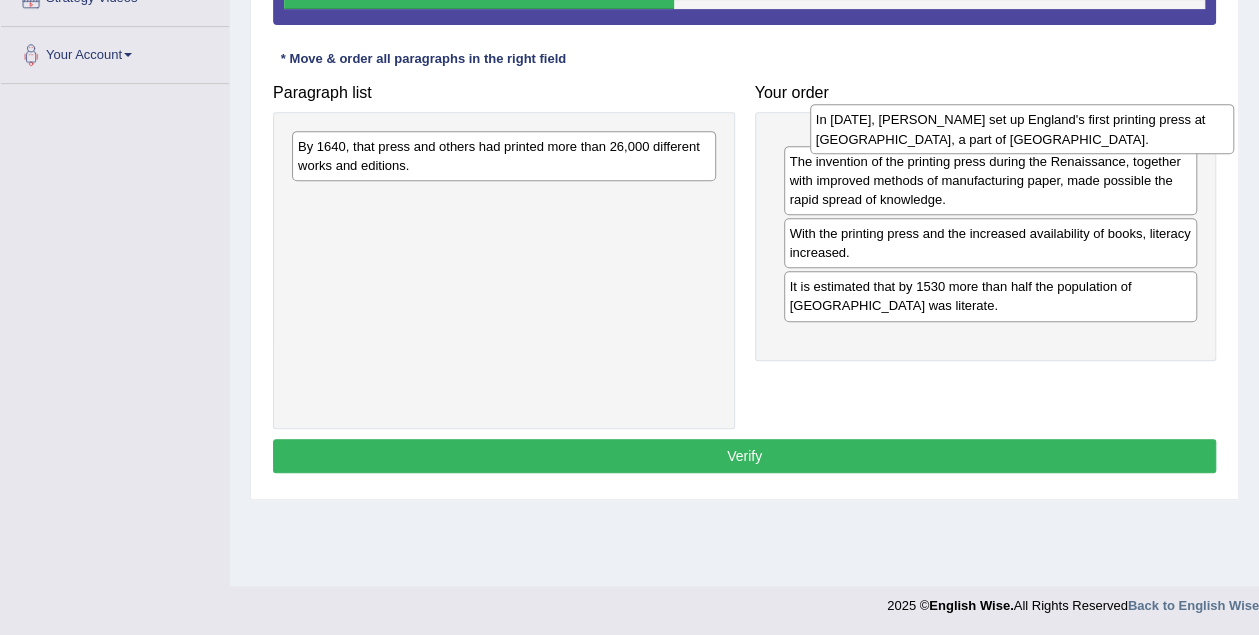 drag, startPoint x: 484, startPoint y: 159, endPoint x: 1002, endPoint y: 133, distance: 518.6521 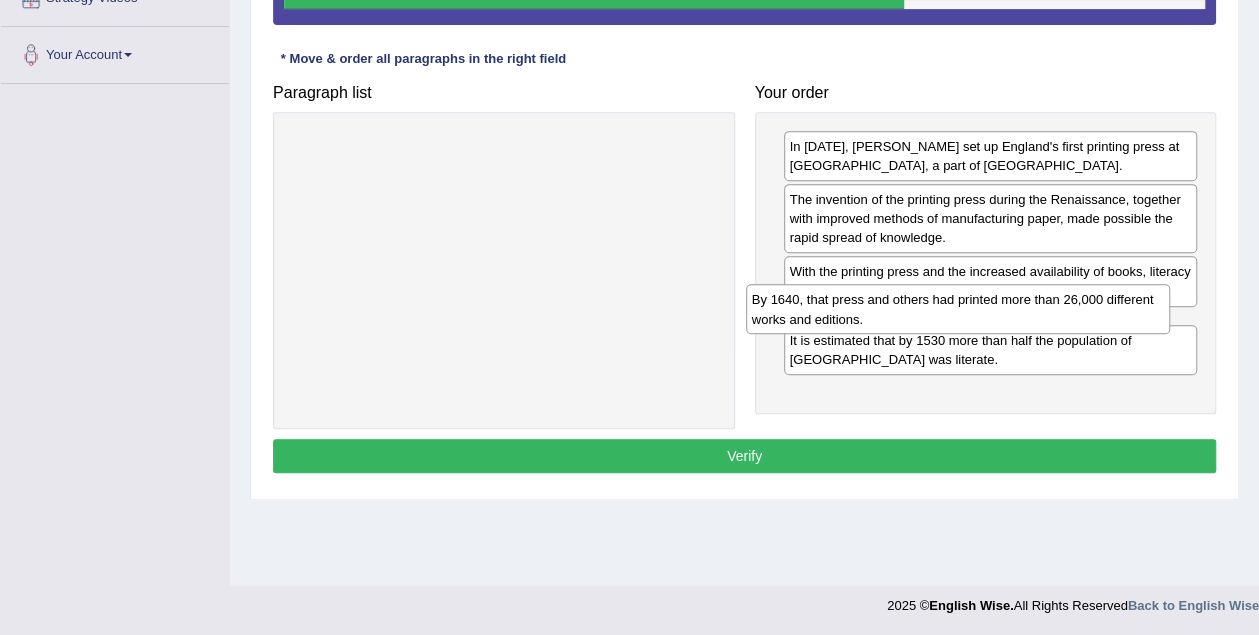 drag, startPoint x: 488, startPoint y: 167, endPoint x: 934, endPoint y: 314, distance: 469.6009 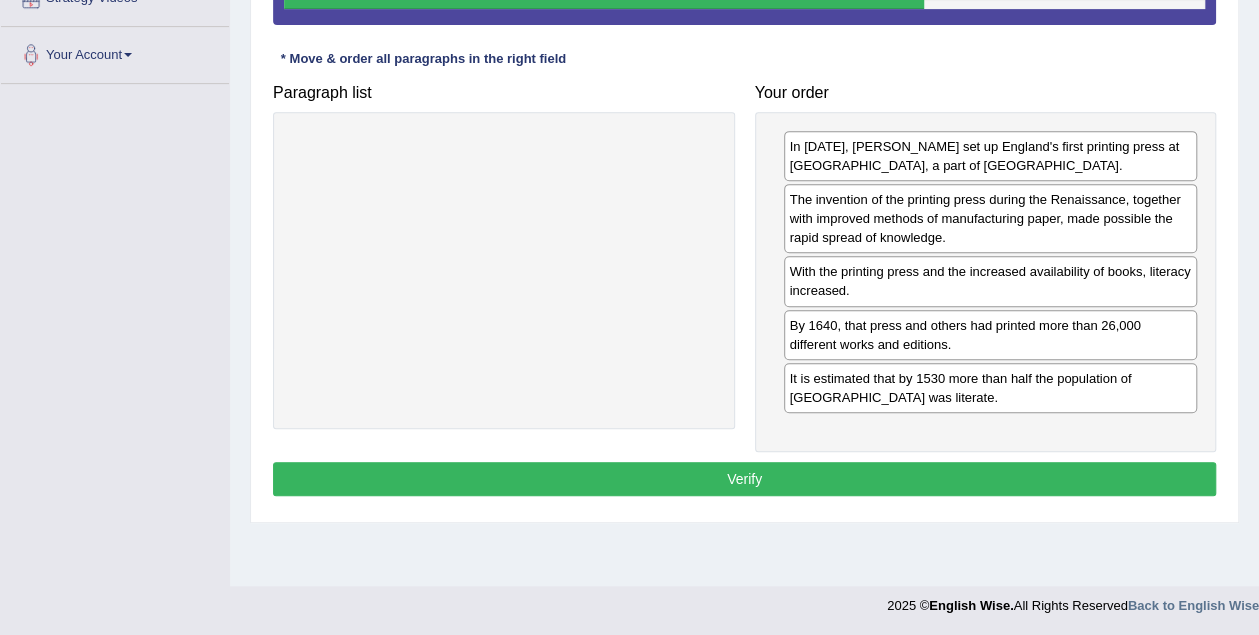 click on "Verify" at bounding box center (744, 479) 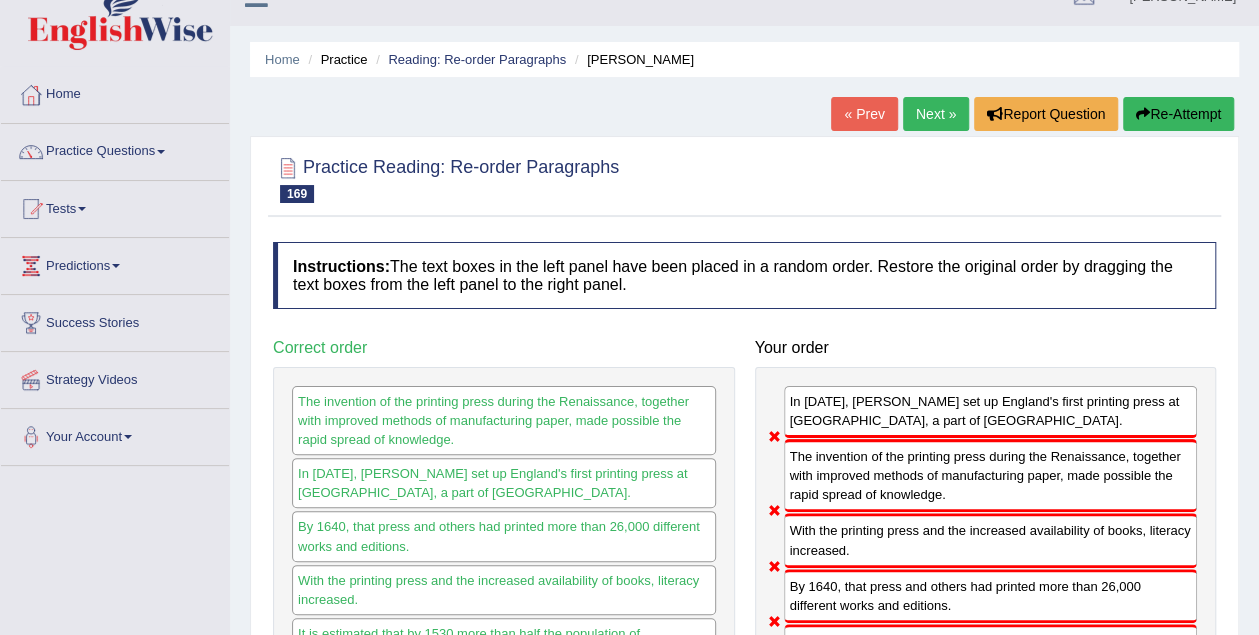 scroll, scrollTop: 0, scrollLeft: 0, axis: both 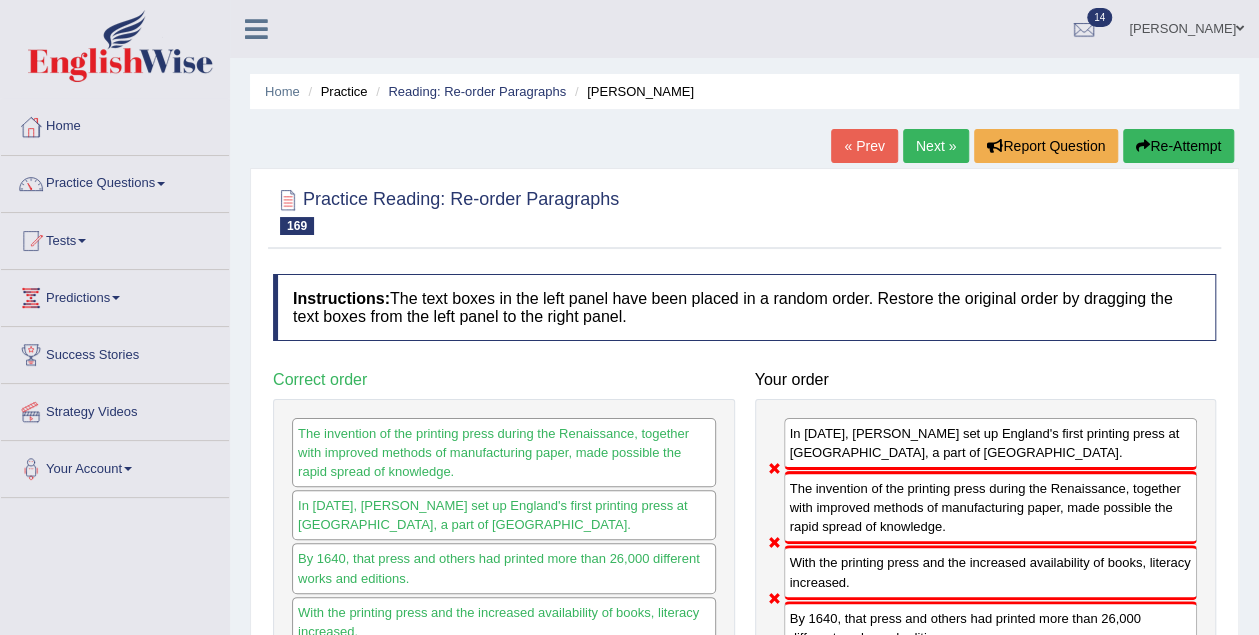 click on "Re-Attempt" at bounding box center (1178, 146) 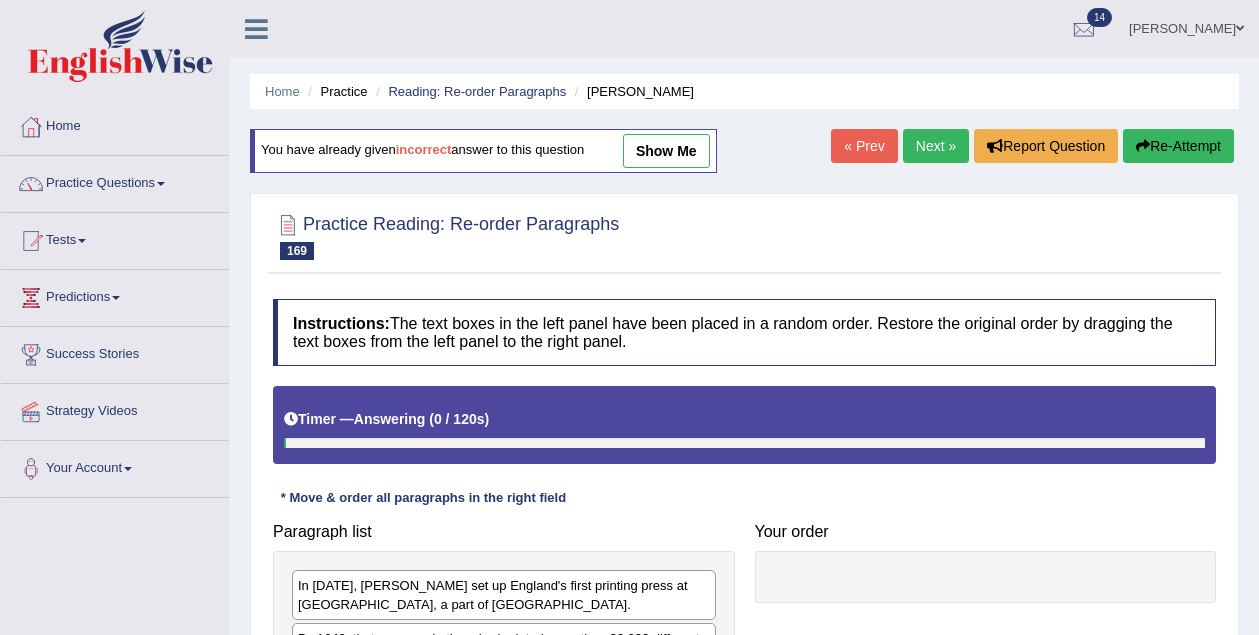 scroll, scrollTop: 333, scrollLeft: 0, axis: vertical 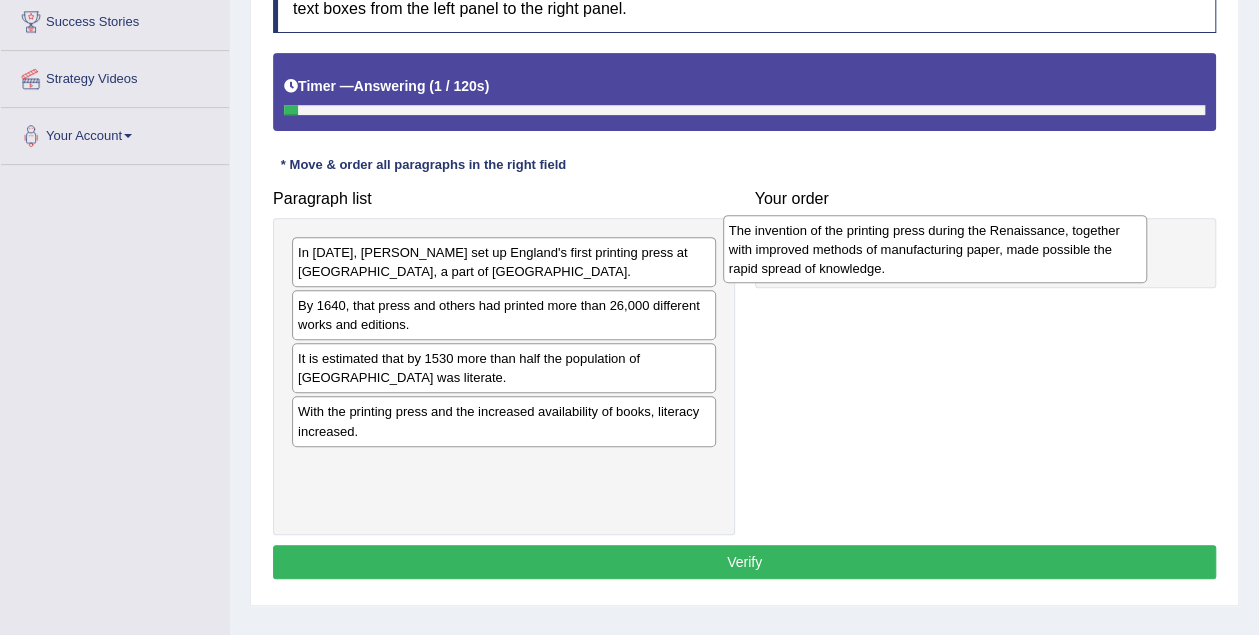 drag, startPoint x: 501, startPoint y: 366, endPoint x: 932, endPoint y: 239, distance: 449.32172 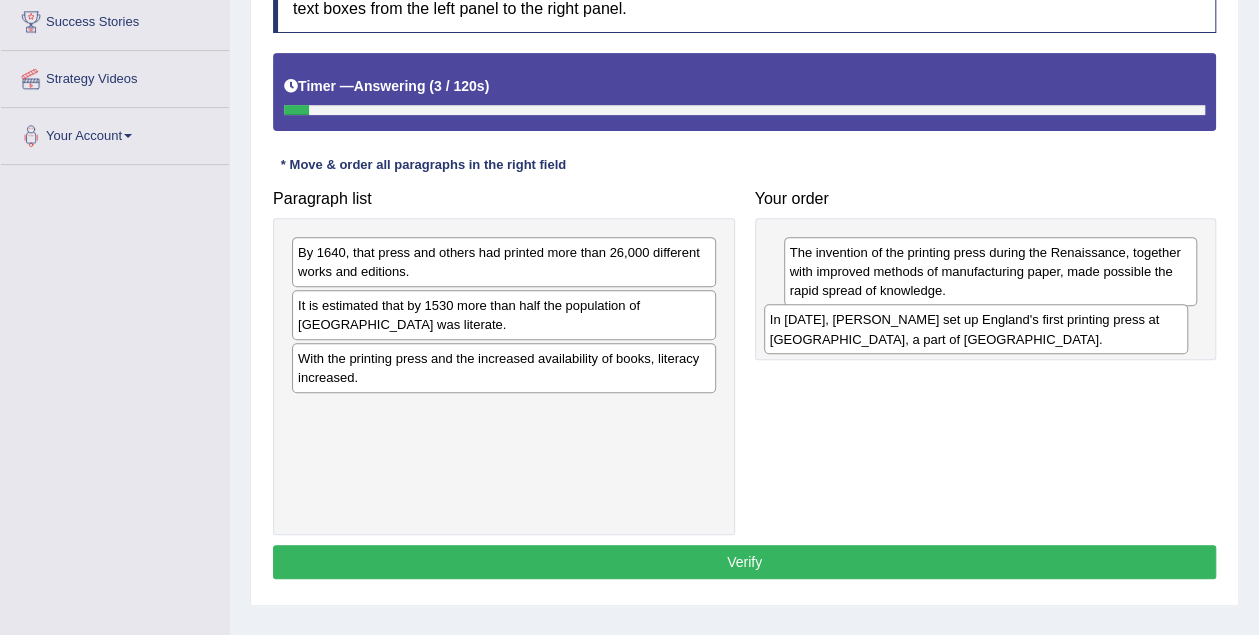 drag, startPoint x: 446, startPoint y: 258, endPoint x: 925, endPoint y: 327, distance: 483.9442 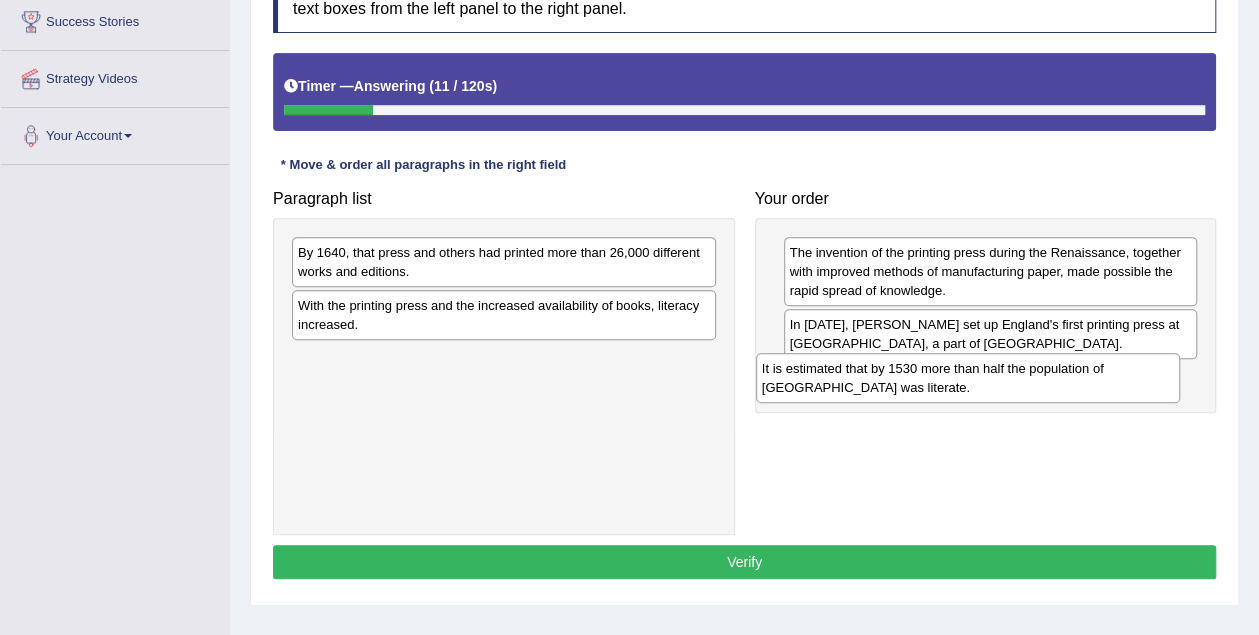 drag, startPoint x: 456, startPoint y: 318, endPoint x: 920, endPoint y: 382, distance: 468.393 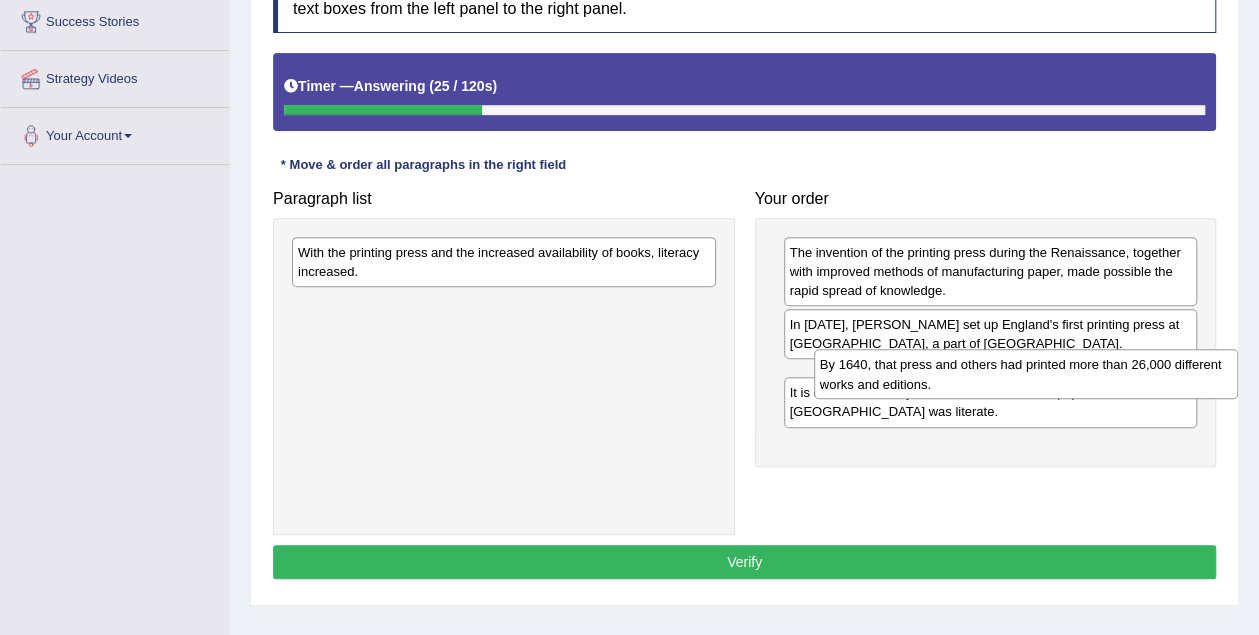 drag, startPoint x: 491, startPoint y: 239, endPoint x: 1013, endPoint y: 351, distance: 533.8801 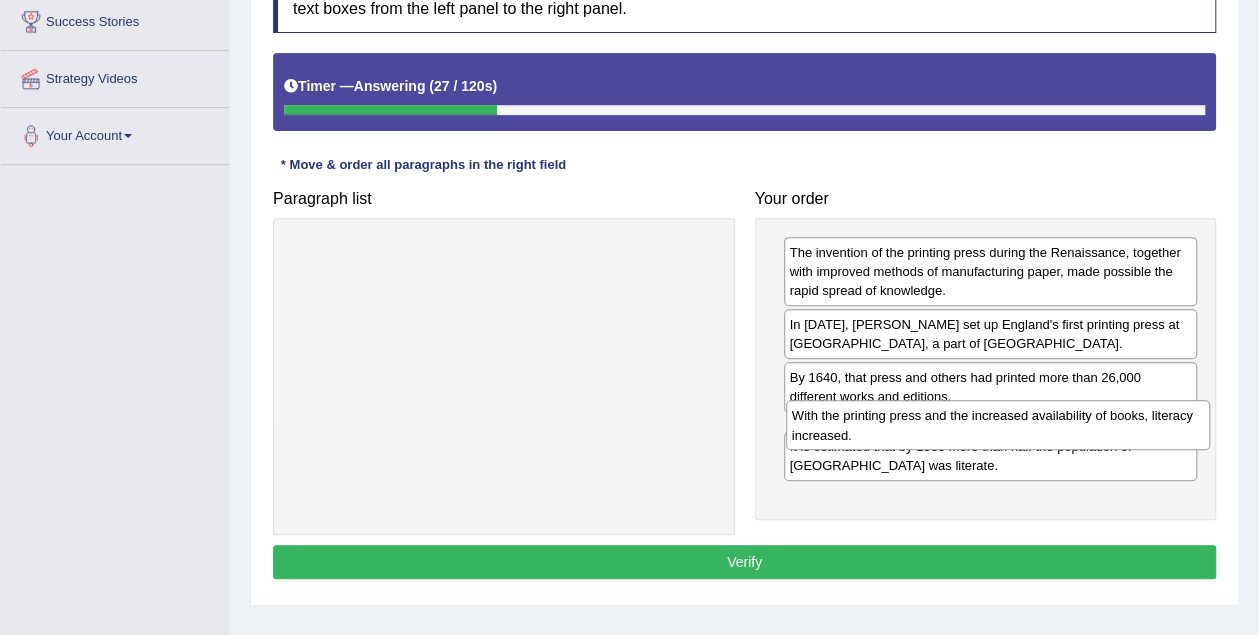 drag, startPoint x: 461, startPoint y: 266, endPoint x: 958, endPoint y: 428, distance: 522.7361 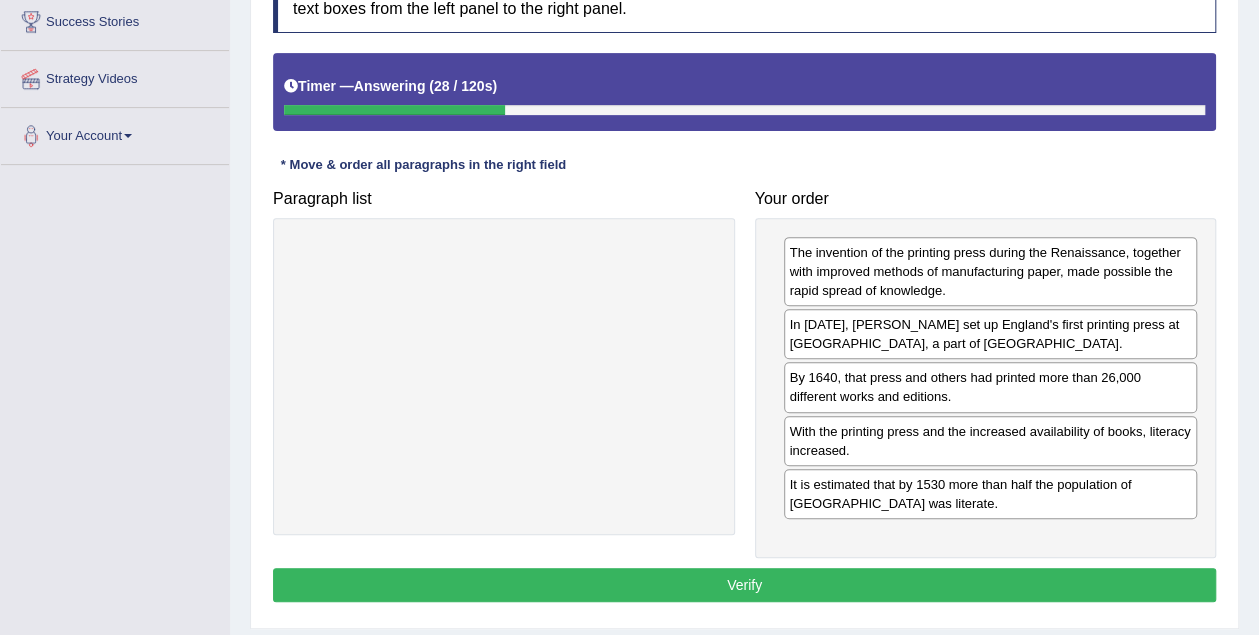 click on "Verify" at bounding box center (744, 585) 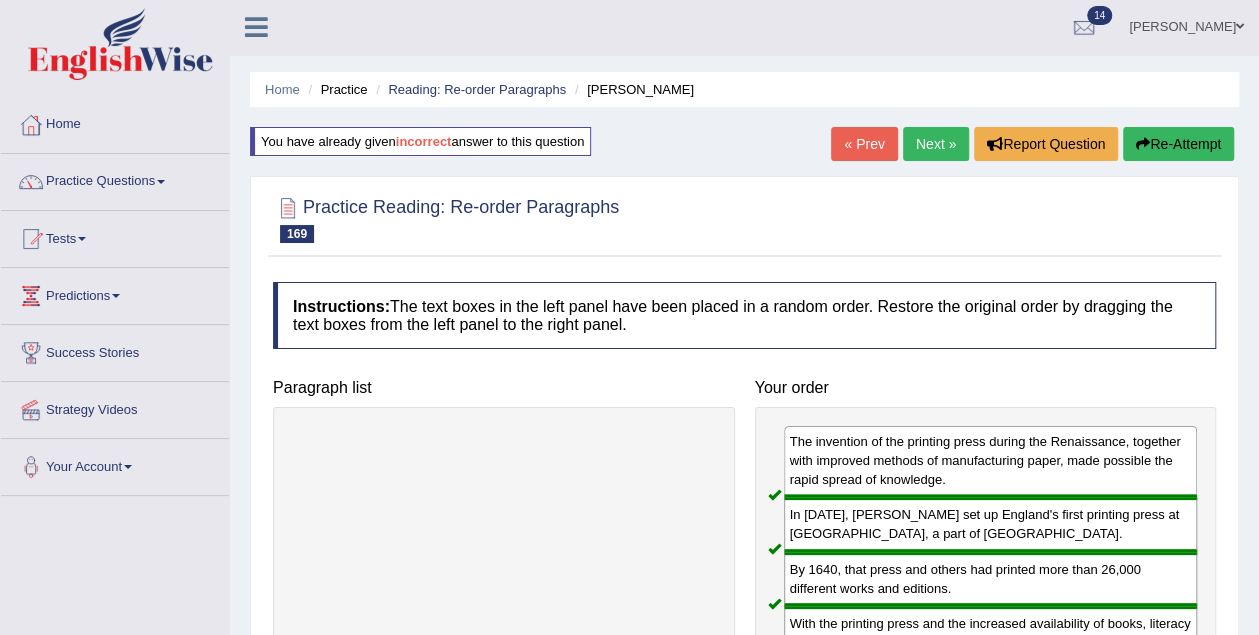scroll, scrollTop: 0, scrollLeft: 0, axis: both 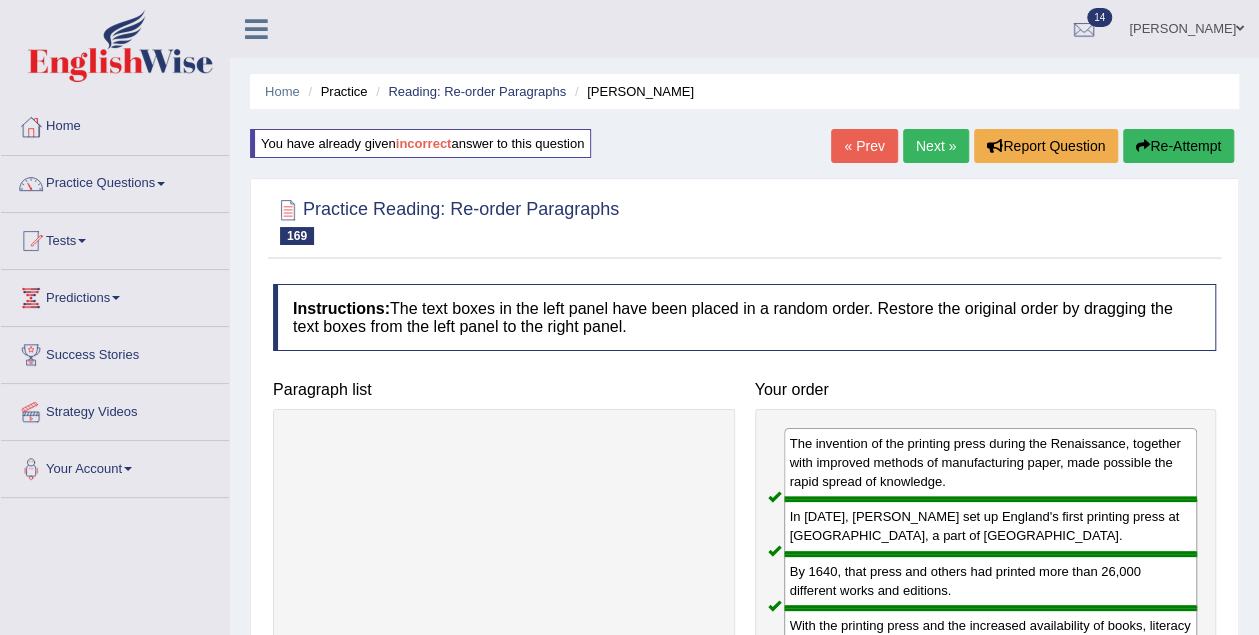 click on "Next »" at bounding box center (936, 146) 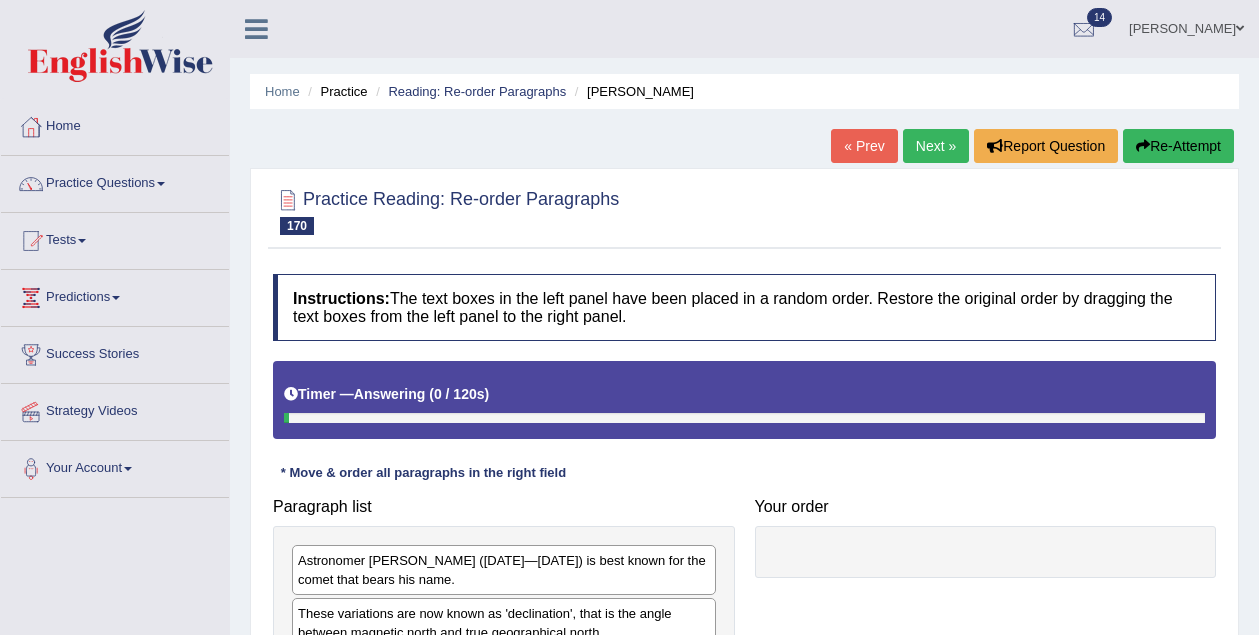 scroll, scrollTop: 333, scrollLeft: 0, axis: vertical 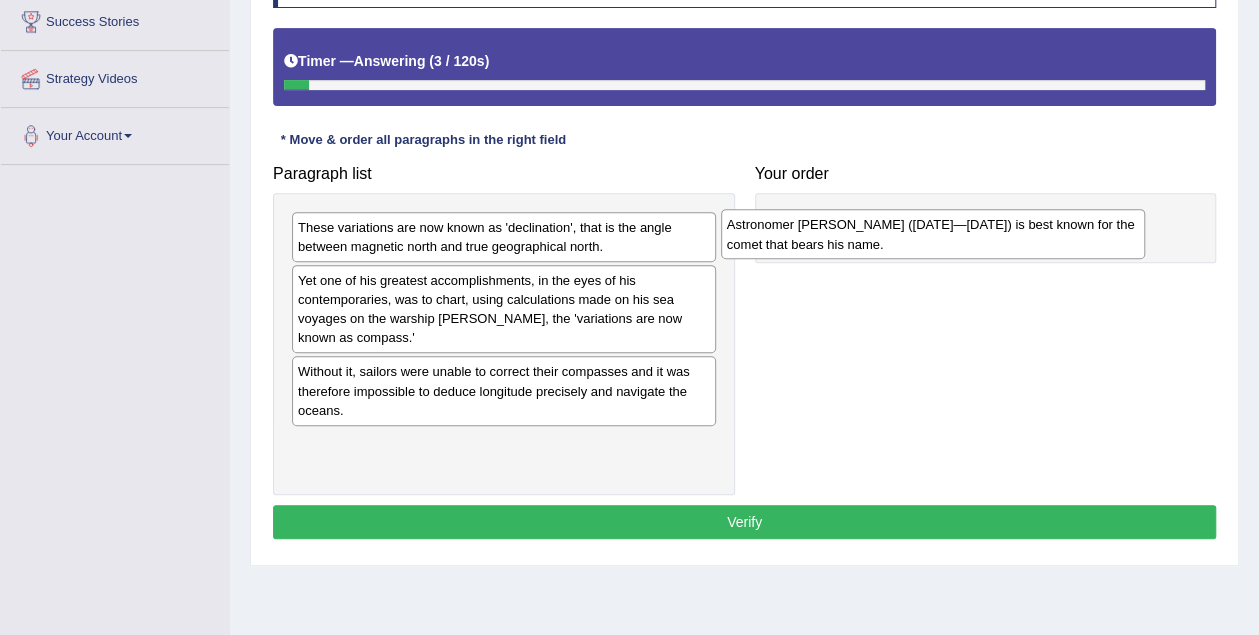drag, startPoint x: 478, startPoint y: 209, endPoint x: 914, endPoint y: 202, distance: 436.05618 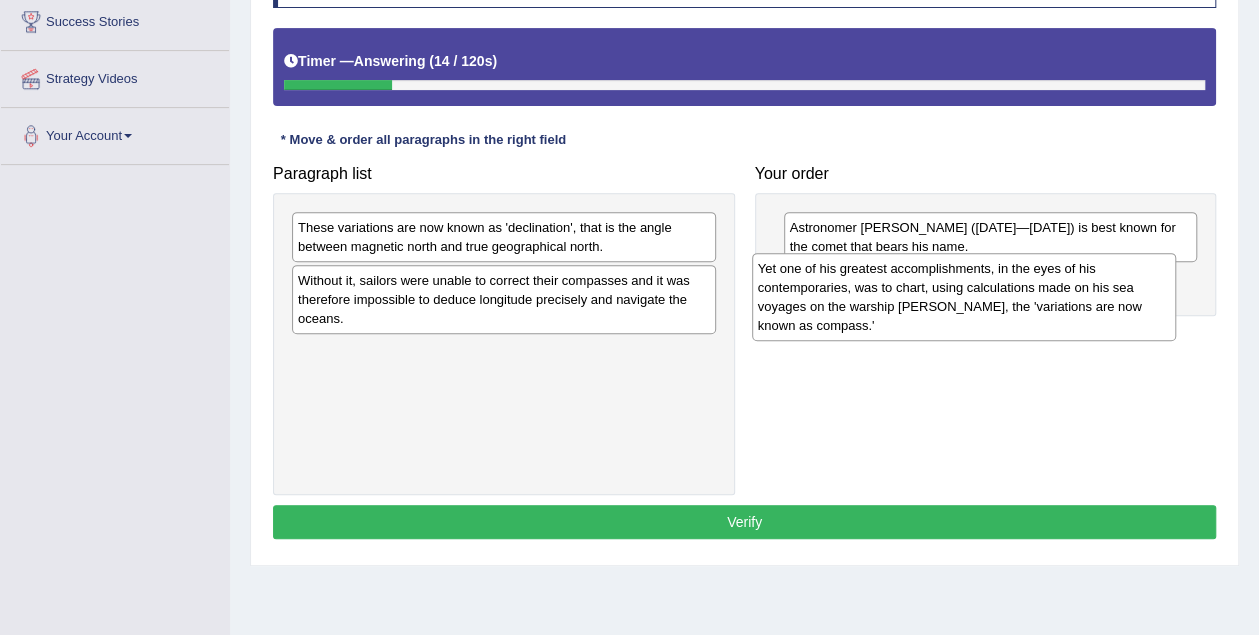 drag, startPoint x: 554, startPoint y: 294, endPoint x: 1014, endPoint y: 283, distance: 460.1315 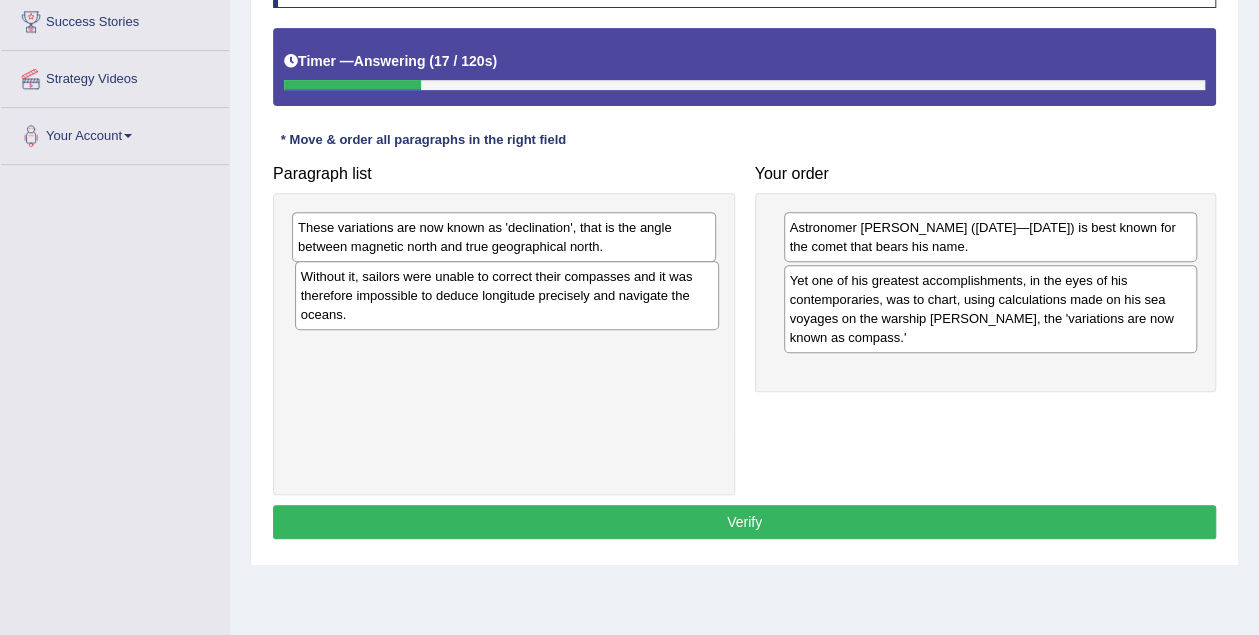 click on "Without it, sailors were unable to correct their compasses and it was therefore impossible to deduce longitude precisely and navigate the oceans." at bounding box center [507, 295] 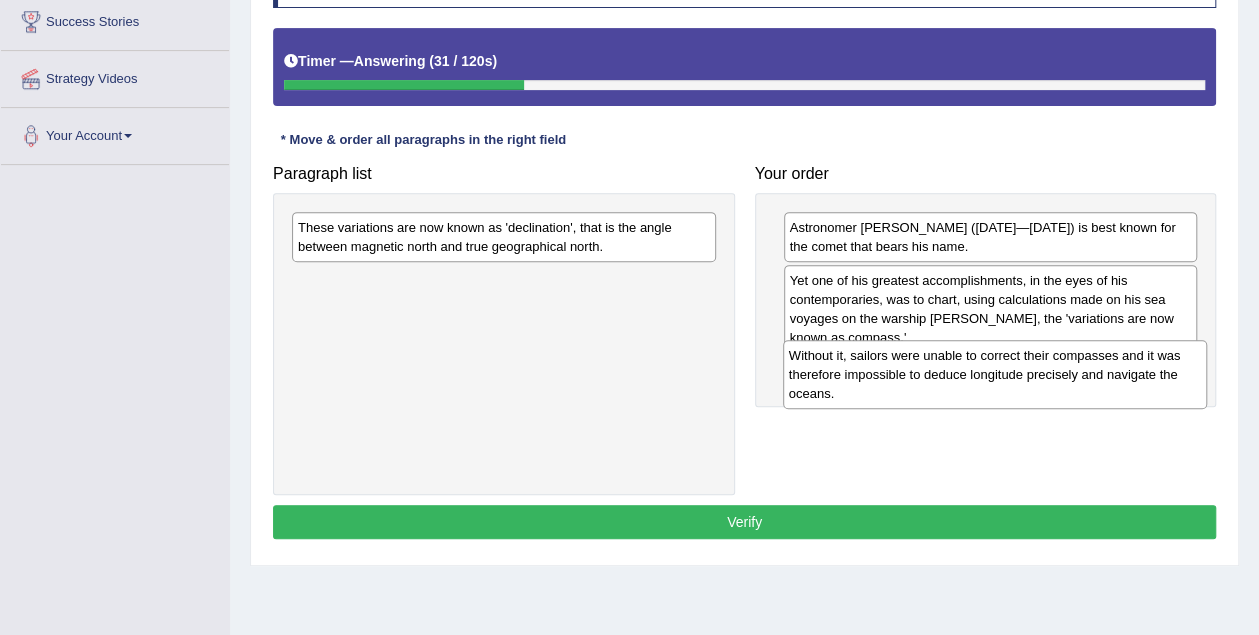 drag, startPoint x: 515, startPoint y: 298, endPoint x: 1006, endPoint y: 374, distance: 496.84705 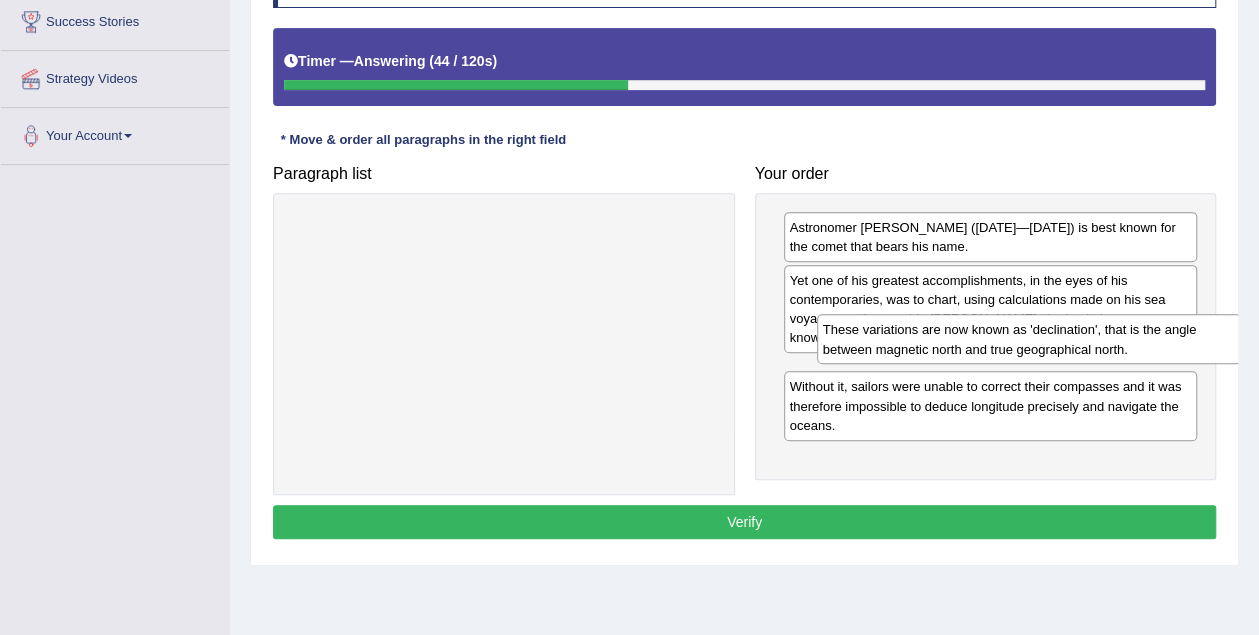 drag, startPoint x: 475, startPoint y: 223, endPoint x: 1000, endPoint y: 325, distance: 534.8168 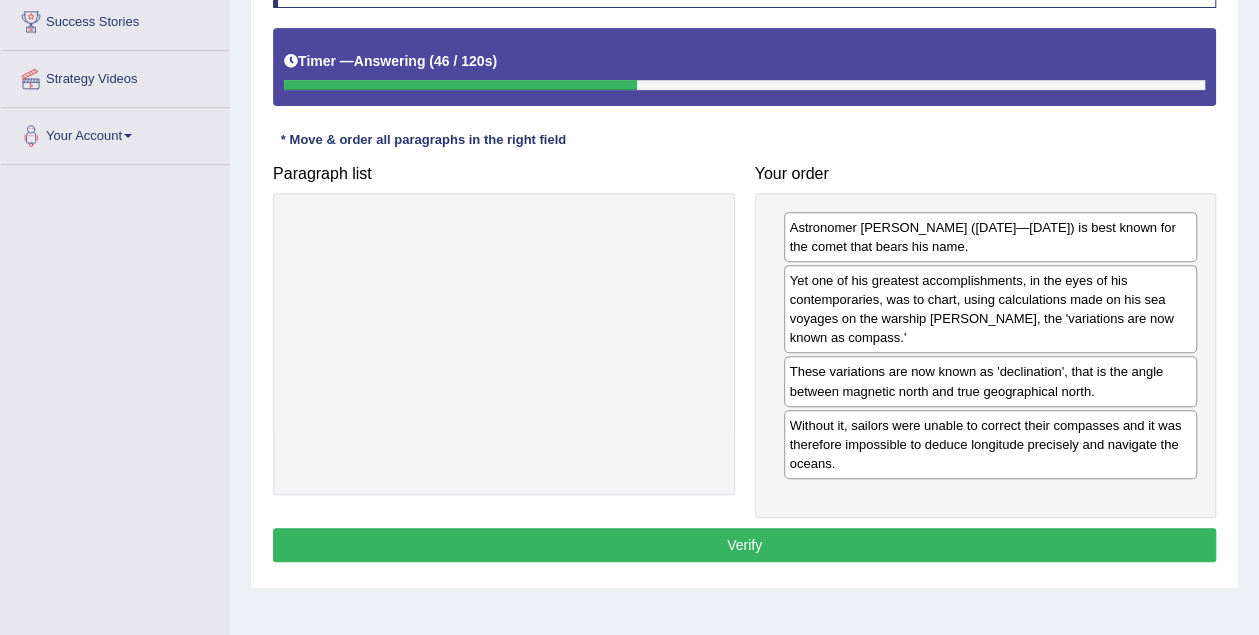 click on "Verify" at bounding box center [744, 545] 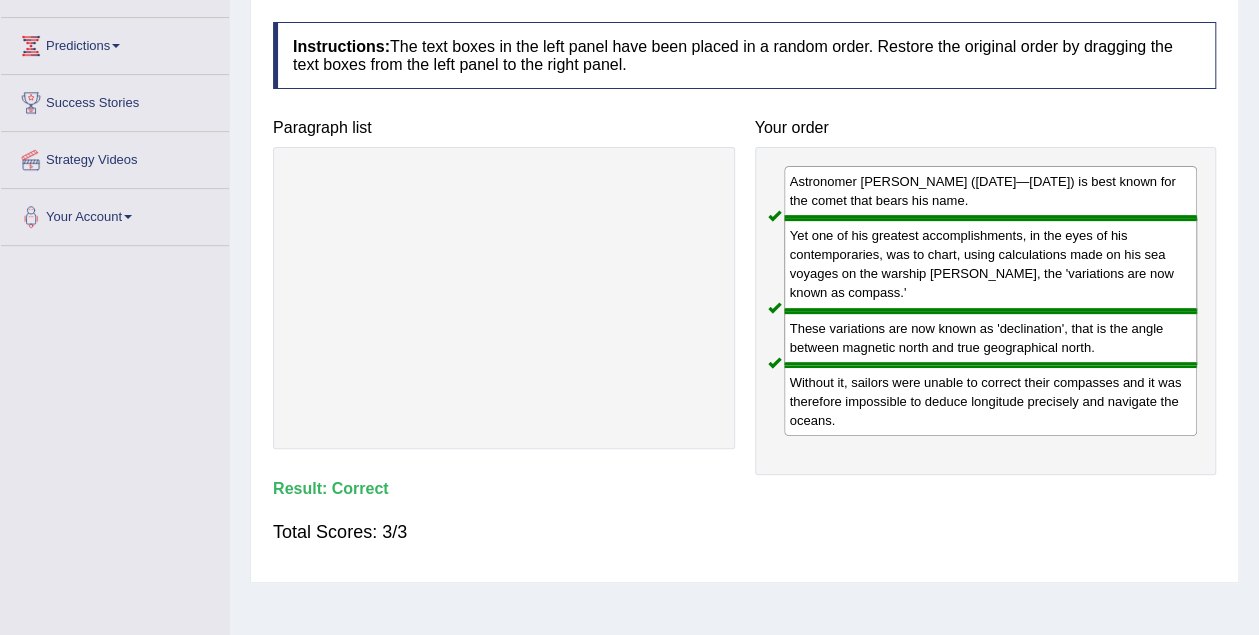 scroll, scrollTop: 0, scrollLeft: 0, axis: both 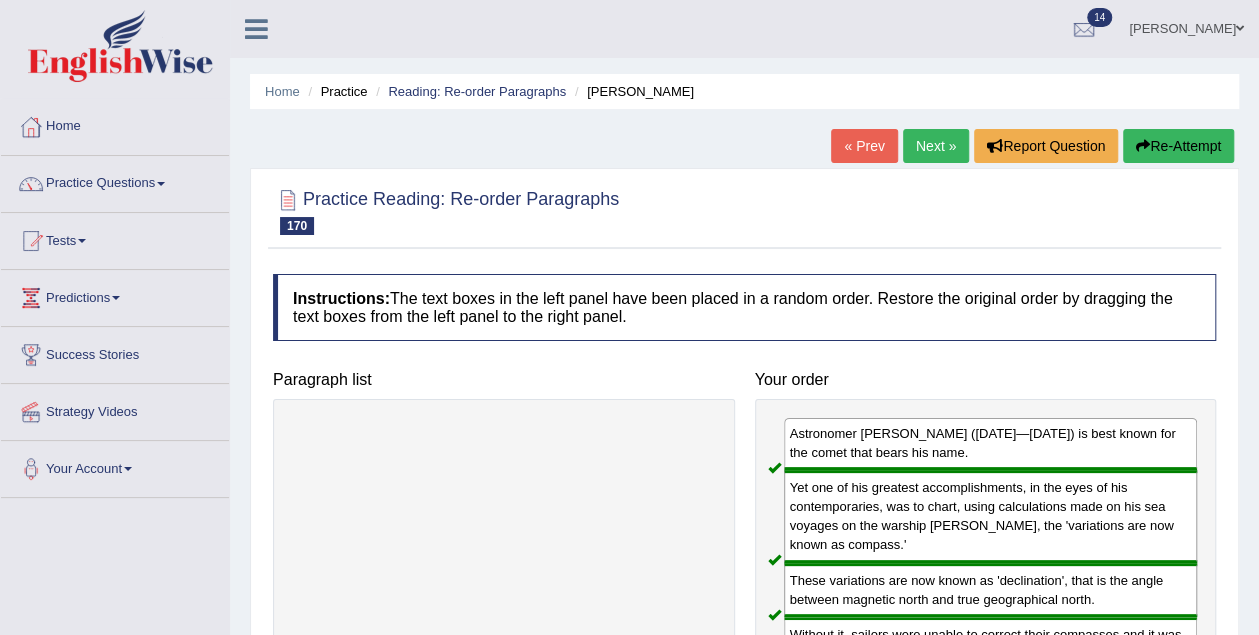 click on "Next »" at bounding box center (936, 146) 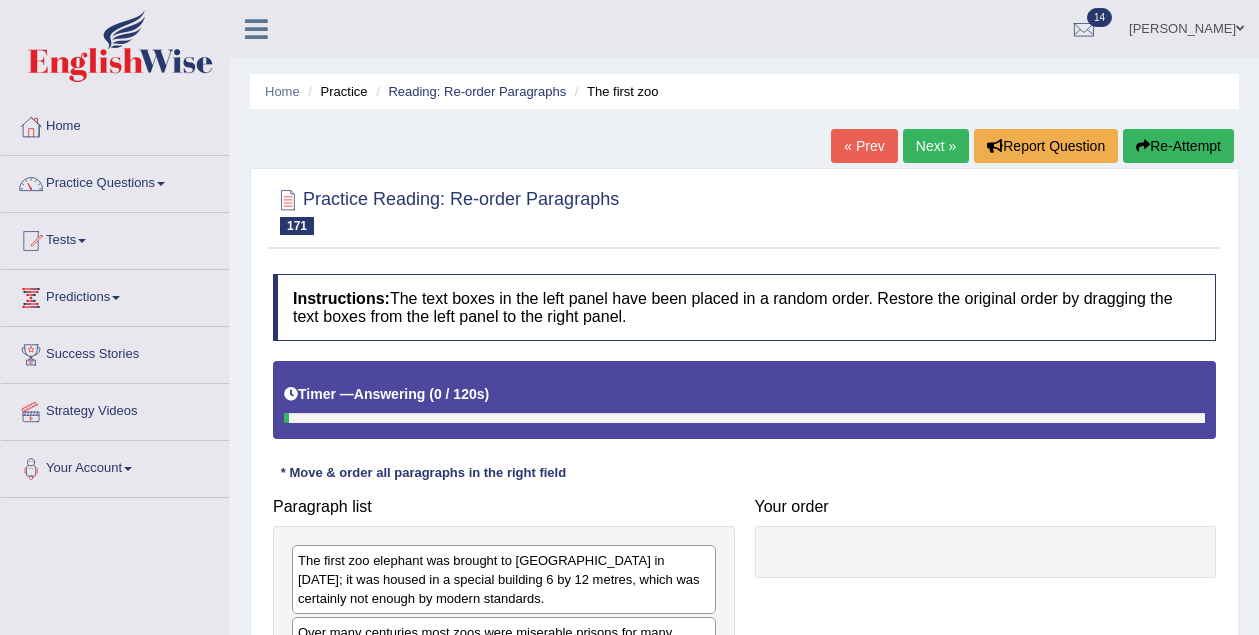 scroll, scrollTop: 414, scrollLeft: 0, axis: vertical 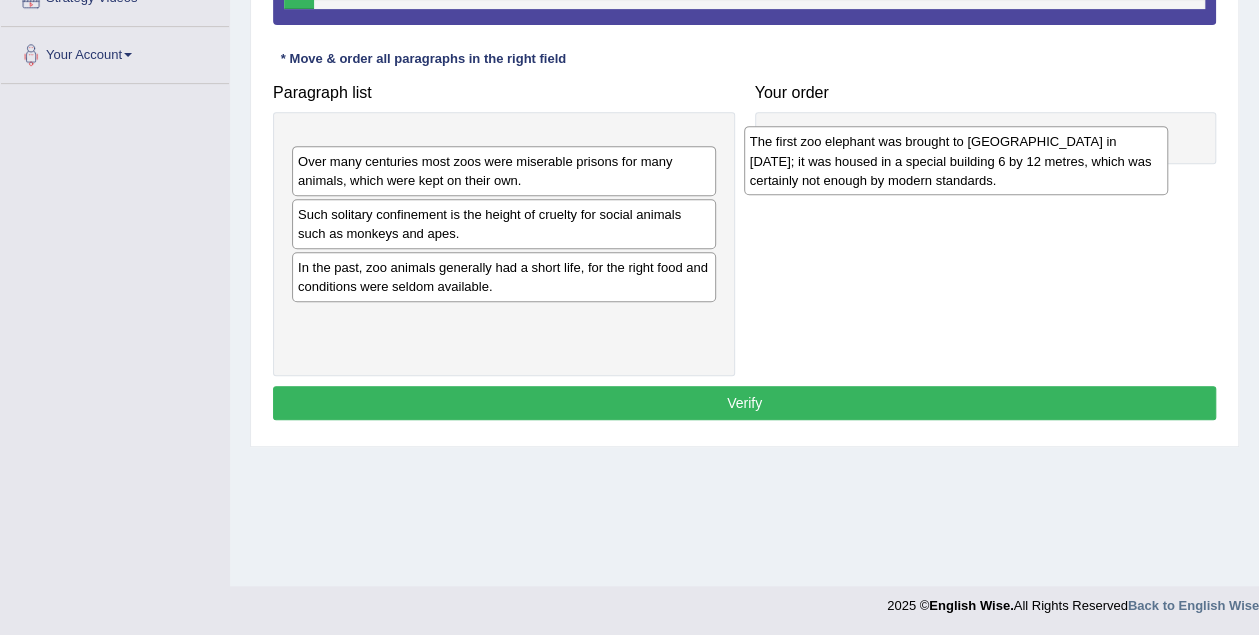 drag, startPoint x: 403, startPoint y: 171, endPoint x: 855, endPoint y: 167, distance: 452.0177 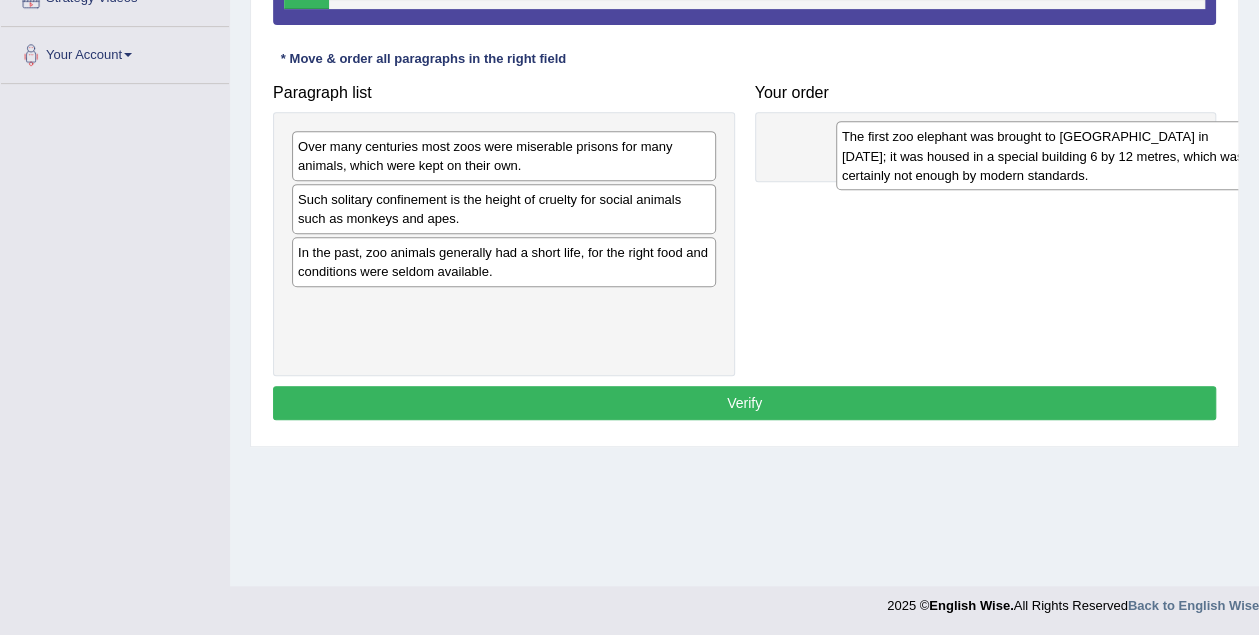 drag, startPoint x: 442, startPoint y: 166, endPoint x: 986, endPoint y: 157, distance: 544.07446 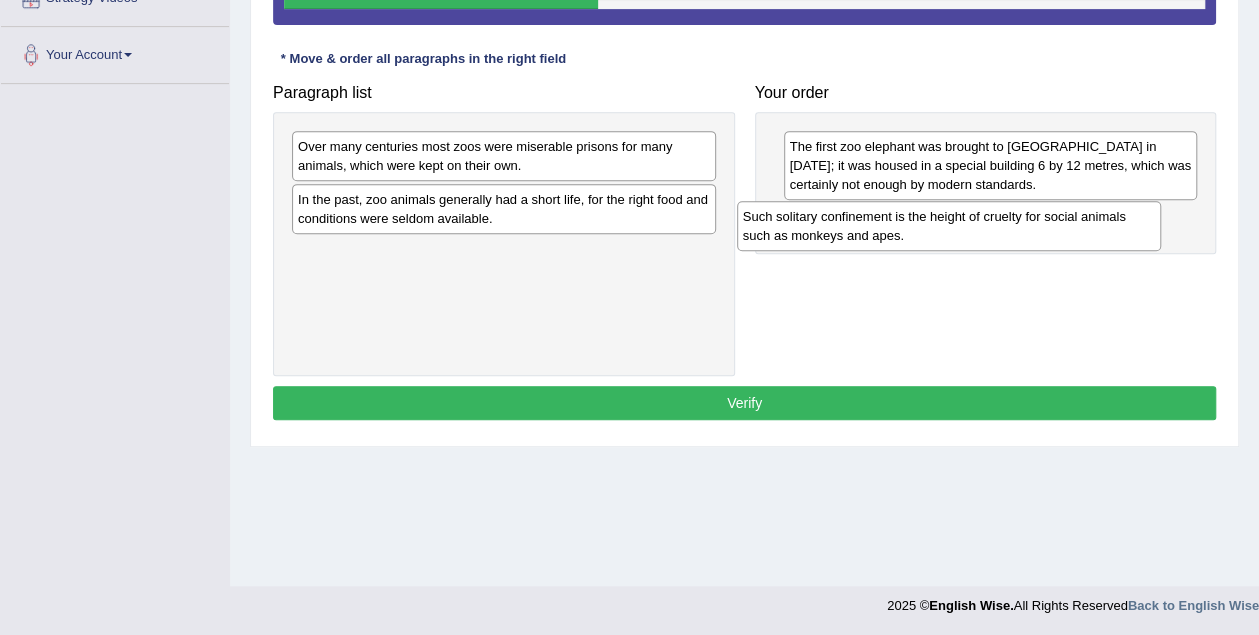 drag, startPoint x: 503, startPoint y: 208, endPoint x: 948, endPoint y: 227, distance: 445.40543 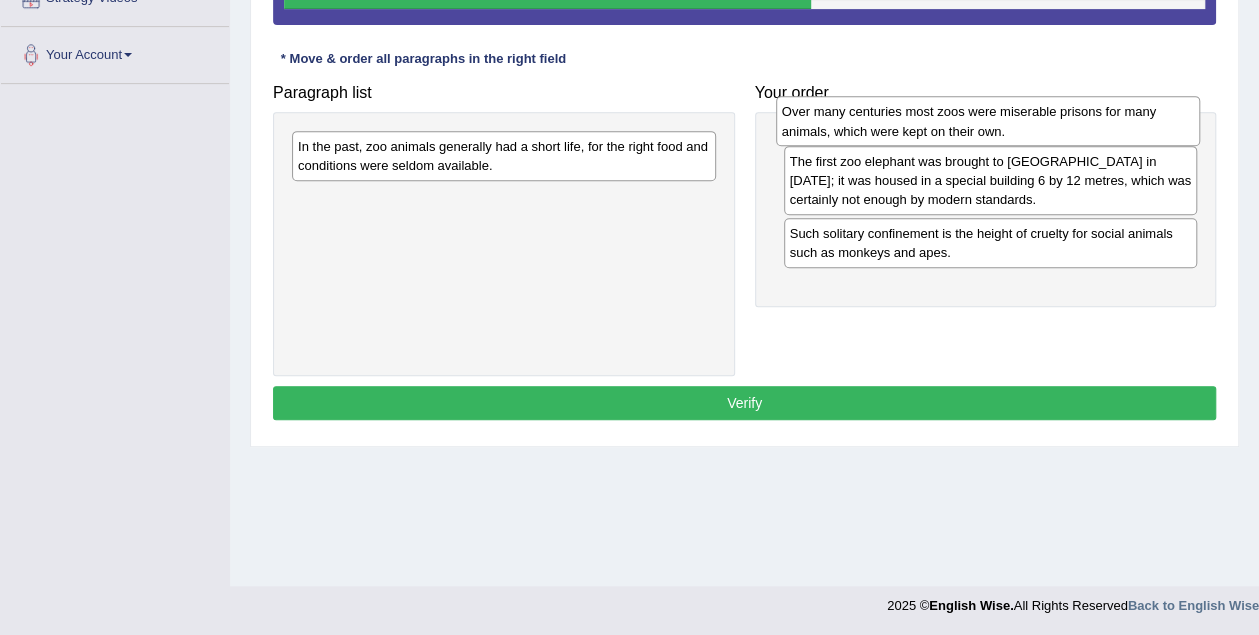 drag, startPoint x: 400, startPoint y: 150, endPoint x: 884, endPoint y: 117, distance: 485.1237 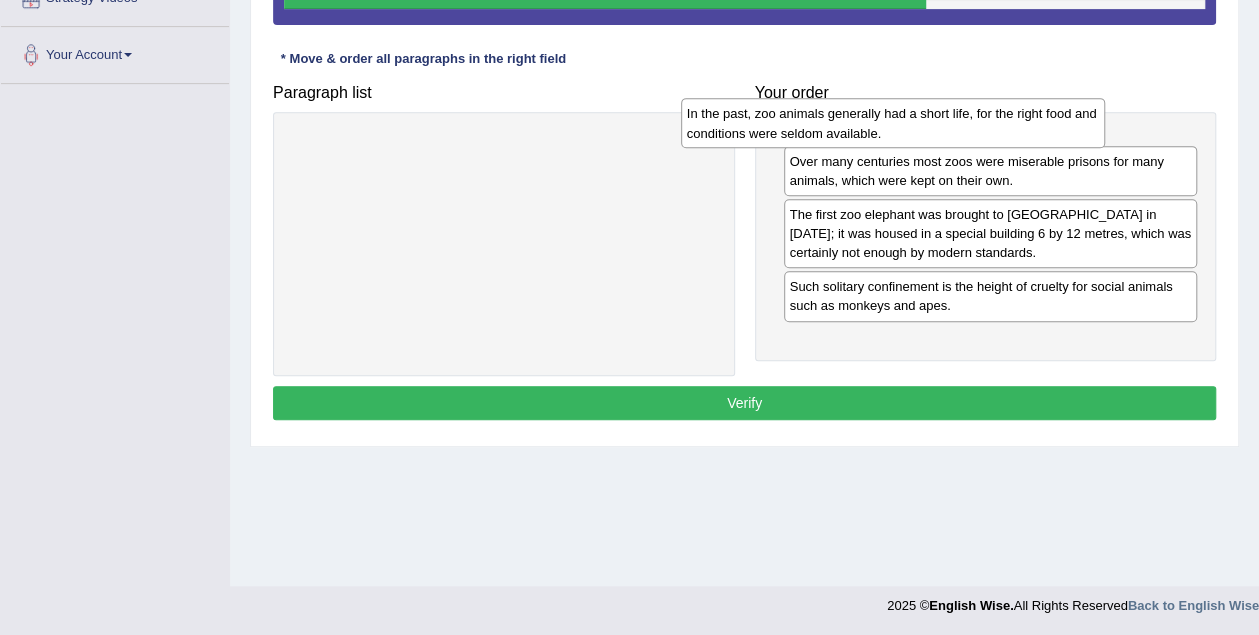 drag, startPoint x: 521, startPoint y: 153, endPoint x: 910, endPoint y: 121, distance: 390.31396 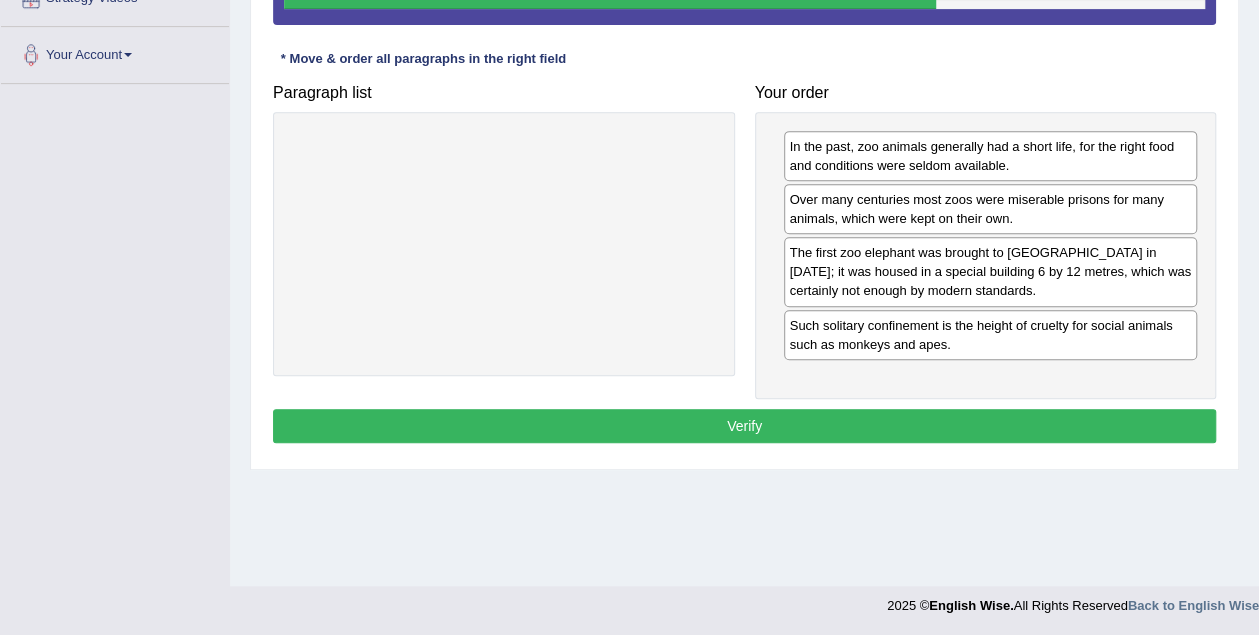 click on "Verify" at bounding box center [744, 426] 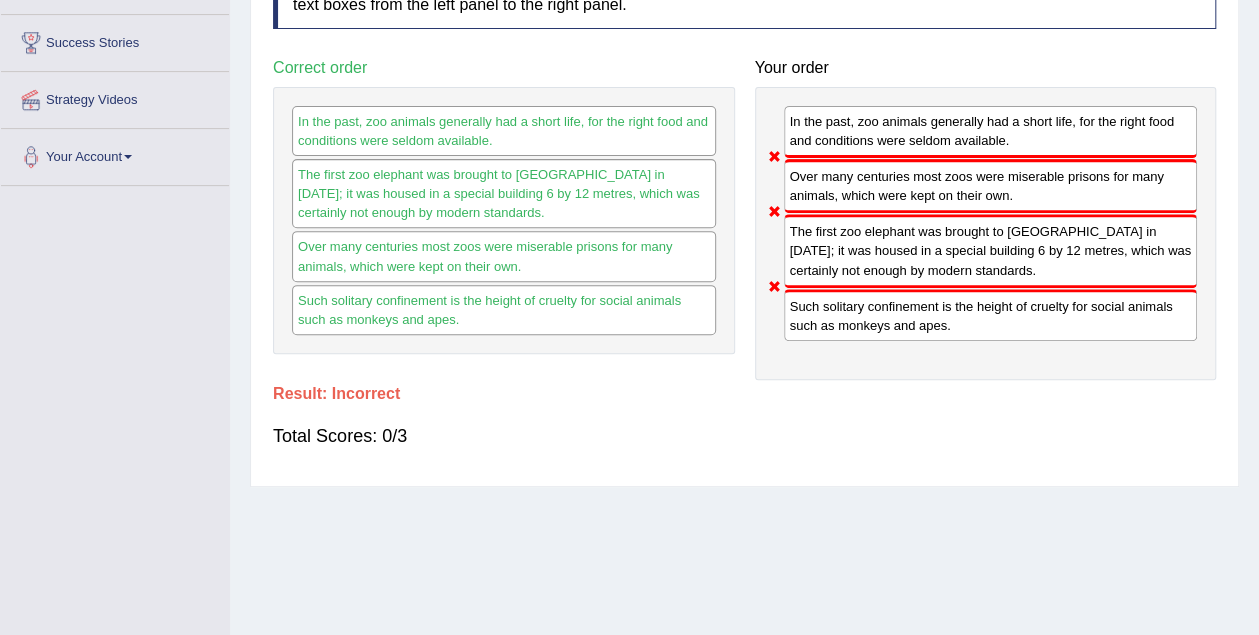 scroll, scrollTop: 0, scrollLeft: 0, axis: both 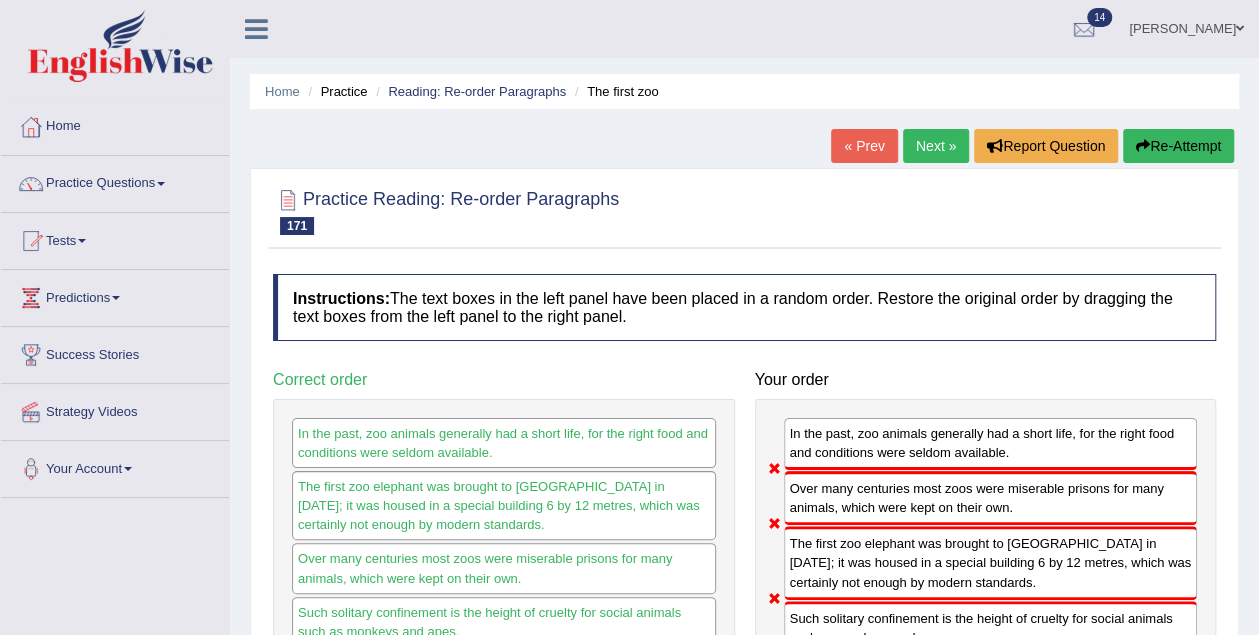 click on "Re-Attempt" at bounding box center [1178, 146] 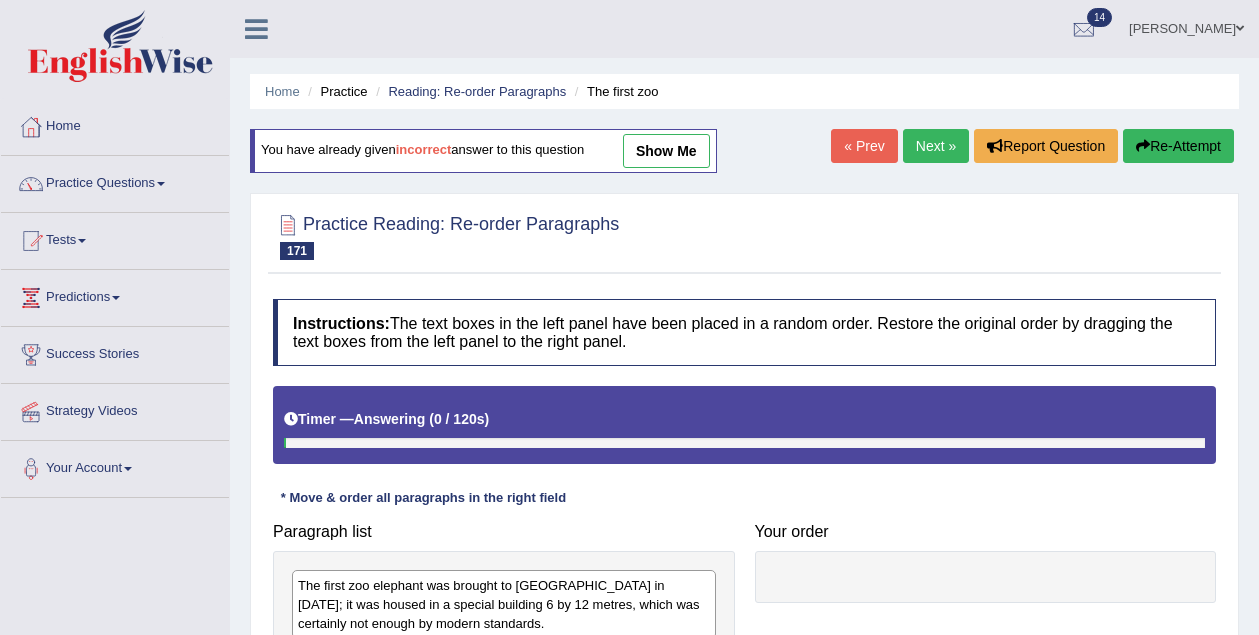 scroll, scrollTop: 333, scrollLeft: 0, axis: vertical 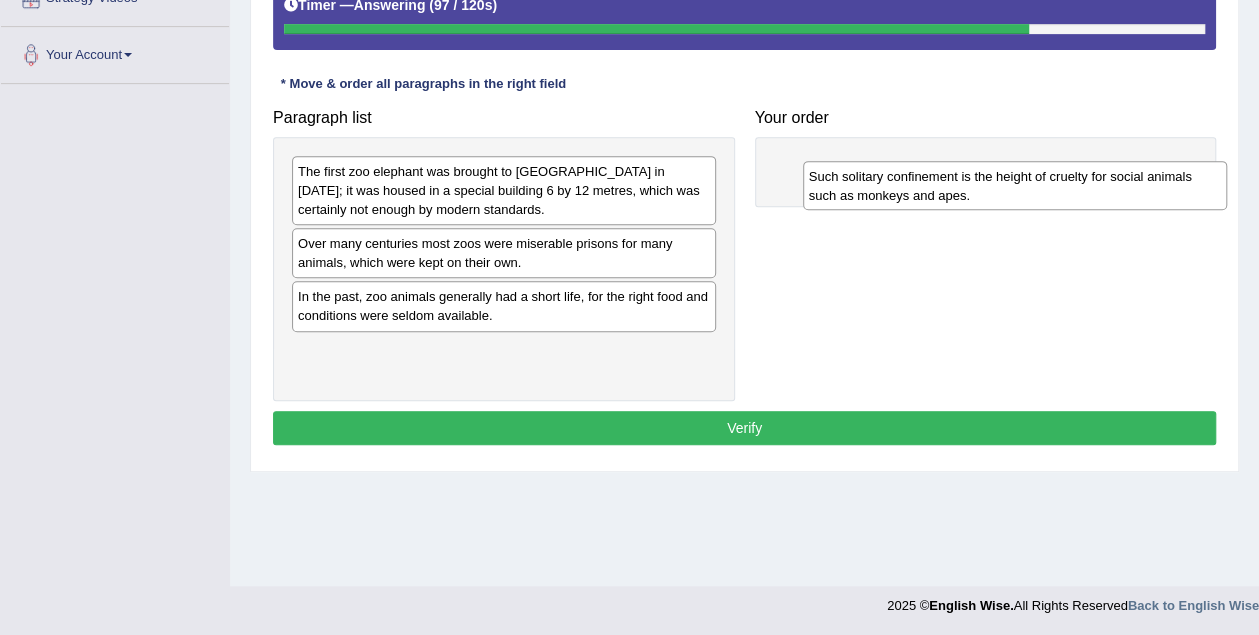 drag, startPoint x: 427, startPoint y: 303, endPoint x: 938, endPoint y: 183, distance: 524.90094 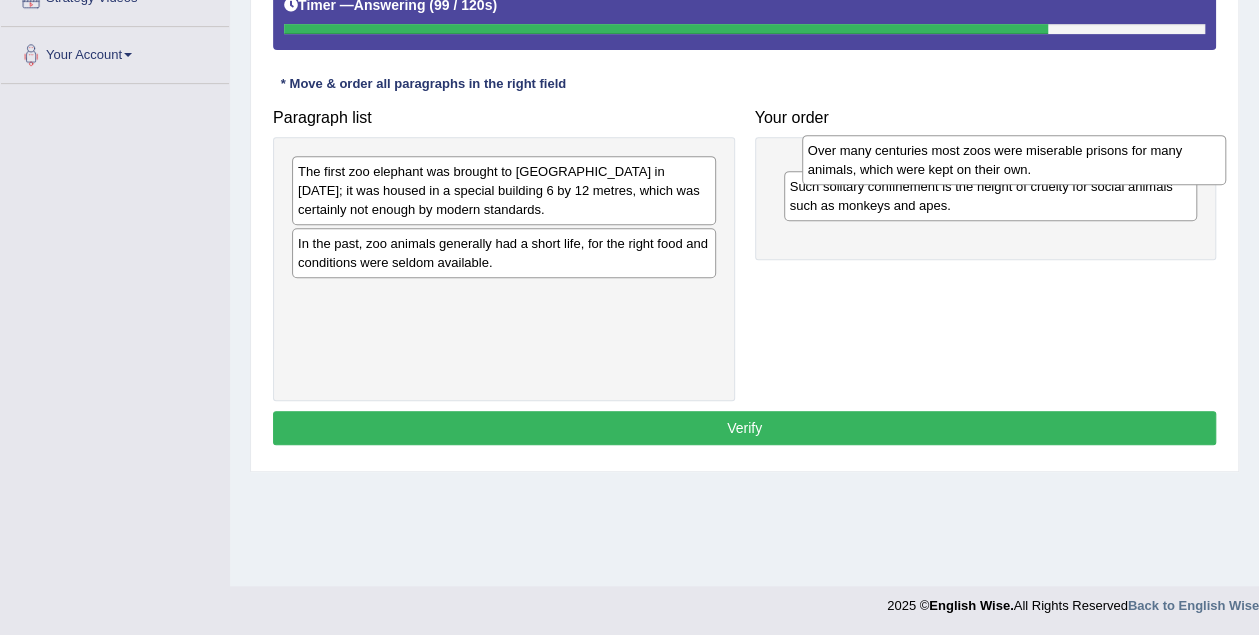 drag, startPoint x: 472, startPoint y: 255, endPoint x: 950, endPoint y: 173, distance: 484.98248 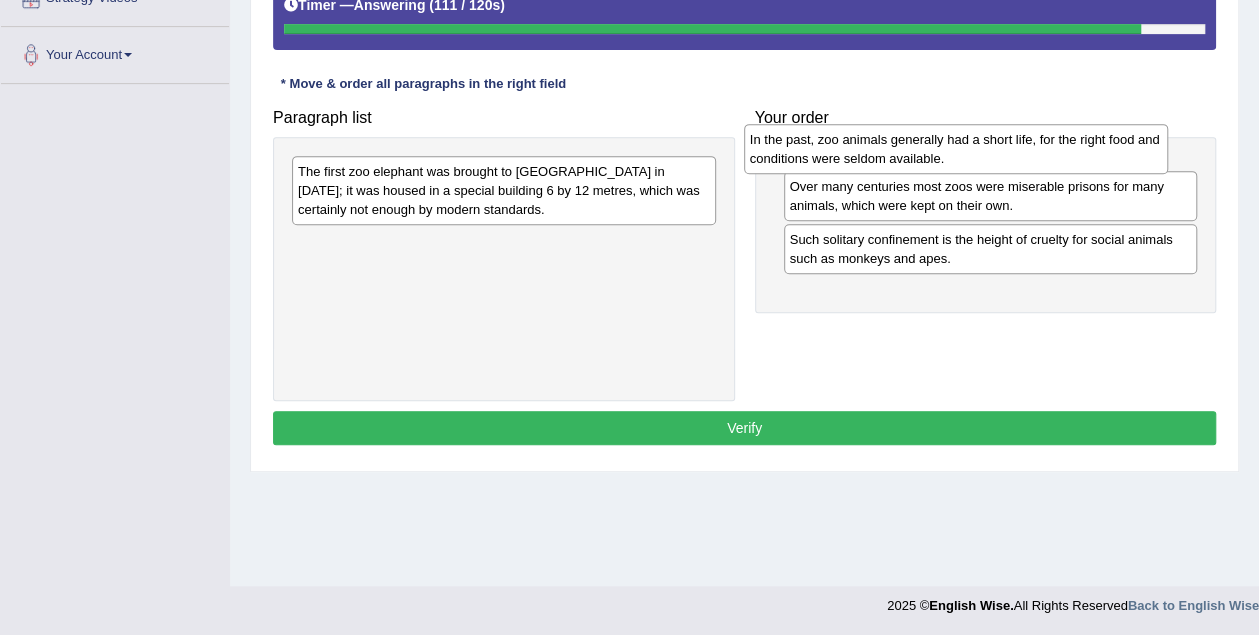 drag, startPoint x: 418, startPoint y: 259, endPoint x: 870, endPoint y: 156, distance: 463.5871 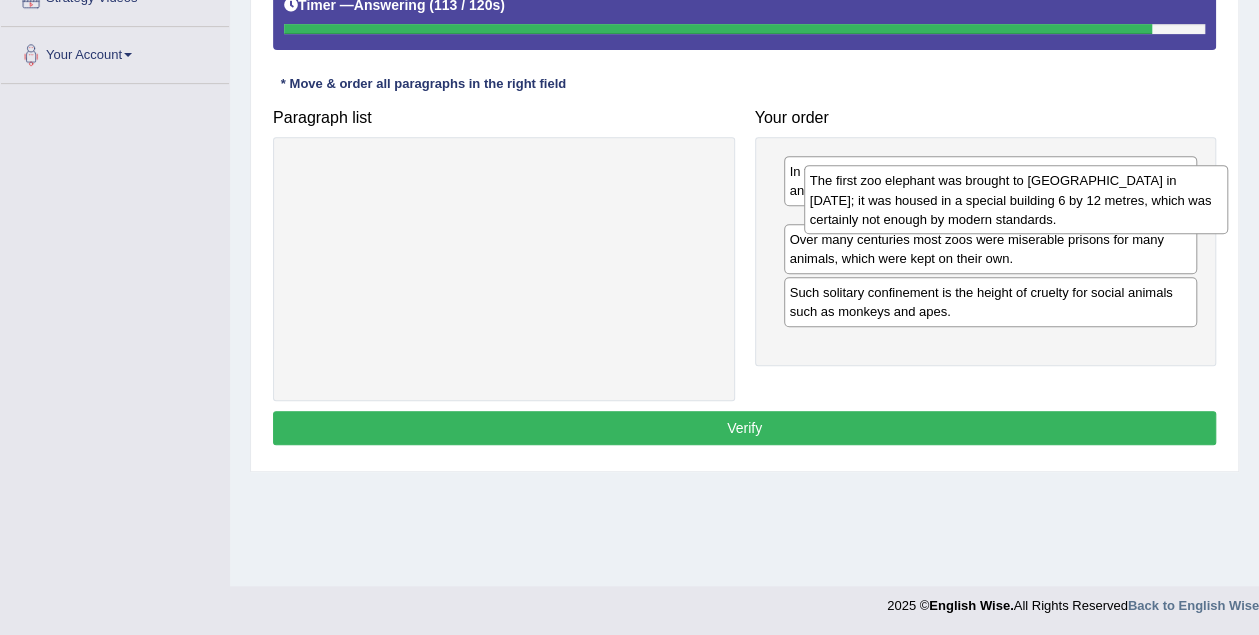 drag, startPoint x: 352, startPoint y: 185, endPoint x: 864, endPoint y: 195, distance: 512.09766 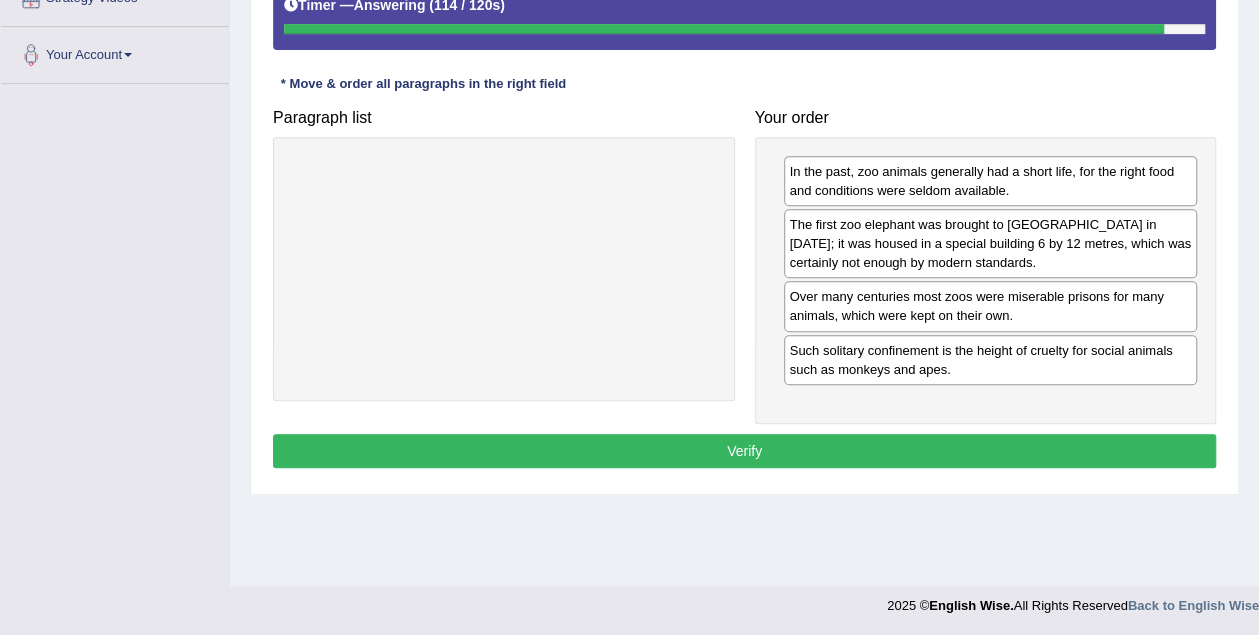 click on "Verify" at bounding box center (744, 451) 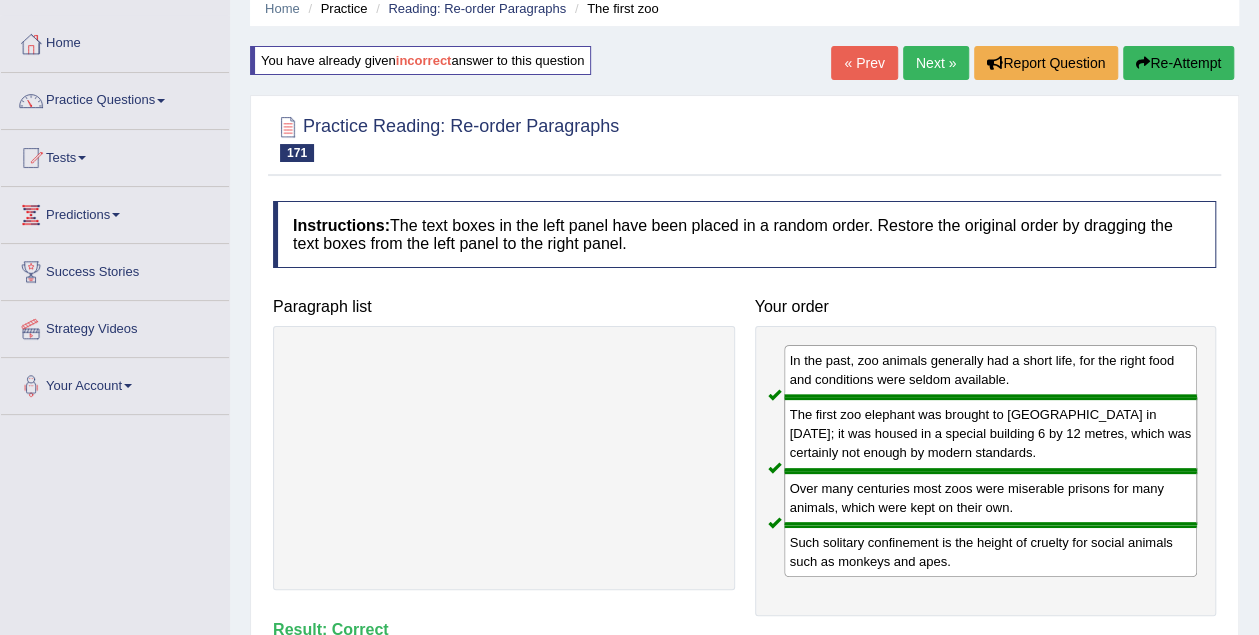 scroll, scrollTop: 0, scrollLeft: 0, axis: both 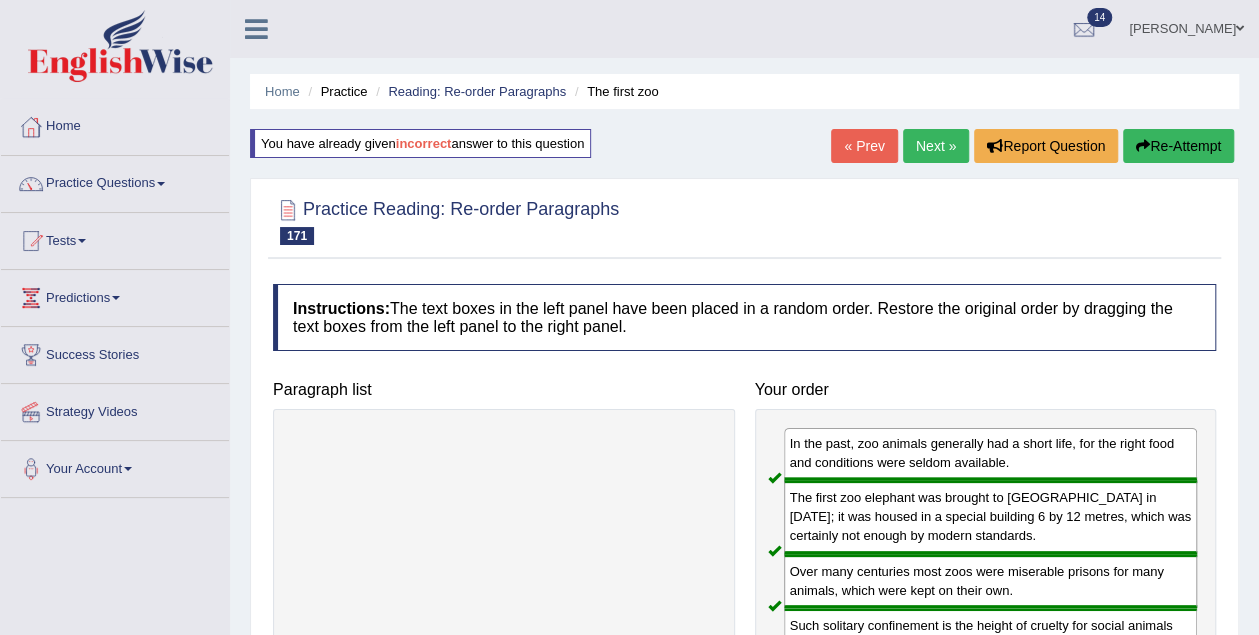 click on "Next »" at bounding box center [936, 146] 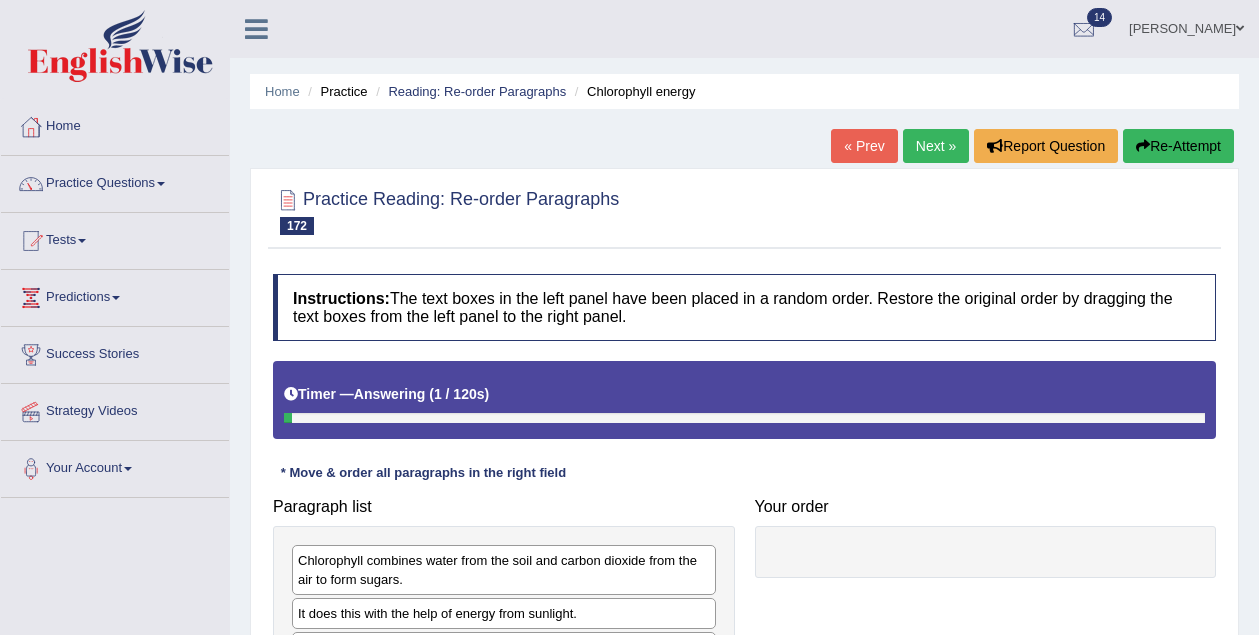 scroll, scrollTop: 414, scrollLeft: 0, axis: vertical 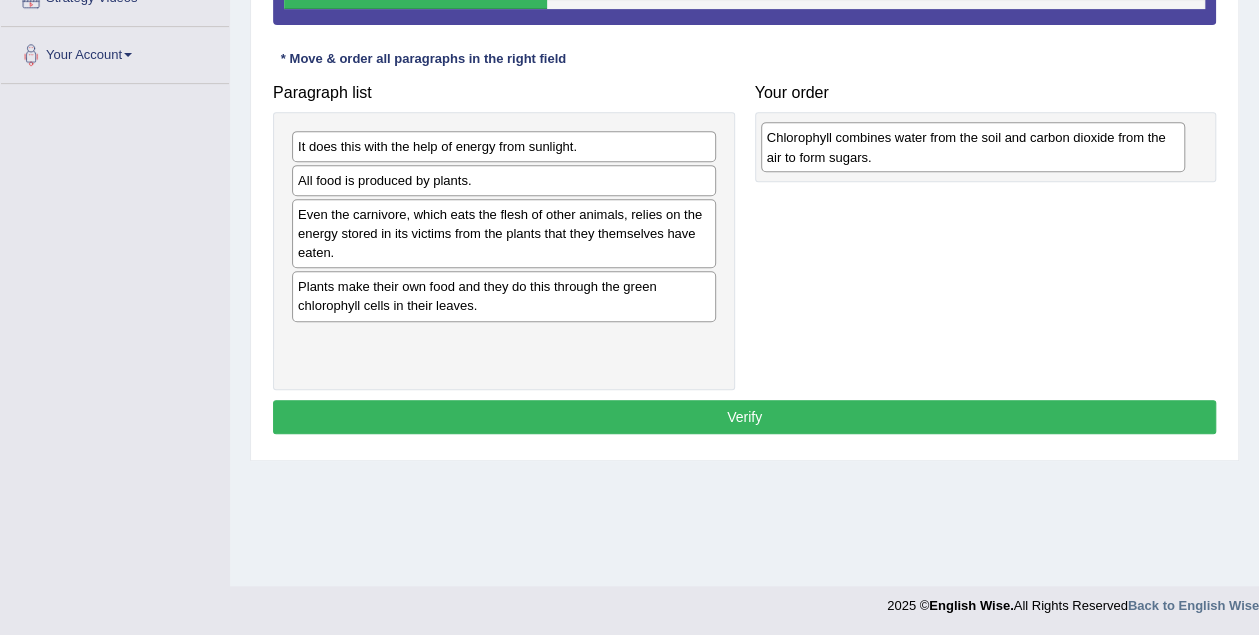 drag, startPoint x: 515, startPoint y: 146, endPoint x: 984, endPoint y: 139, distance: 469.05225 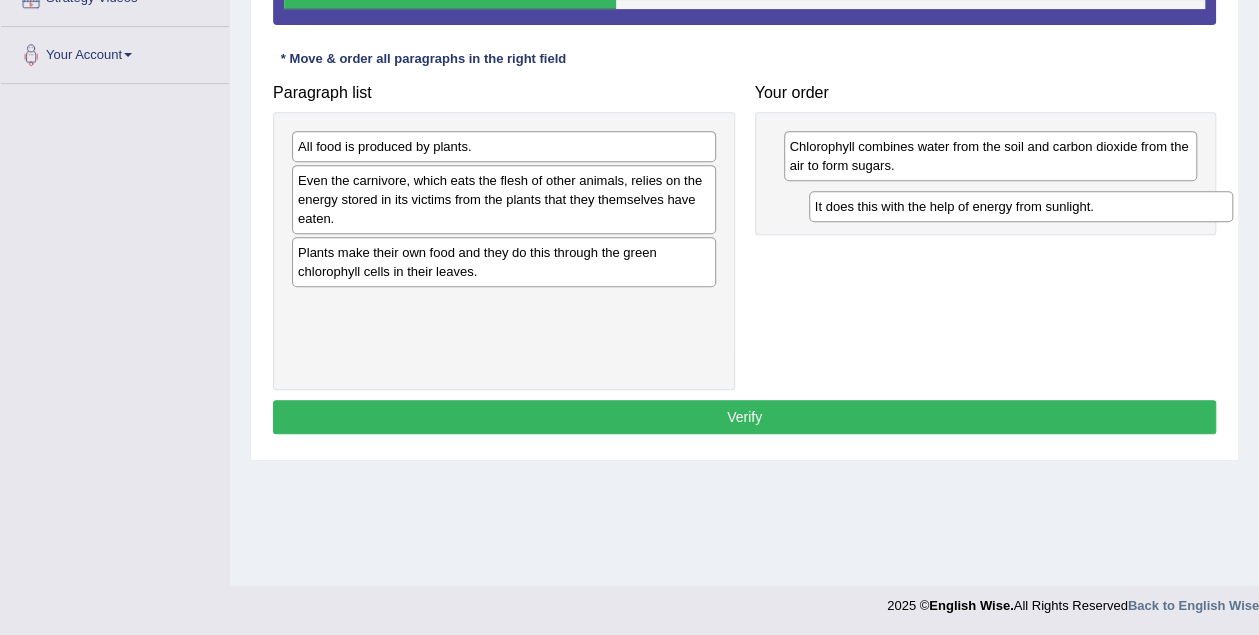 drag, startPoint x: 434, startPoint y: 137, endPoint x: 951, endPoint y: 199, distance: 520.70435 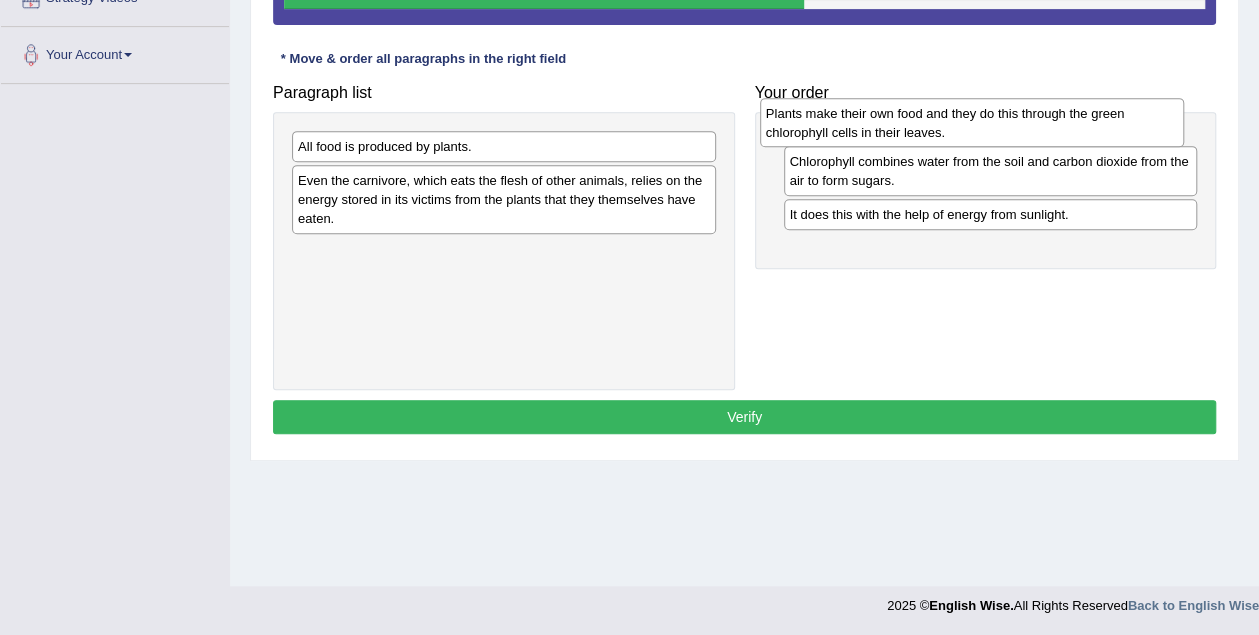 drag, startPoint x: 614, startPoint y: 268, endPoint x: 1082, endPoint y: 131, distance: 487.64023 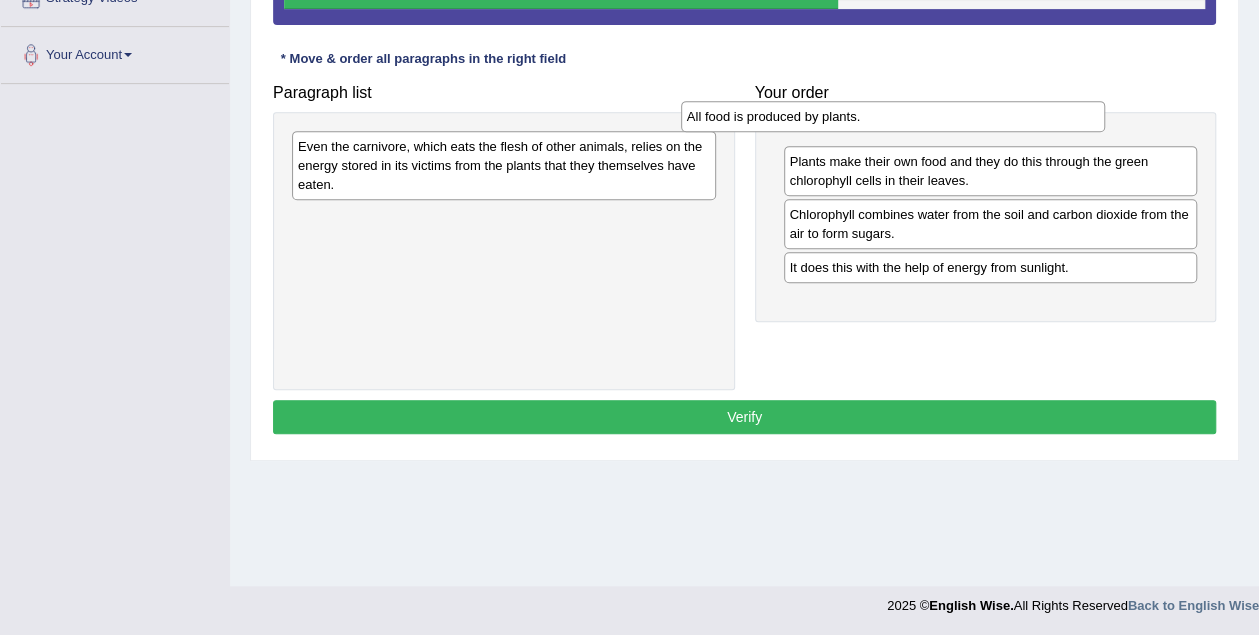 drag, startPoint x: 473, startPoint y: 145, endPoint x: 858, endPoint y: 115, distance: 386.16705 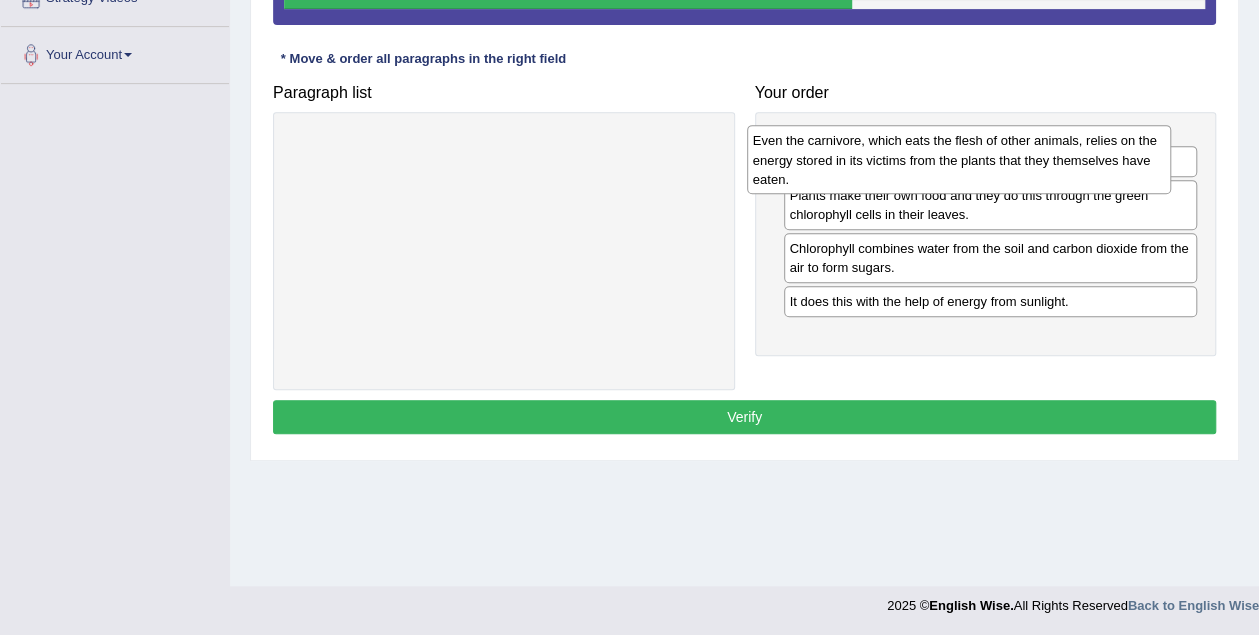 drag, startPoint x: 510, startPoint y: 147, endPoint x: 965, endPoint y: 141, distance: 455.03955 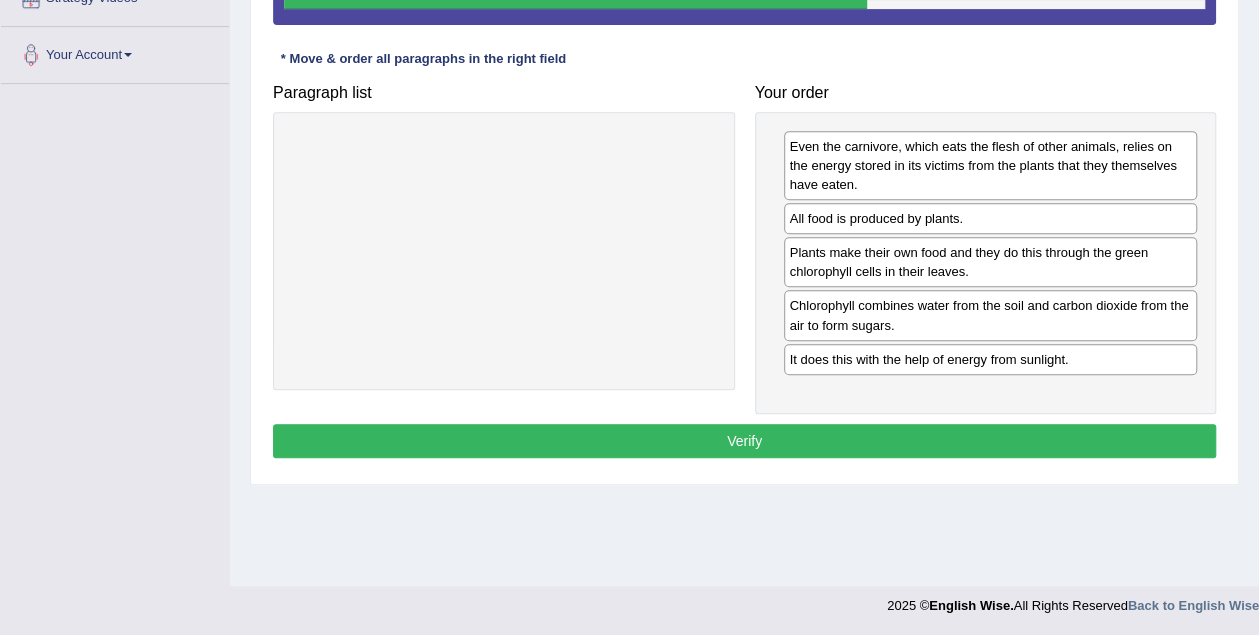 click on "Verify" at bounding box center (744, 441) 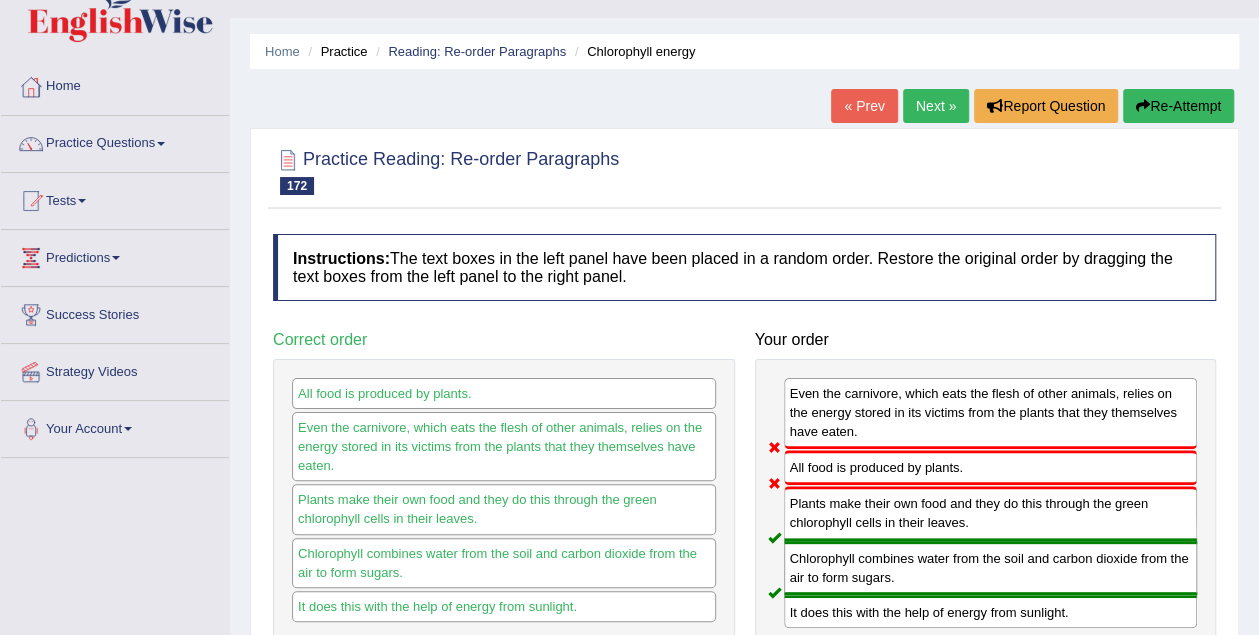scroll, scrollTop: 0, scrollLeft: 0, axis: both 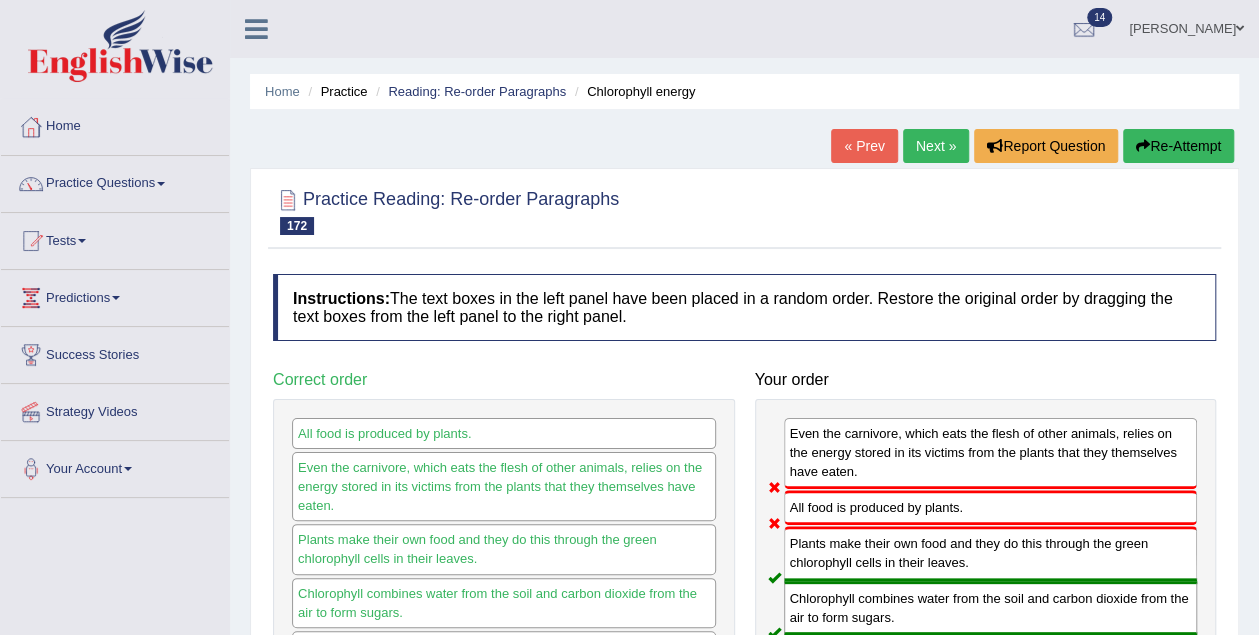 click on "Re-Attempt" at bounding box center (1178, 146) 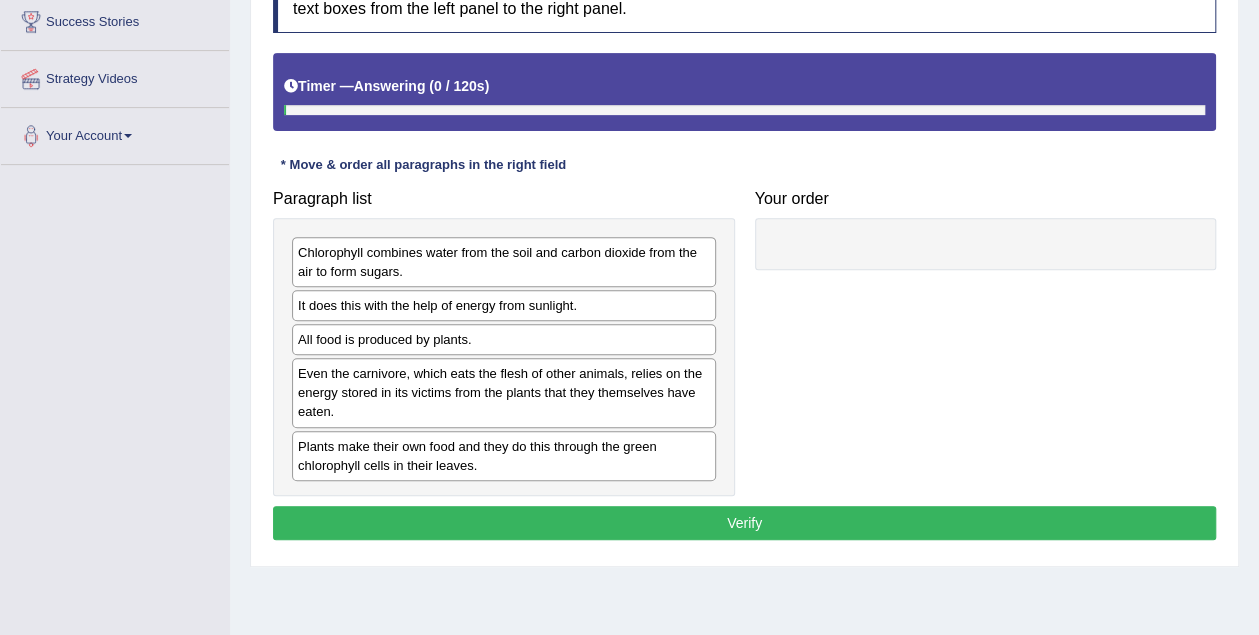 scroll, scrollTop: 0, scrollLeft: 0, axis: both 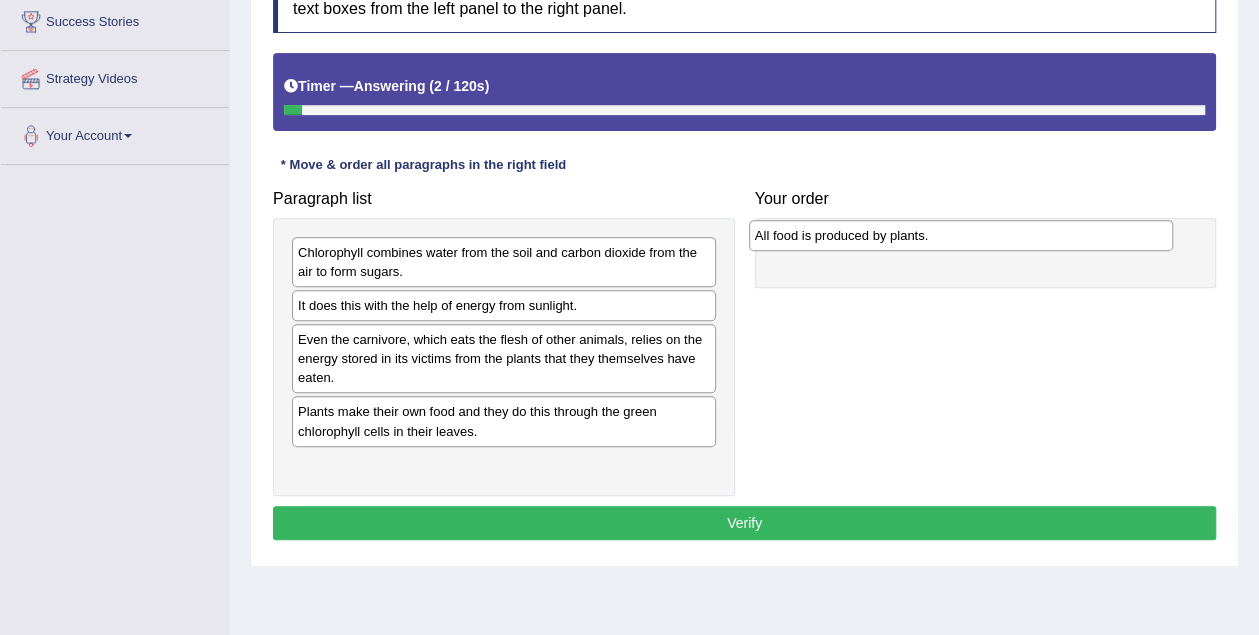 drag, startPoint x: 396, startPoint y: 343, endPoint x: 853, endPoint y: 241, distance: 468.2446 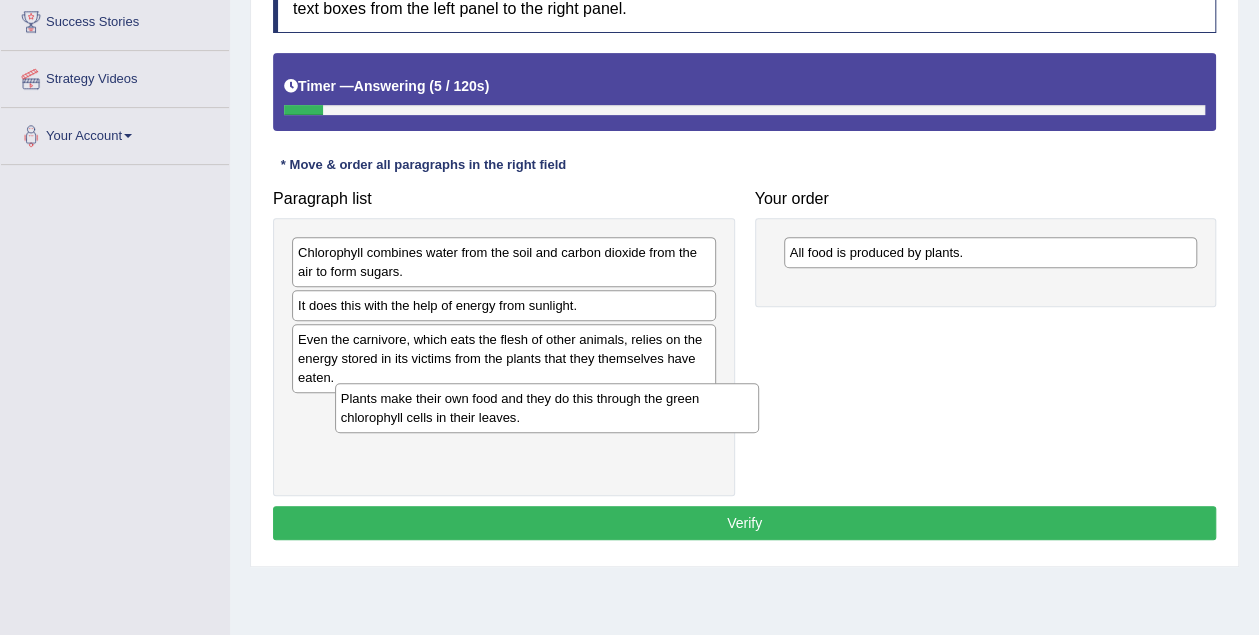 drag, startPoint x: 366, startPoint y: 422, endPoint x: 400, endPoint y: 413, distance: 35.17101 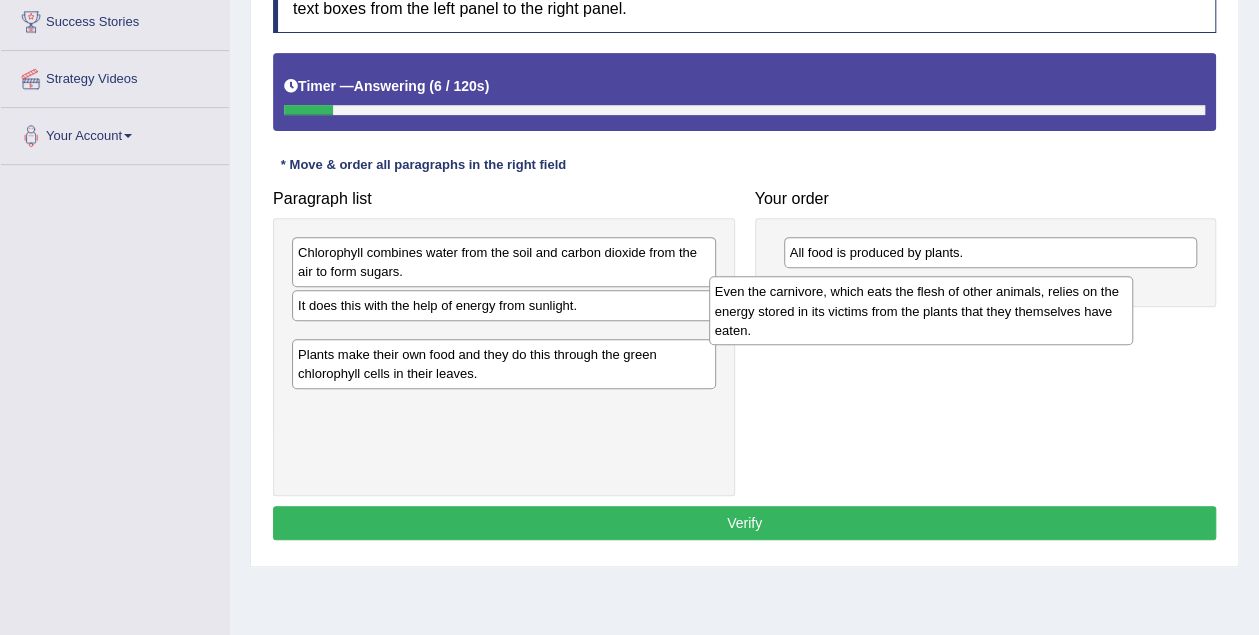 drag, startPoint x: 411, startPoint y: 349, endPoint x: 828, endPoint y: 303, distance: 419.5295 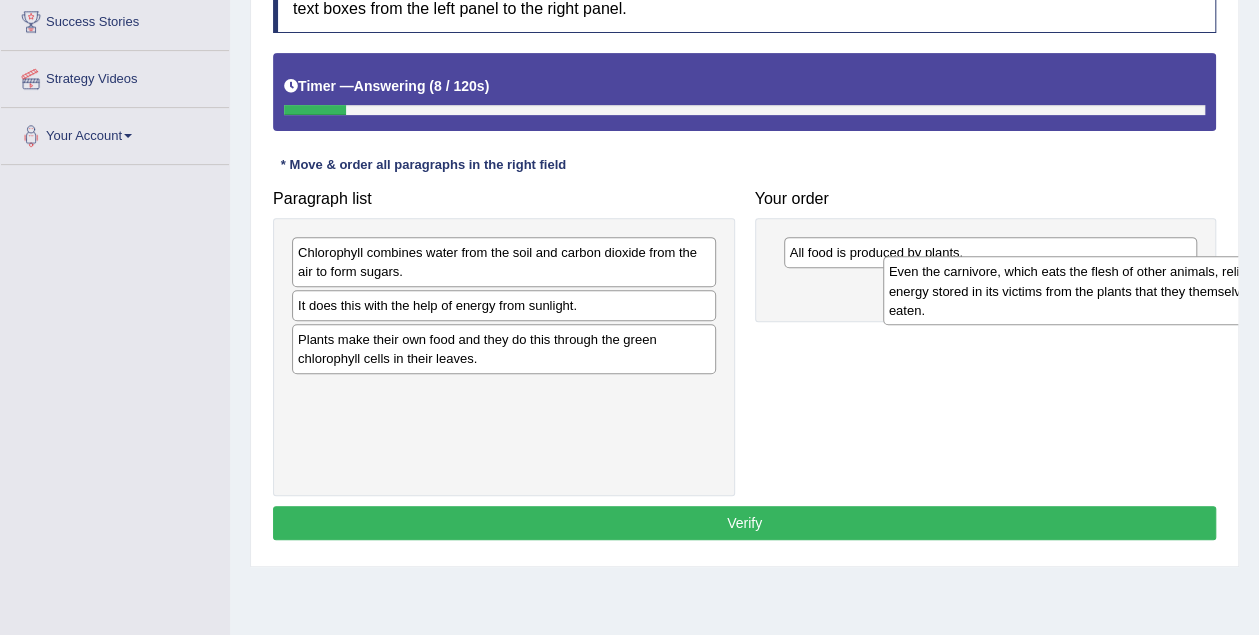 drag, startPoint x: 367, startPoint y: 354, endPoint x: 944, endPoint y: 293, distance: 580.21545 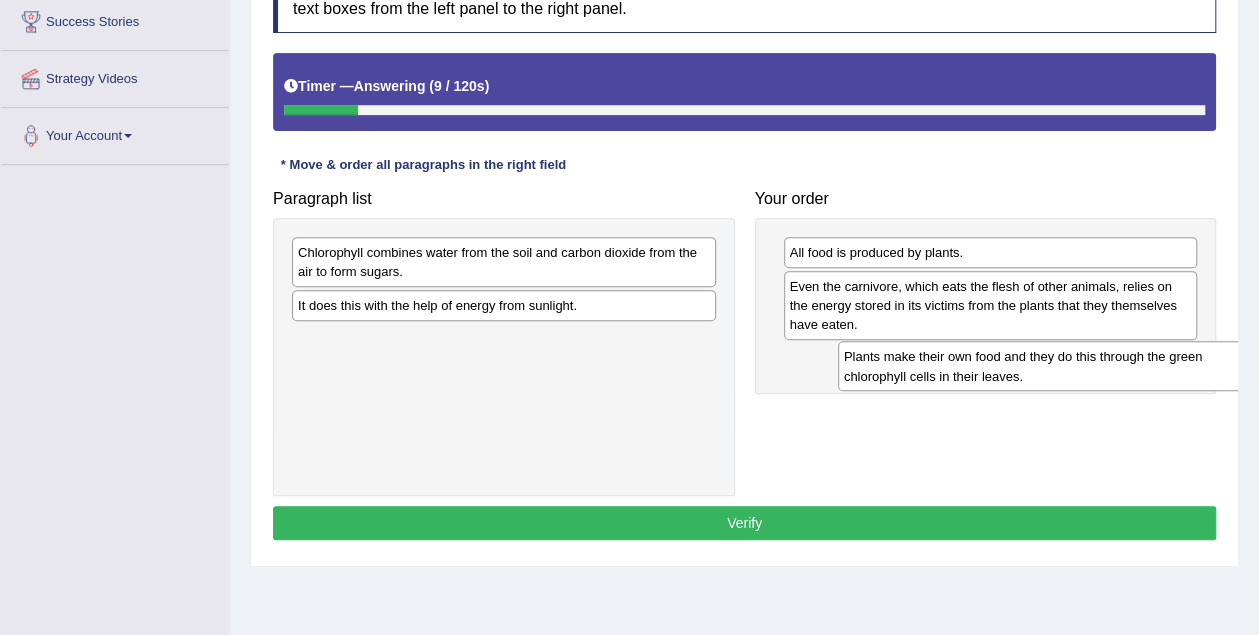 drag, startPoint x: 433, startPoint y: 354, endPoint x: 979, endPoint y: 373, distance: 546.3305 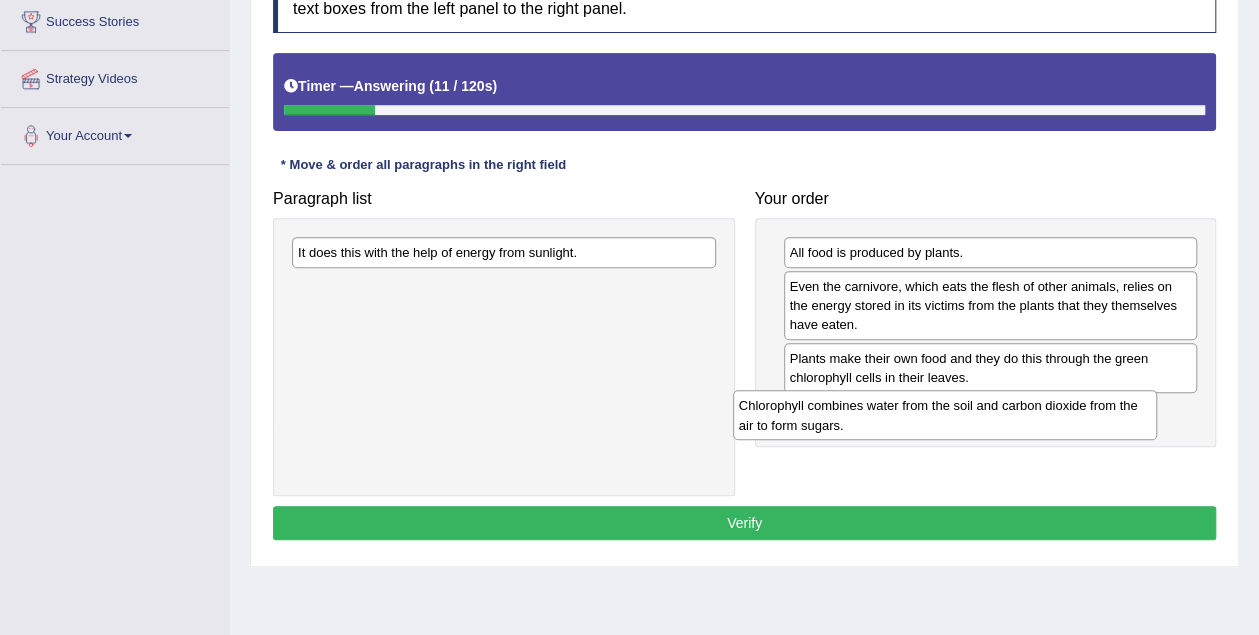 drag, startPoint x: 433, startPoint y: 260, endPoint x: 876, endPoint y: 414, distance: 469.00427 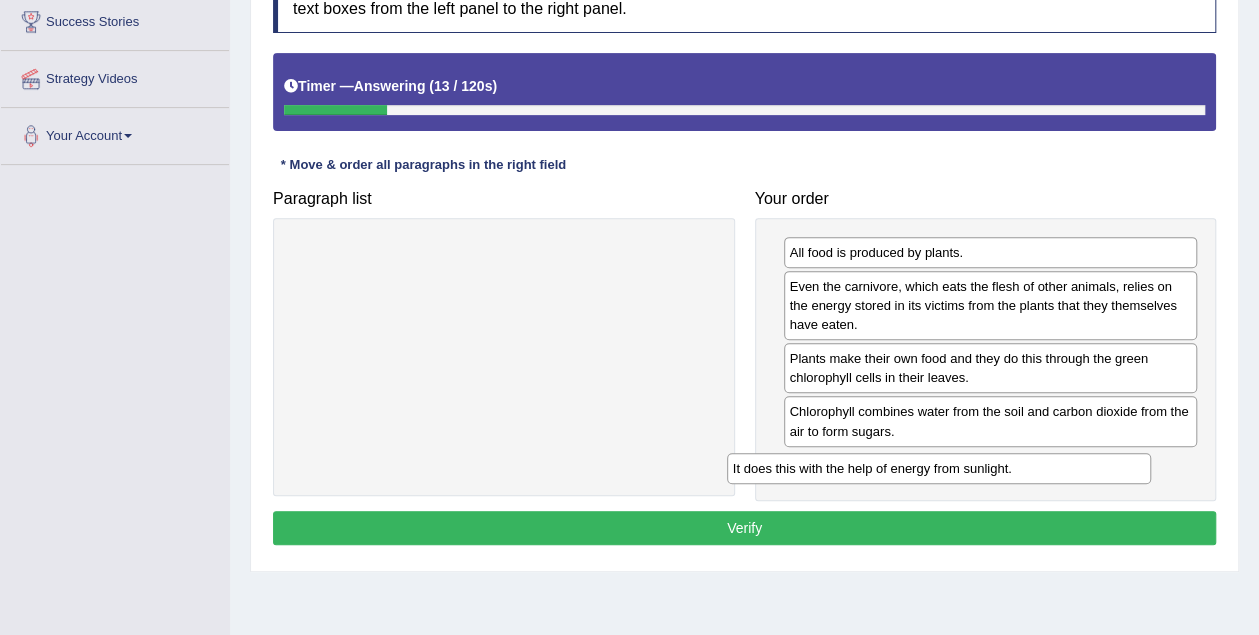 drag, startPoint x: 523, startPoint y: 252, endPoint x: 738, endPoint y: 550, distance: 367.46292 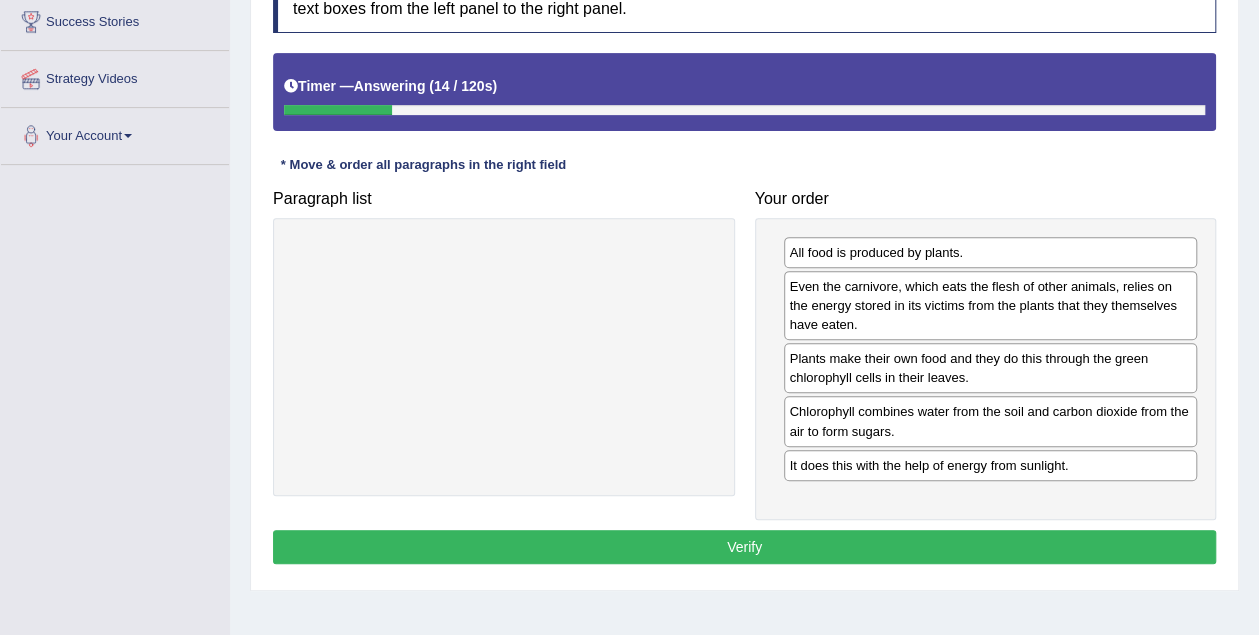 click on "Verify" at bounding box center [744, 547] 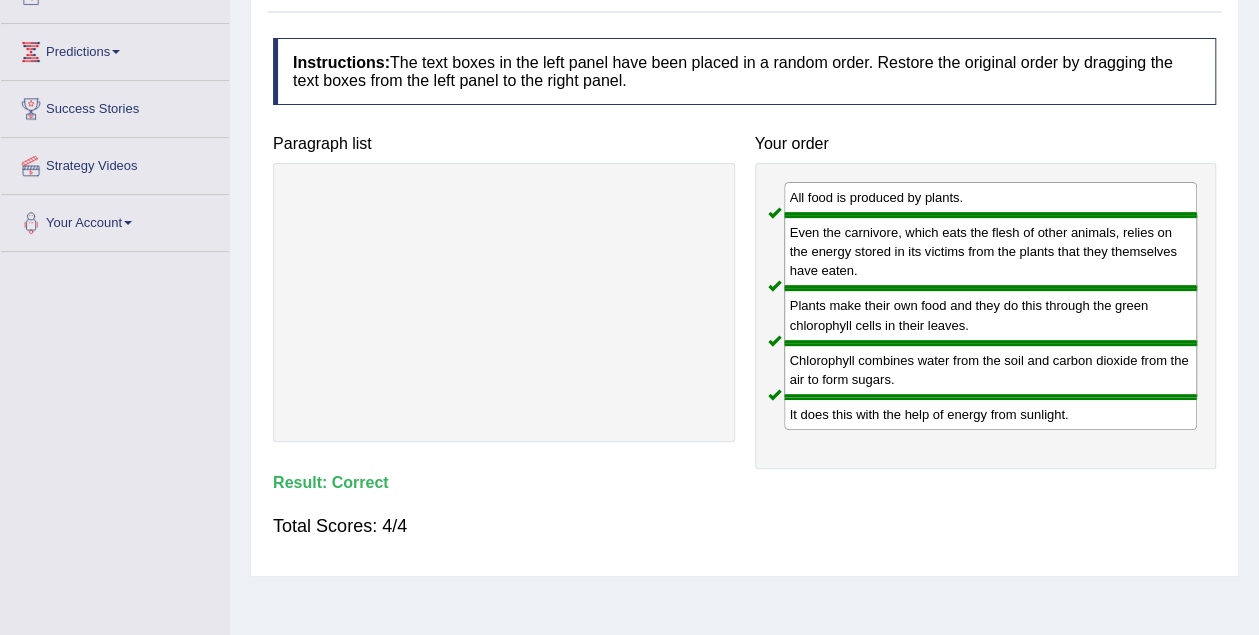 scroll, scrollTop: 0, scrollLeft: 0, axis: both 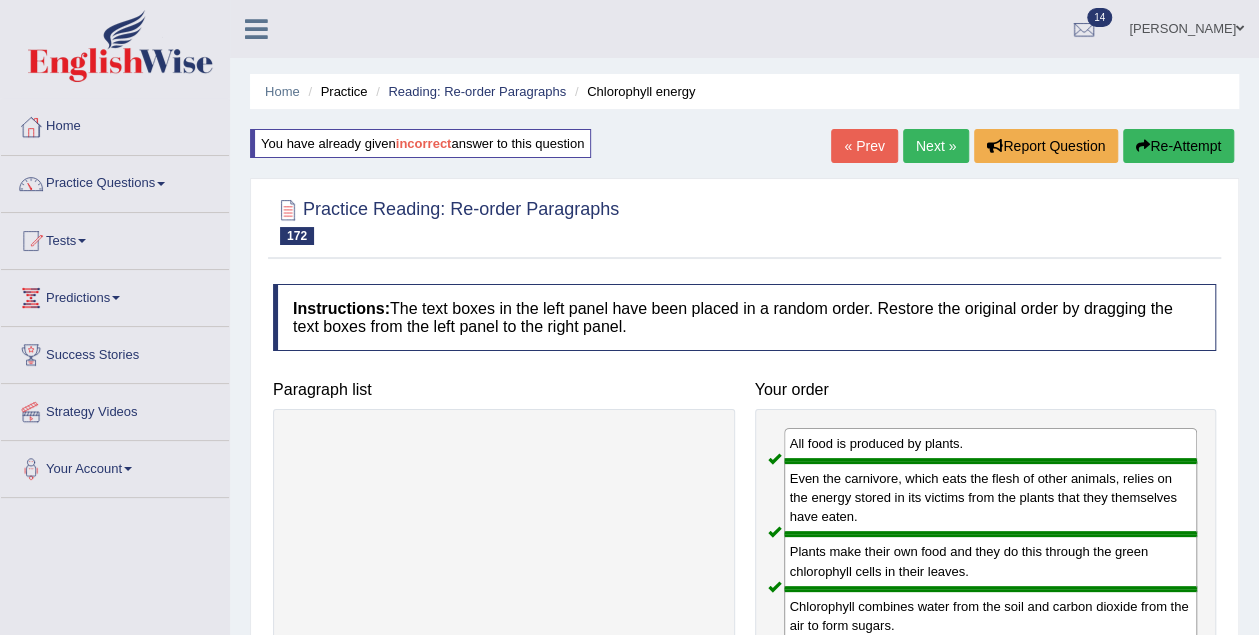 click on "Next »" at bounding box center (936, 146) 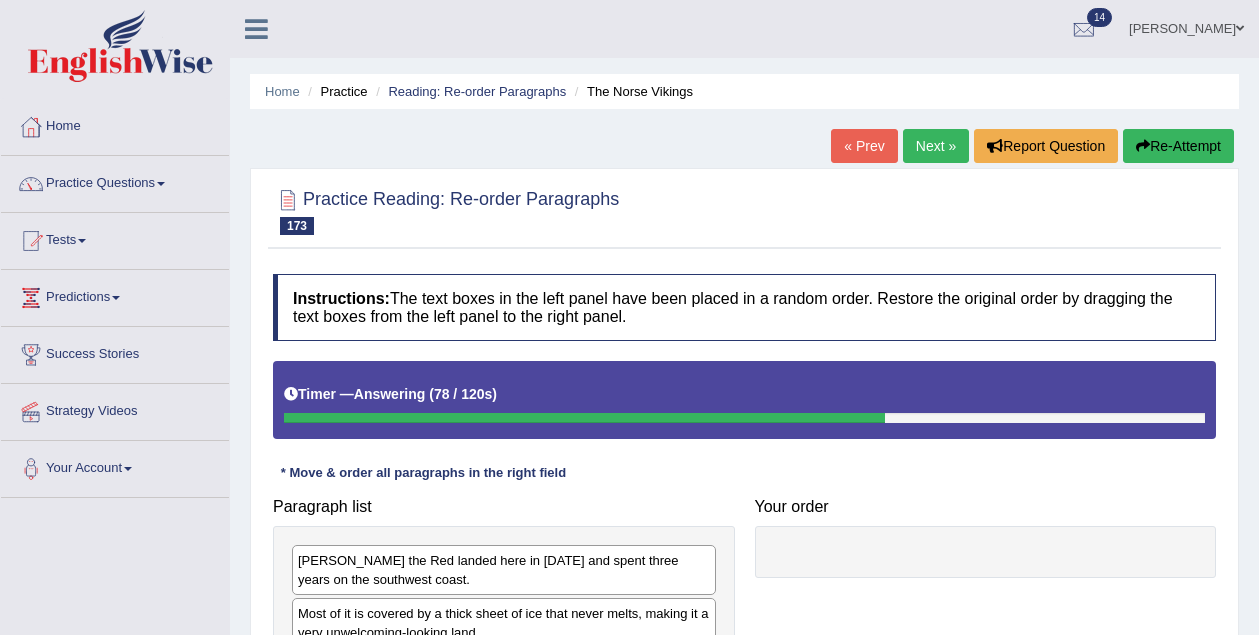 scroll, scrollTop: 0, scrollLeft: 0, axis: both 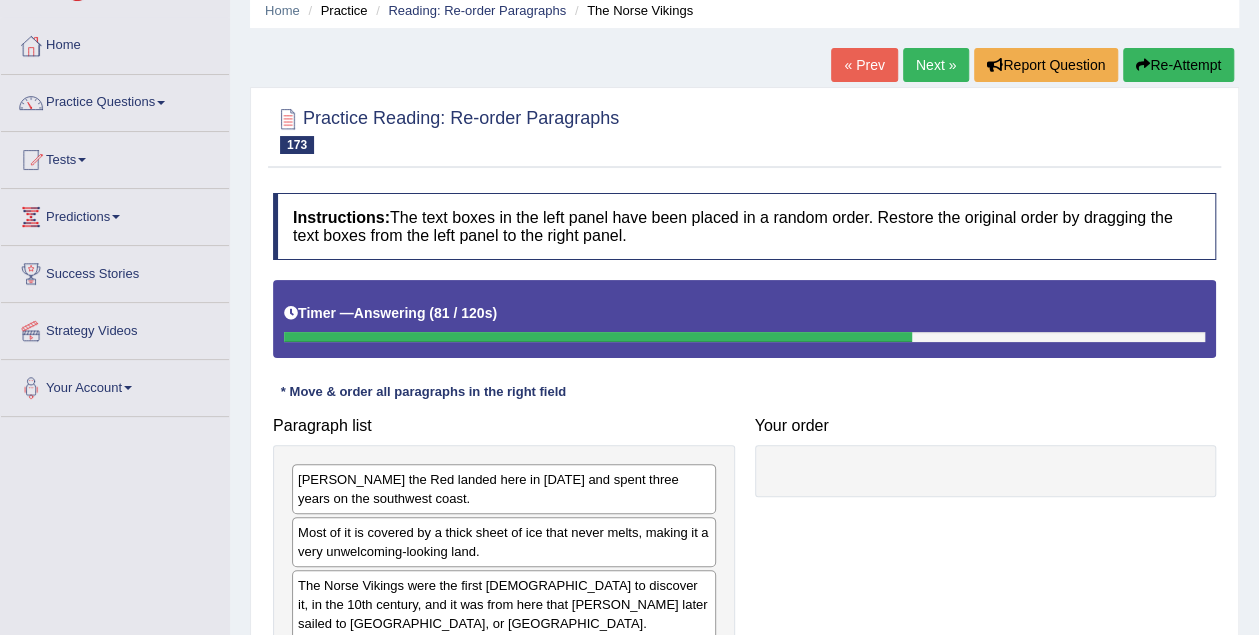 click on "Re-Attempt" at bounding box center (1178, 65) 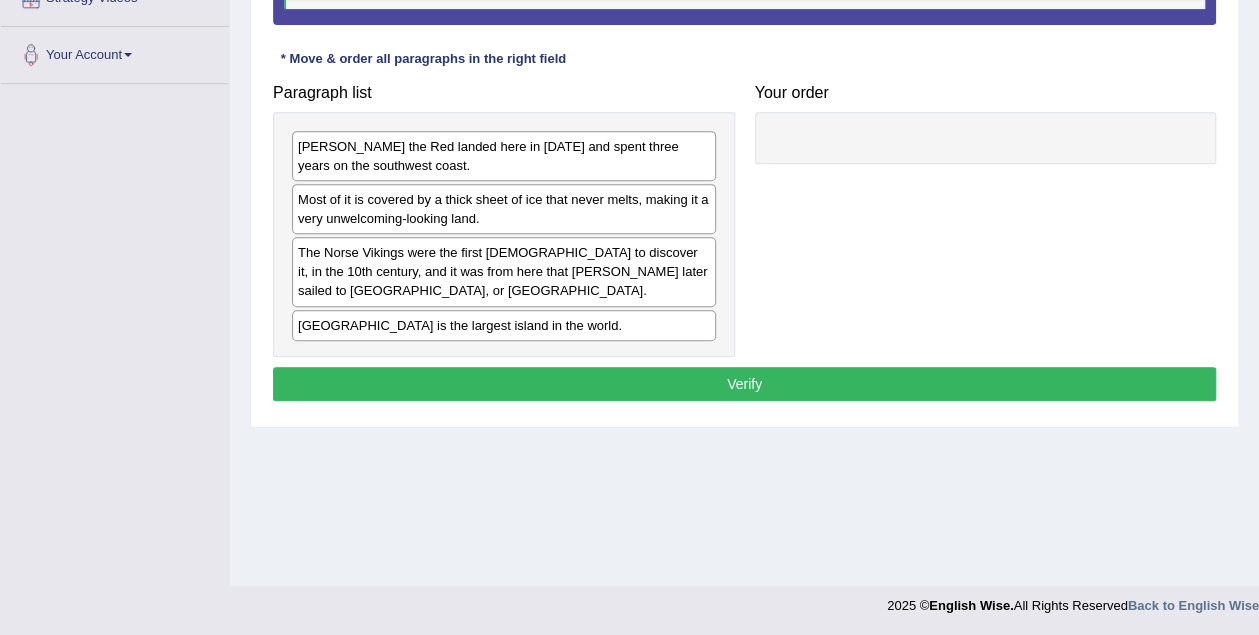 scroll, scrollTop: 414, scrollLeft: 0, axis: vertical 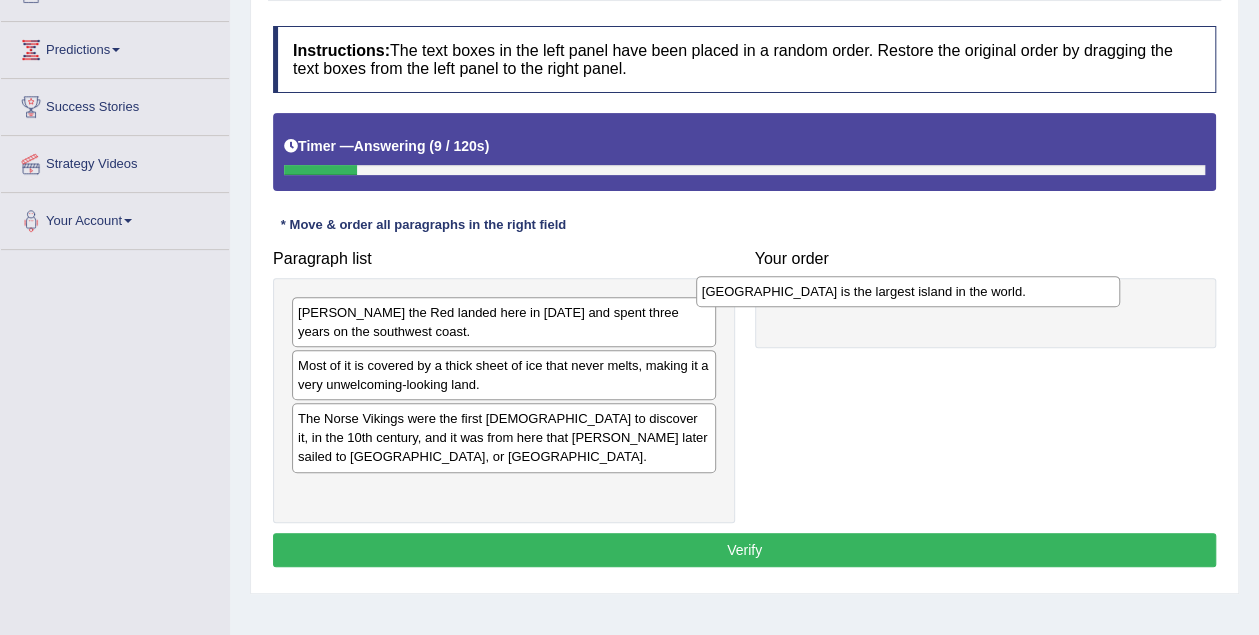 drag, startPoint x: 536, startPoint y: 487, endPoint x: 939, endPoint y: 297, distance: 445.5435 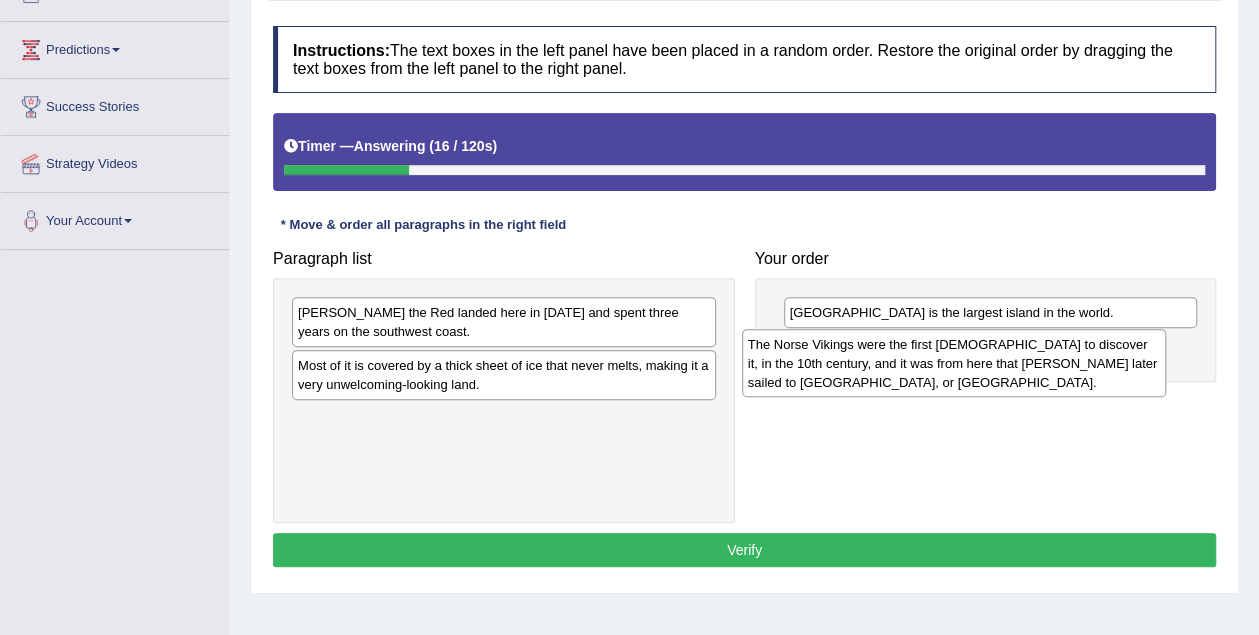 drag, startPoint x: 616, startPoint y: 412, endPoint x: 1068, endPoint y: 339, distance: 457.85696 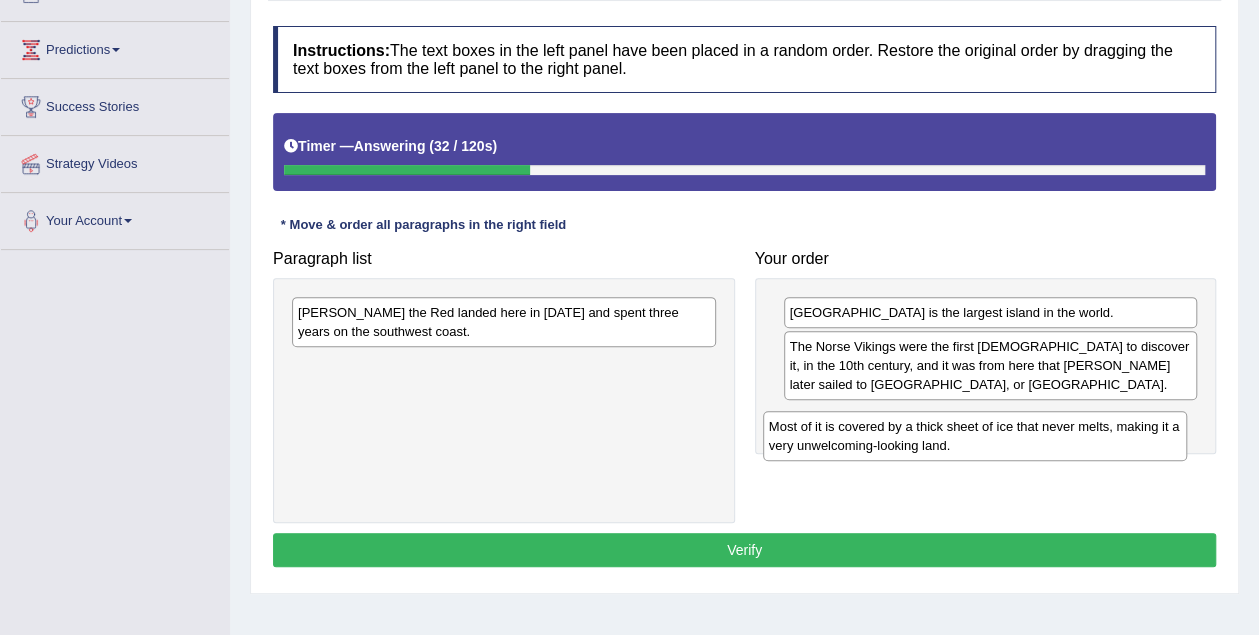 drag, startPoint x: 392, startPoint y: 371, endPoint x: 859, endPoint y: 433, distance: 471.09766 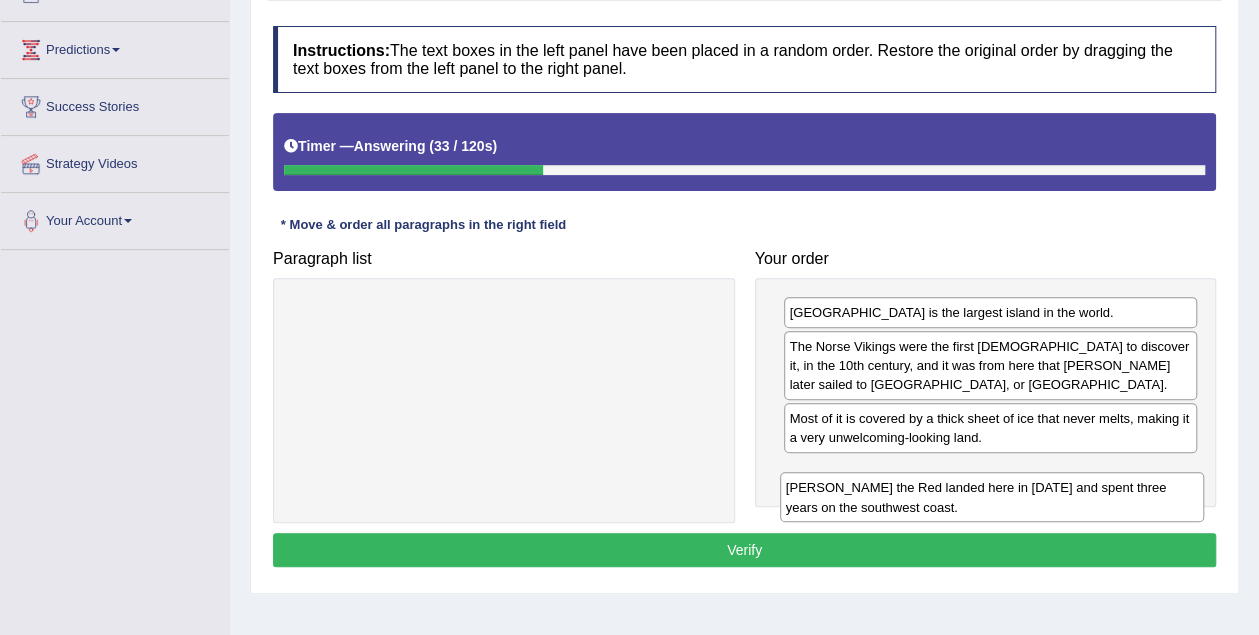 drag, startPoint x: 414, startPoint y: 316, endPoint x: 902, endPoint y: 492, distance: 518.76776 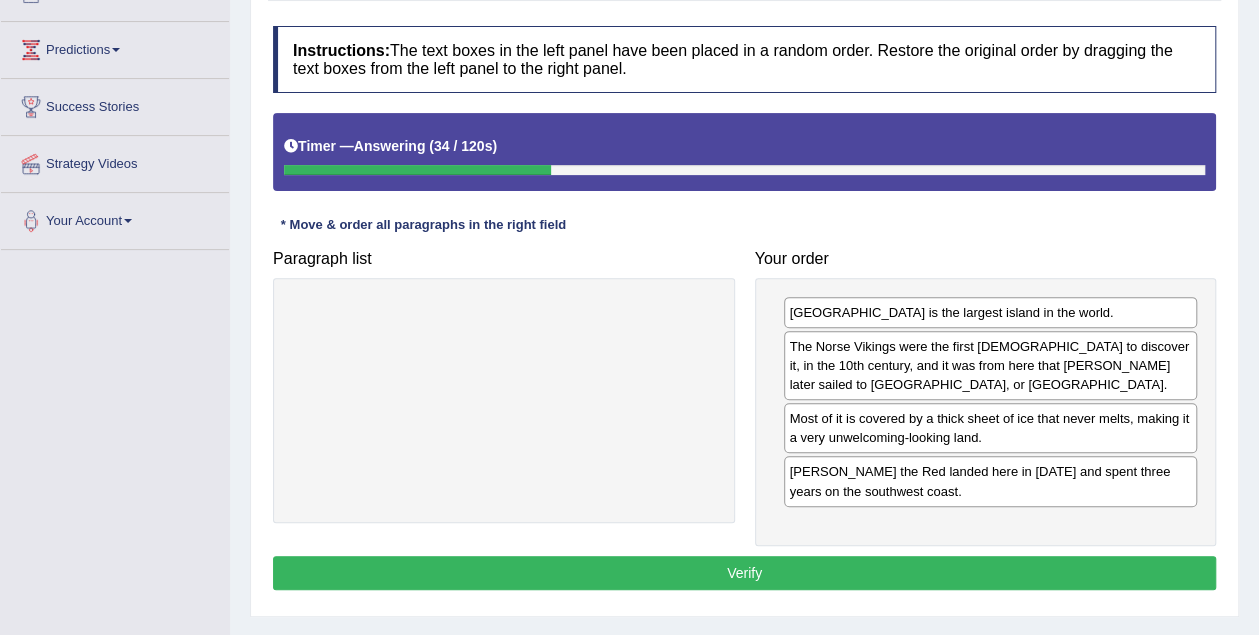 click on "Verify" at bounding box center [744, 573] 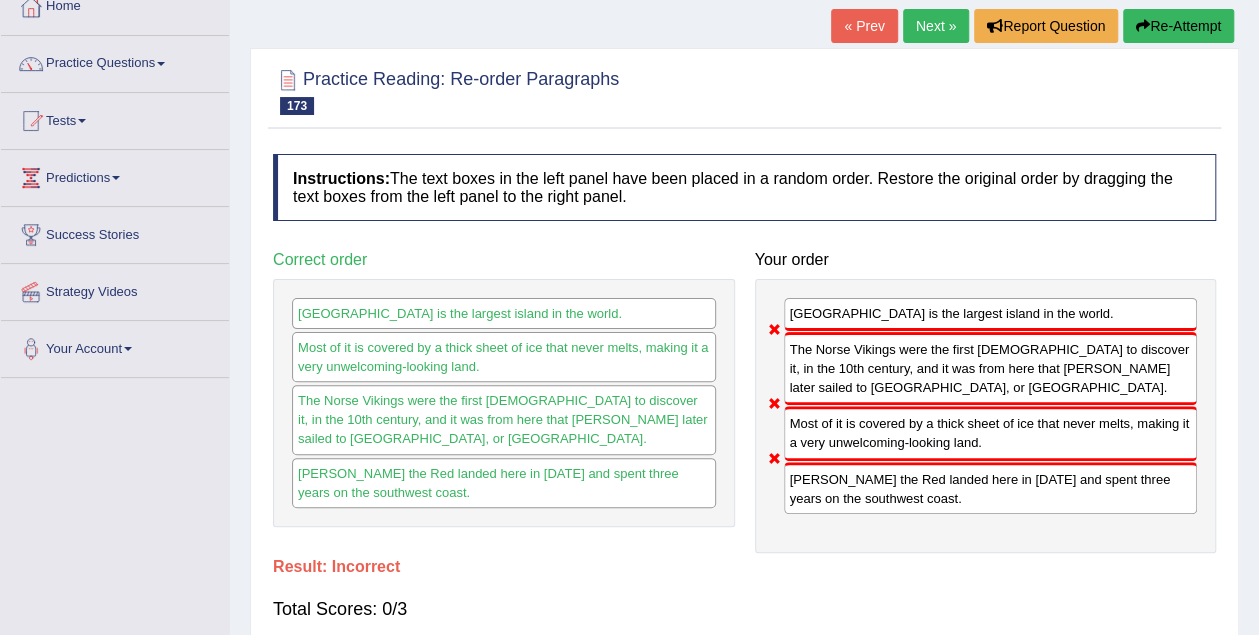 scroll, scrollTop: 0, scrollLeft: 0, axis: both 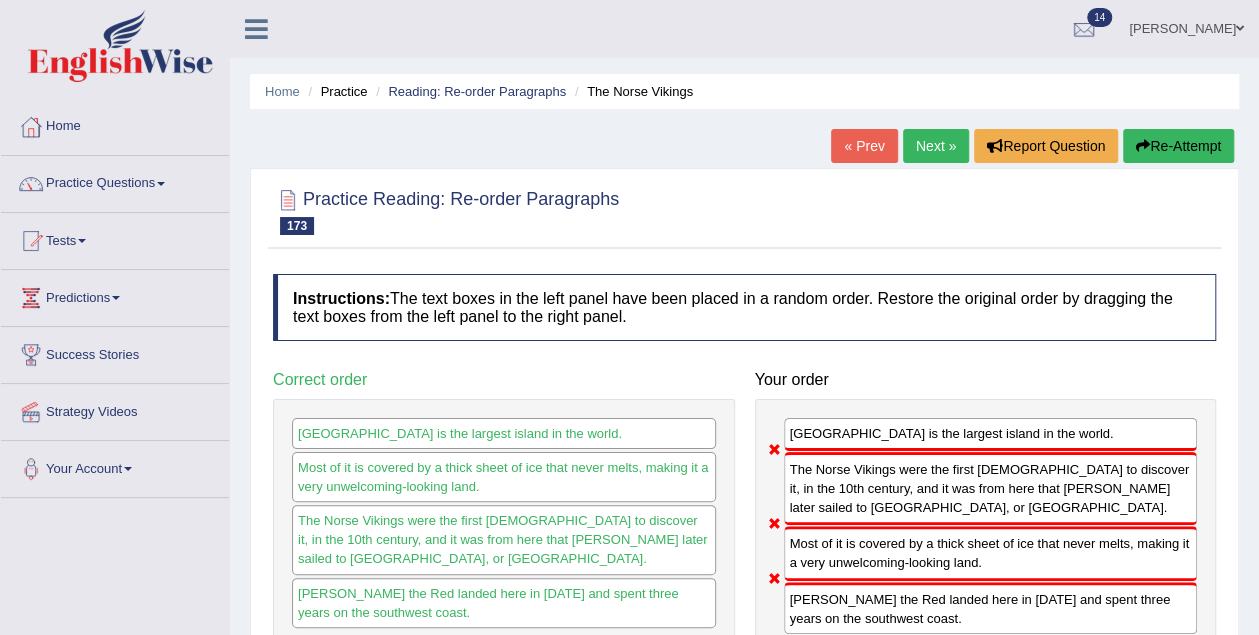 click on "Home
Practice
Reading: Re-order Paragraphs
The Norse Vikings
« Prev Next »  Report Question  Re-Attempt
Practice Reading: Re-order Paragraphs
173
The Norse Vikings
Instructions:  The text boxes in the left panel have been placed in a random order. Restore the original order by dragging the text boxes from the left panel to the right panel.
Timer —  Answering   ( 34 / 120s ) Skip * Move & order all paragraphs in the right field
Paragraph list
Correct order
Greenland is the largest island in the world. Most of it is covered by a thick sheet of ice that never melts, making it a very unwelcoming-looking land. The Norse Vikings were the first Europeans to discover it, in the 10th century, and it was from here that Leif Ericsson later sailed to Vinland, or Newfoundland." at bounding box center [744, 500] 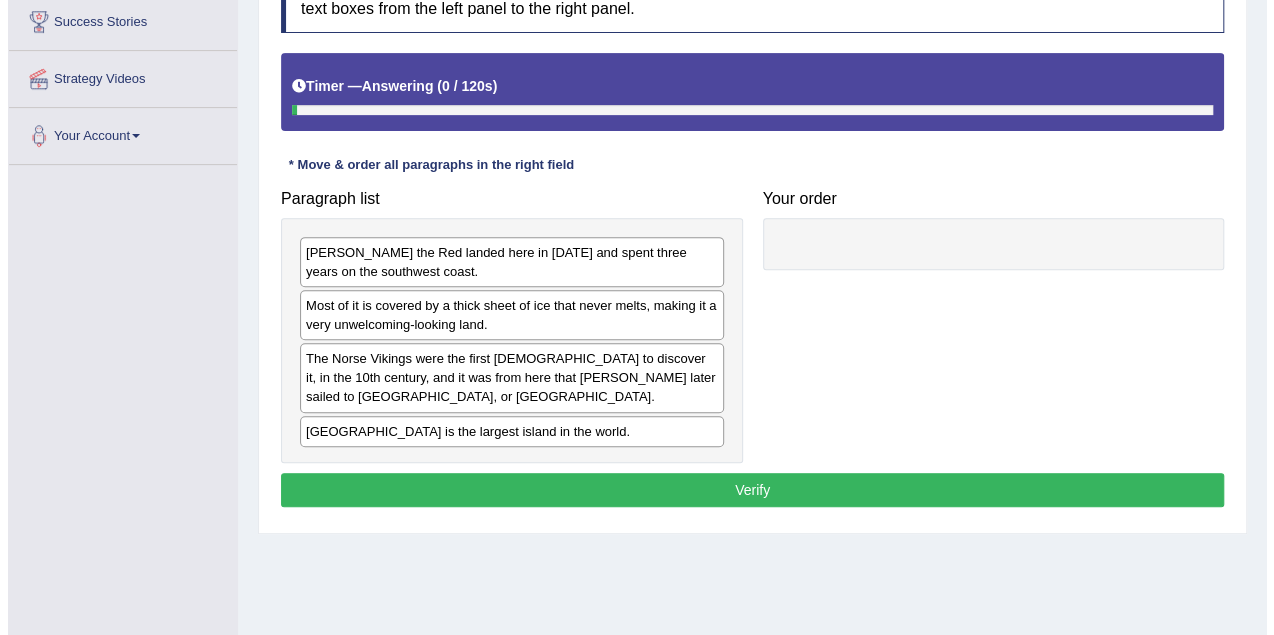 scroll, scrollTop: 0, scrollLeft: 0, axis: both 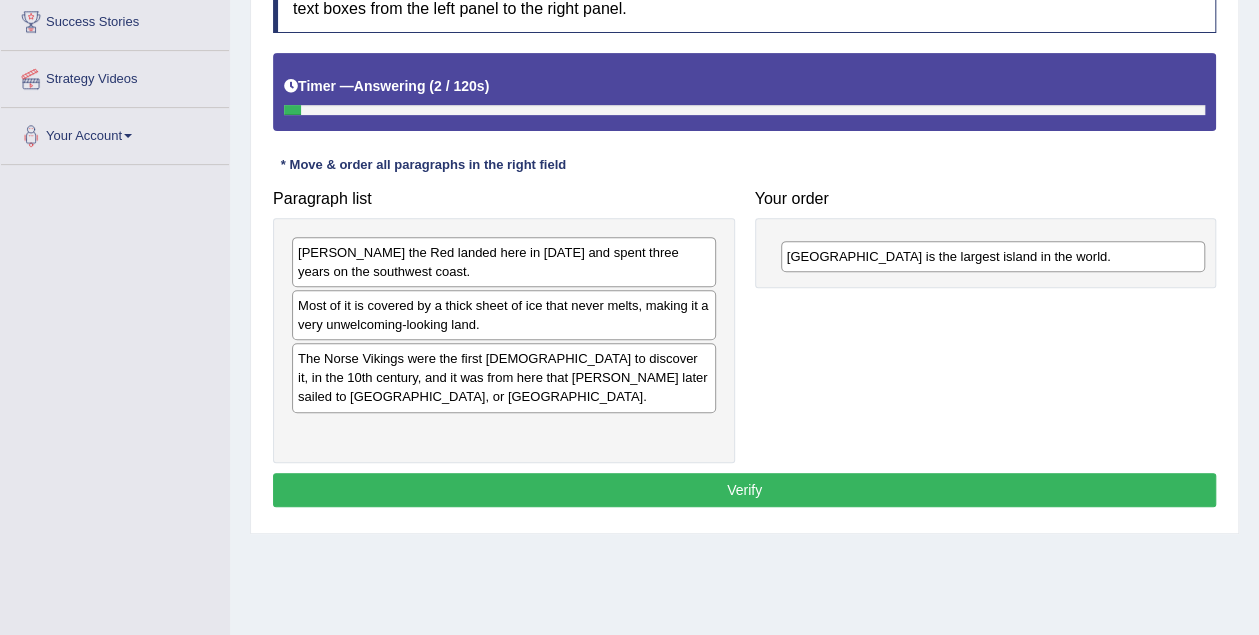 drag, startPoint x: 369, startPoint y: 423, endPoint x: 864, endPoint y: 244, distance: 526.3706 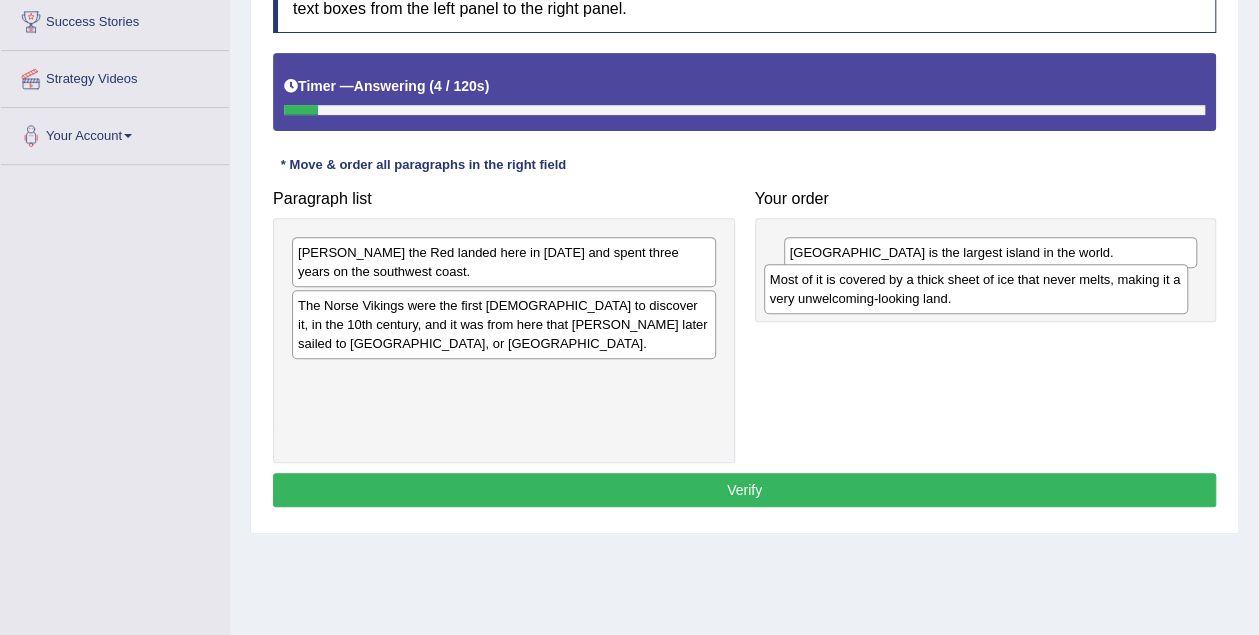 drag, startPoint x: 406, startPoint y: 320, endPoint x: 870, endPoint y: 299, distance: 464.47498 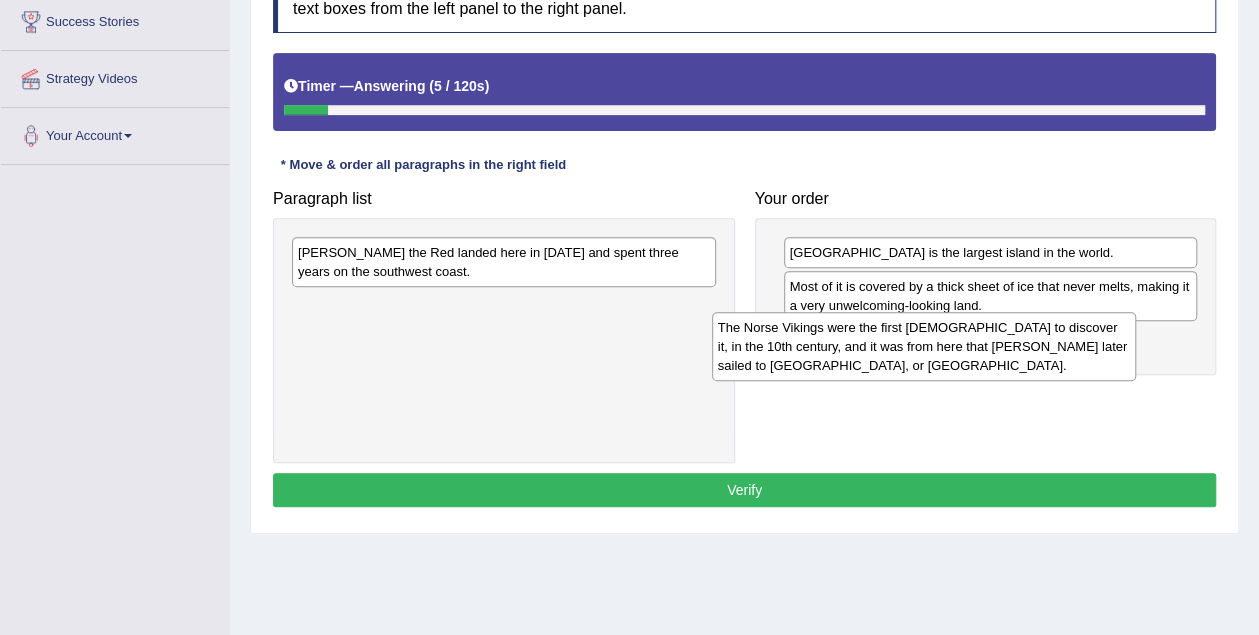 drag, startPoint x: 468, startPoint y: 332, endPoint x: 895, endPoint y: 356, distance: 427.67395 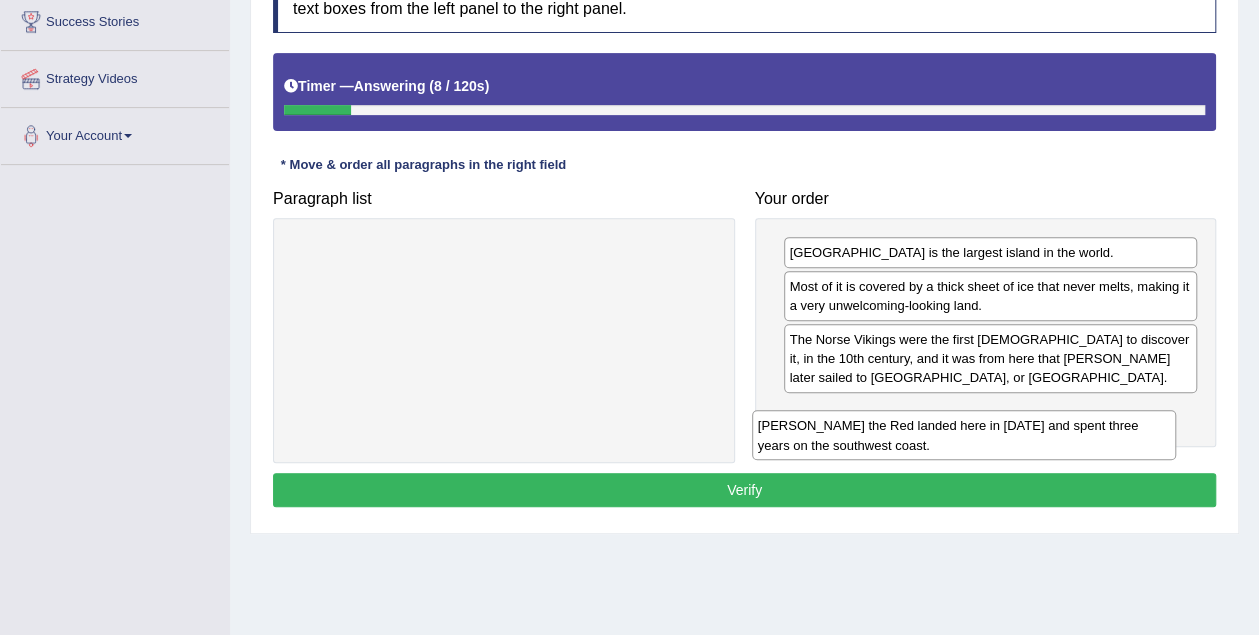 drag, startPoint x: 539, startPoint y: 306, endPoint x: 943, endPoint y: 438, distance: 425.01764 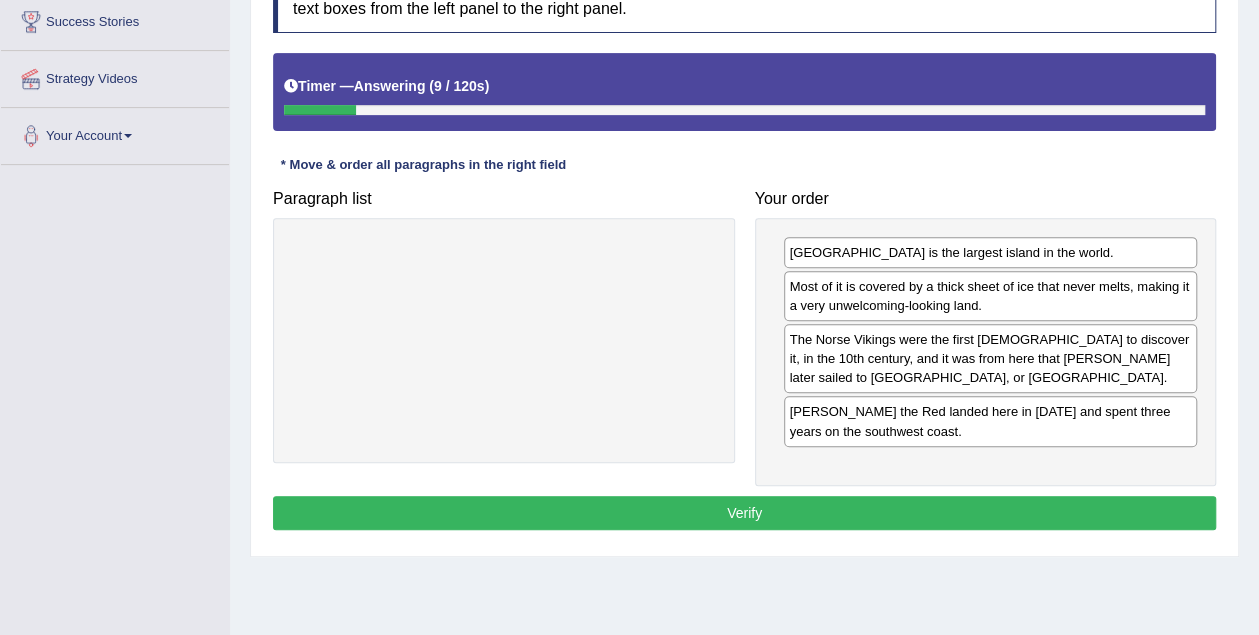 click on "Verify" at bounding box center [744, 513] 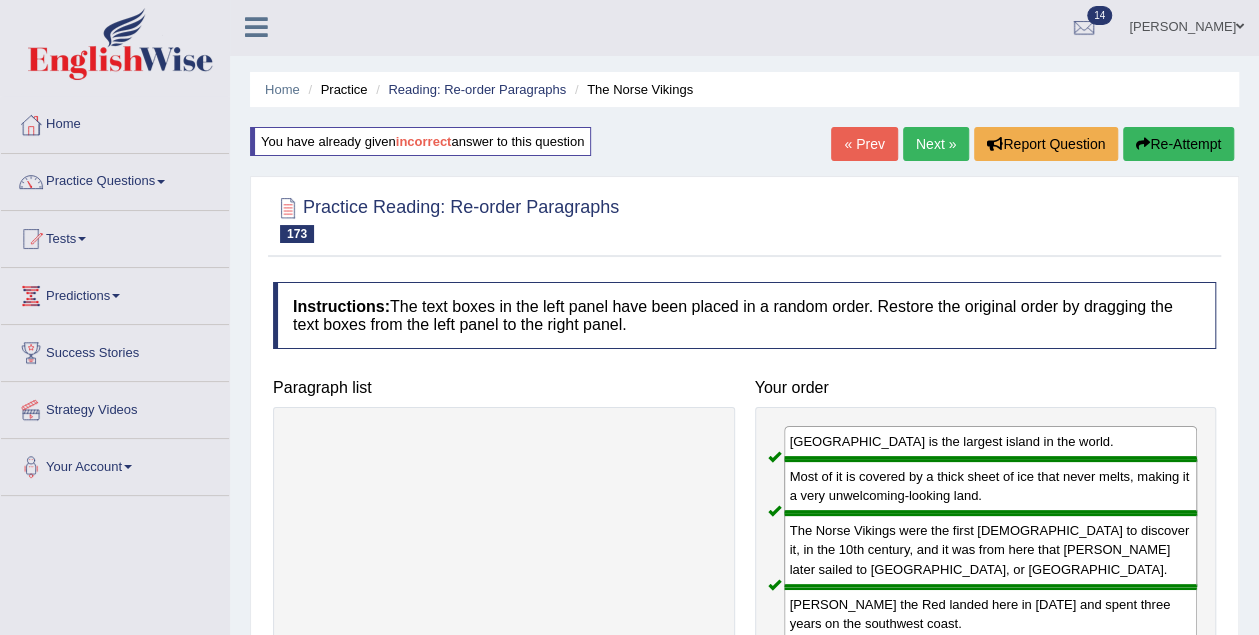 scroll, scrollTop: 0, scrollLeft: 0, axis: both 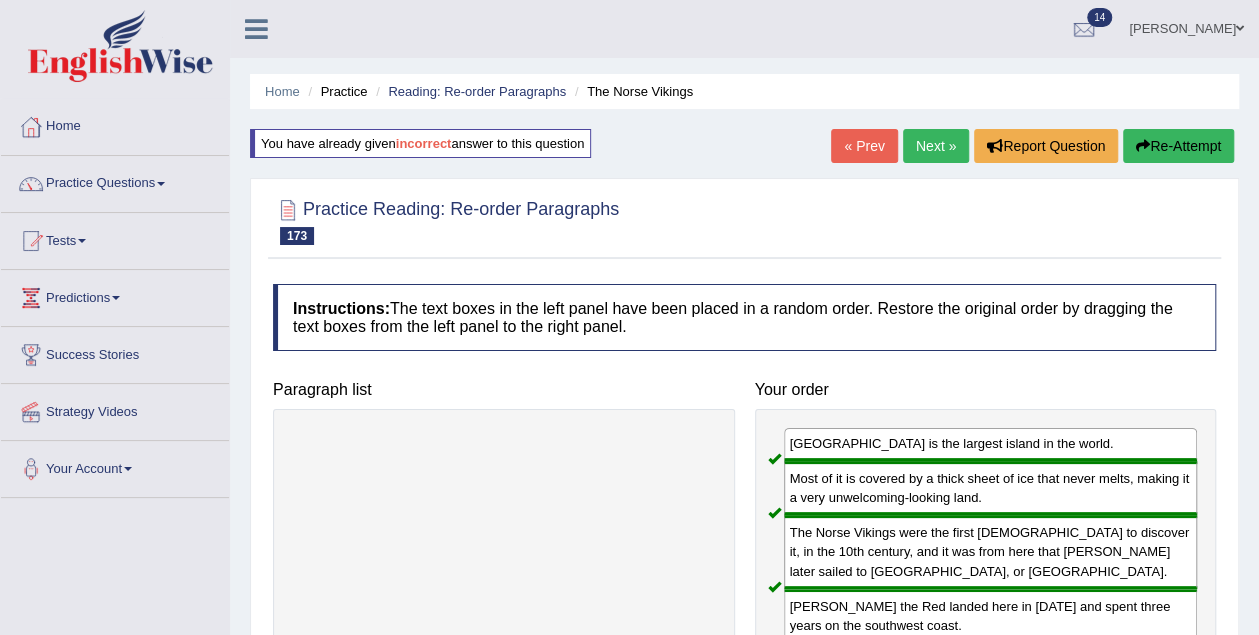 click on "Next »" at bounding box center (936, 146) 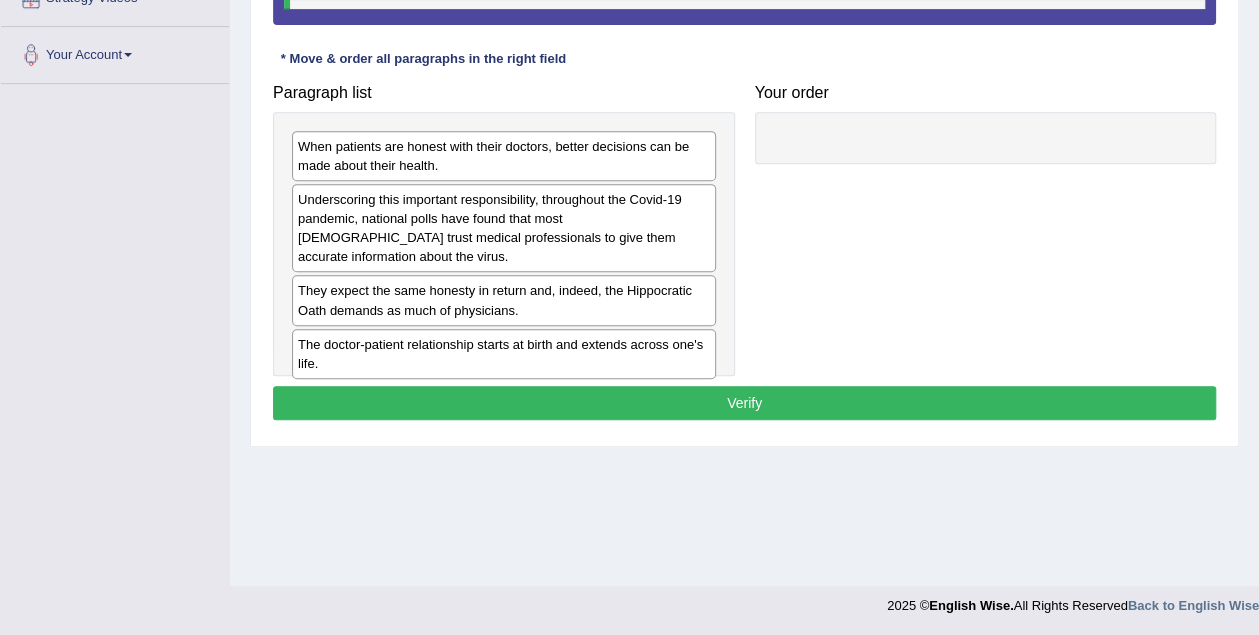 scroll, scrollTop: 0, scrollLeft: 0, axis: both 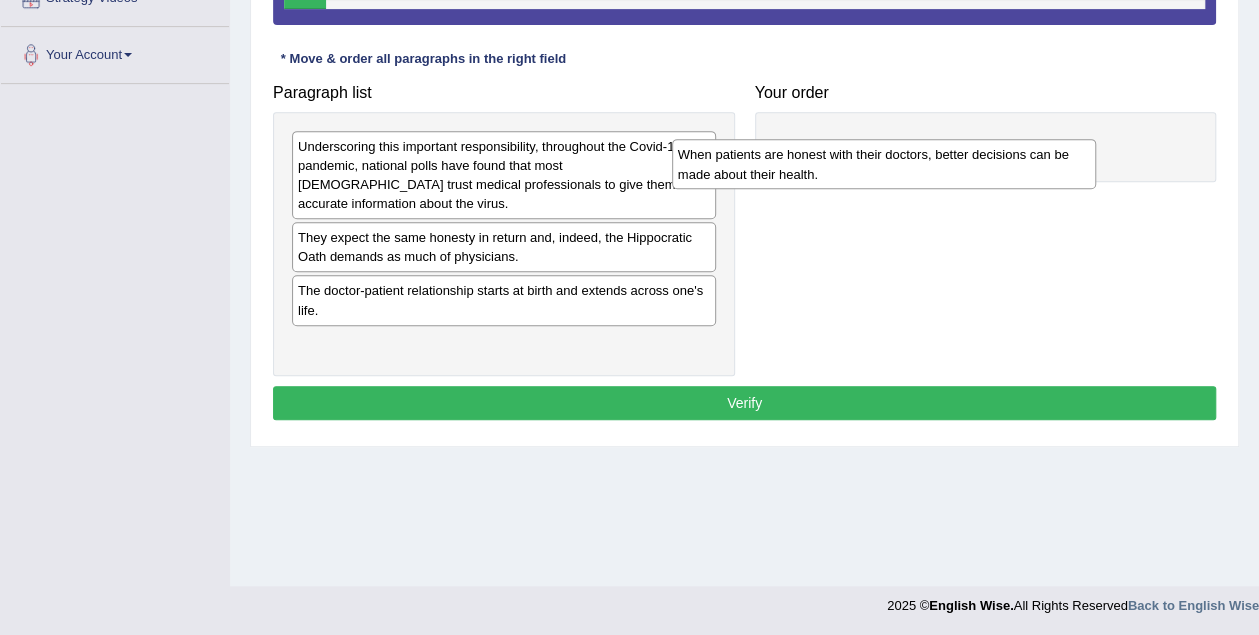 drag, startPoint x: 452, startPoint y: 150, endPoint x: 842, endPoint y: 159, distance: 390.10382 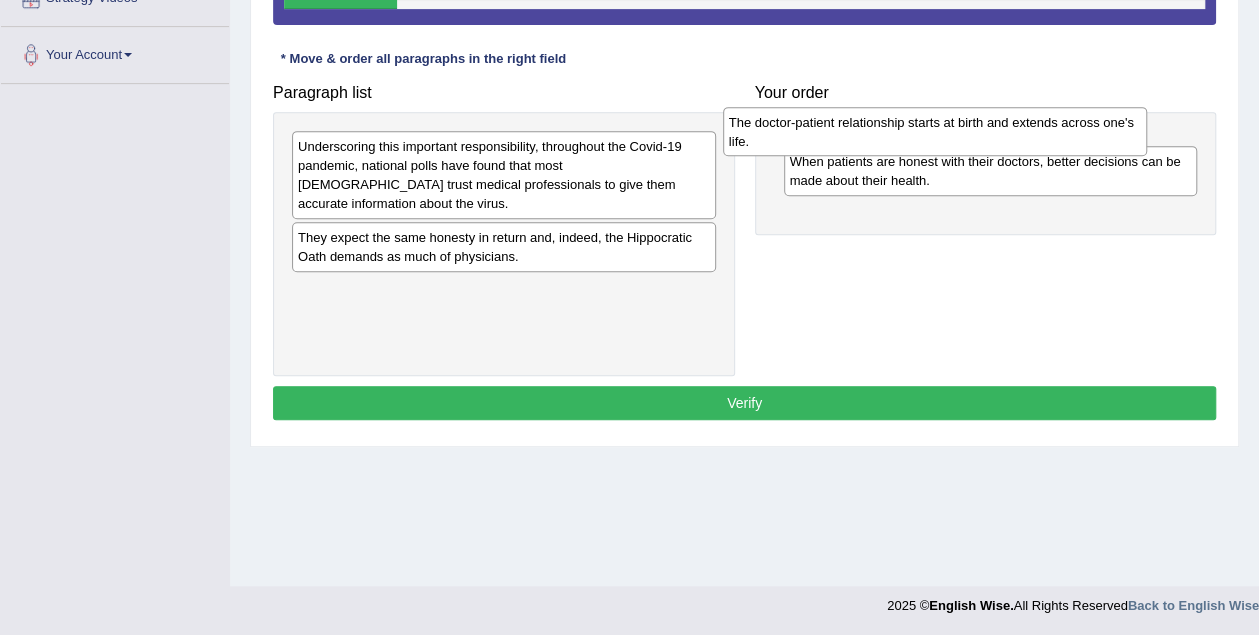drag, startPoint x: 530, startPoint y: 282, endPoint x: 964, endPoint y: 131, distance: 459.51822 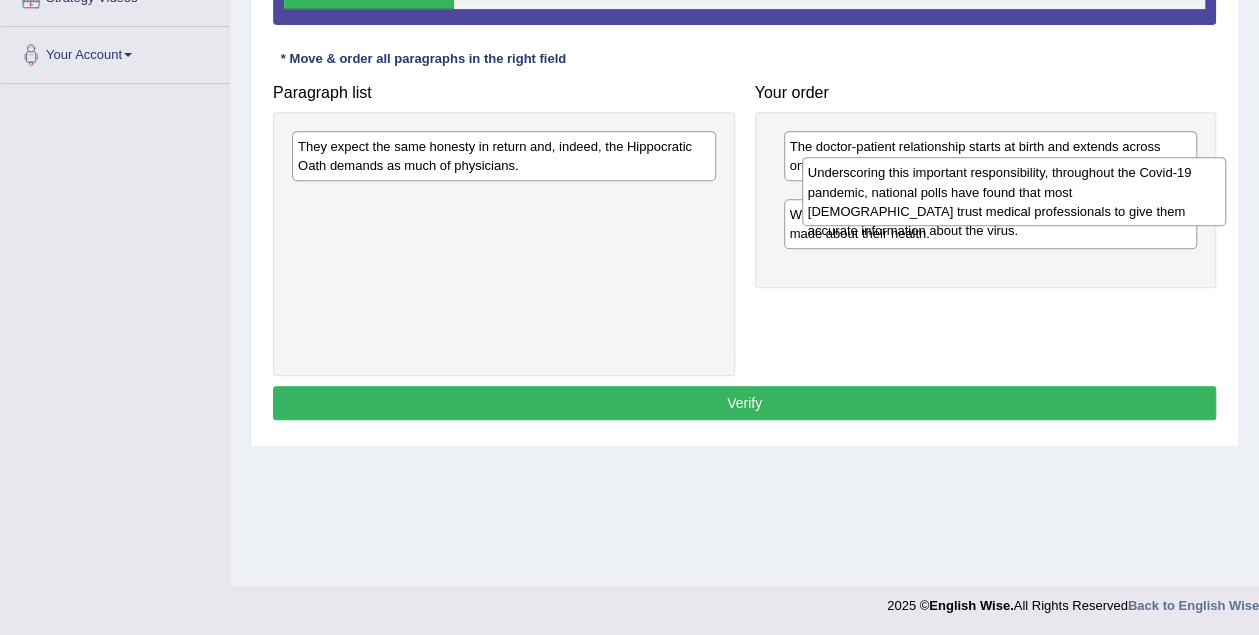 drag, startPoint x: 452, startPoint y: 163, endPoint x: 962, endPoint y: 189, distance: 510.66232 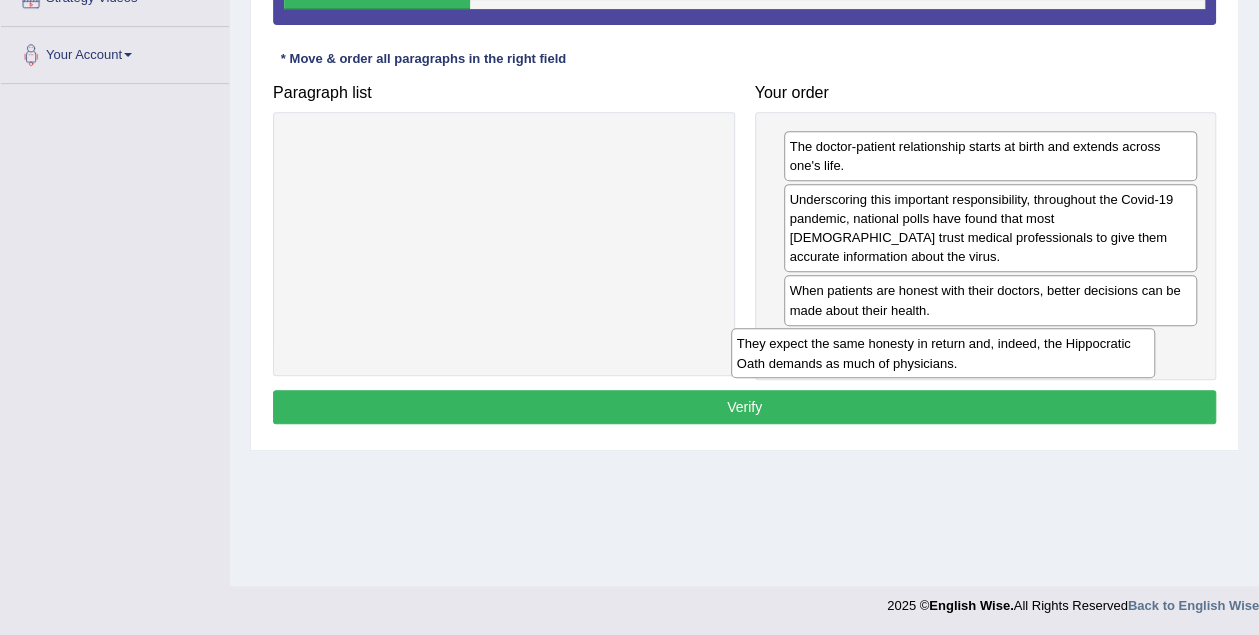 drag, startPoint x: 422, startPoint y: 143, endPoint x: 859, endPoint y: 340, distance: 479.35165 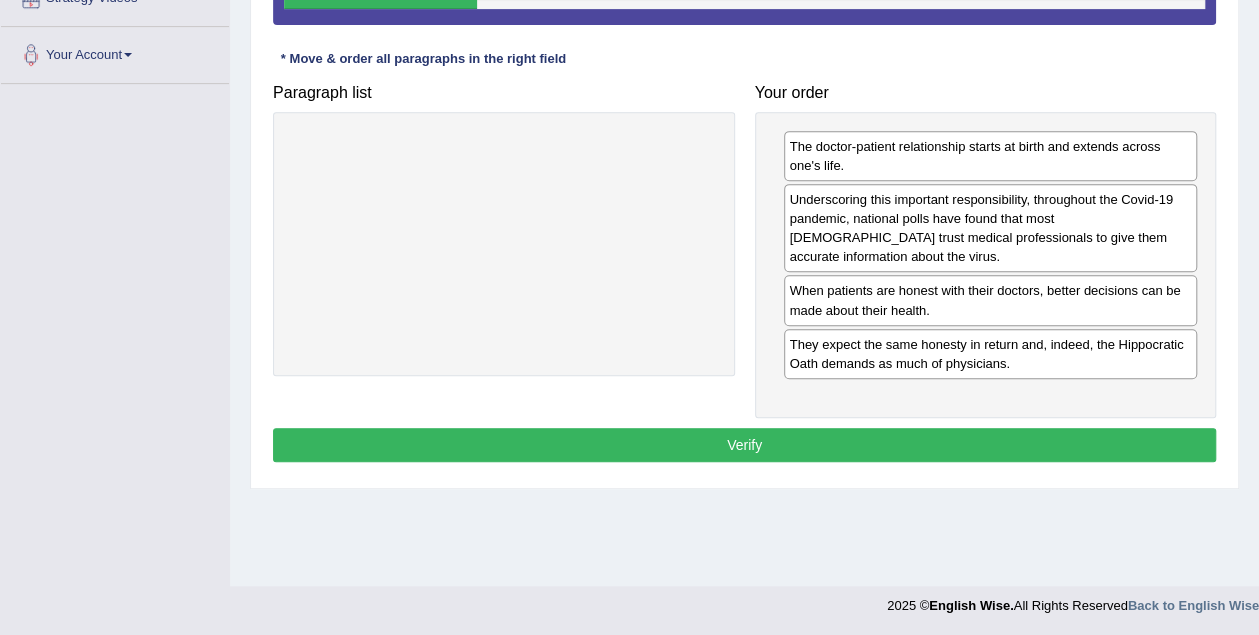 drag, startPoint x: 701, startPoint y: 421, endPoint x: 697, endPoint y: 431, distance: 10.770329 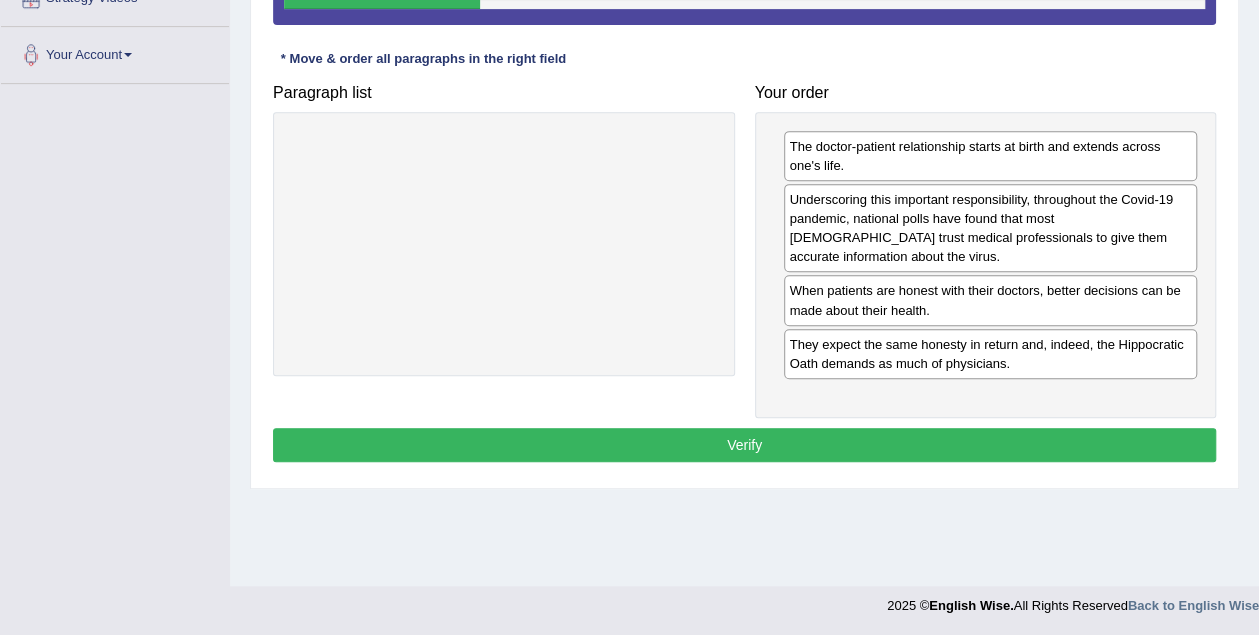 click on "Verify" at bounding box center (744, 445) 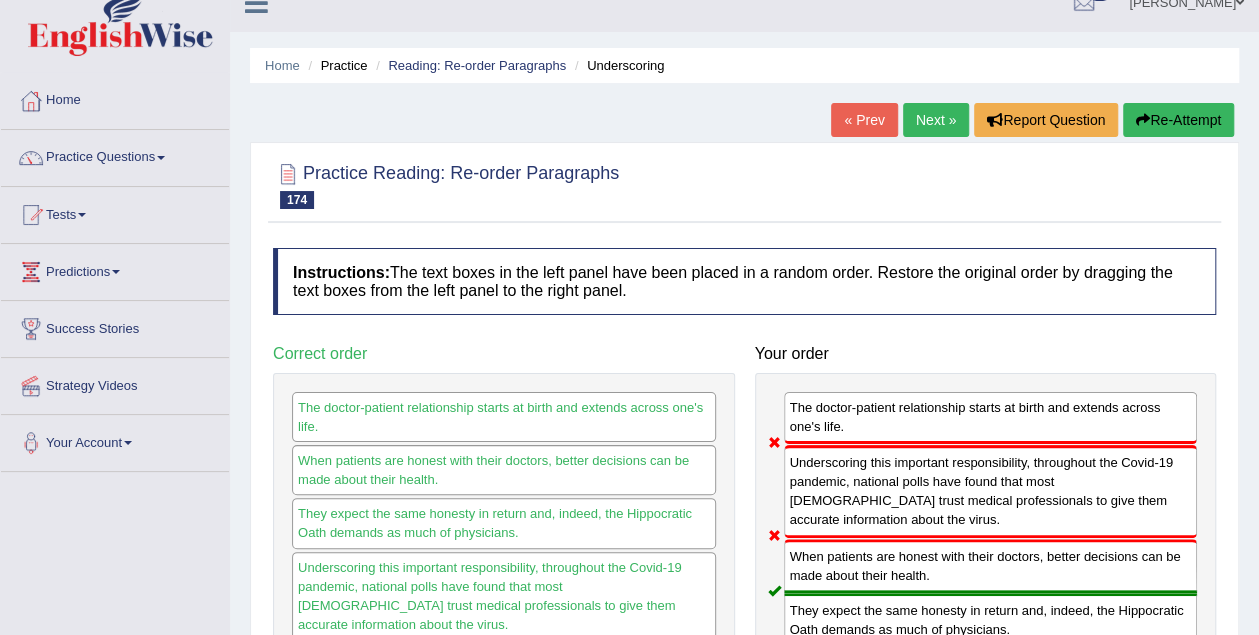 scroll, scrollTop: 0, scrollLeft: 0, axis: both 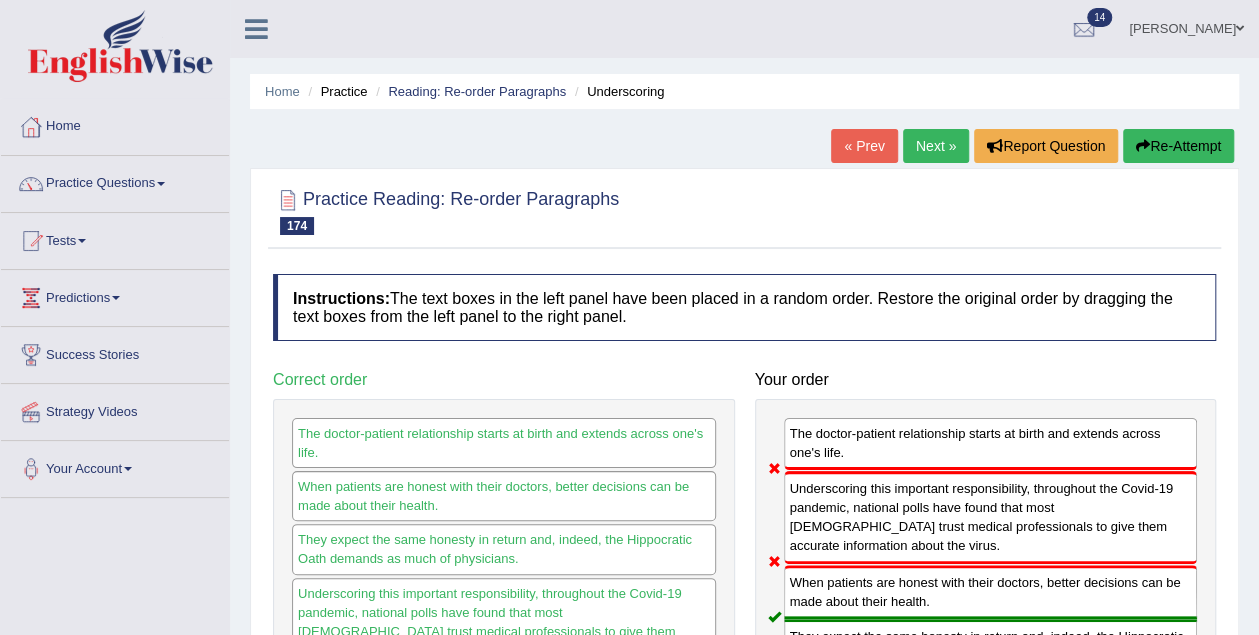 click on "Next »" at bounding box center [936, 146] 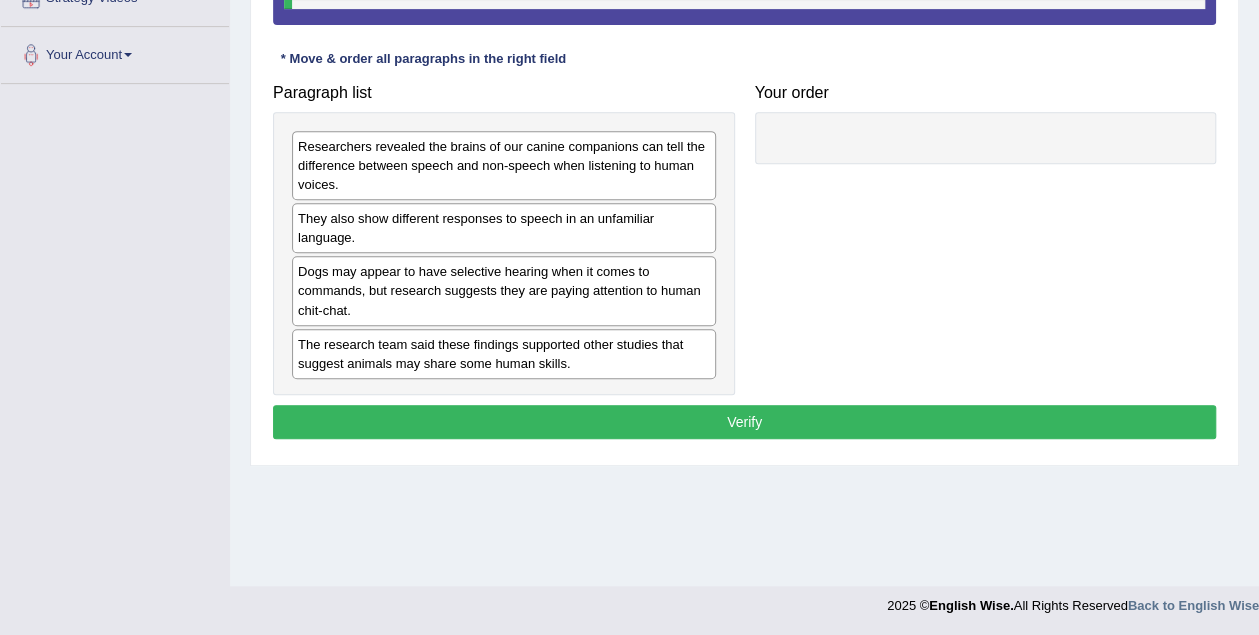 scroll, scrollTop: 414, scrollLeft: 0, axis: vertical 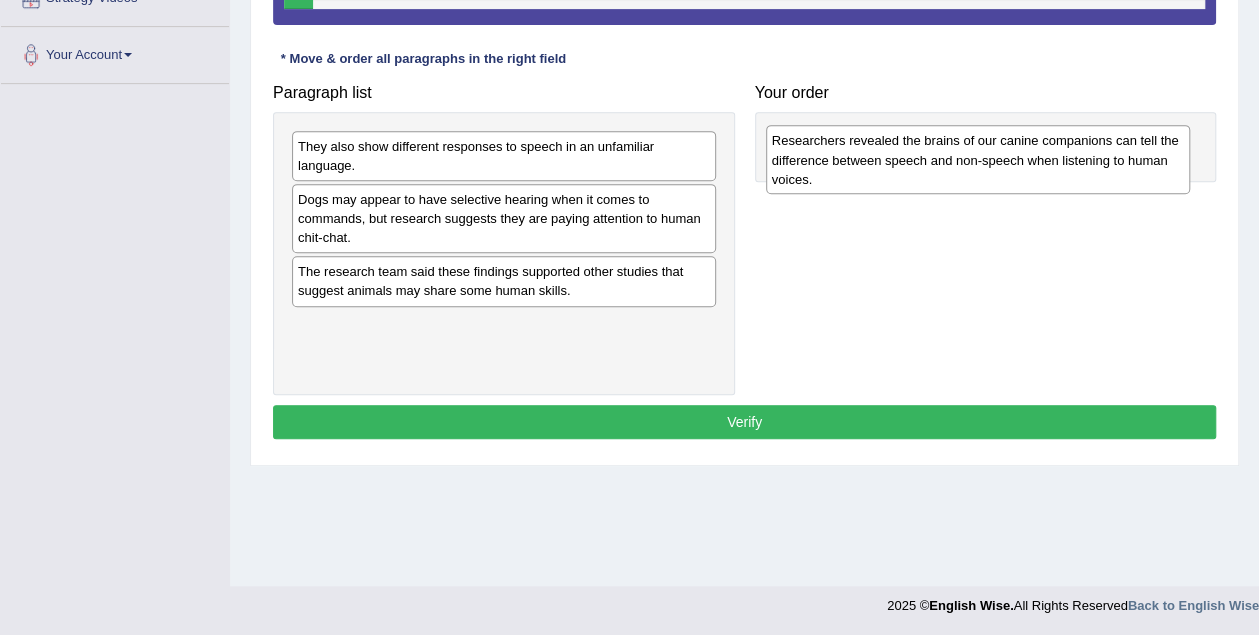drag, startPoint x: 464, startPoint y: 141, endPoint x: 938, endPoint y: 135, distance: 474.03796 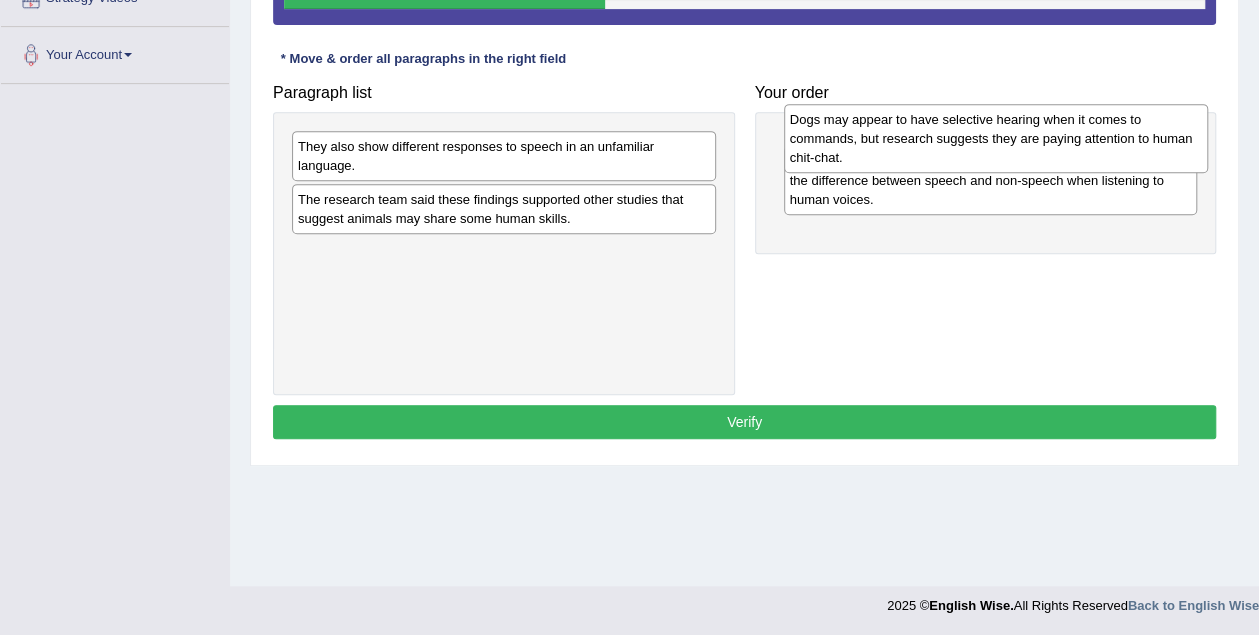 drag, startPoint x: 516, startPoint y: 223, endPoint x: 1008, endPoint y: 143, distance: 498.46164 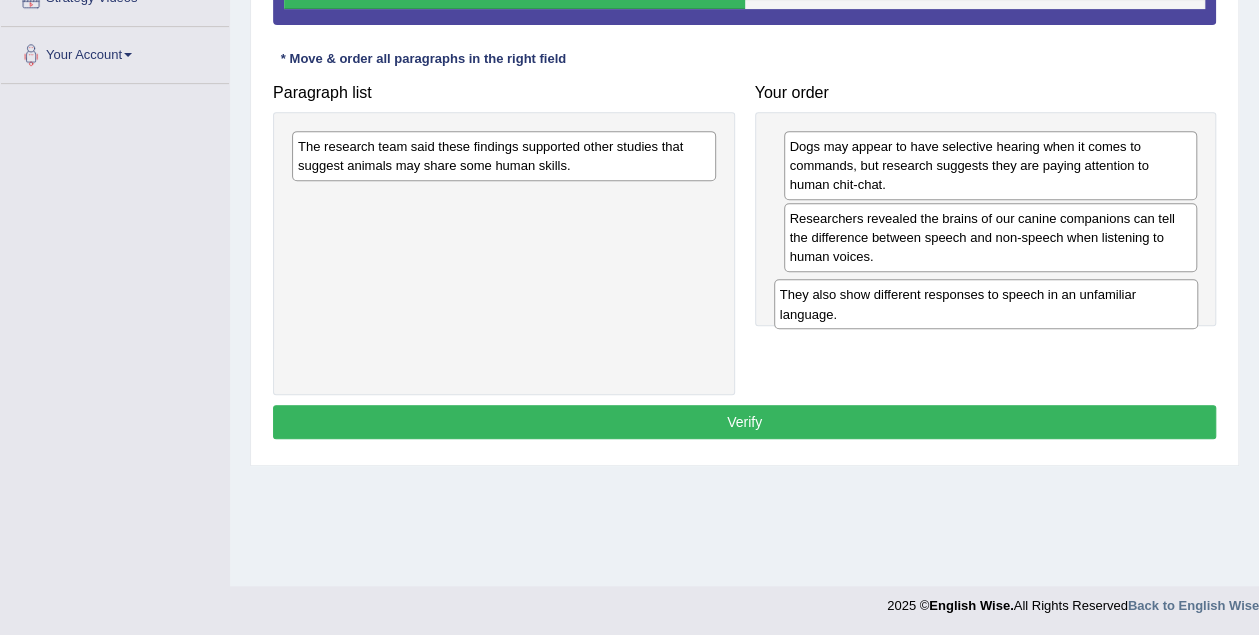 drag, startPoint x: 460, startPoint y: 153, endPoint x: 942, endPoint y: 303, distance: 504.80096 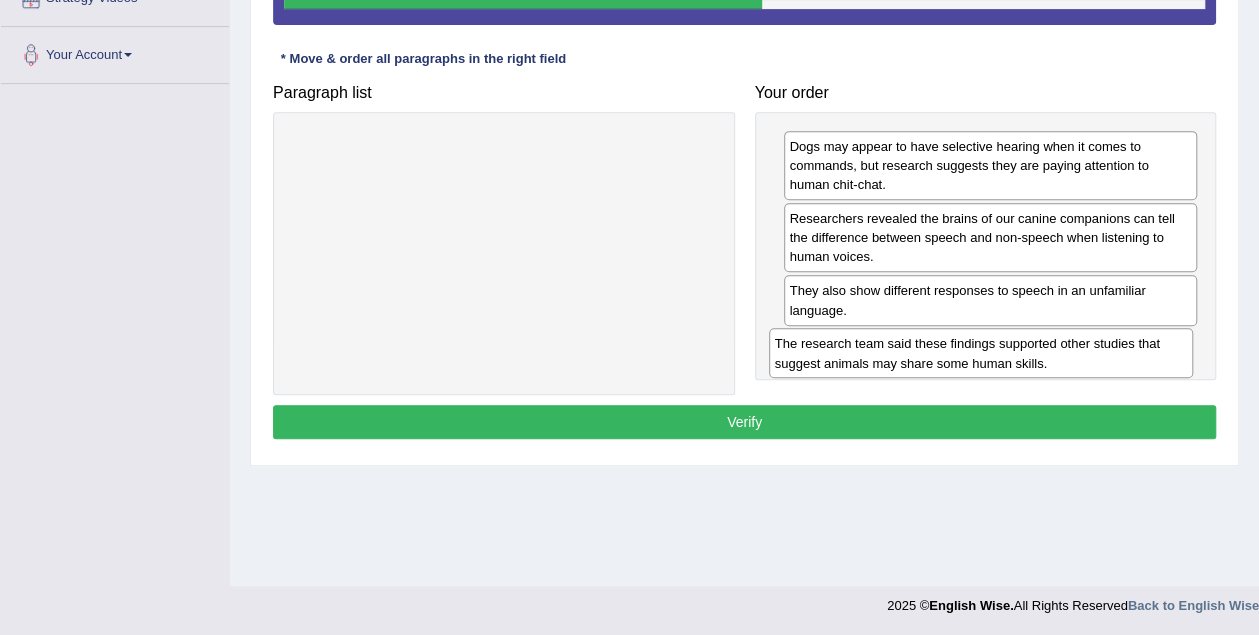 drag, startPoint x: 565, startPoint y: 166, endPoint x: 1042, endPoint y: 364, distance: 516.462 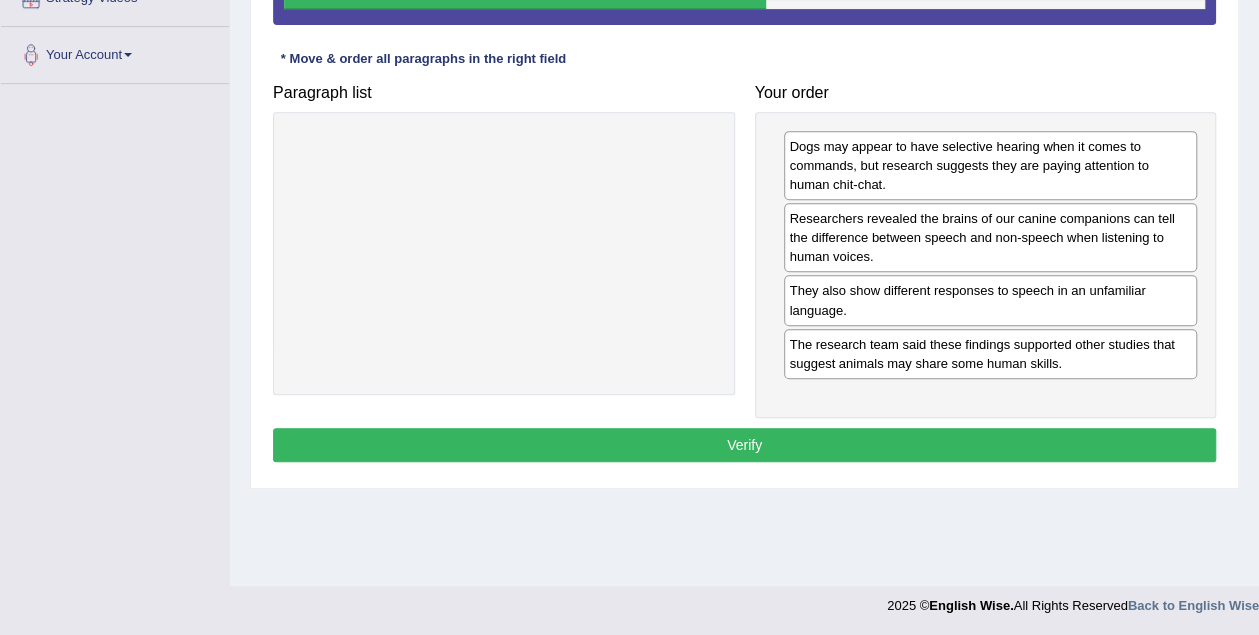 click on "Verify" at bounding box center (744, 445) 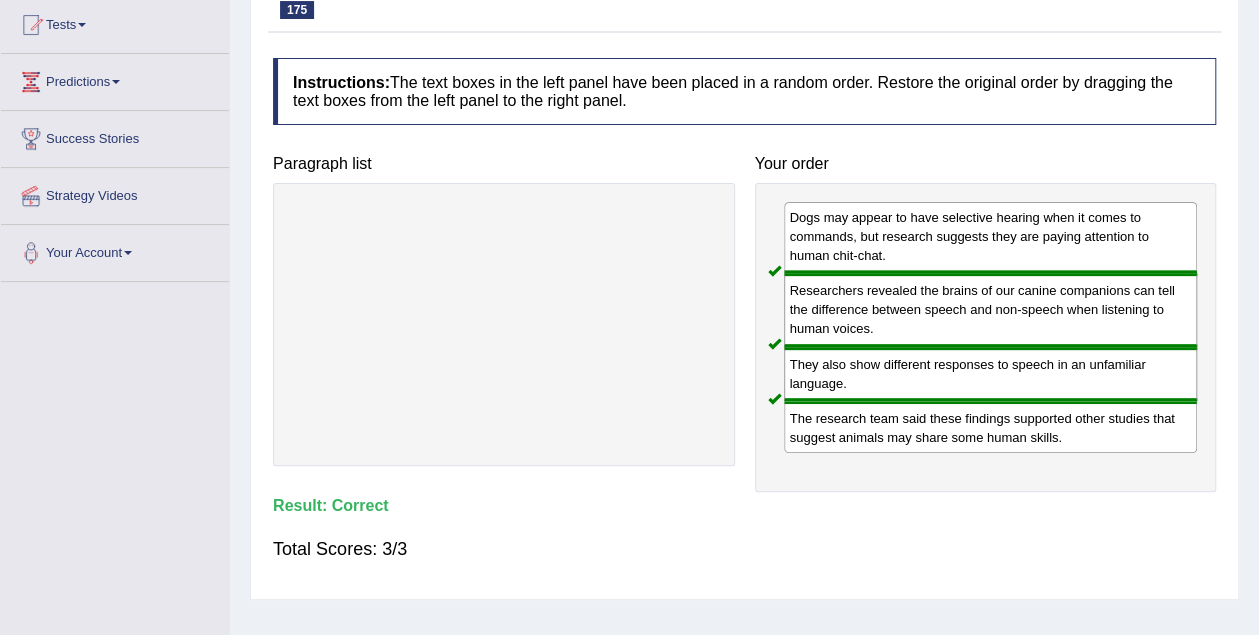 scroll, scrollTop: 81, scrollLeft: 0, axis: vertical 